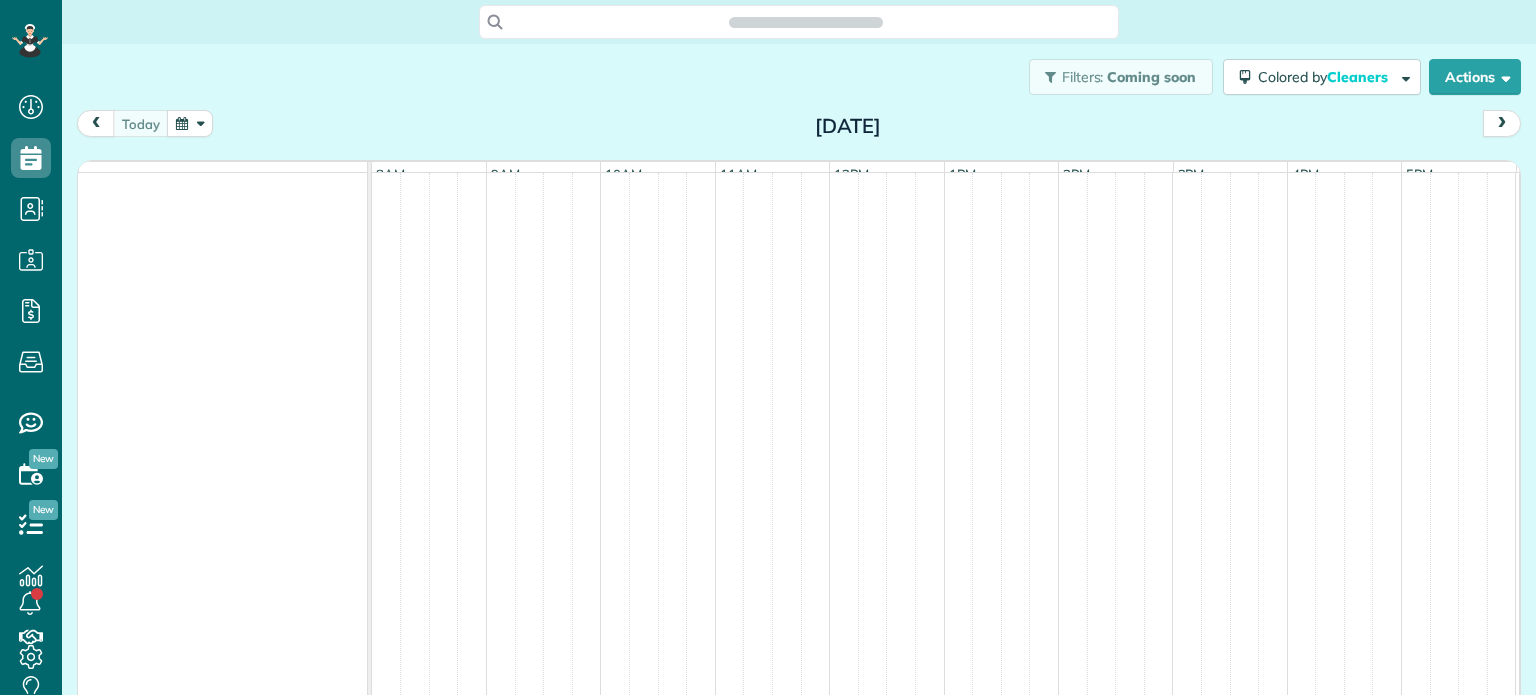 scroll, scrollTop: 0, scrollLeft: 0, axis: both 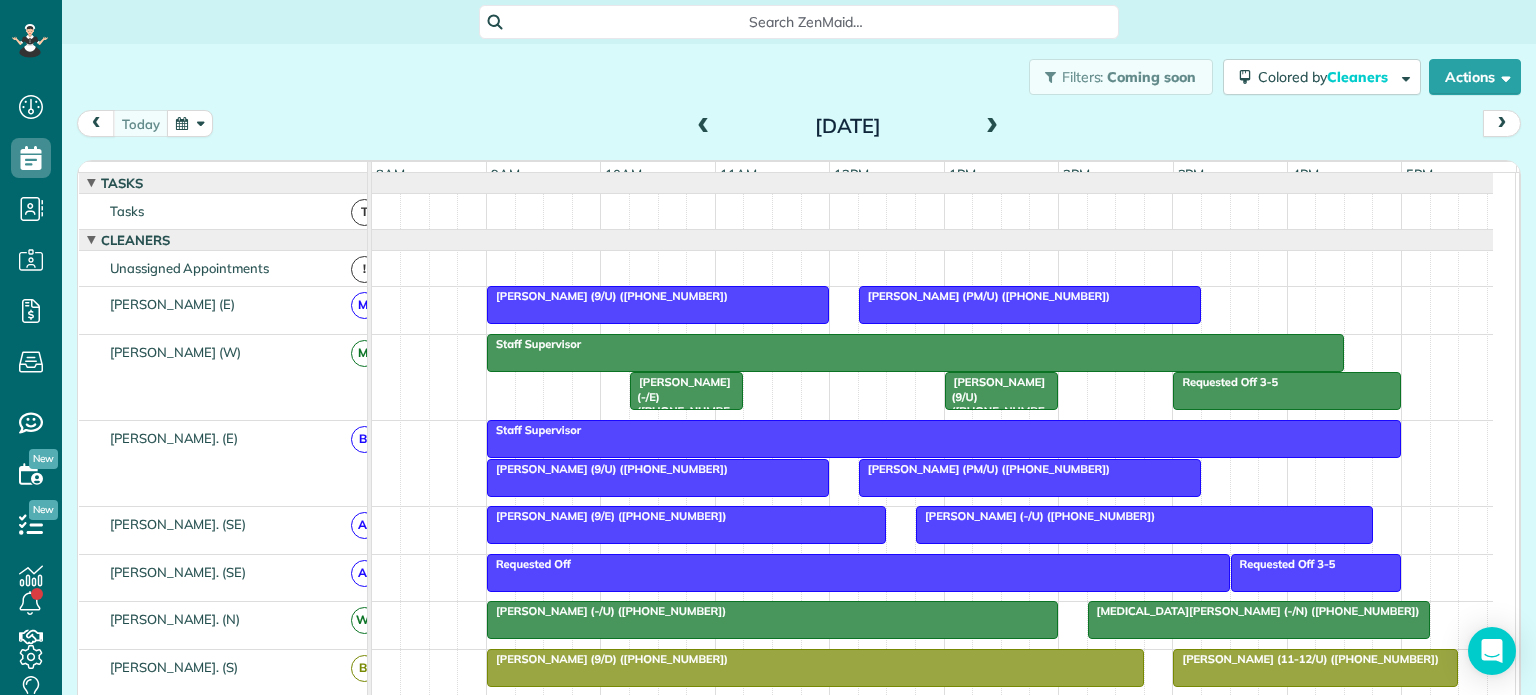 click at bounding box center [992, 127] 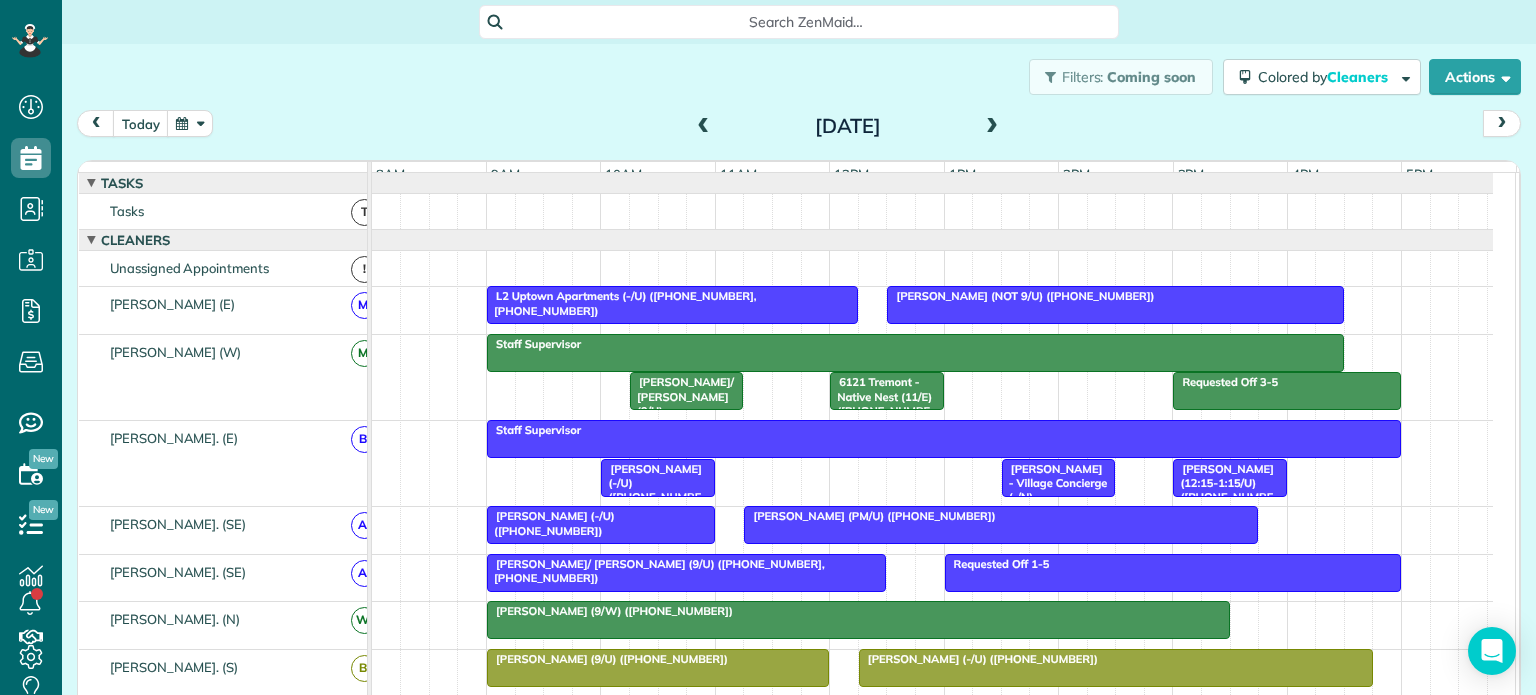 scroll, scrollTop: 56, scrollLeft: 0, axis: vertical 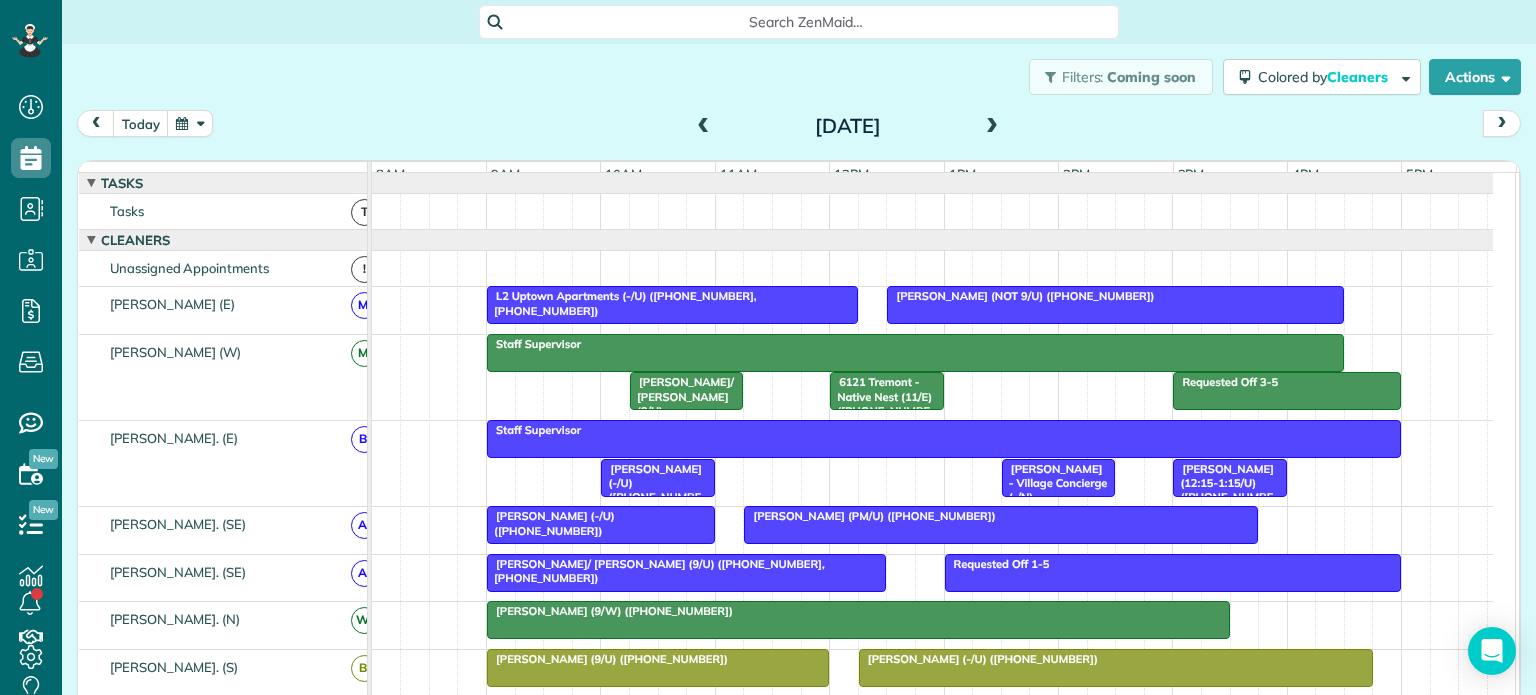 click on "Sam/ Heidi Walters (9/U) (+13529992610, +14076172716)" at bounding box center (681, 425) 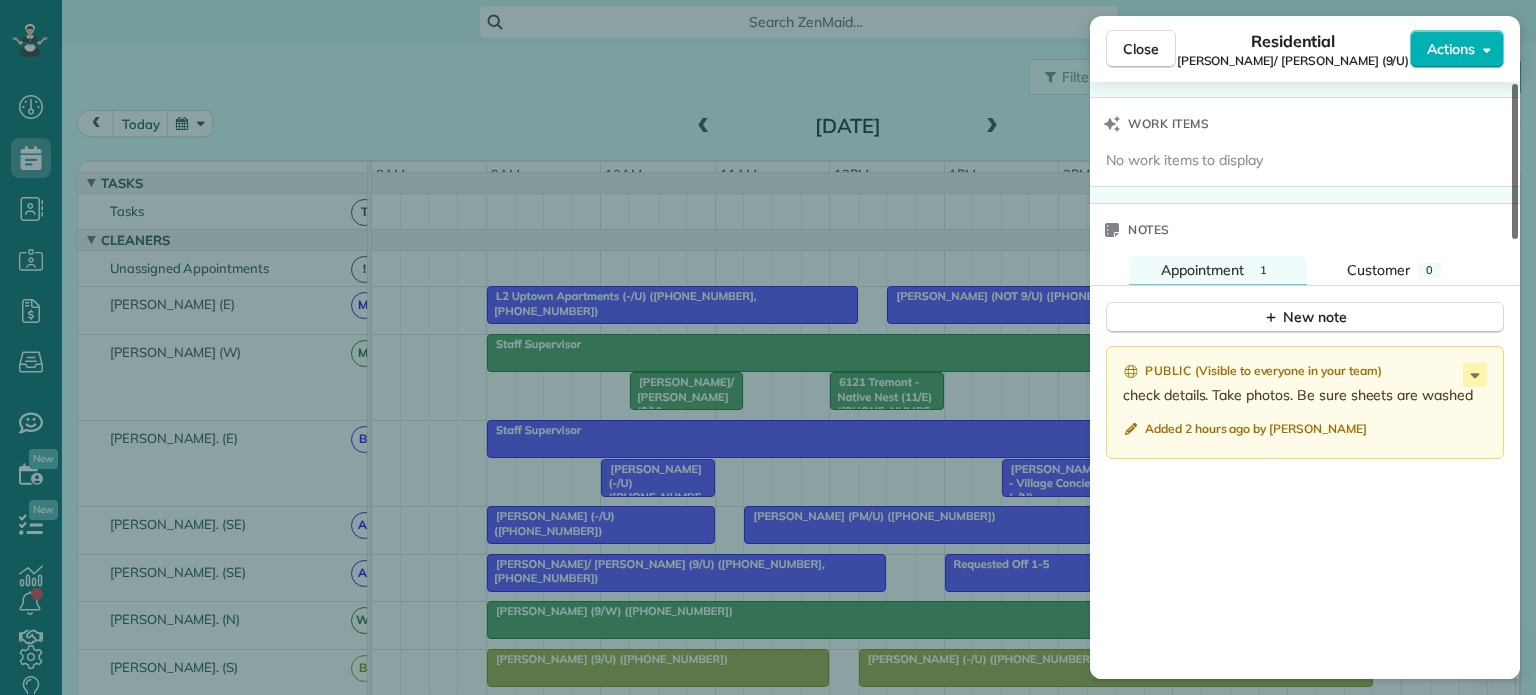 drag, startPoint x: 1512, startPoint y: 168, endPoint x: 1513, endPoint y: 560, distance: 392.00128 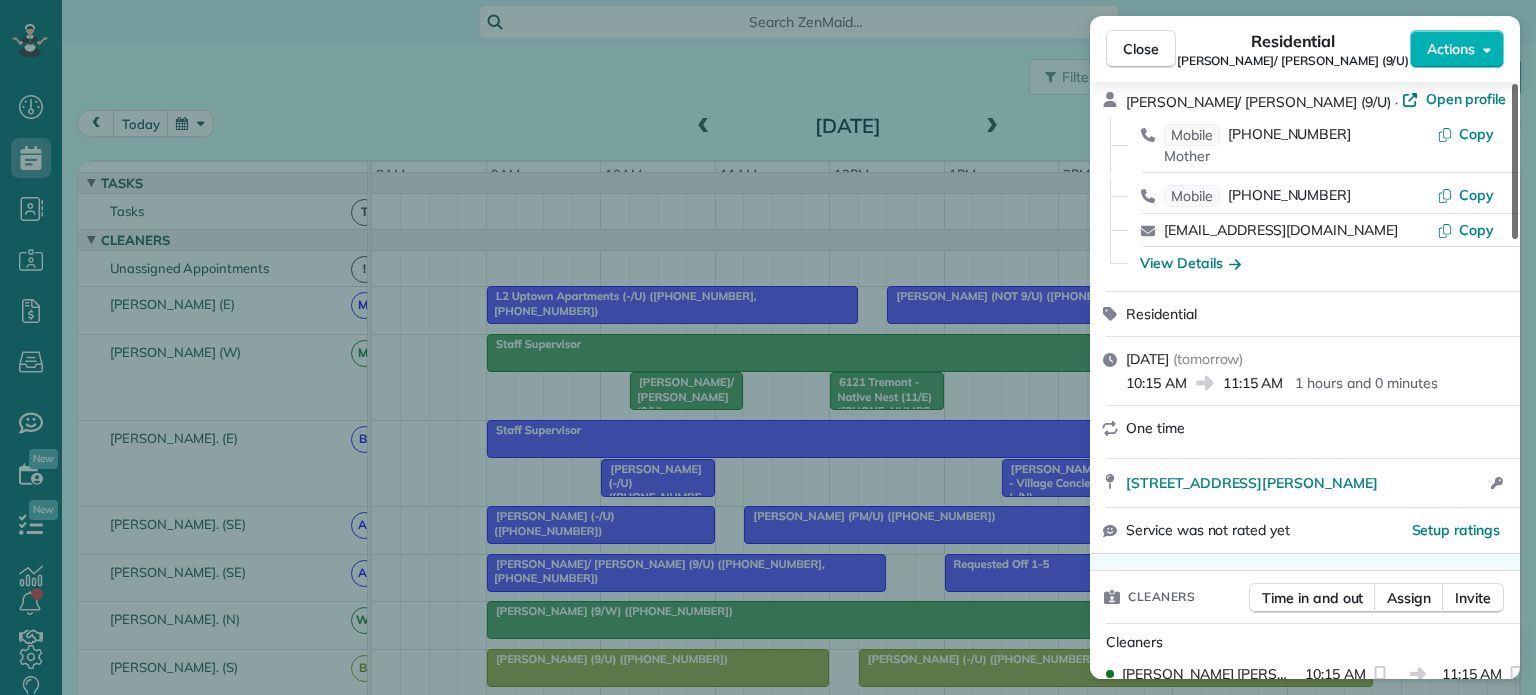 scroll, scrollTop: 61, scrollLeft: 0, axis: vertical 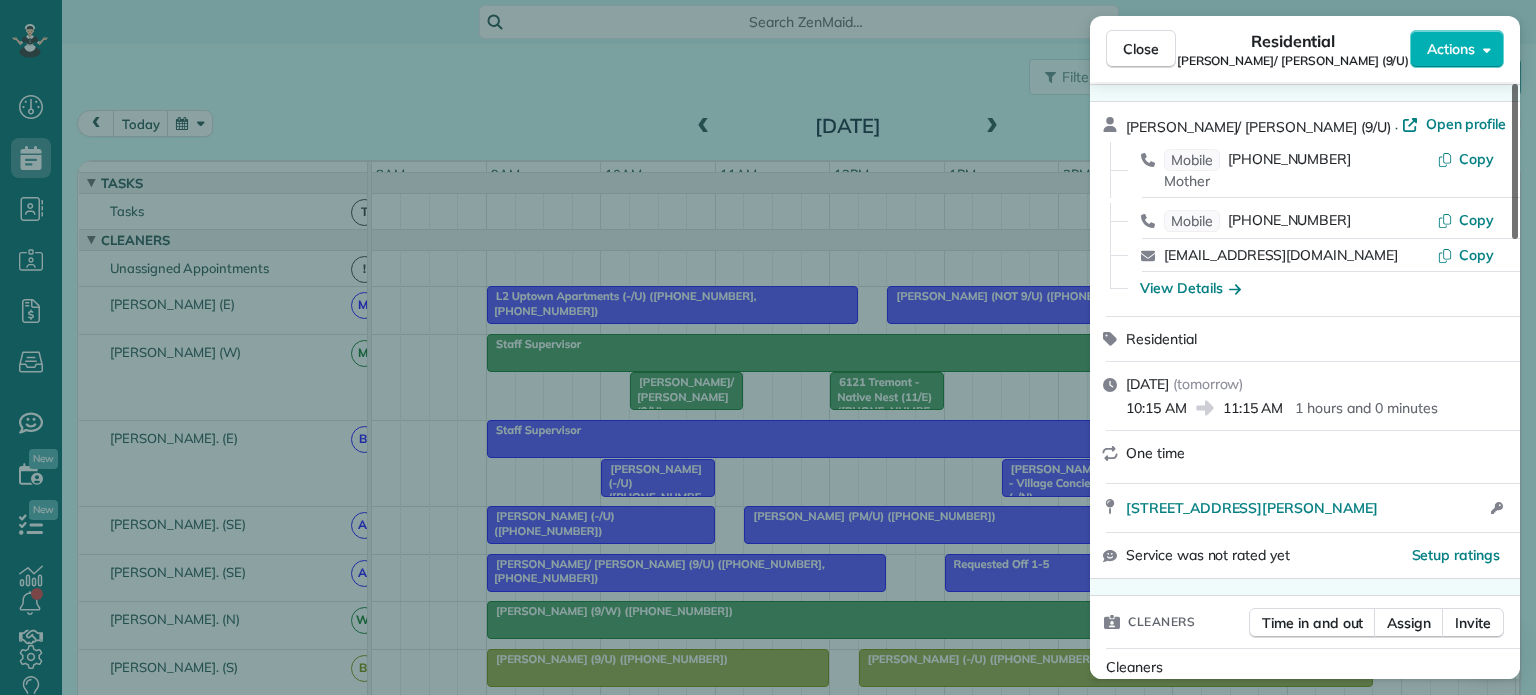 drag, startPoint x: 1513, startPoint y: 587, endPoint x: 1517, endPoint y: 211, distance: 376.02127 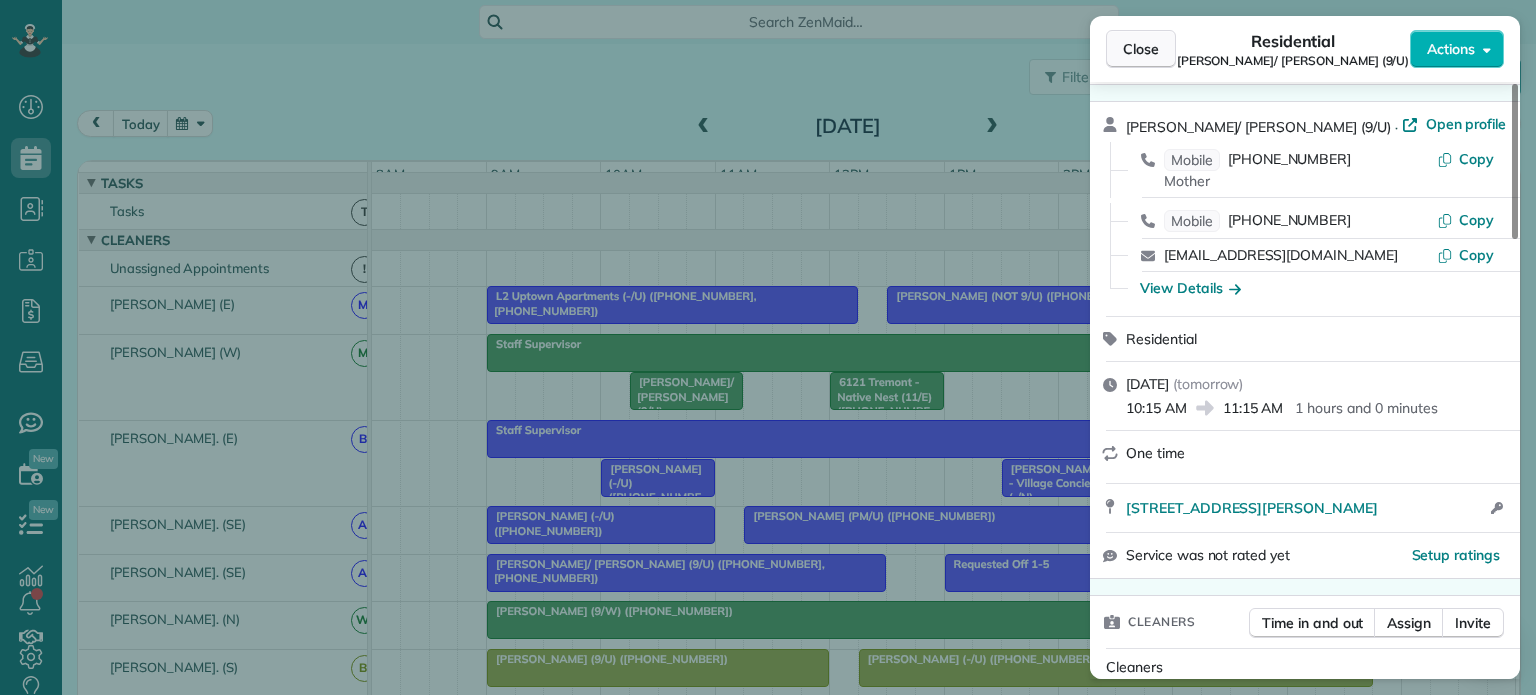 click on "Close" at bounding box center (1141, 49) 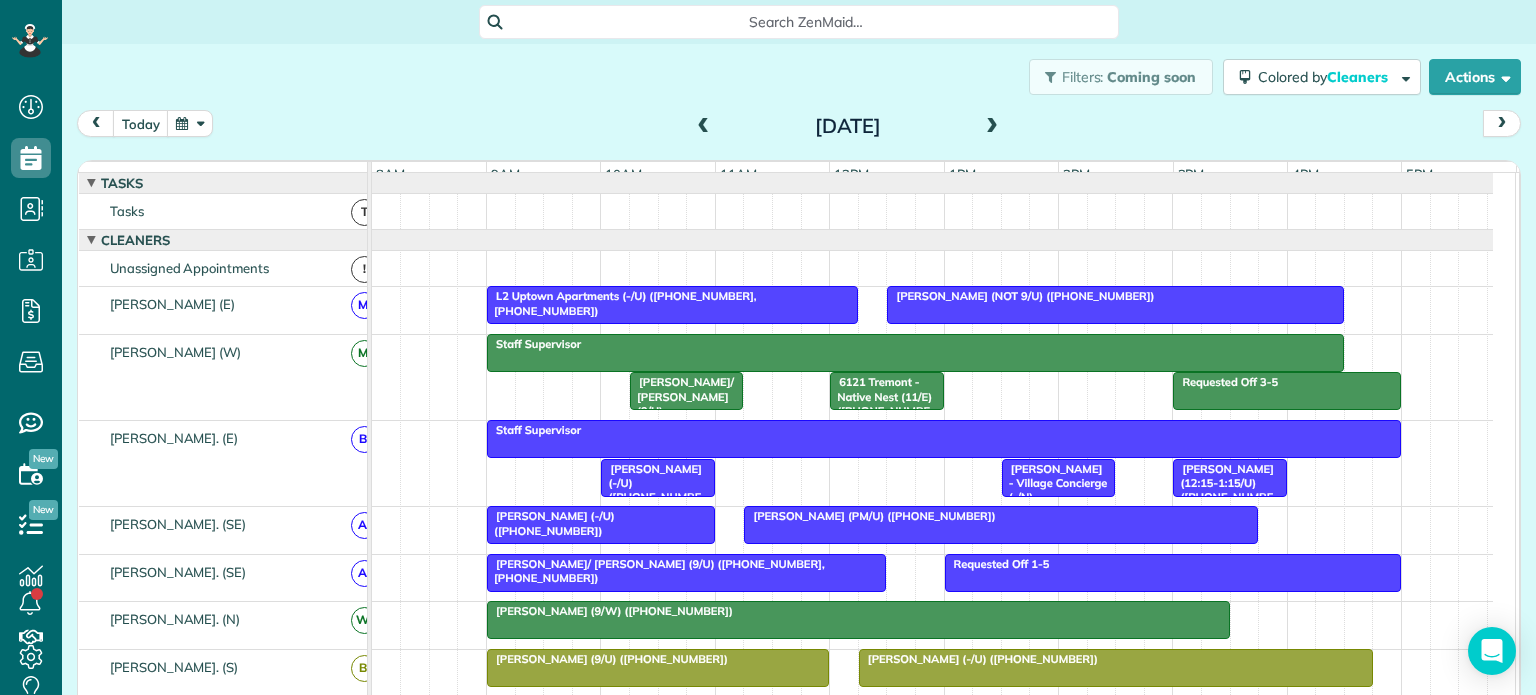 click on "Sophie Crawford (-/U) (+12106012643)" at bounding box center [651, 490] 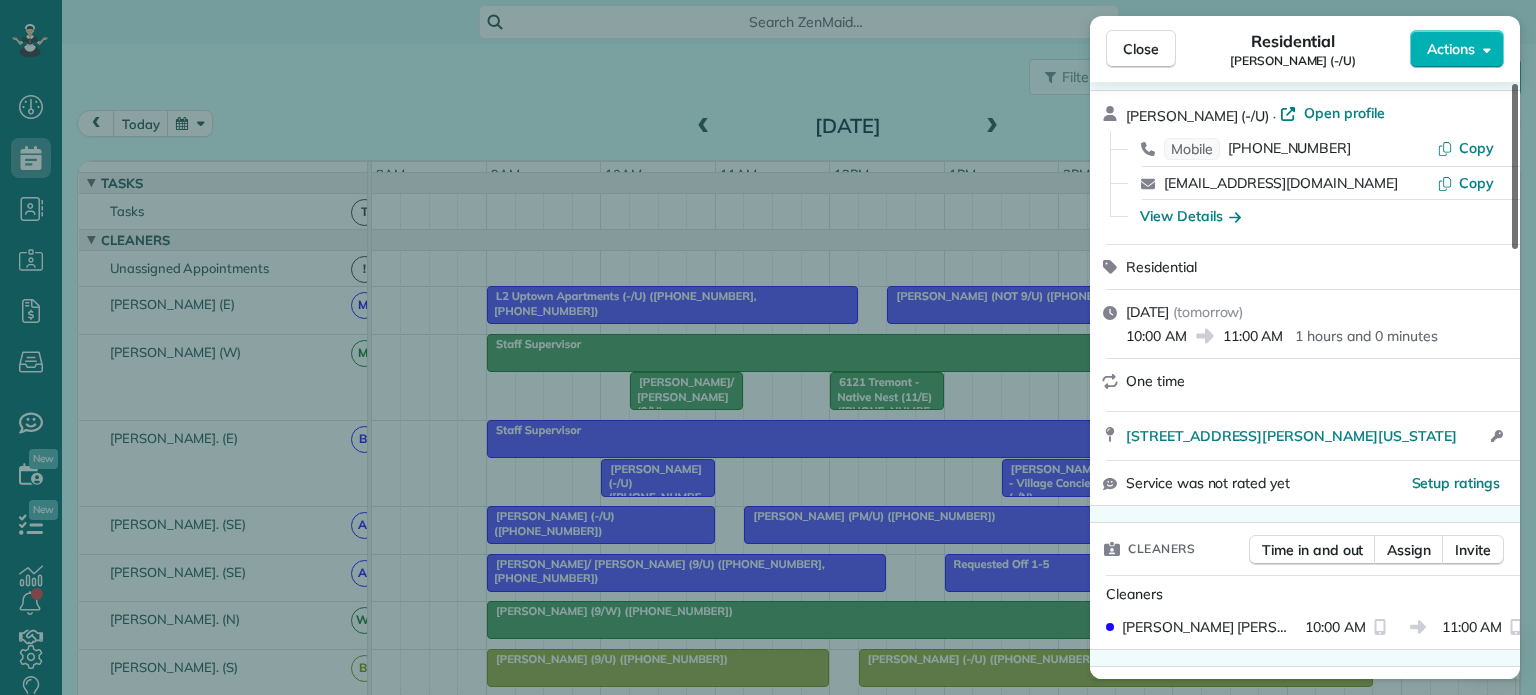 scroll, scrollTop: 60, scrollLeft: 0, axis: vertical 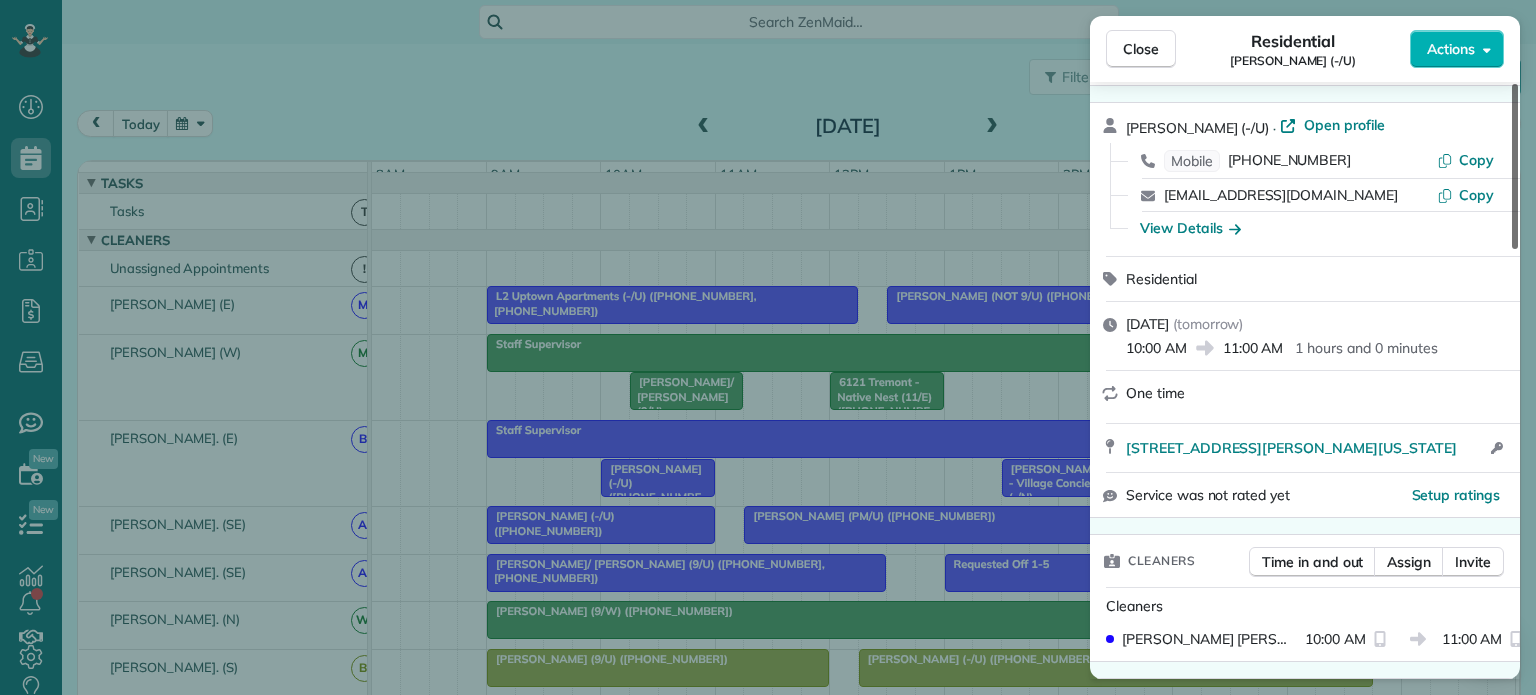 drag, startPoint x: 1515, startPoint y: 131, endPoint x: 1484, endPoint y: 148, distance: 35.35534 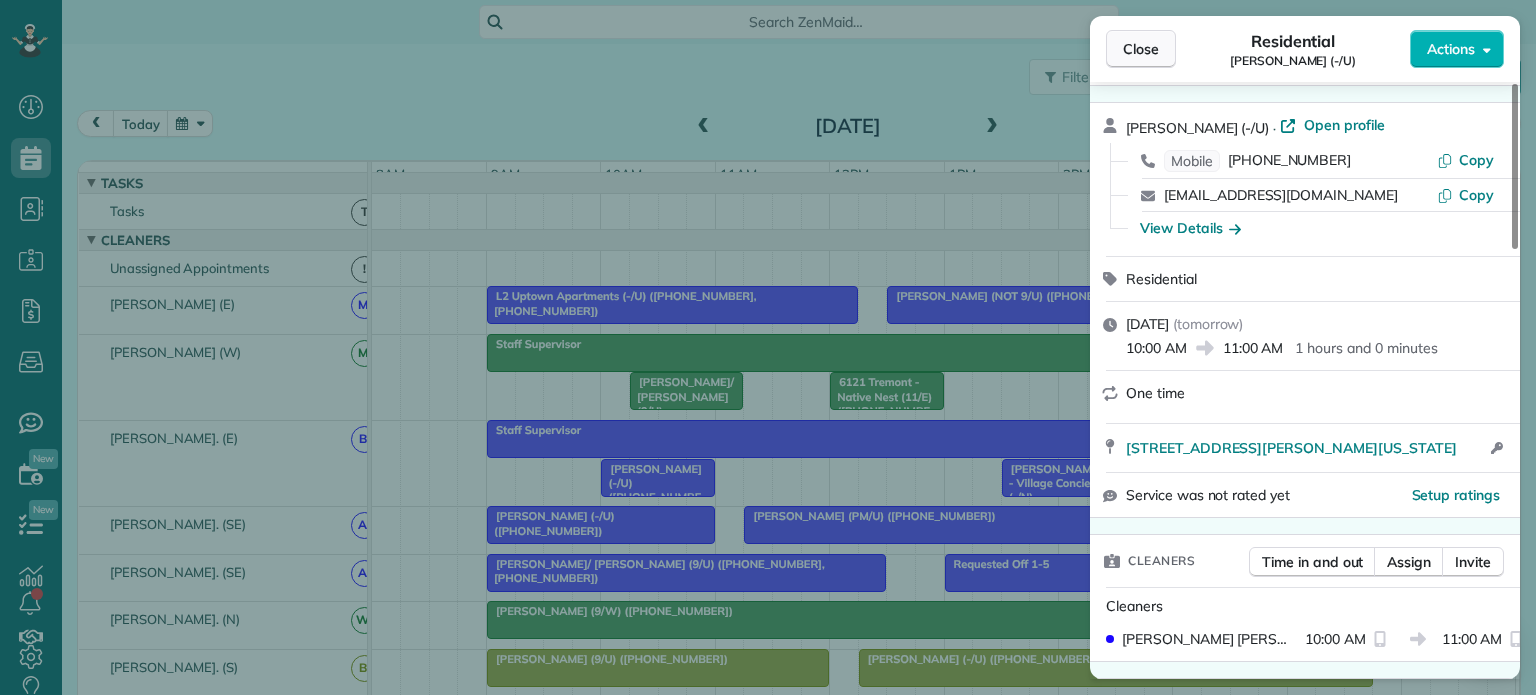 click on "Close" at bounding box center [1141, 49] 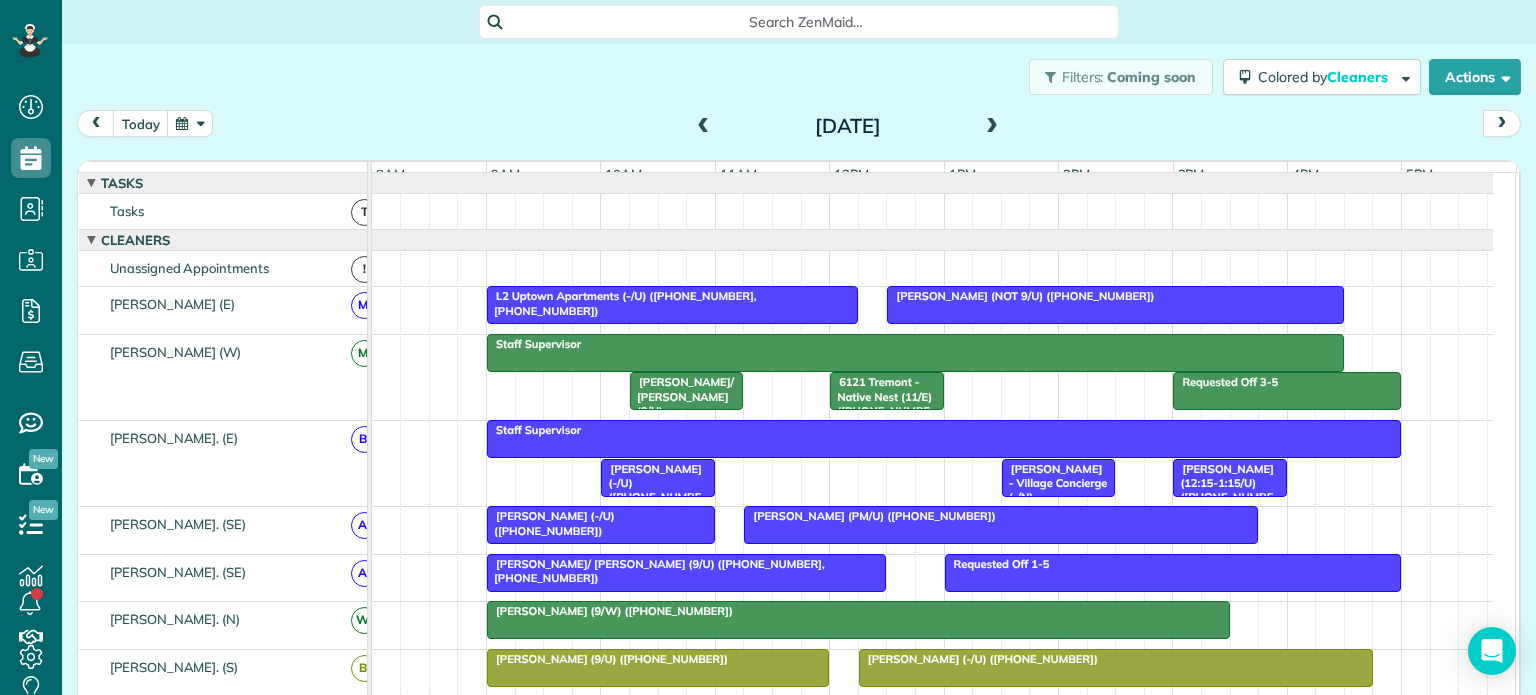 click on "Requested Off 3-5 Staff Supervisor 6121 Tremont - Native Nest (11/E) (+19406821867, +14692685812) Sam/ Heidi Walters (9/U) (+13529992610, +14076172716)" at bounding box center (932, 377) 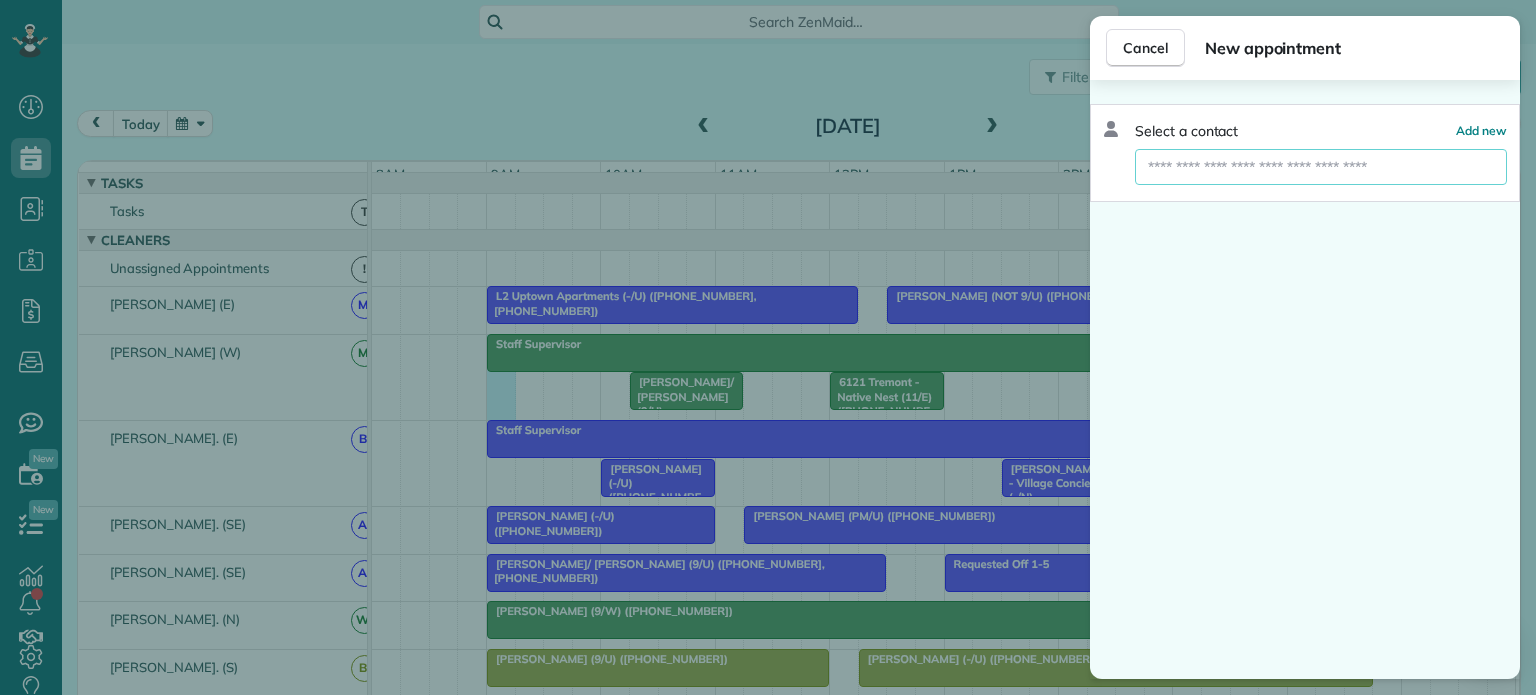 click at bounding box center (1321, 167) 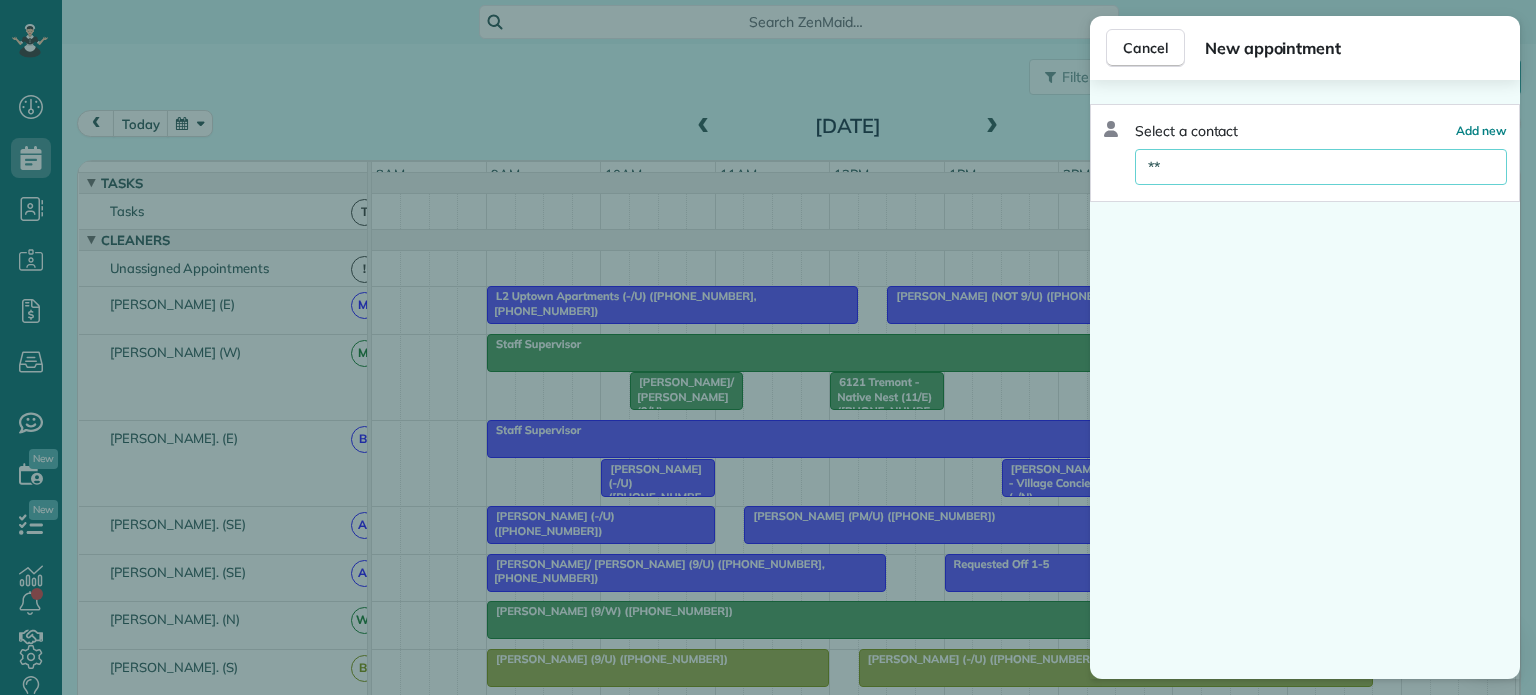 type on "*" 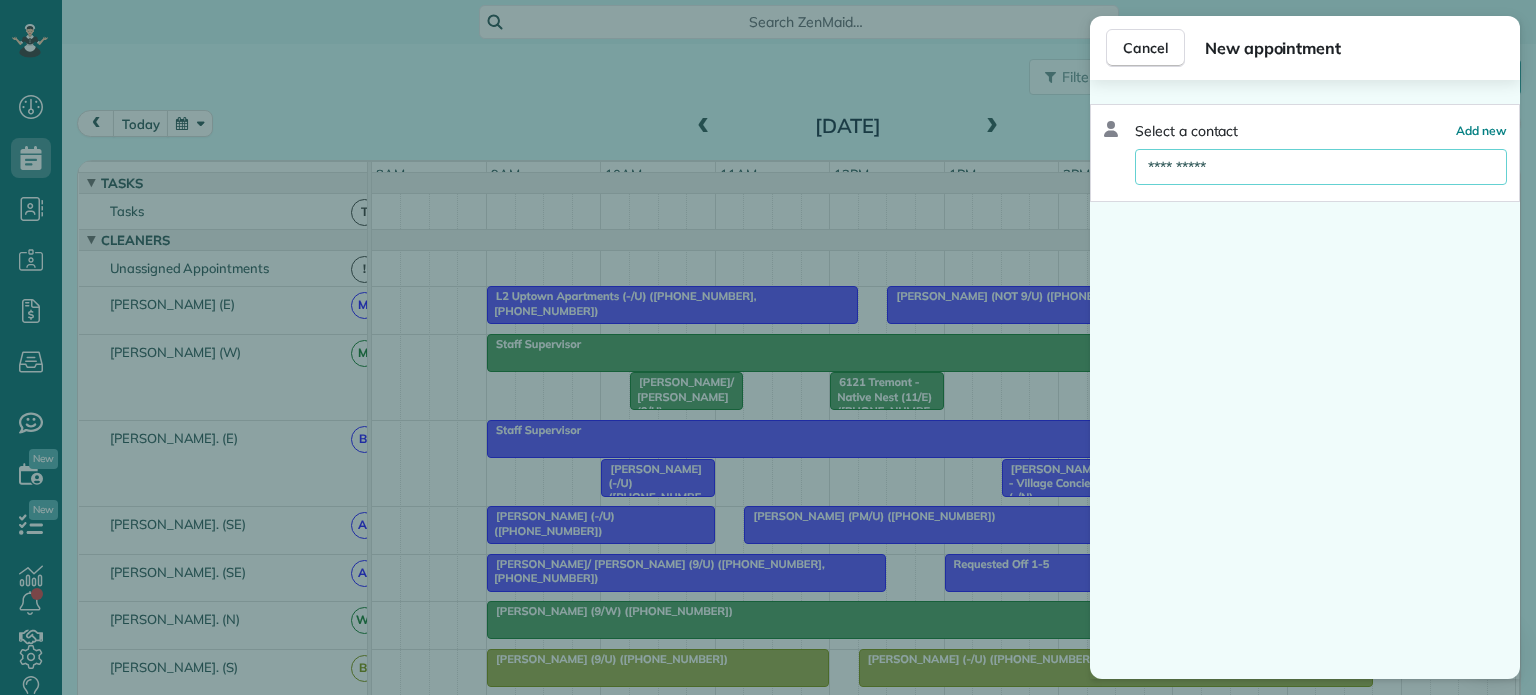click on "**********" at bounding box center (1321, 167) 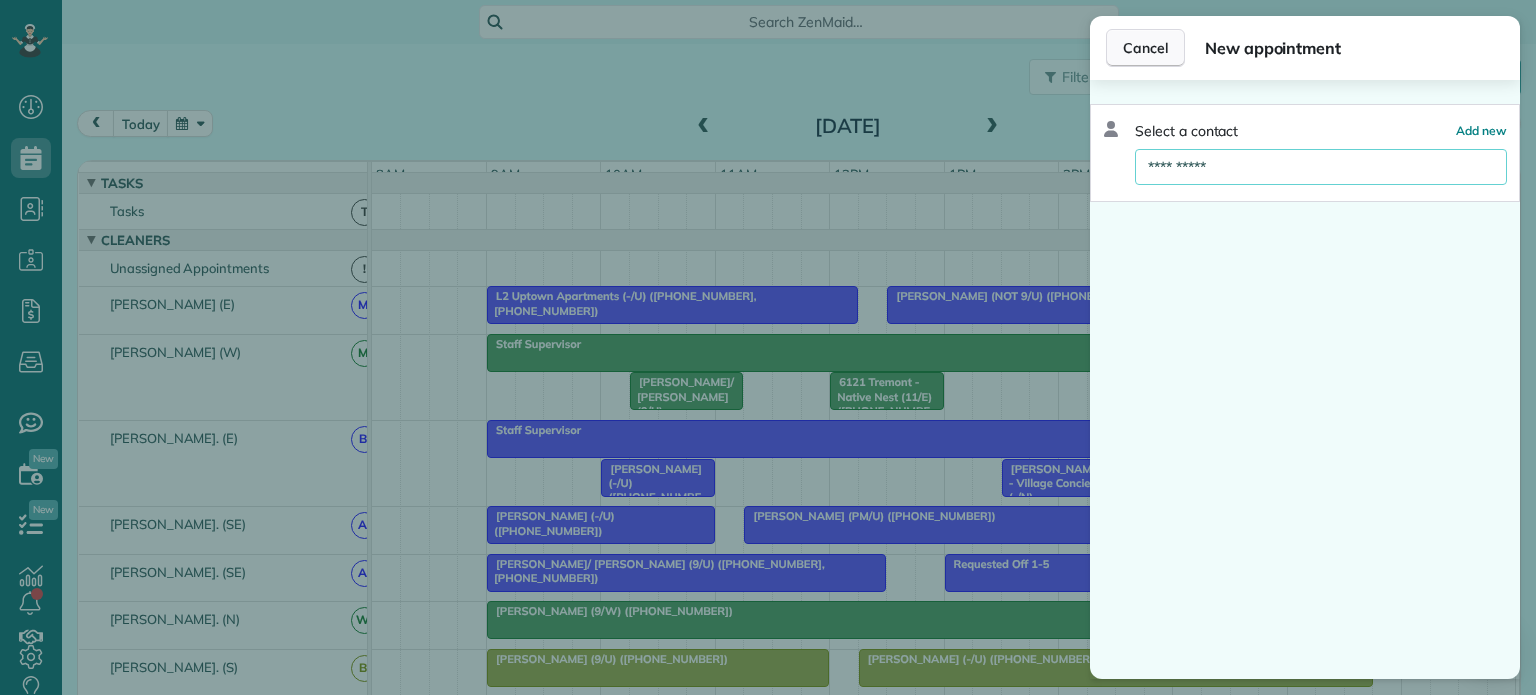 type on "**********" 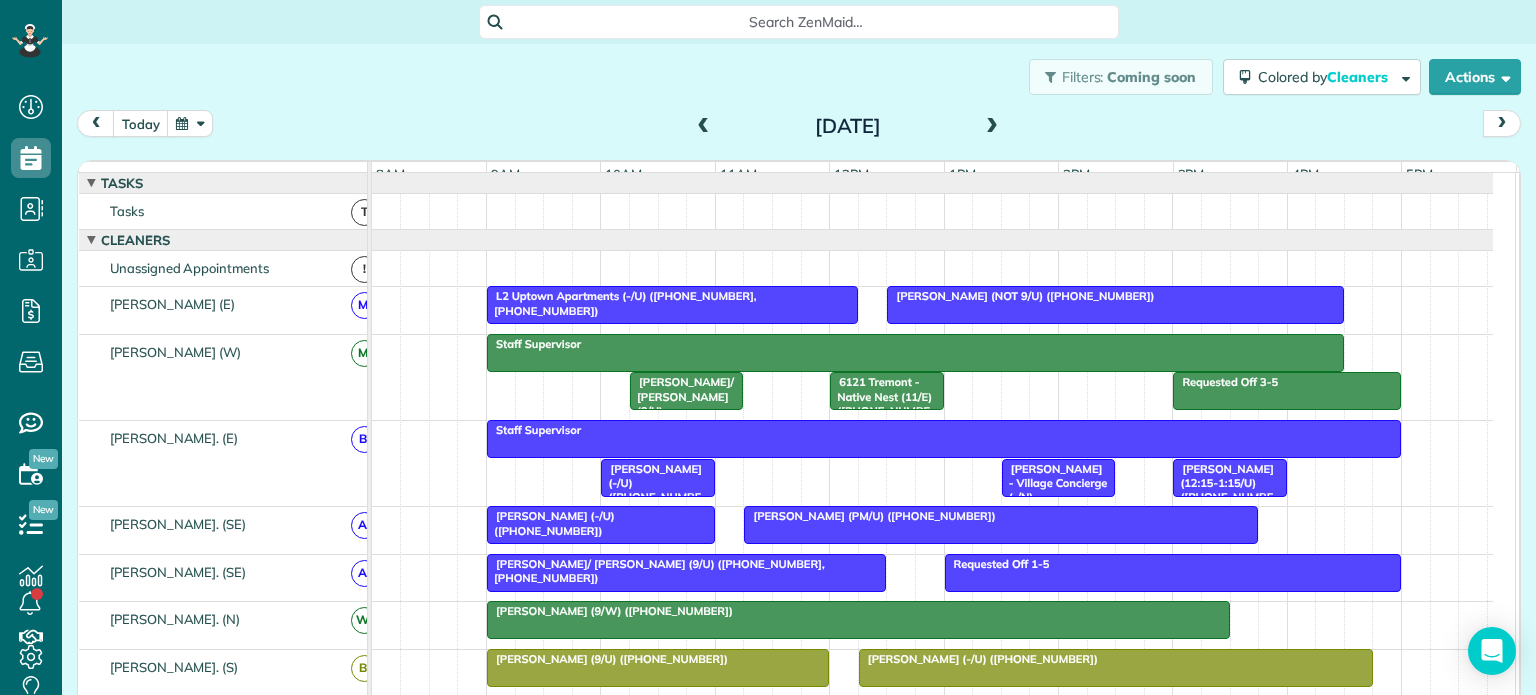 click on "Requested Off 3-5 Staff Supervisor 6121 Tremont - Native Nest (11/E) (+19406821867, +14692685812) Sam/ Heidi Walters (9/U) (+13529992610, +14076172716)" at bounding box center [932, 377] 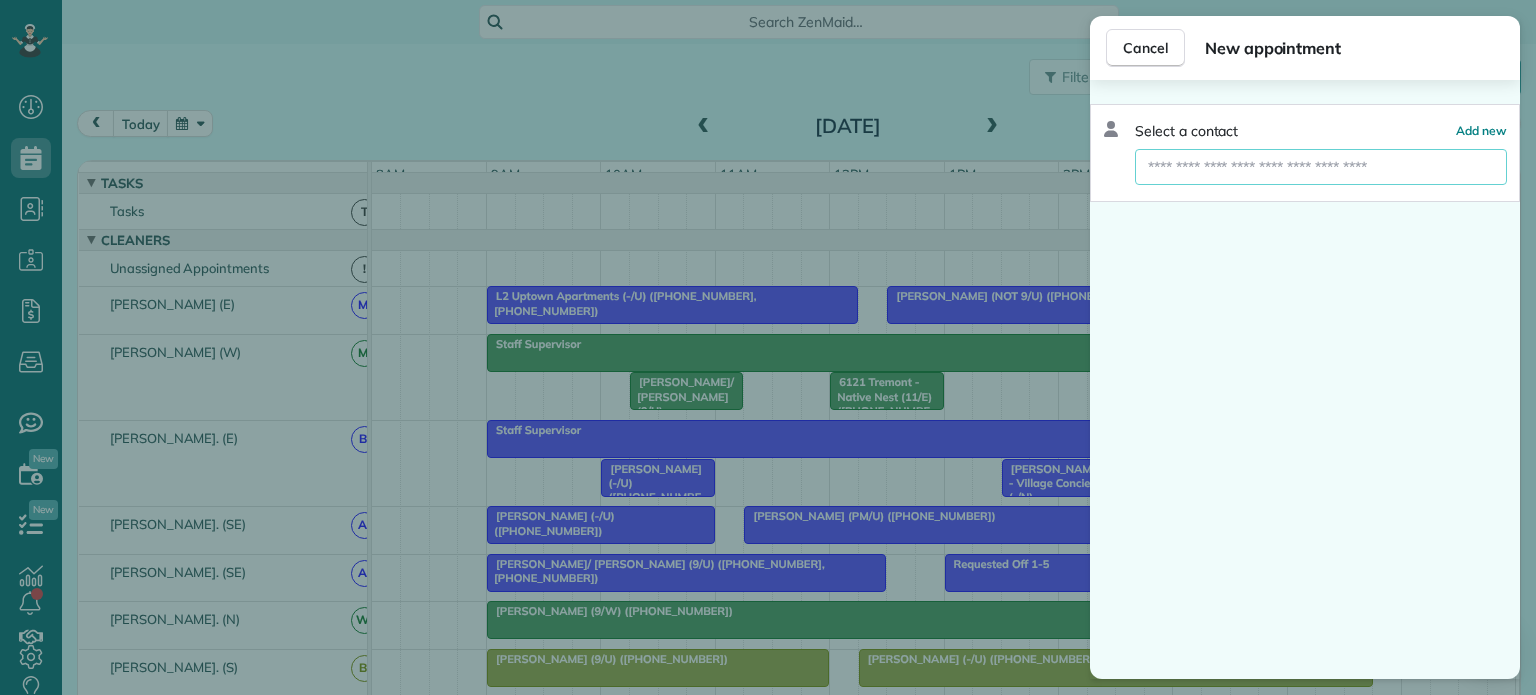 click at bounding box center [1321, 167] 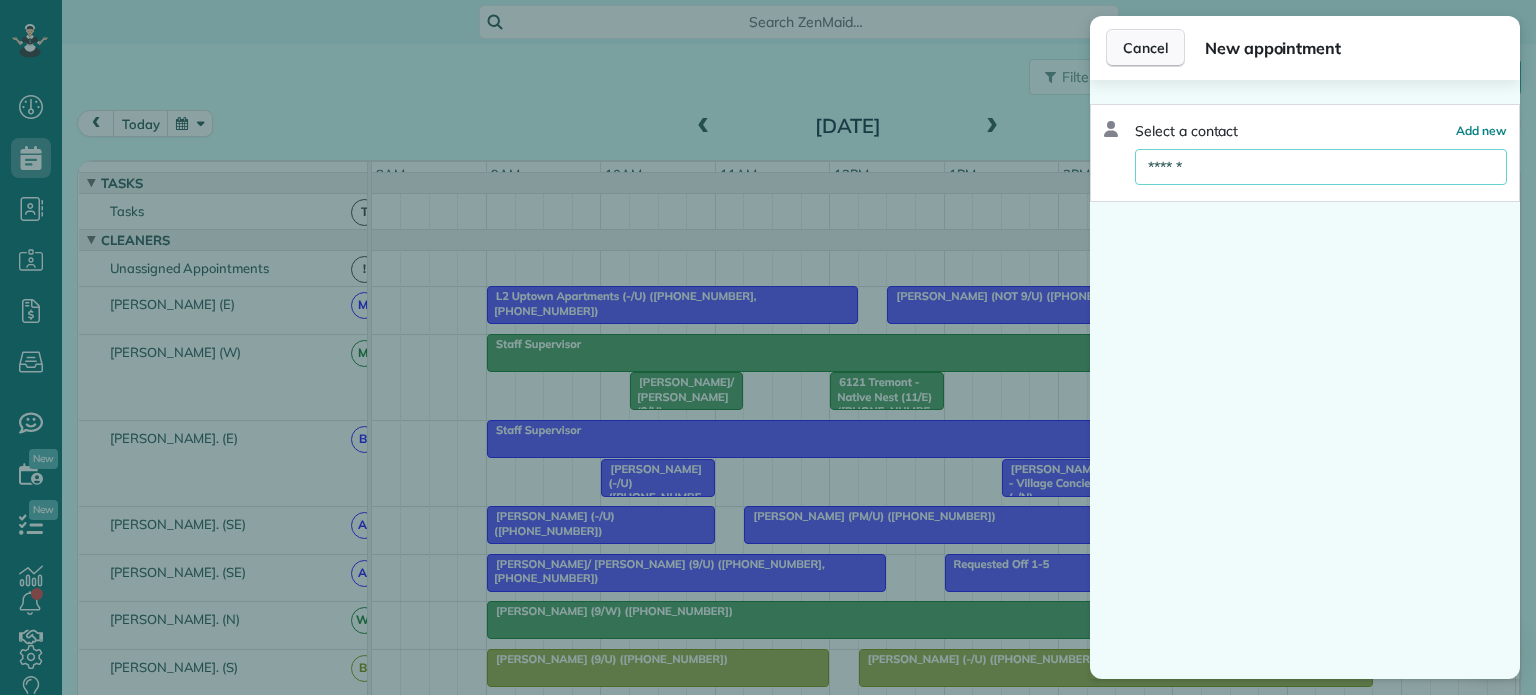 type on "******" 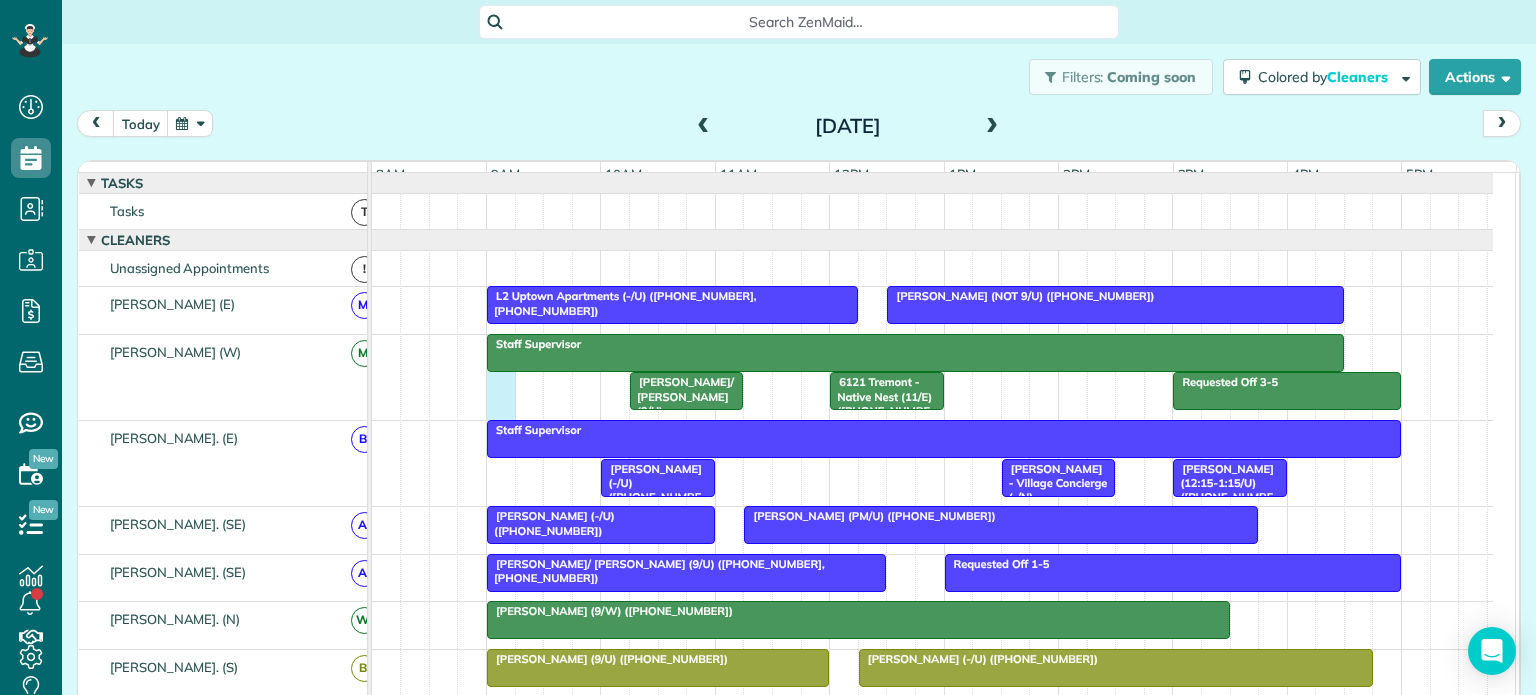 click on "Requested Off 3-5 Staff Supervisor 6121 Tremont - Native Nest (11/E) (+19406821867, +14692685812) Sam/ Heidi Walters (9/U) (+13529992610, +14076172716)" at bounding box center [932, 377] 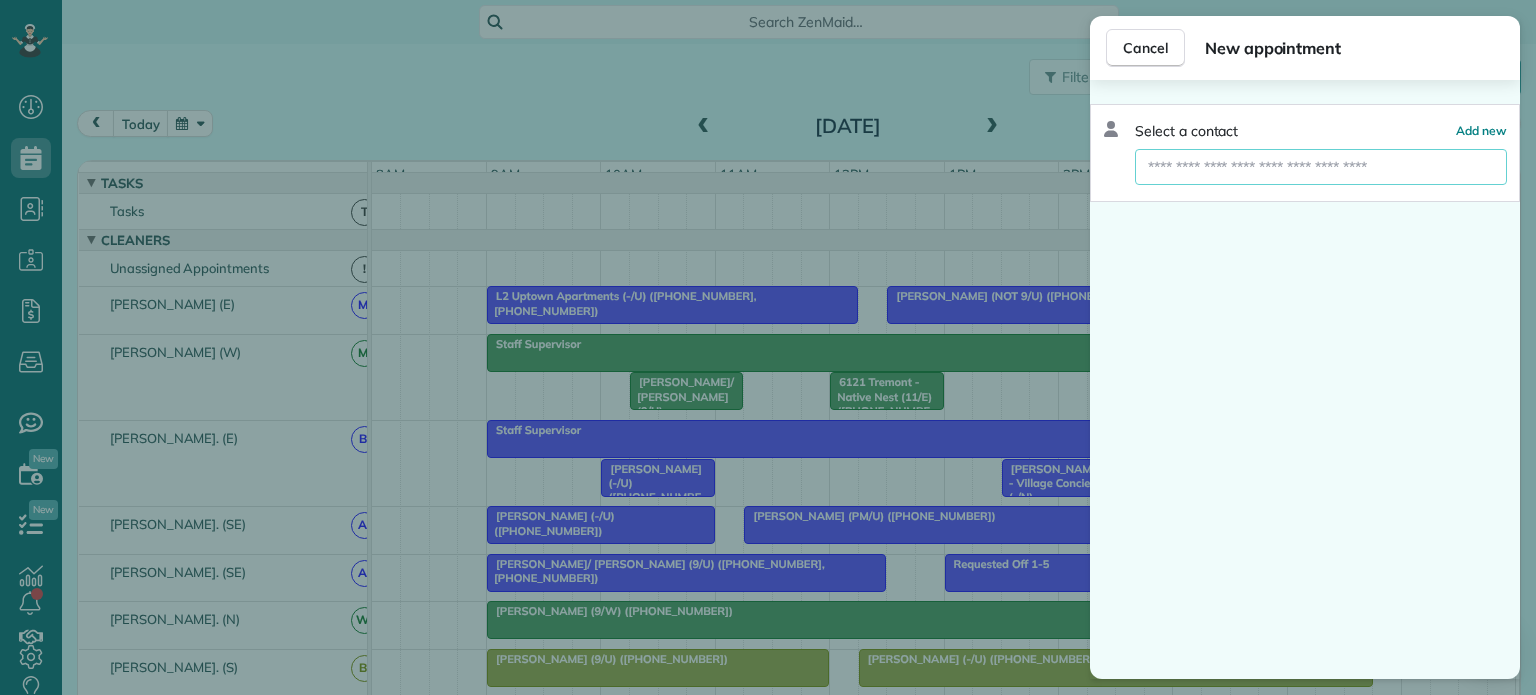 click at bounding box center (1321, 167) 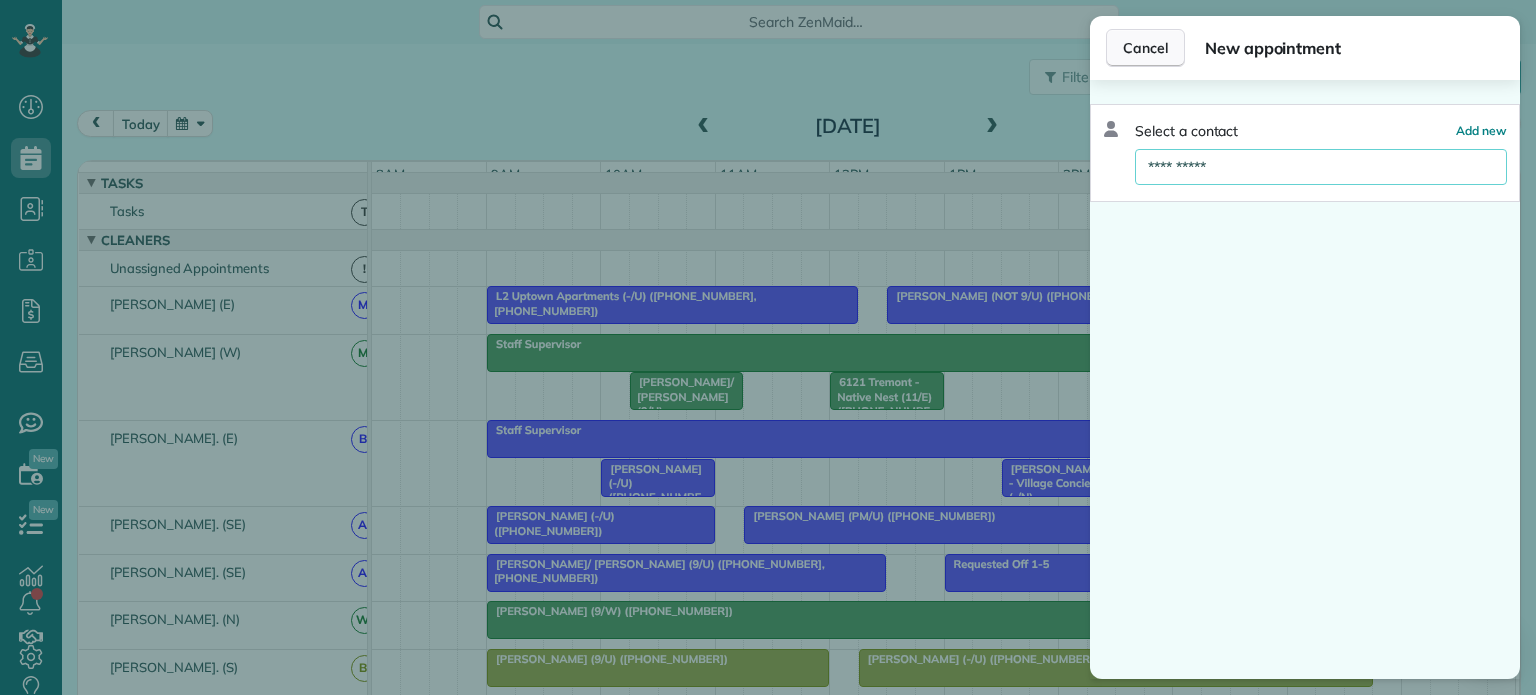 type on "**********" 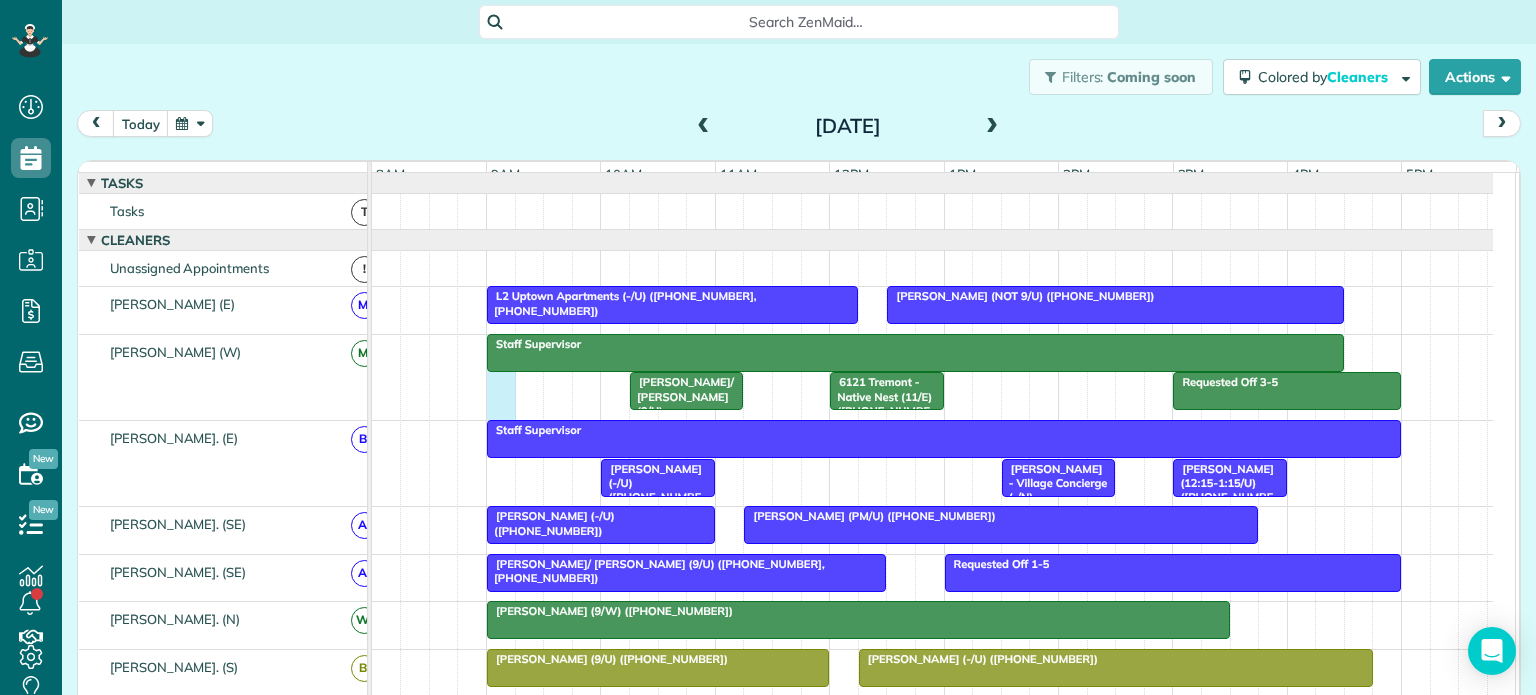 click on "Requested Off 3-5 Staff Supervisor 6121 Tremont - Native Nest (11/E) (+19406821867, +14692685812) Sam/ Heidi Walters (9/U) (+13529992610, +14076172716)" at bounding box center (932, 377) 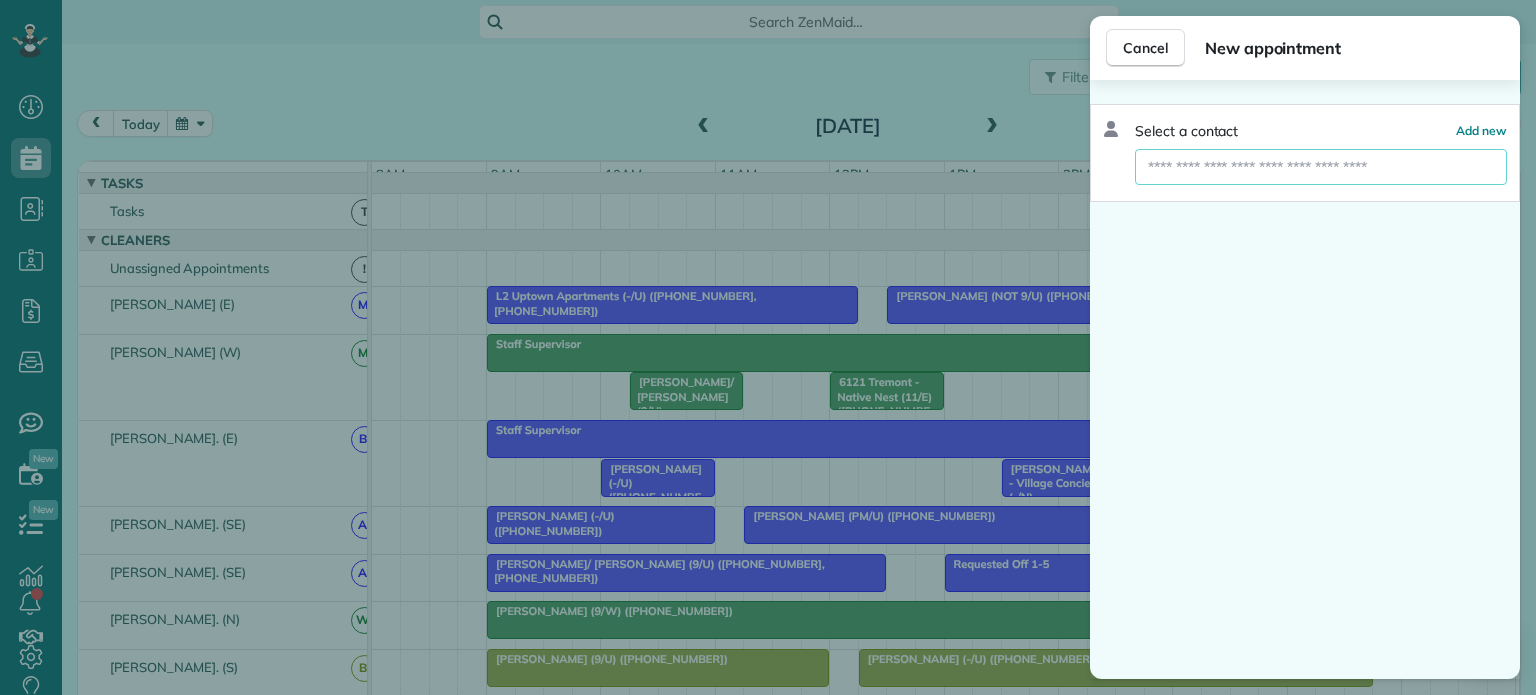 click at bounding box center (1321, 167) 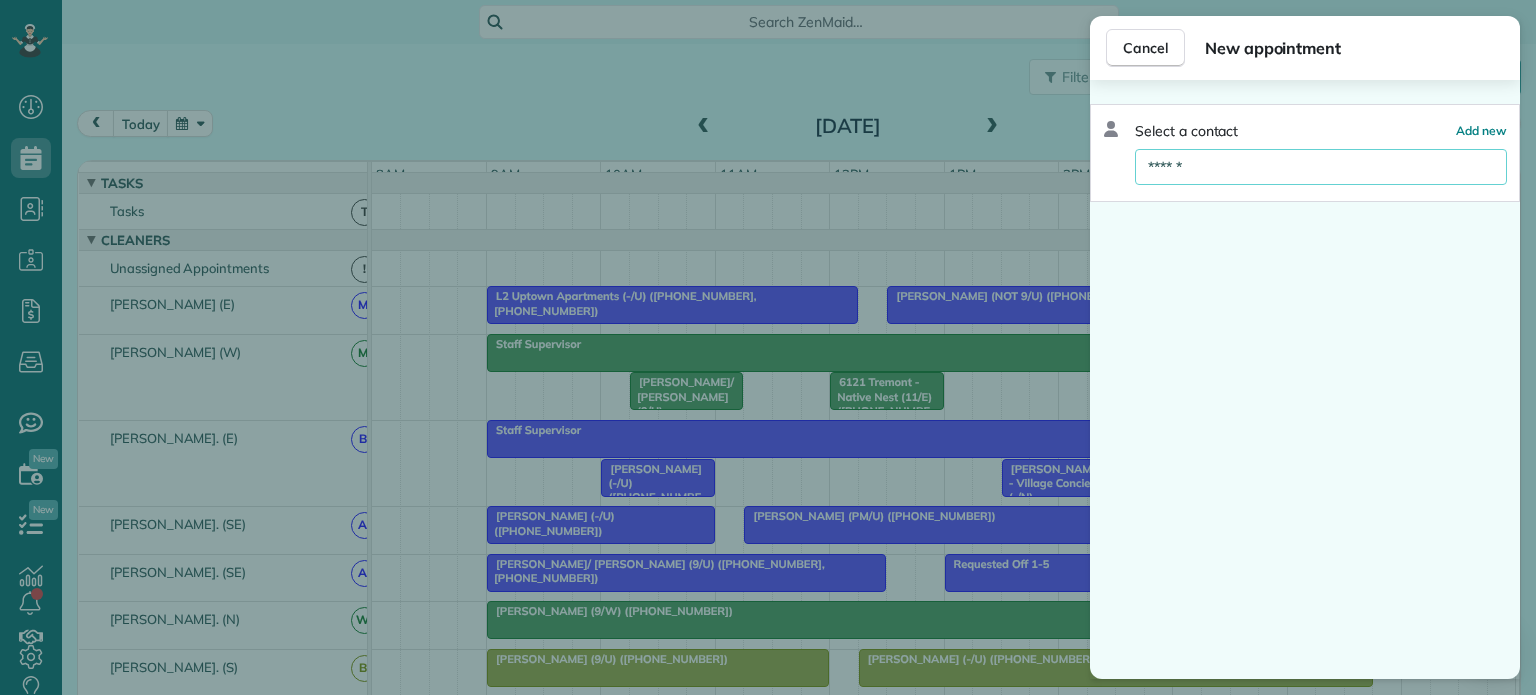 type on "*******" 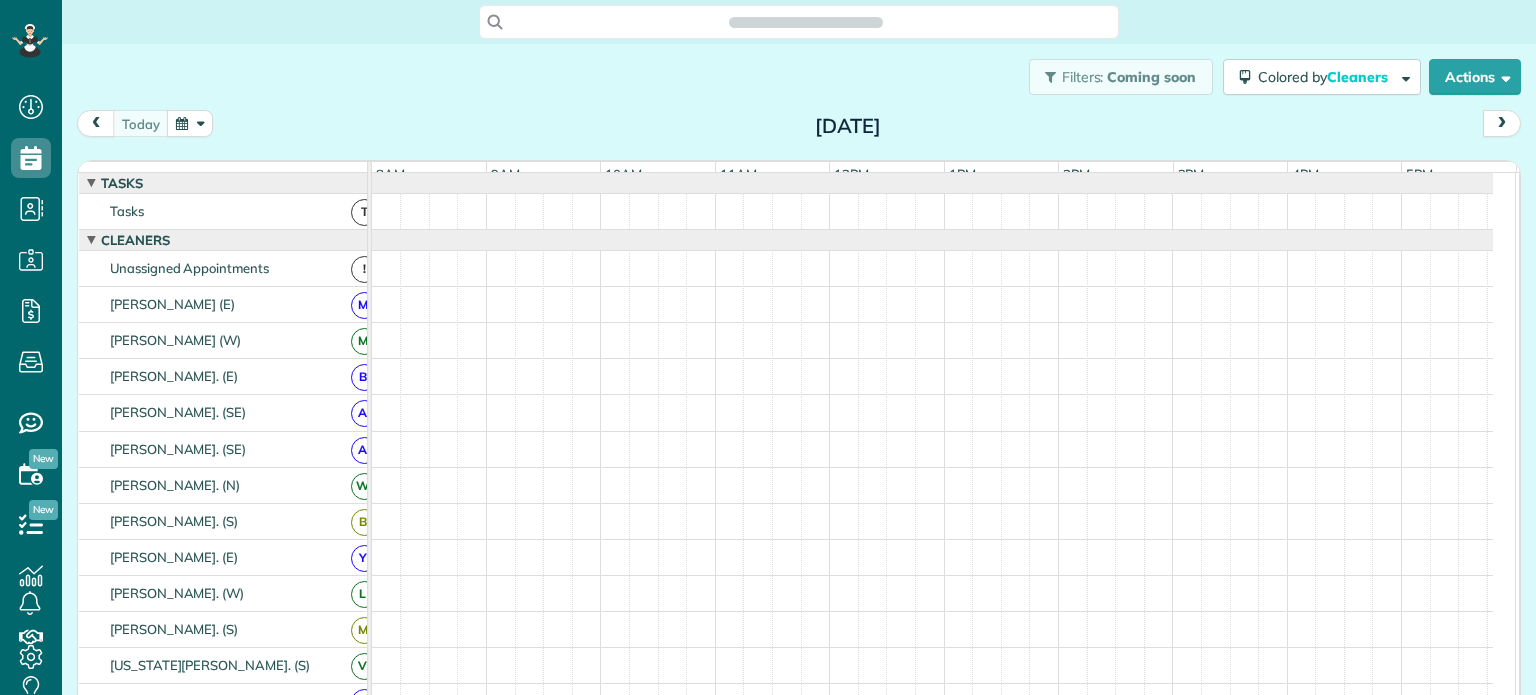 scroll, scrollTop: 0, scrollLeft: 0, axis: both 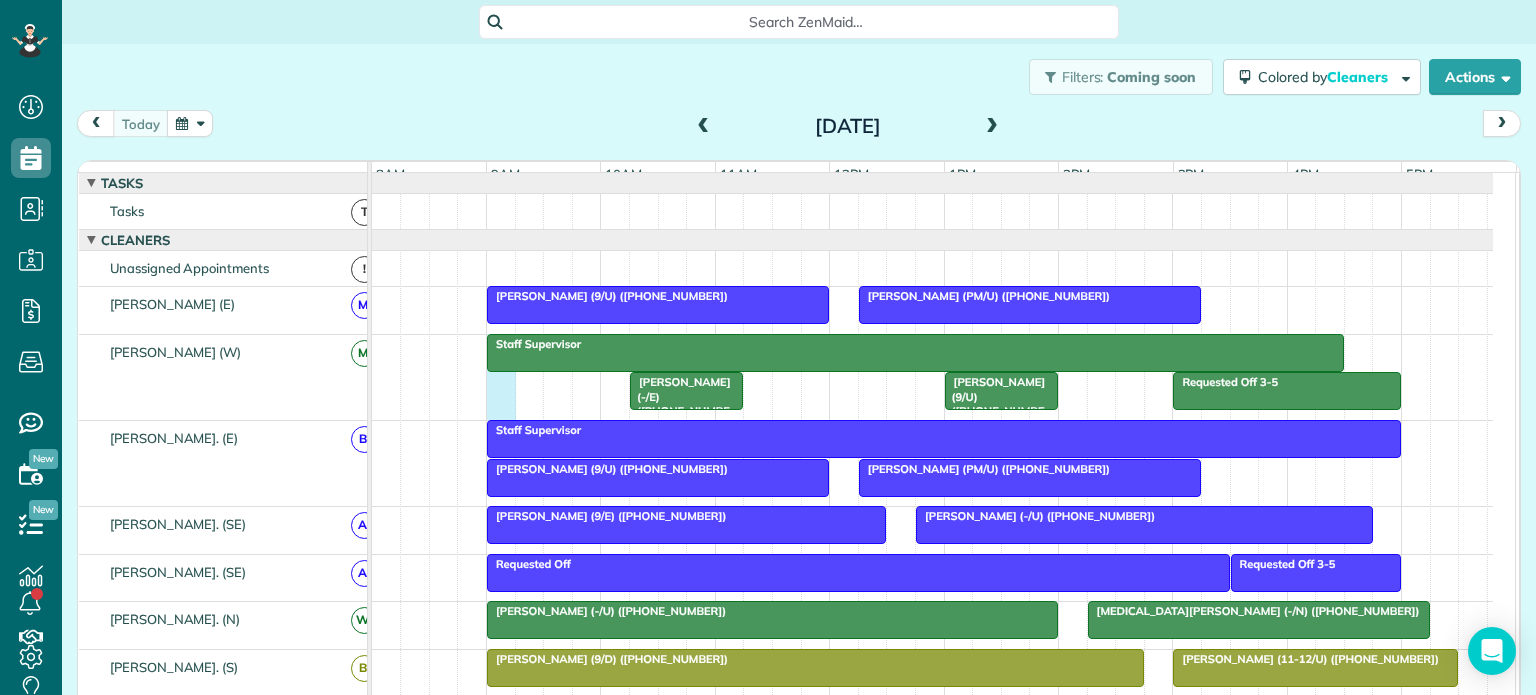 click on "Requested Off 3-5 Staff Supervisor Kathryne Letzer (-/E) (+12057772837, +14048517250) Cindy Luong (9/U) (+16825540327)" at bounding box center (932, 377) 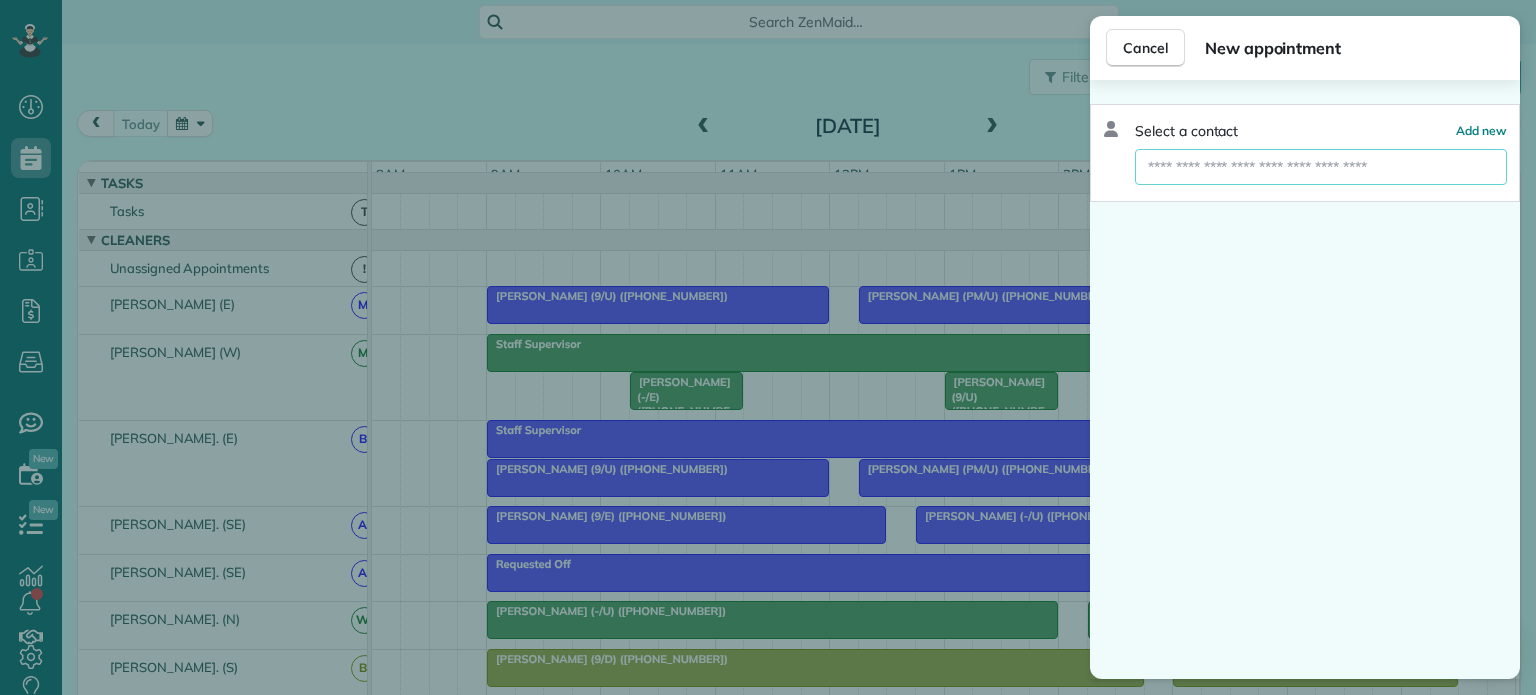 click at bounding box center [1321, 167] 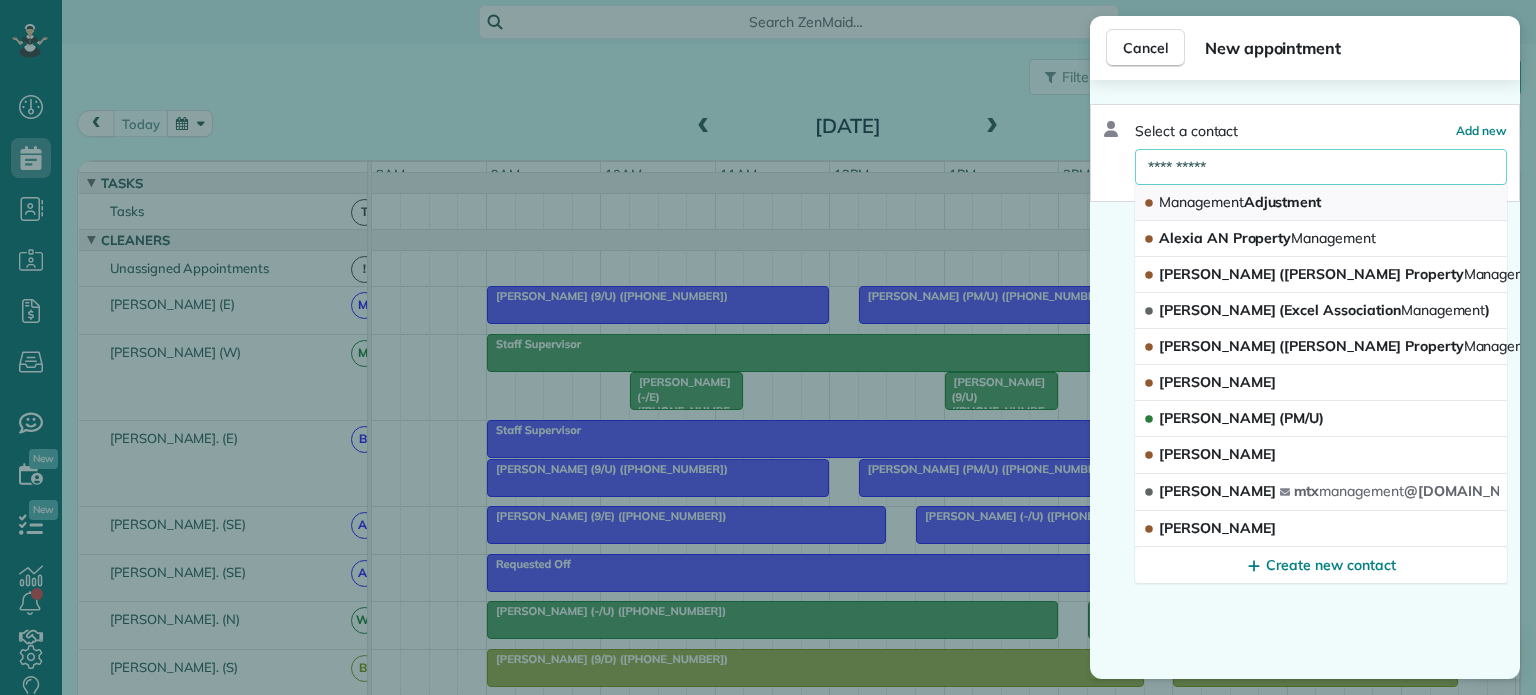 type on "**********" 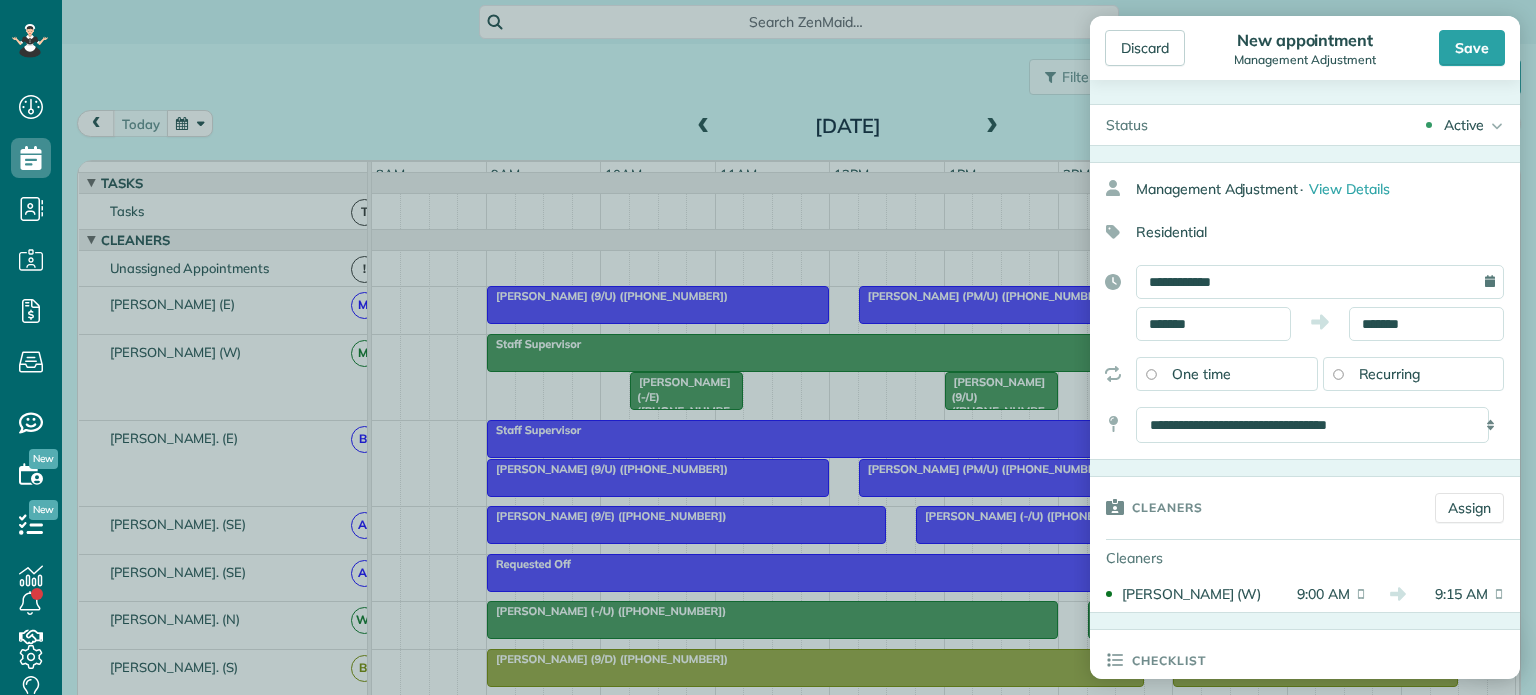 click on "Active" at bounding box center (1464, 125) 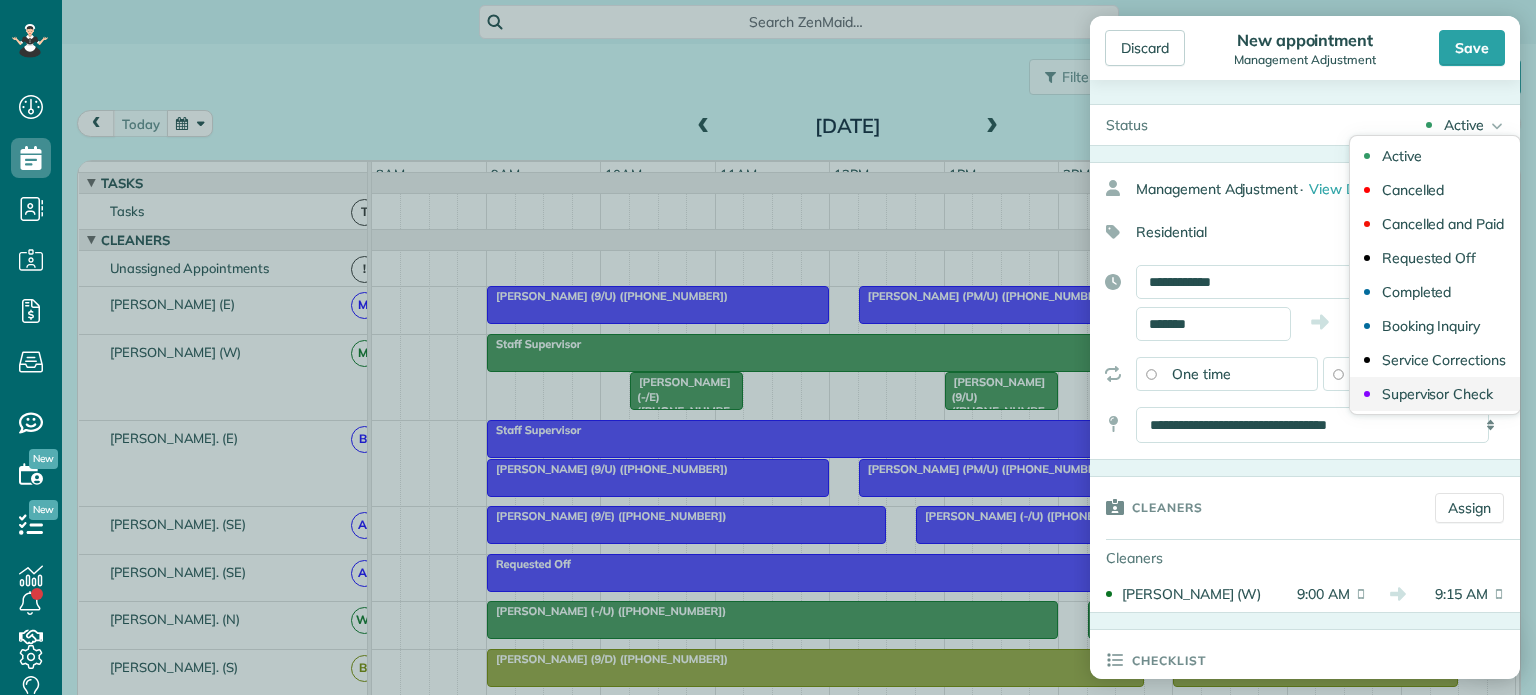 click on "Supervisor Check" at bounding box center [1437, 394] 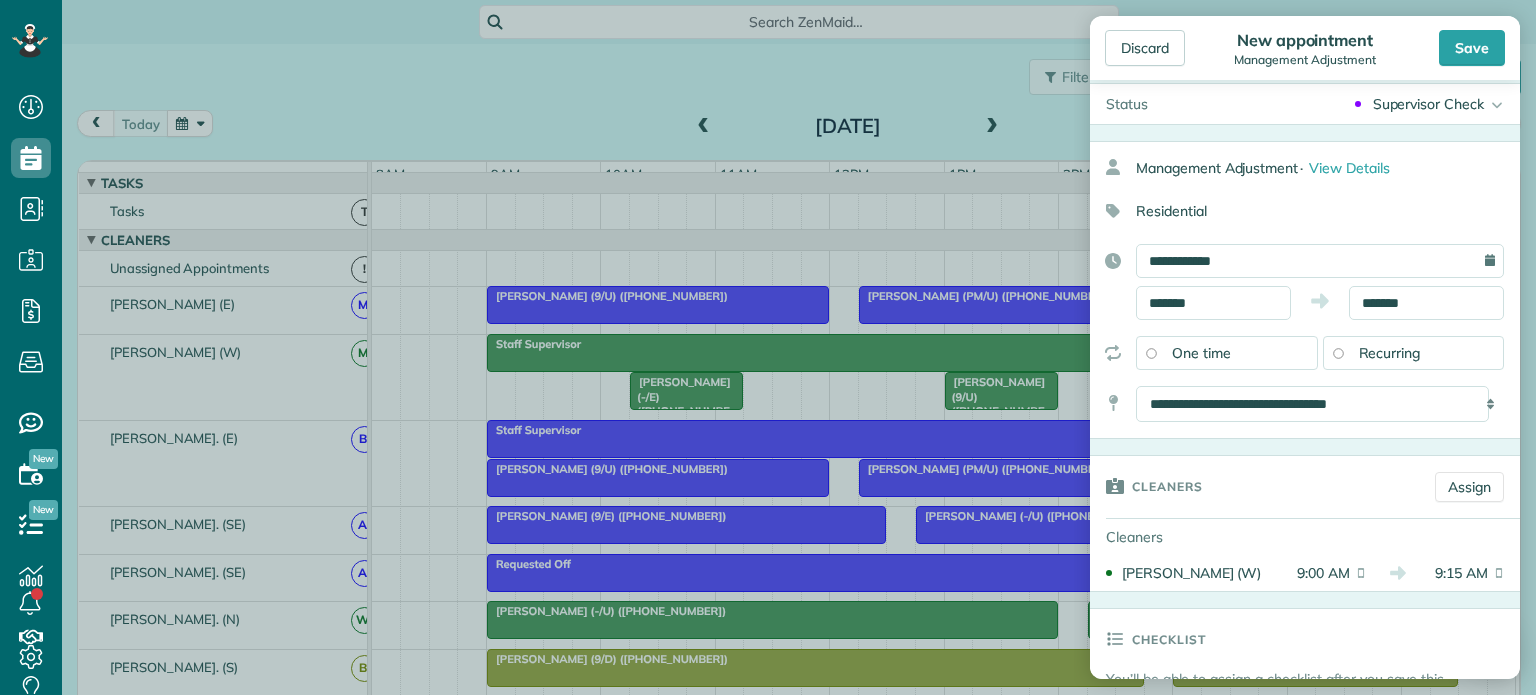 scroll, scrollTop: 0, scrollLeft: 0, axis: both 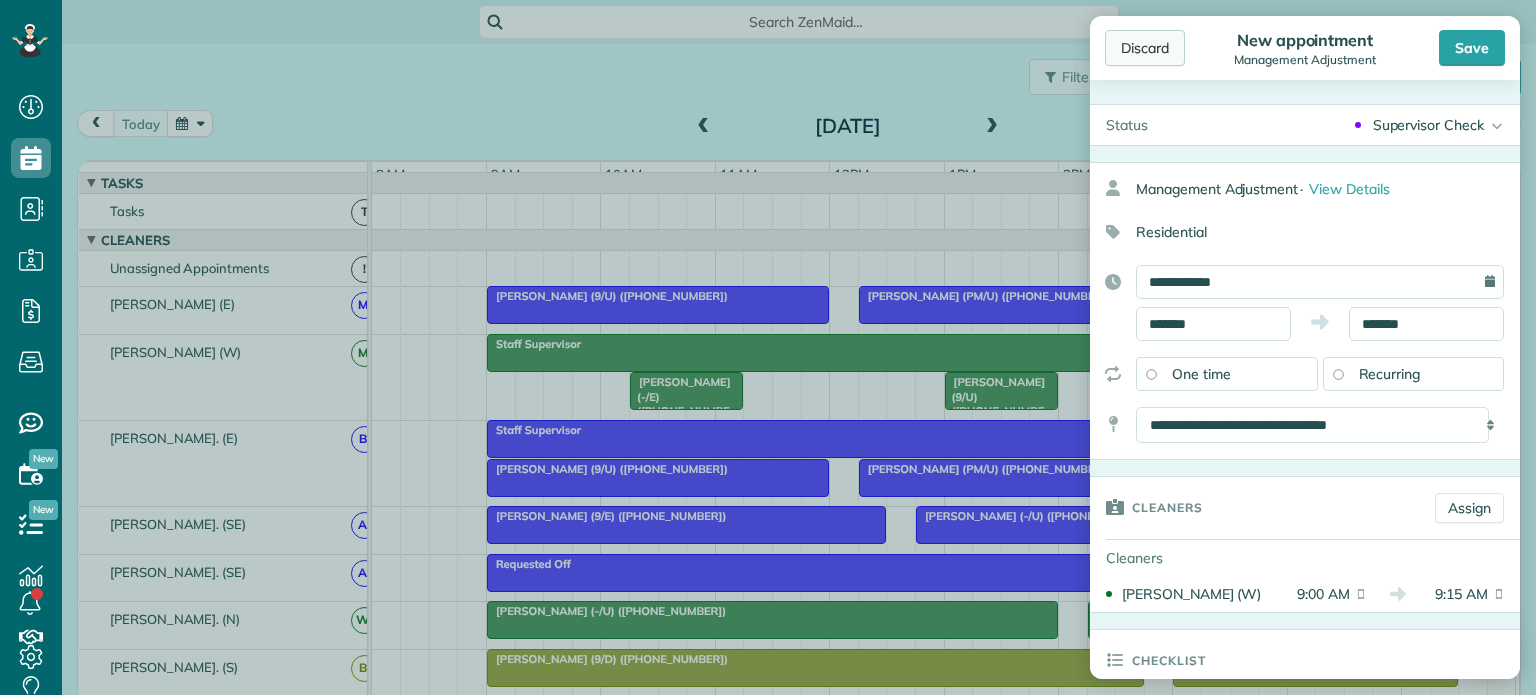 click on "Discard" at bounding box center (1145, 48) 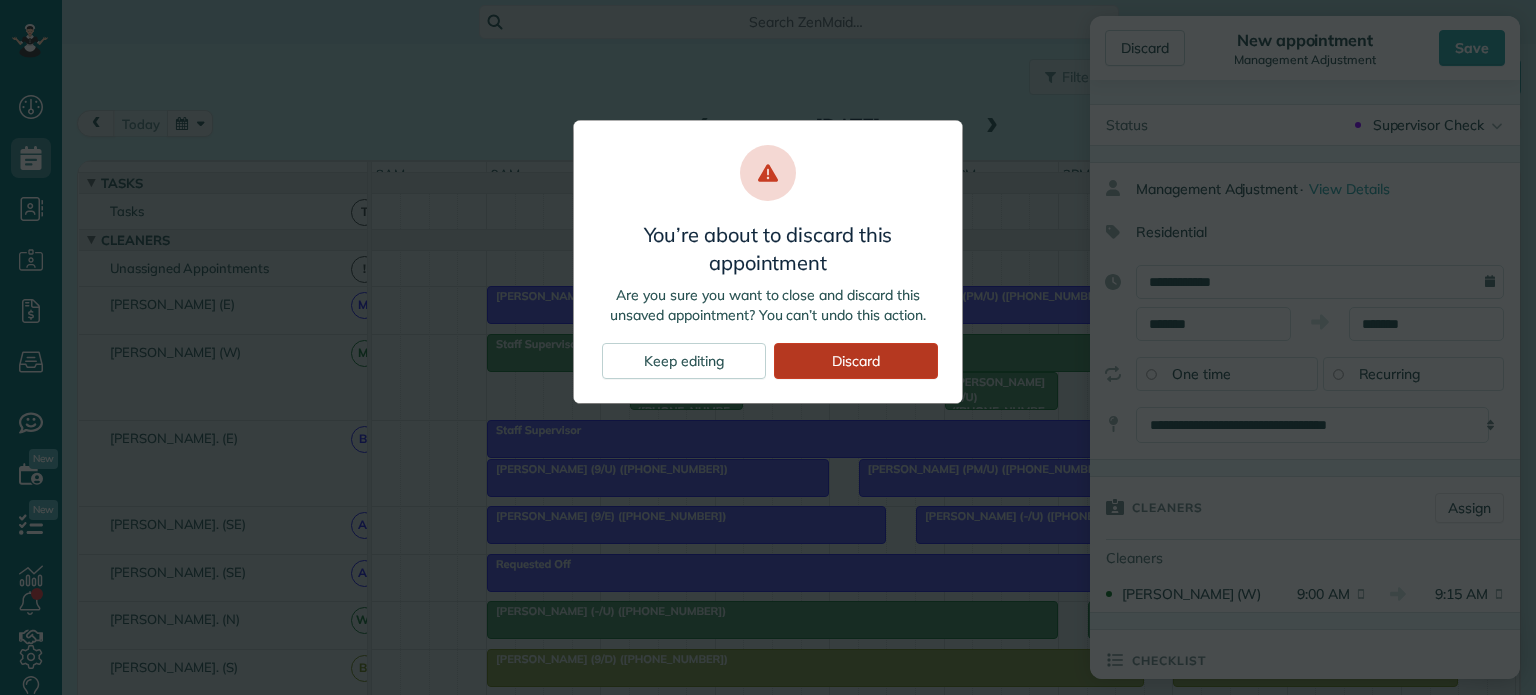 click on "Discard" at bounding box center (856, 361) 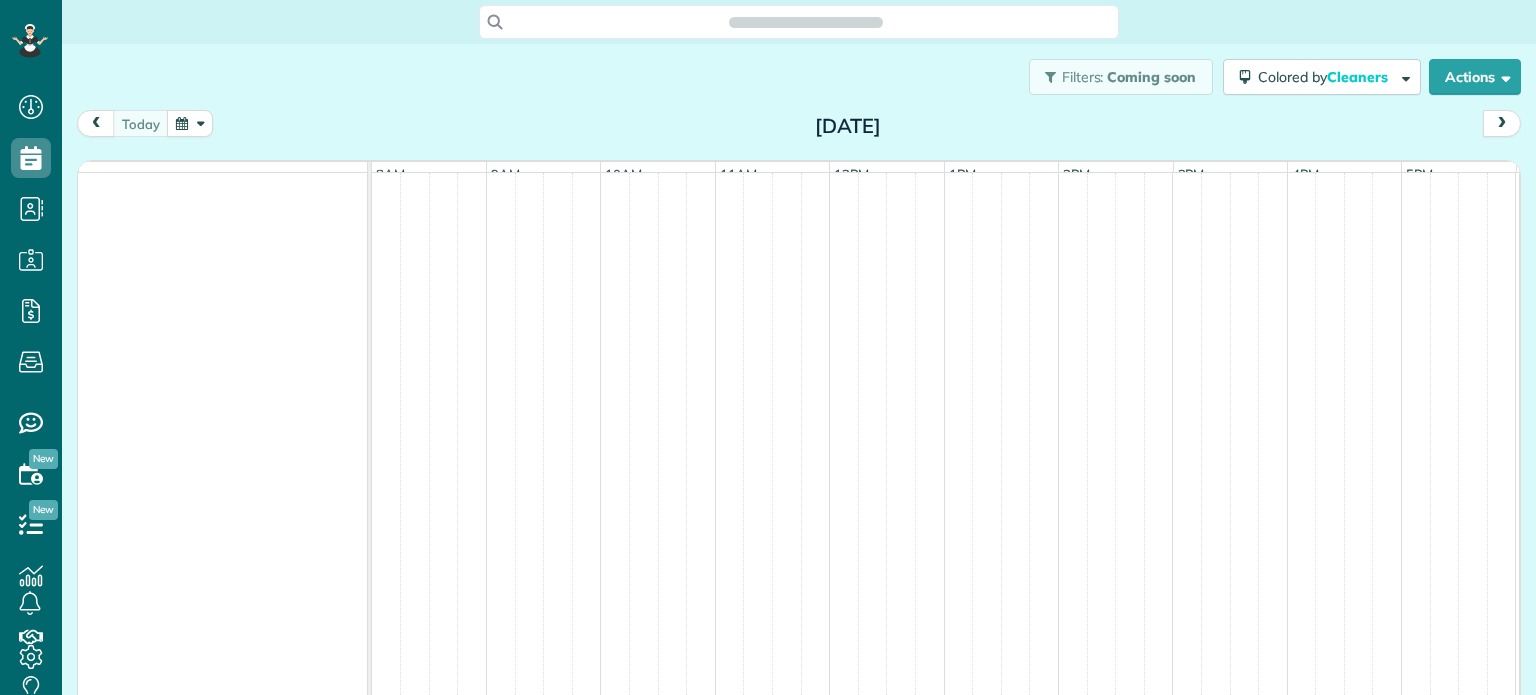 scroll, scrollTop: 0, scrollLeft: 0, axis: both 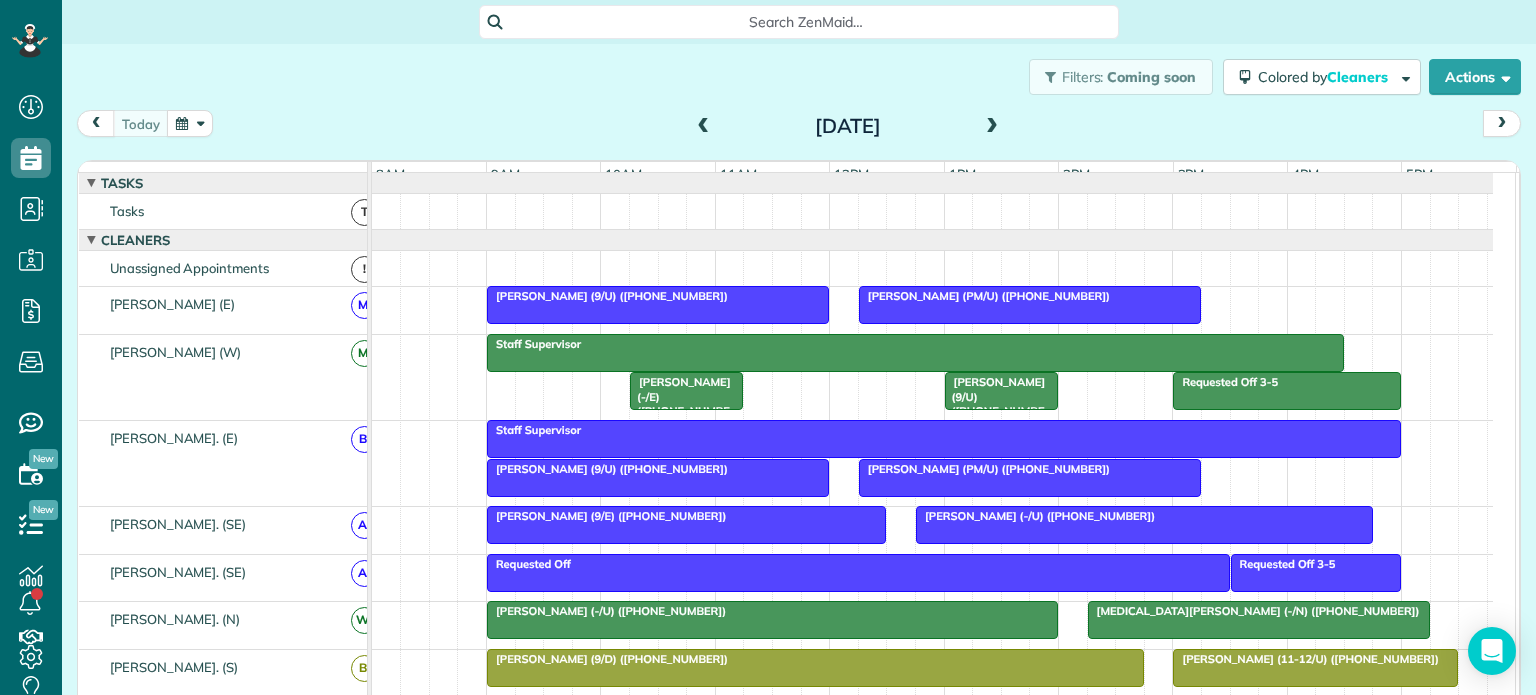 click at bounding box center (992, 127) 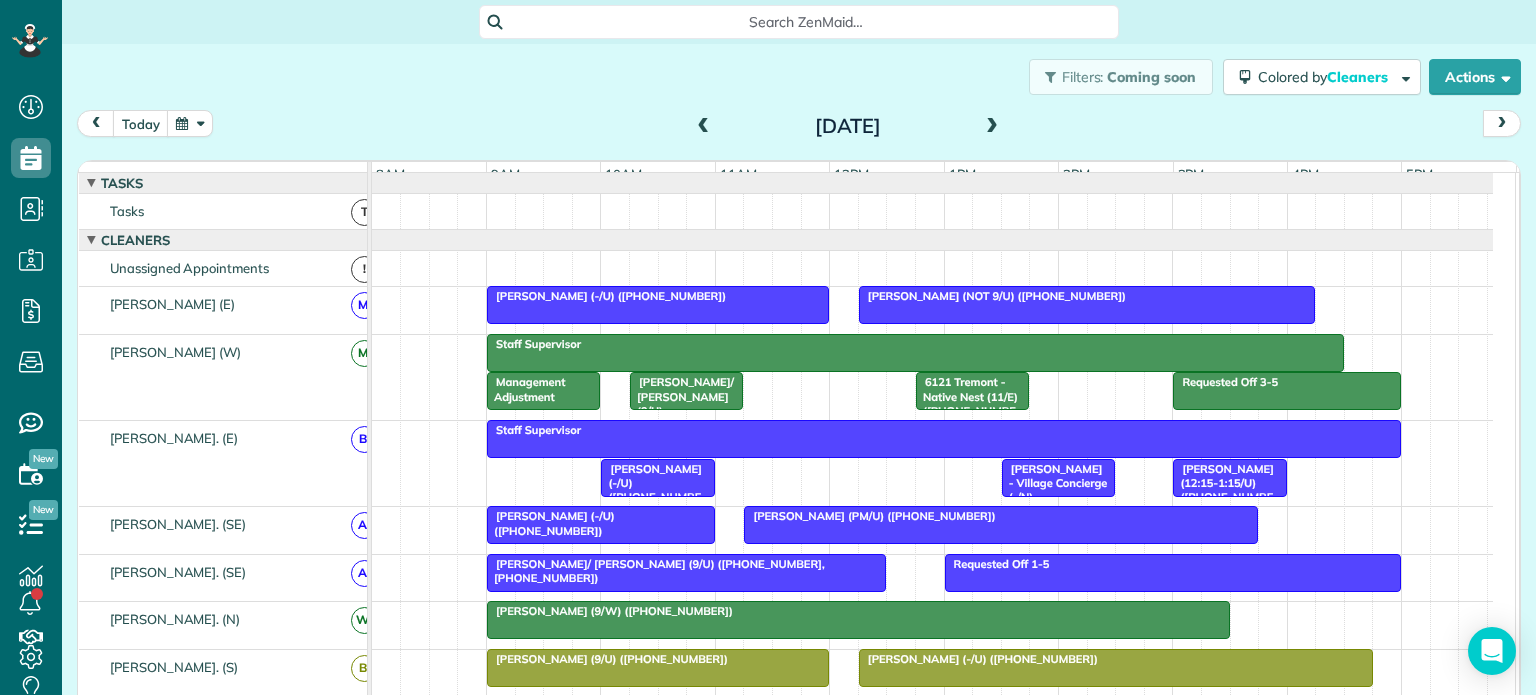 click on "[PERSON_NAME] - Village Concierge (-/N) ([PHONE_NUMBER])" at bounding box center [1054, 497] 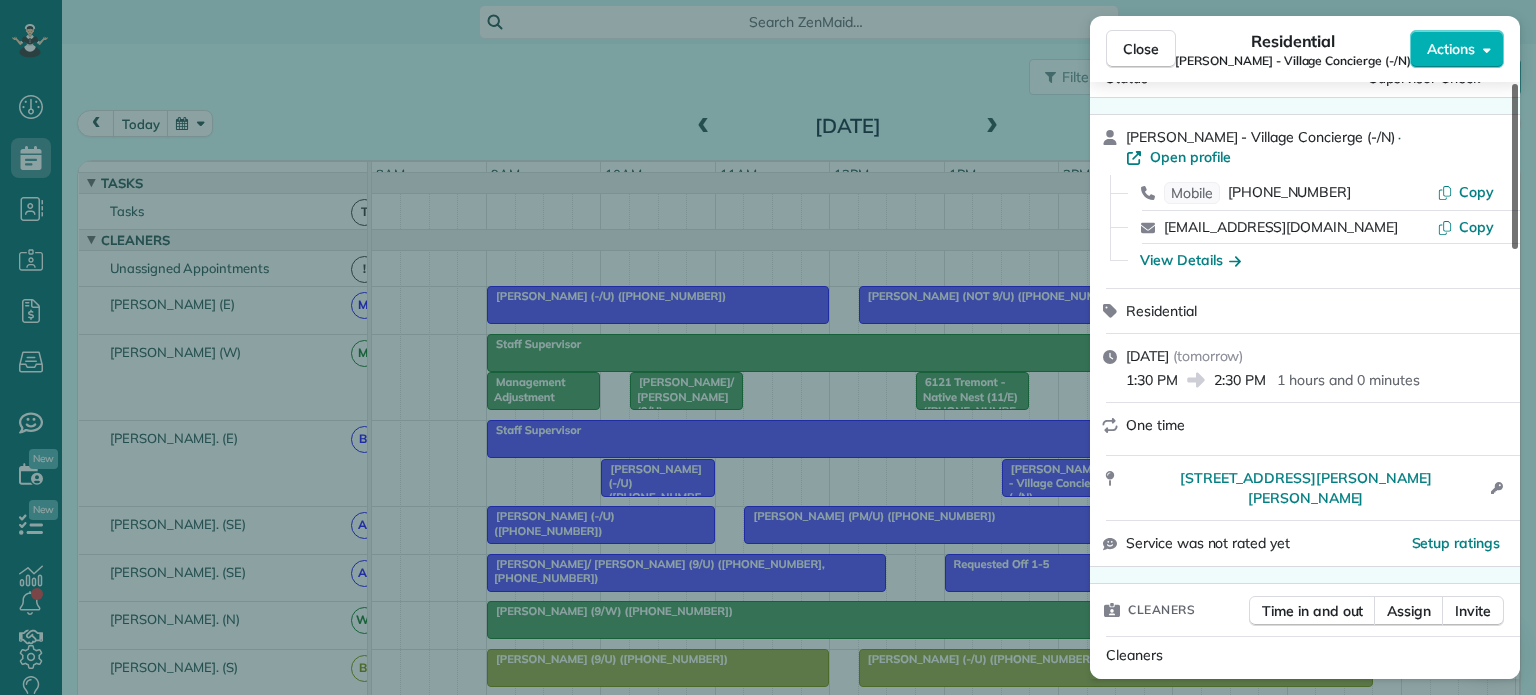 scroll, scrollTop: 0, scrollLeft: 0, axis: both 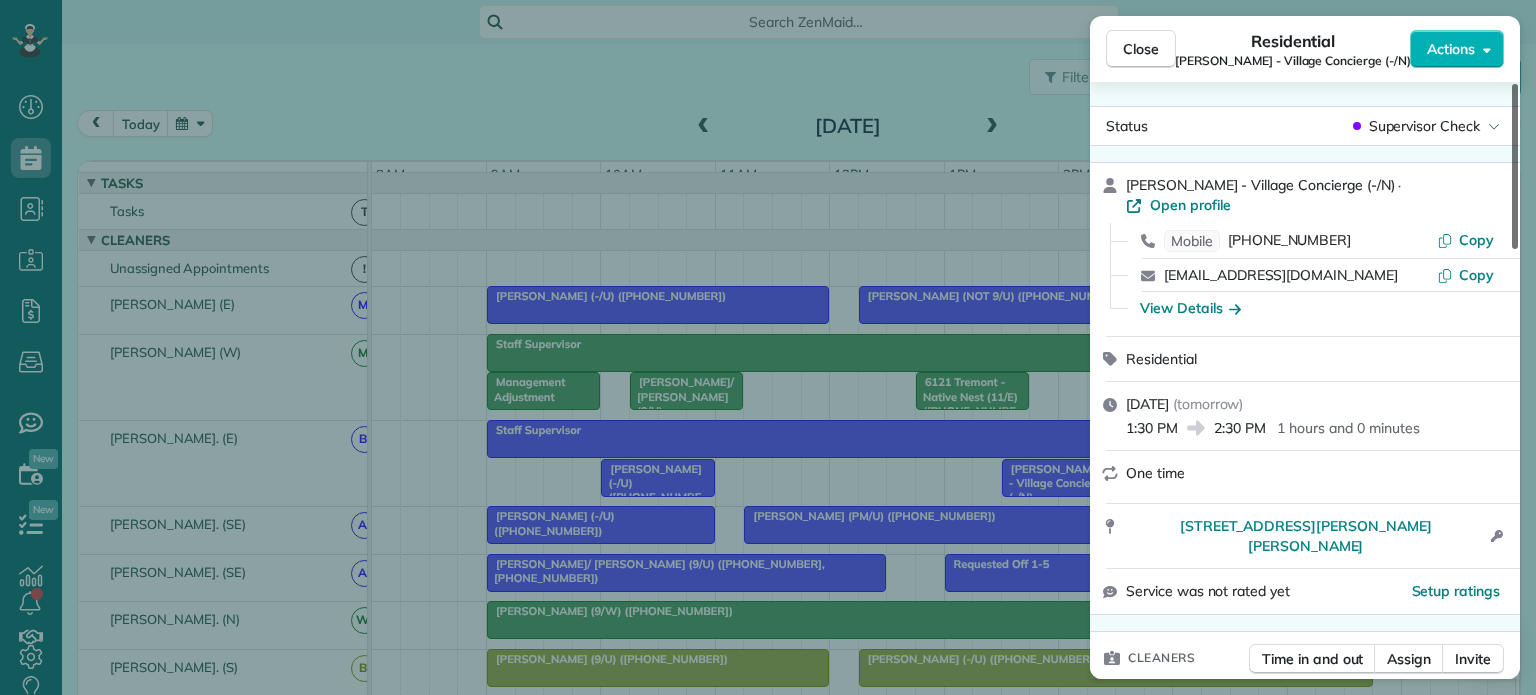 drag, startPoint x: 1512, startPoint y: 183, endPoint x: 1468, endPoint y: 142, distance: 60.1415 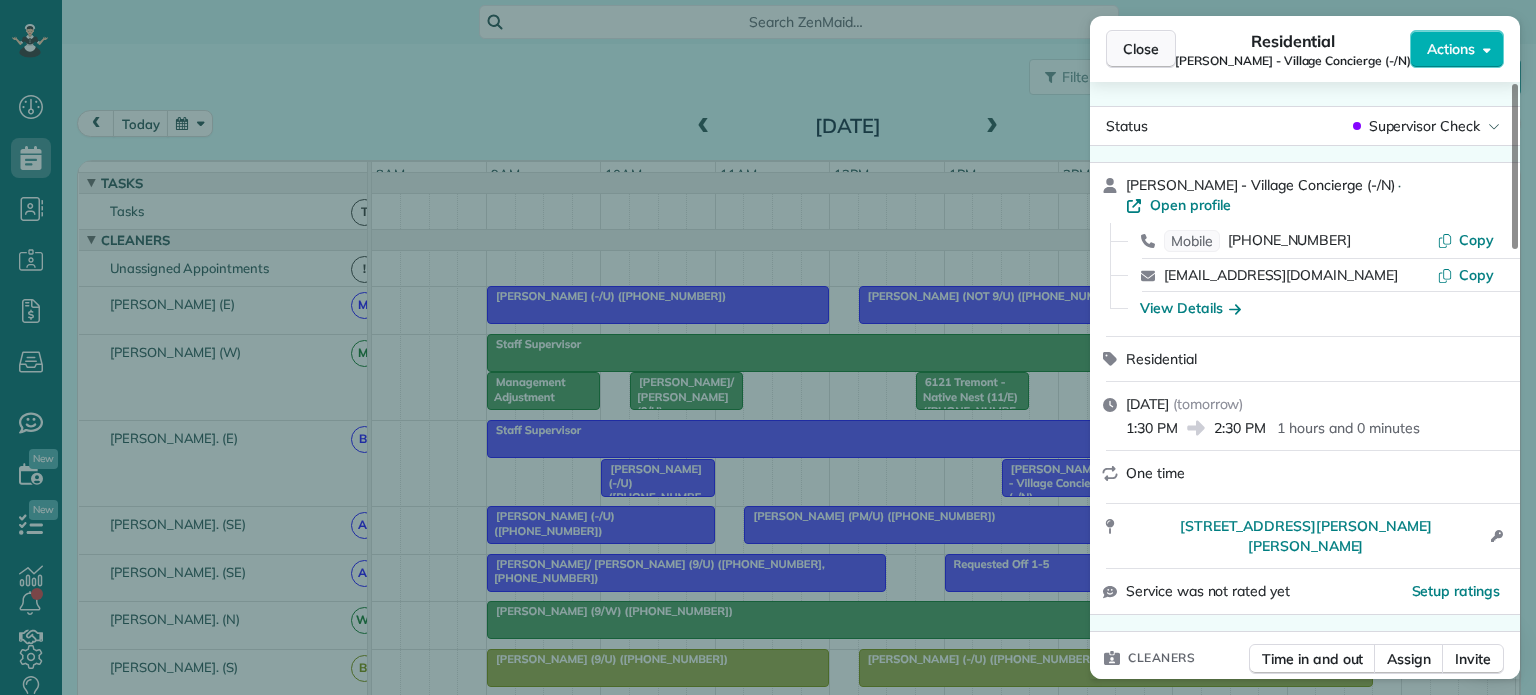 click on "Close" at bounding box center (1141, 49) 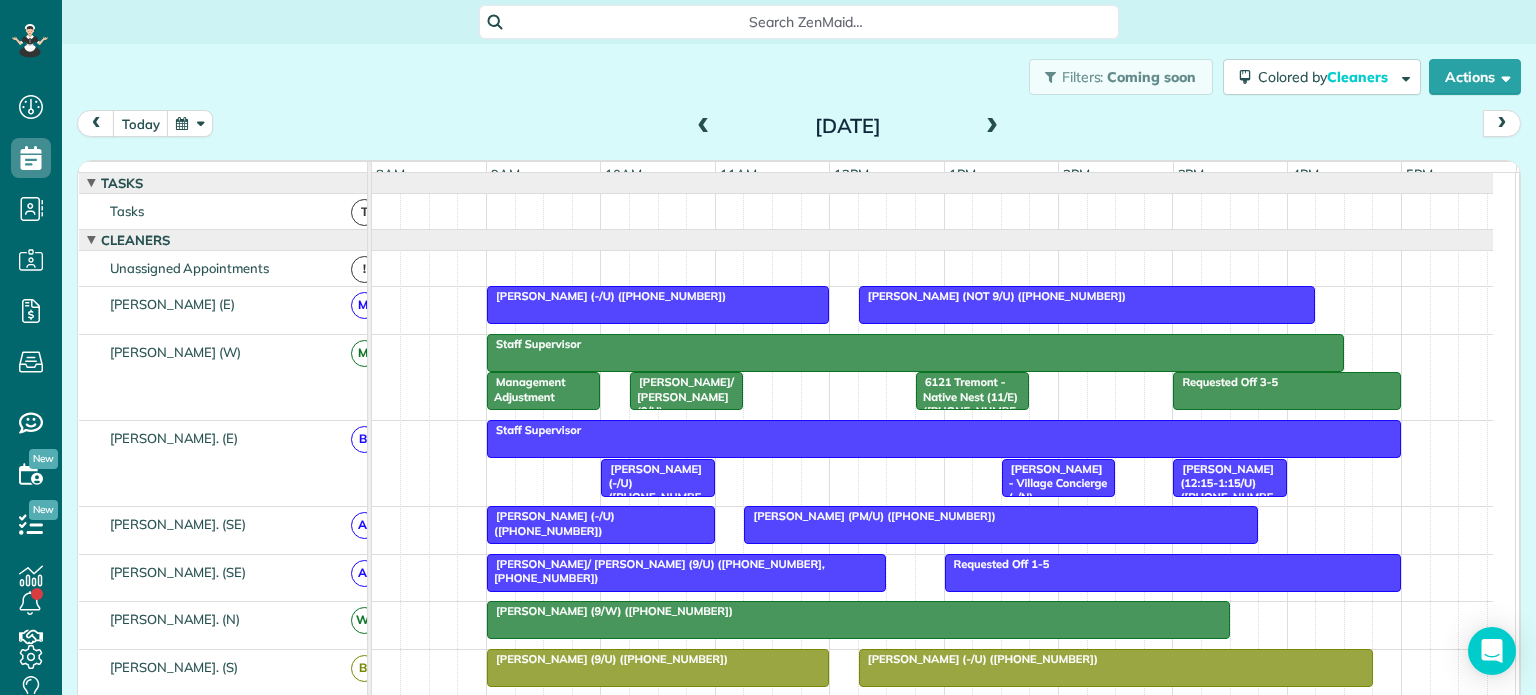 click on "[PERSON_NAME] (-/U) ([PHONE_NUMBER])" at bounding box center [657, 490] 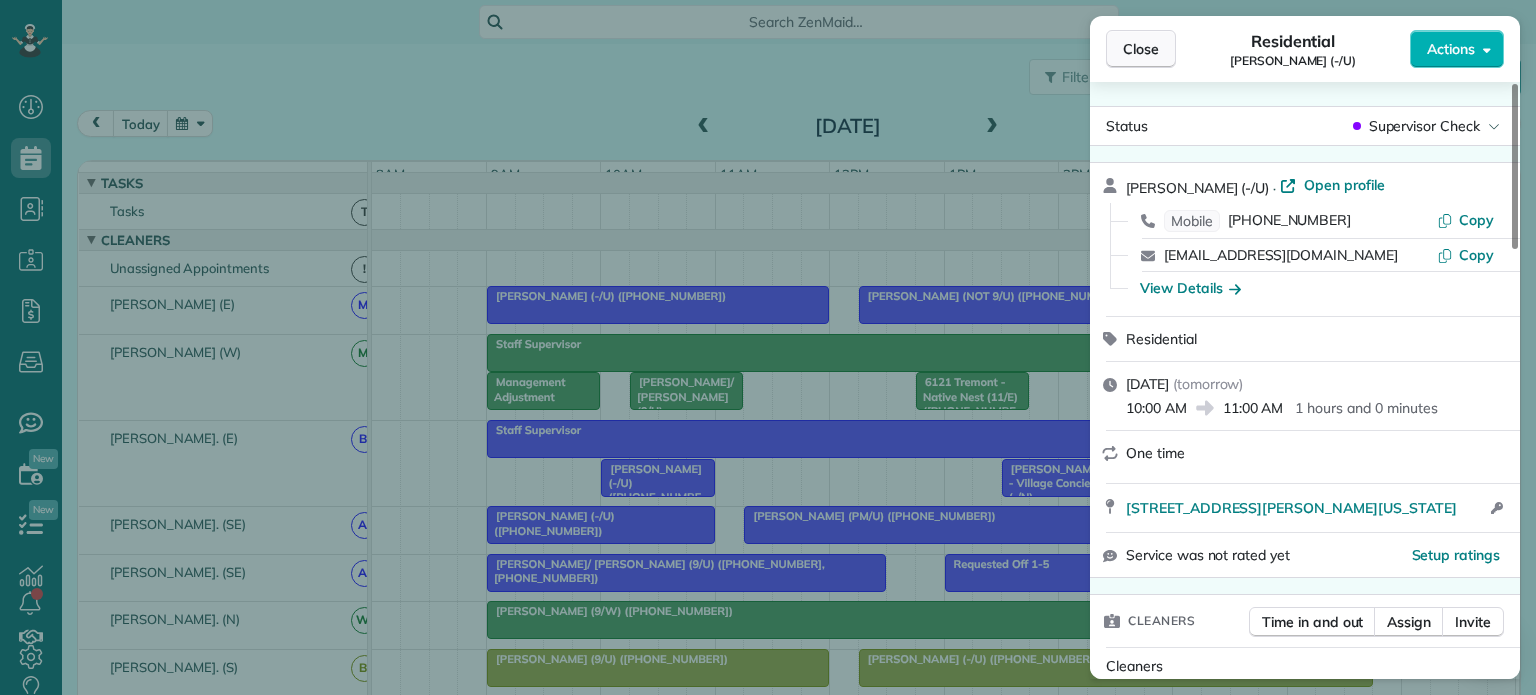 click on "Close" at bounding box center (1141, 49) 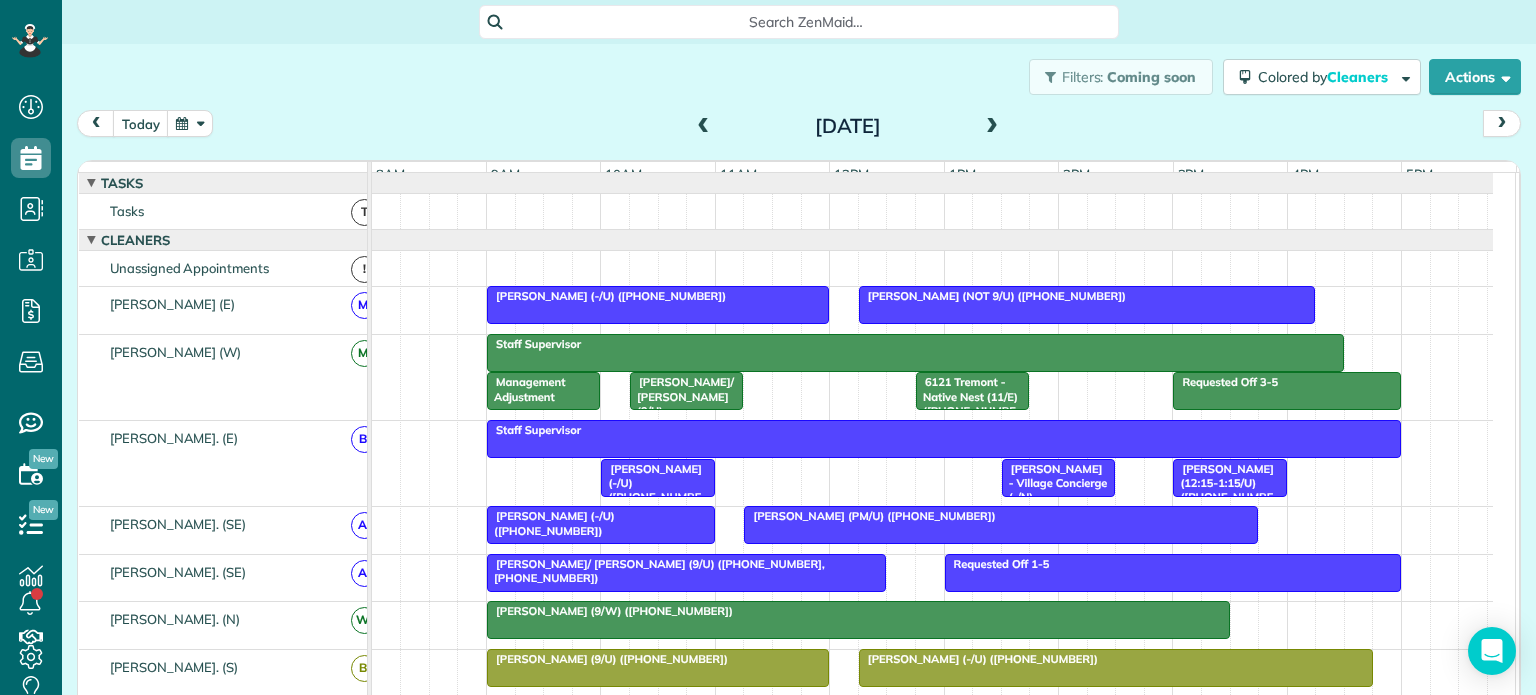 scroll, scrollTop: 46, scrollLeft: 0, axis: vertical 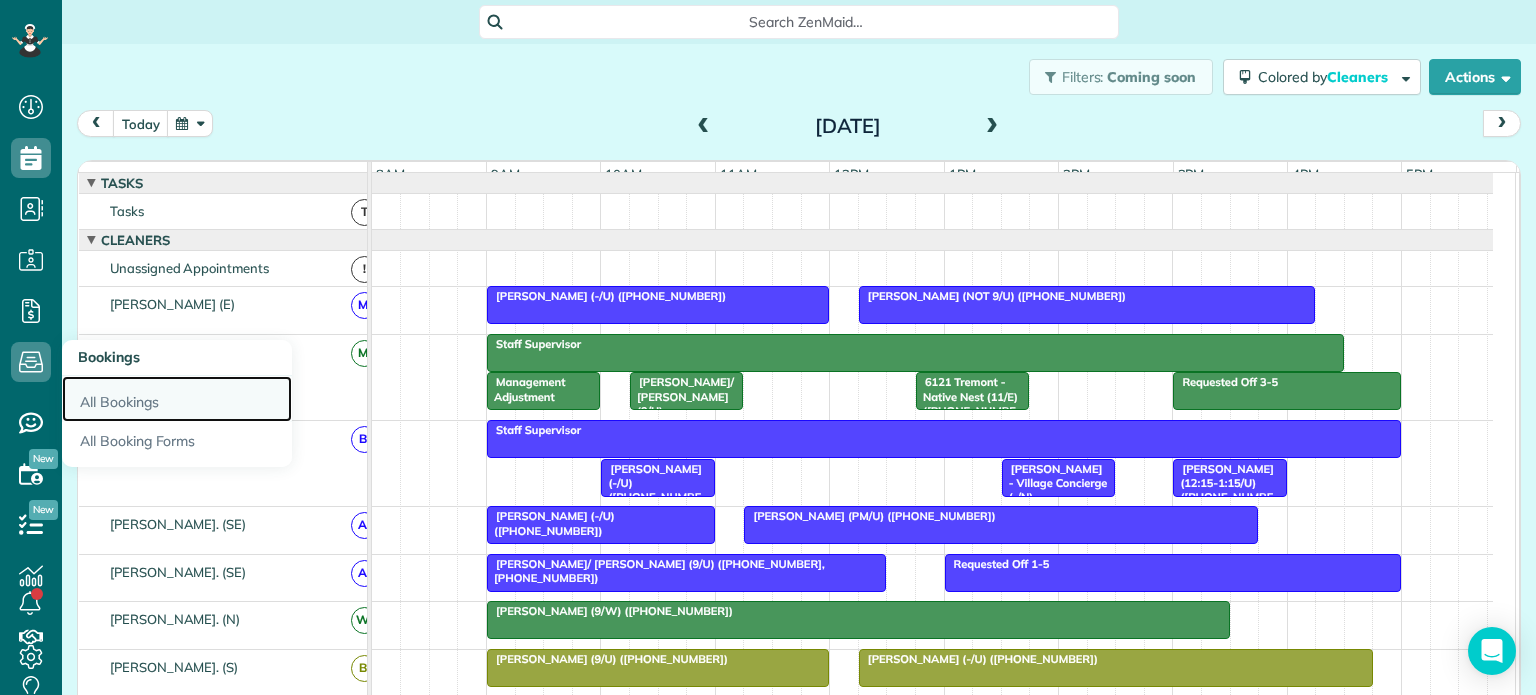 click on "All Bookings" at bounding box center [177, 399] 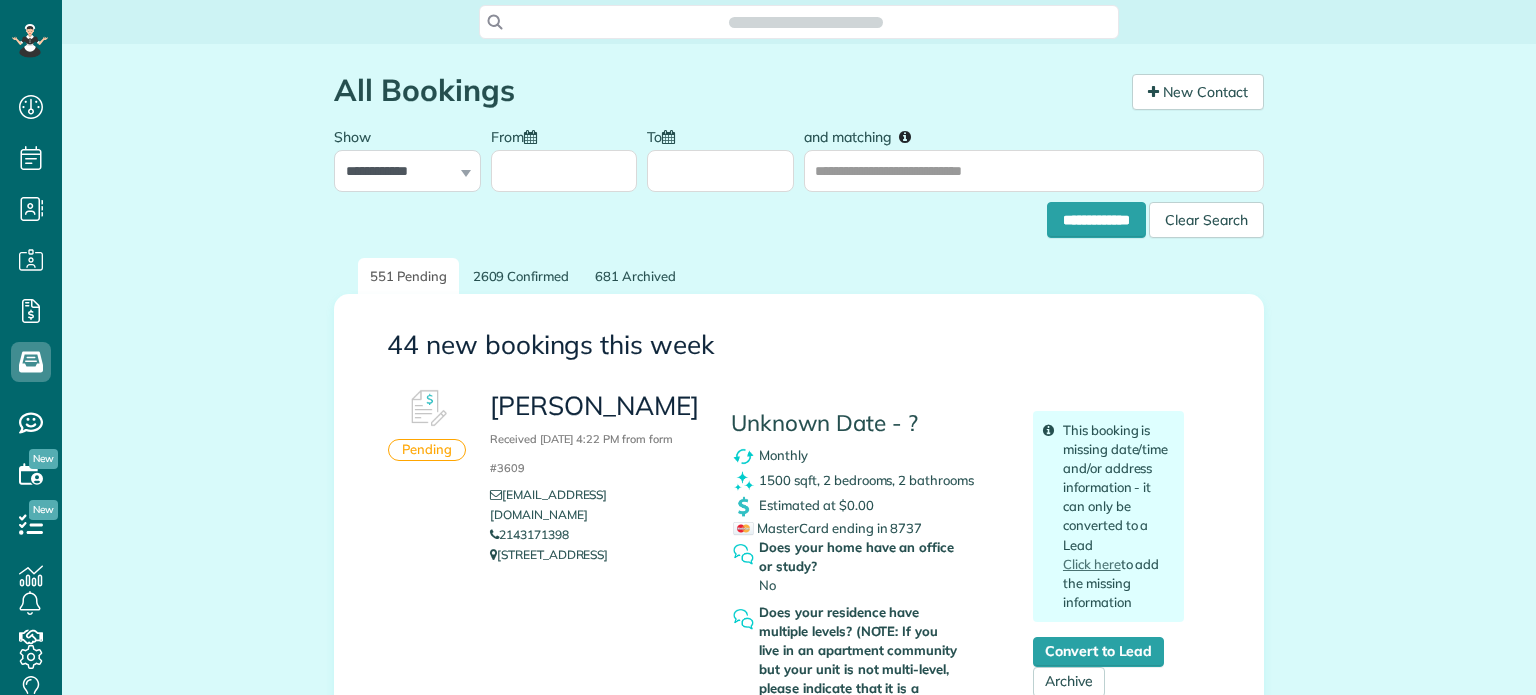 scroll, scrollTop: 0, scrollLeft: 0, axis: both 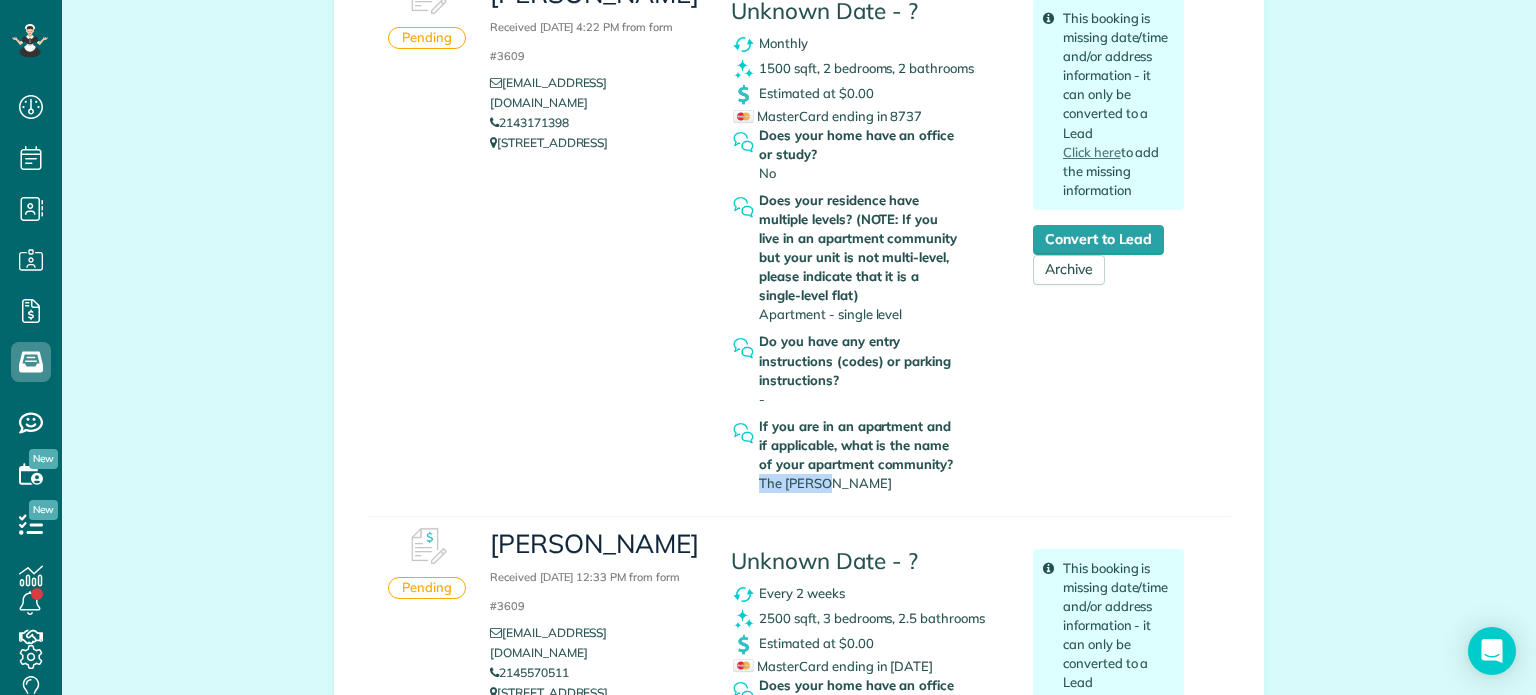 drag, startPoint x: 804, startPoint y: 480, endPoint x: 752, endPoint y: 490, distance: 52.95281 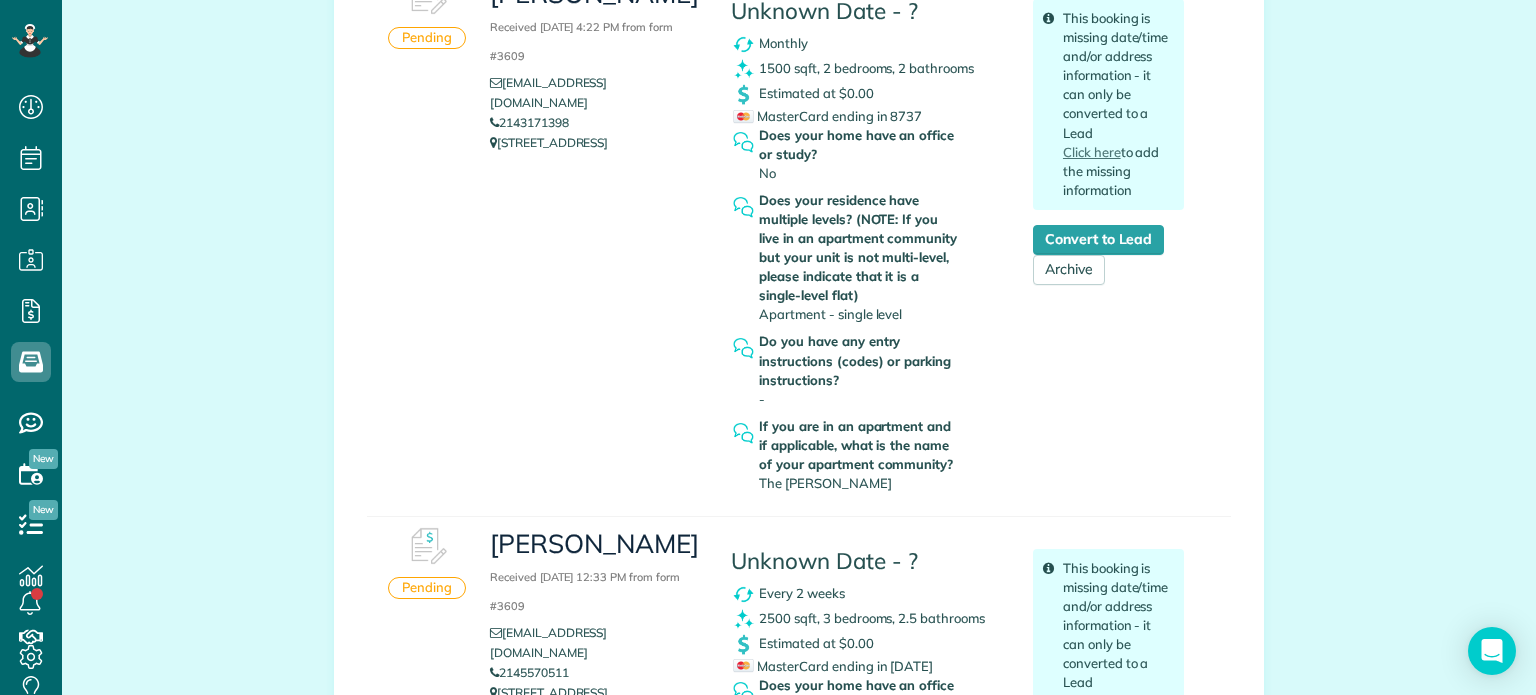 drag, startPoint x: 541, startPoint y: 143, endPoint x: 569, endPoint y: 148, distance: 28.442924 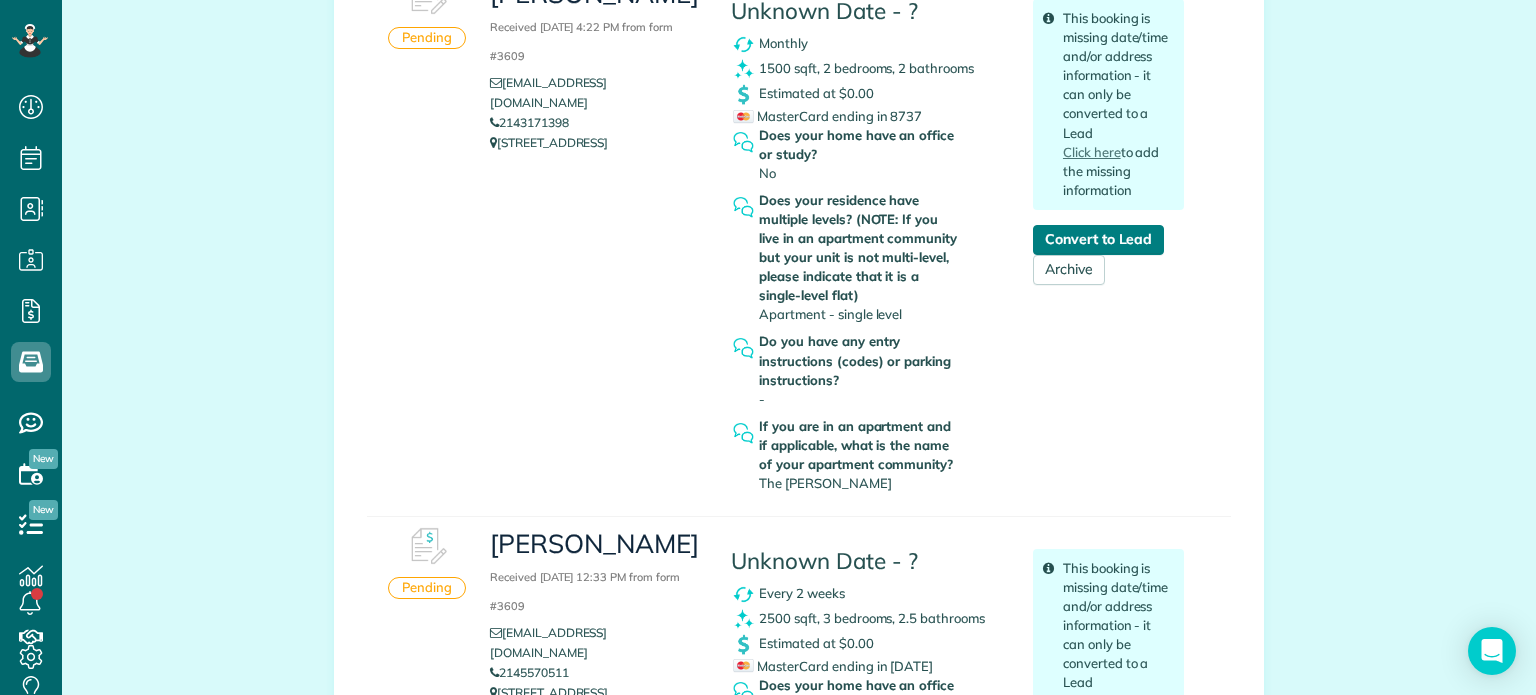 click on "Convert to Lead" at bounding box center (1098, 240) 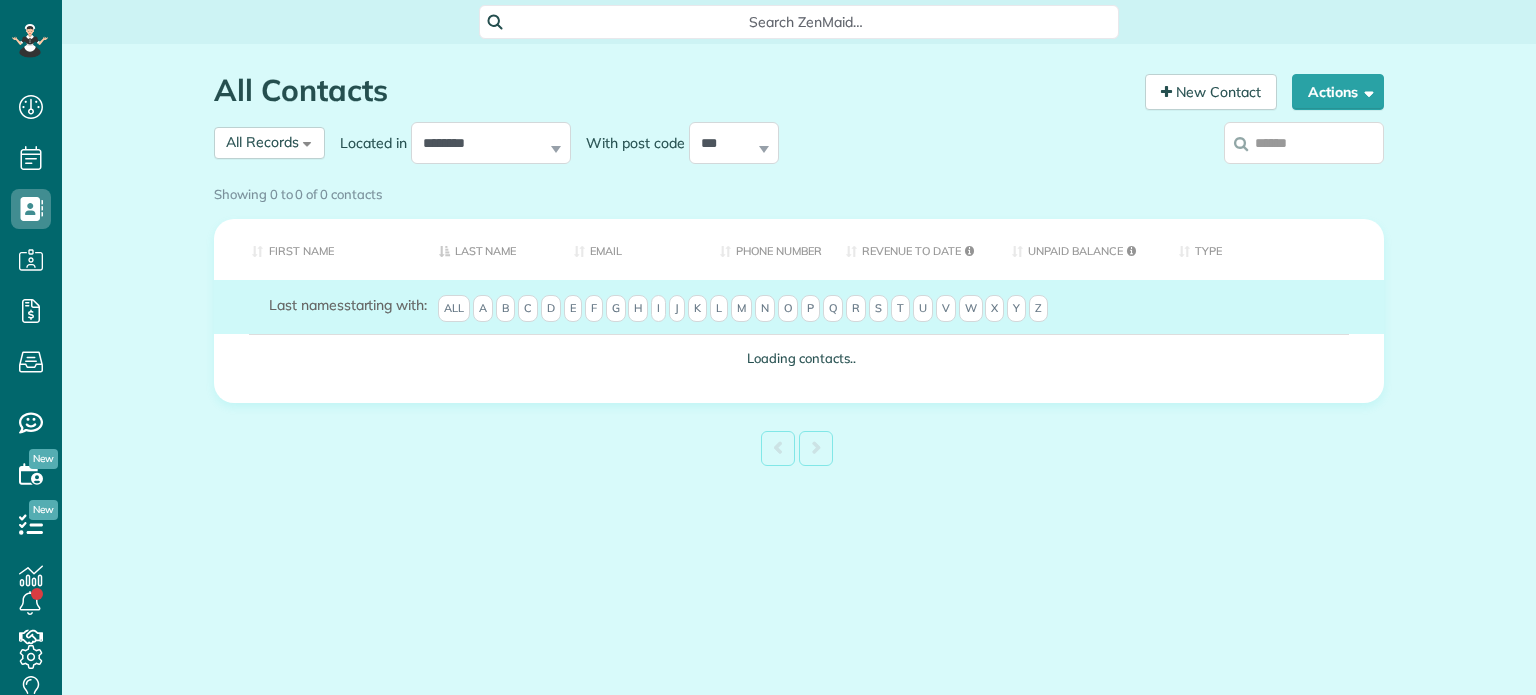 scroll, scrollTop: 0, scrollLeft: 0, axis: both 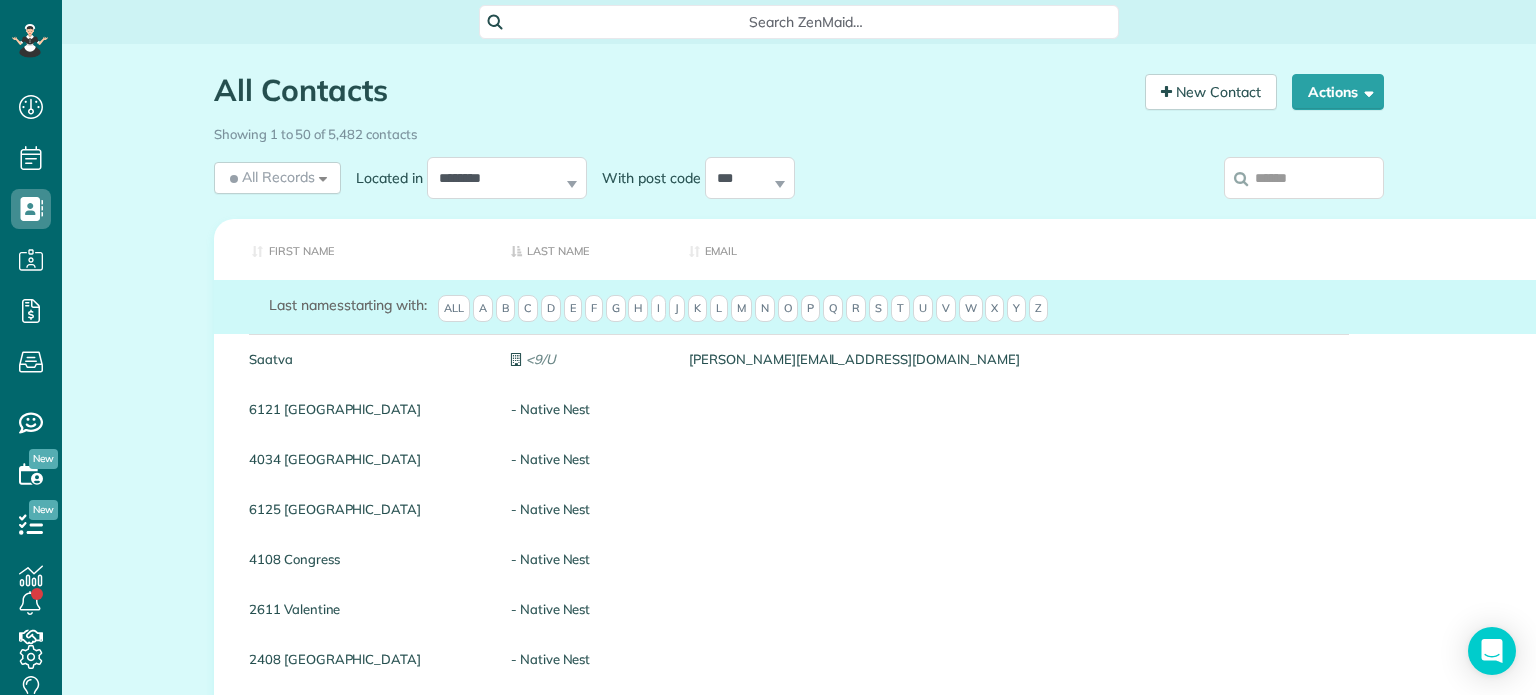 click at bounding box center [1304, 178] 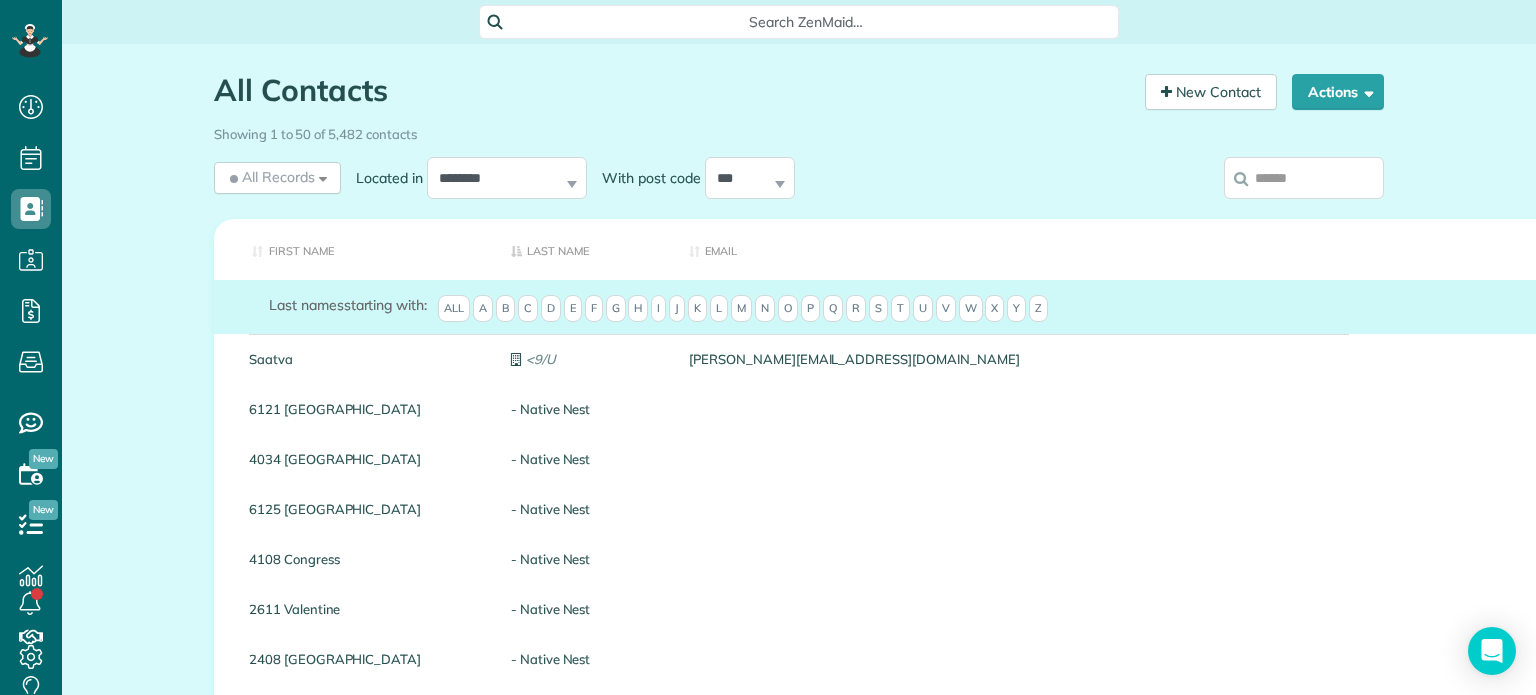 paste on "**********" 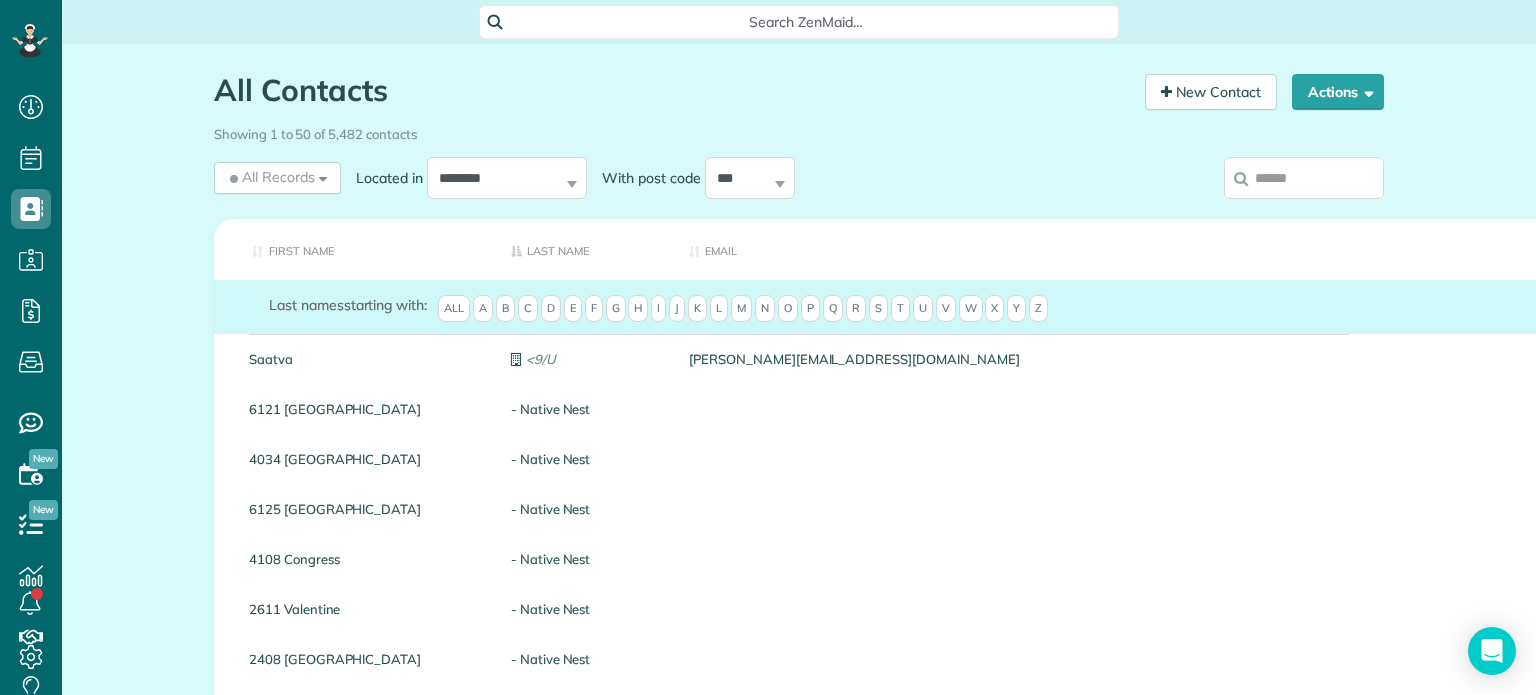 type on "**********" 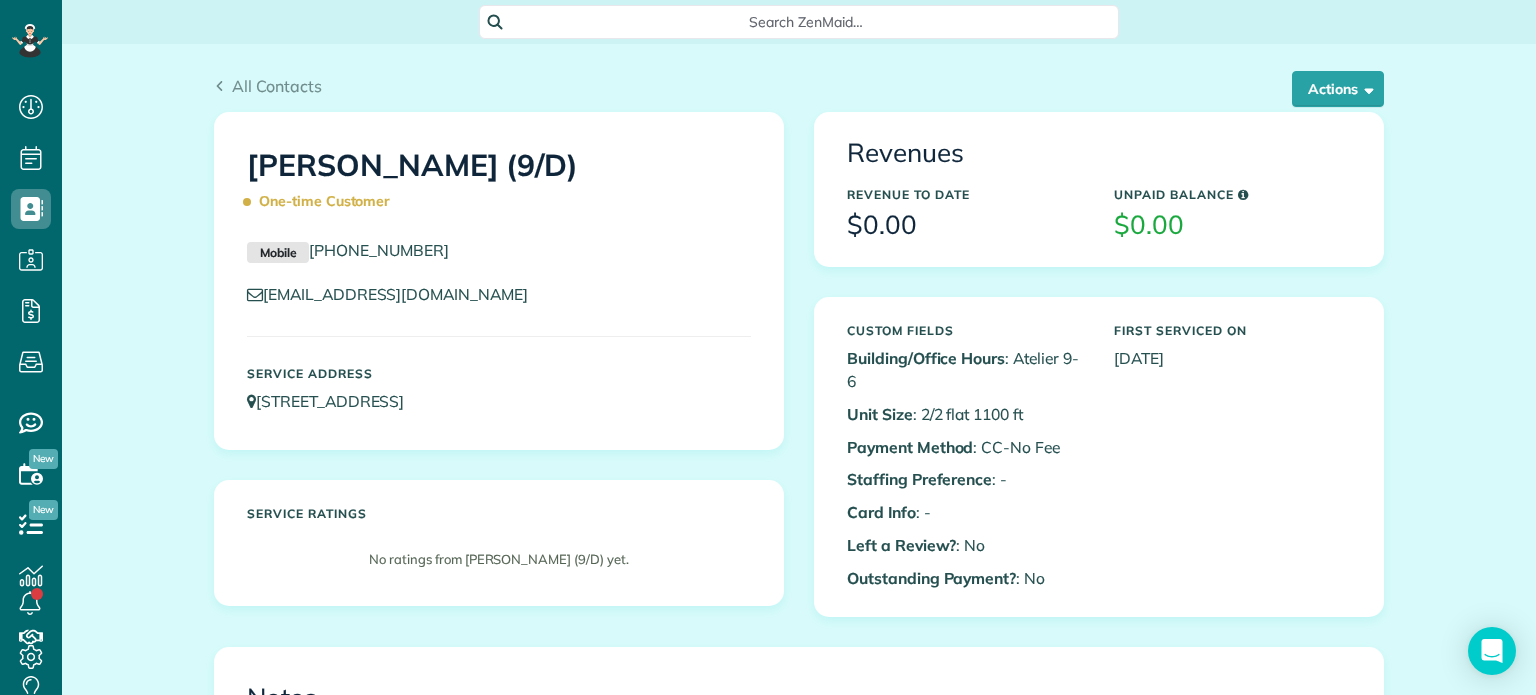 scroll, scrollTop: 0, scrollLeft: 0, axis: both 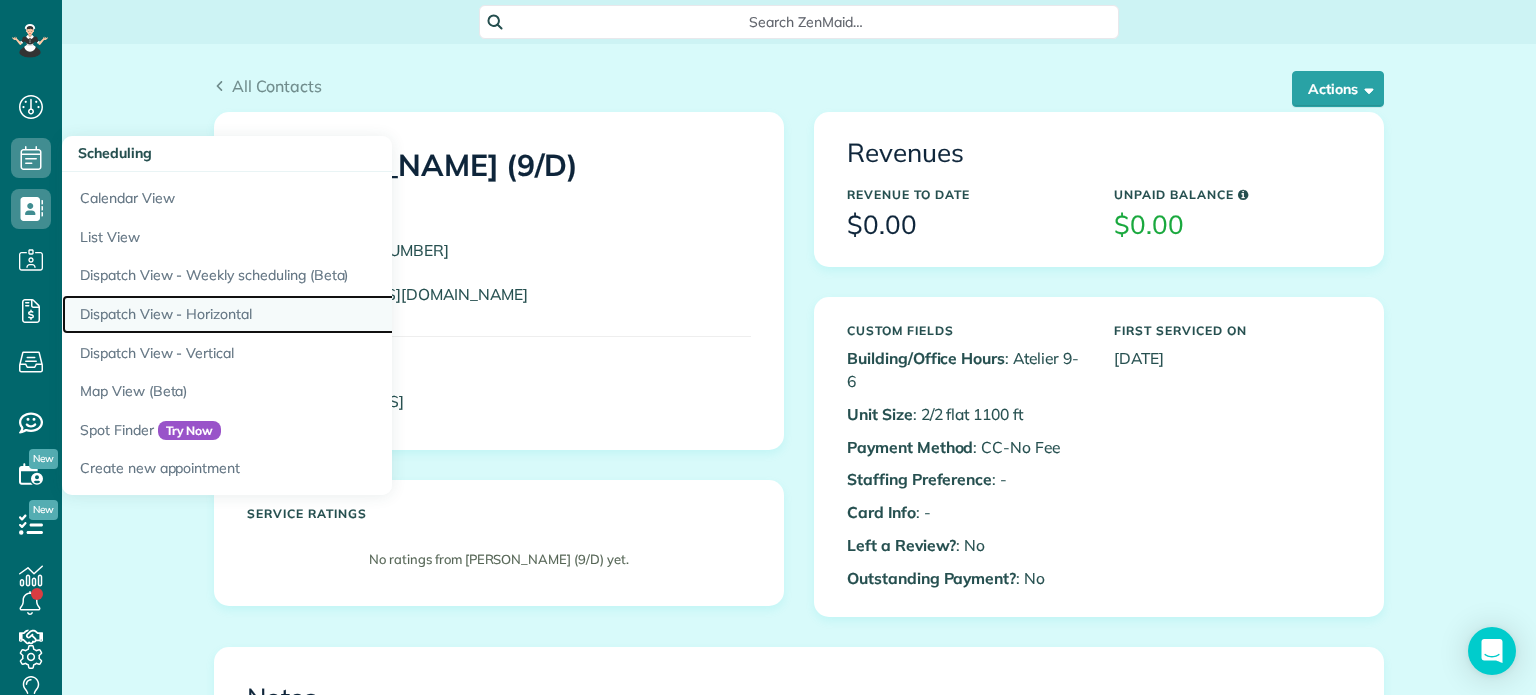 click on "Dispatch View - Horizontal" at bounding box center [312, 314] 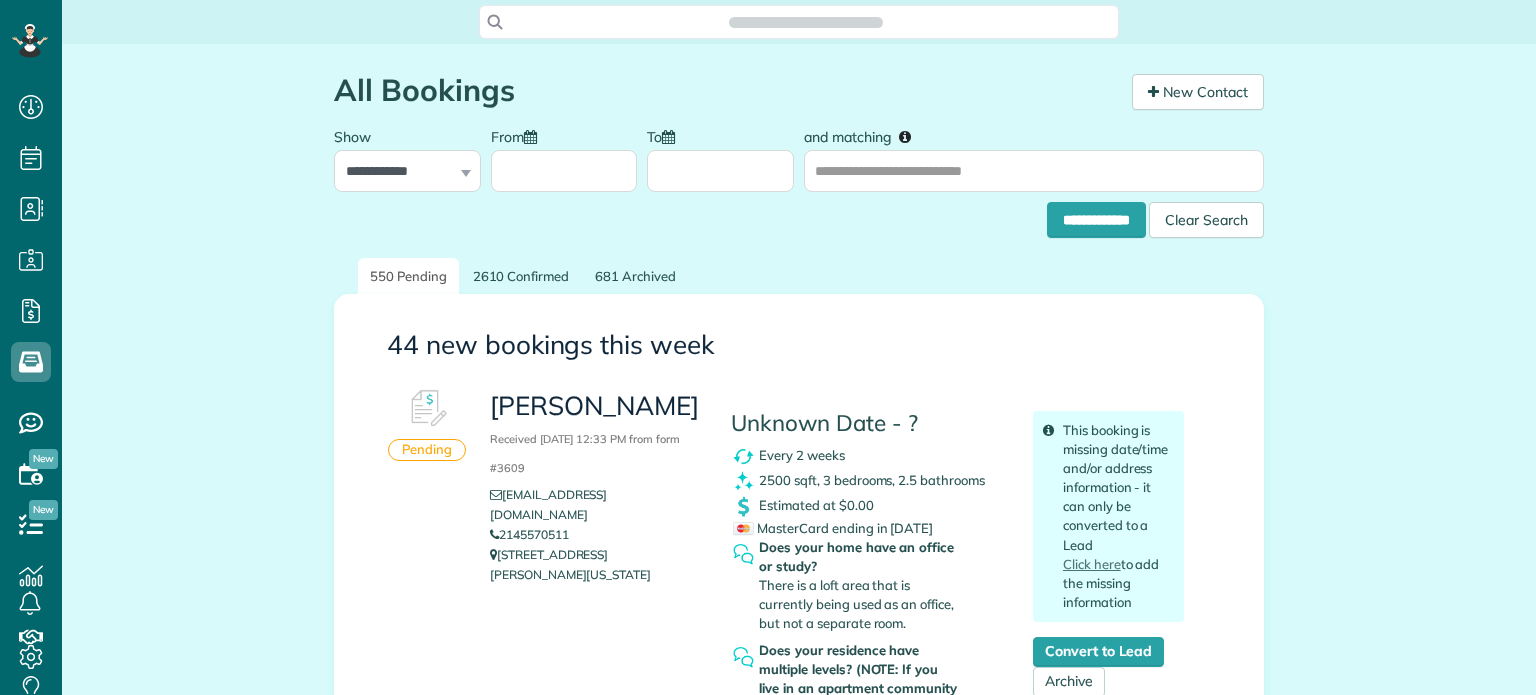 scroll, scrollTop: 0, scrollLeft: 0, axis: both 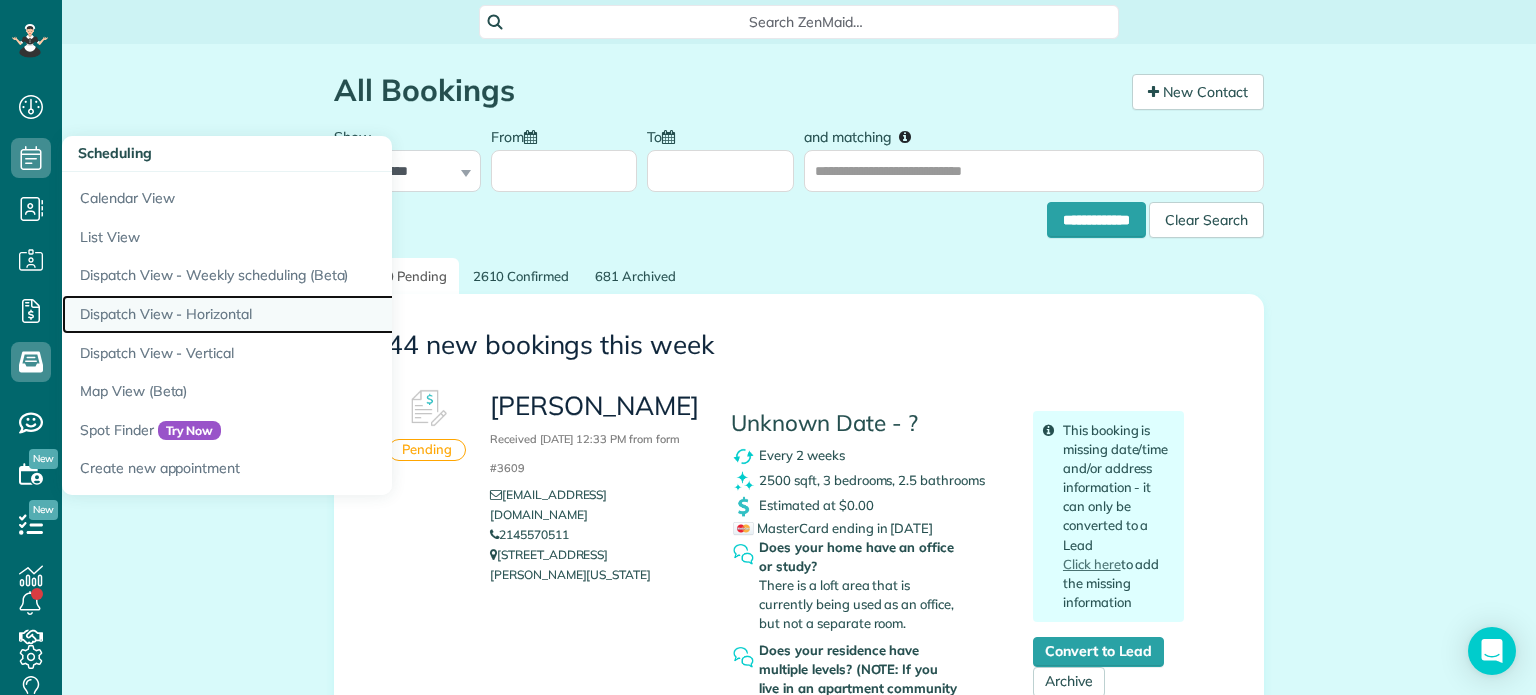 click on "Dispatch View - Horizontal" at bounding box center [312, 314] 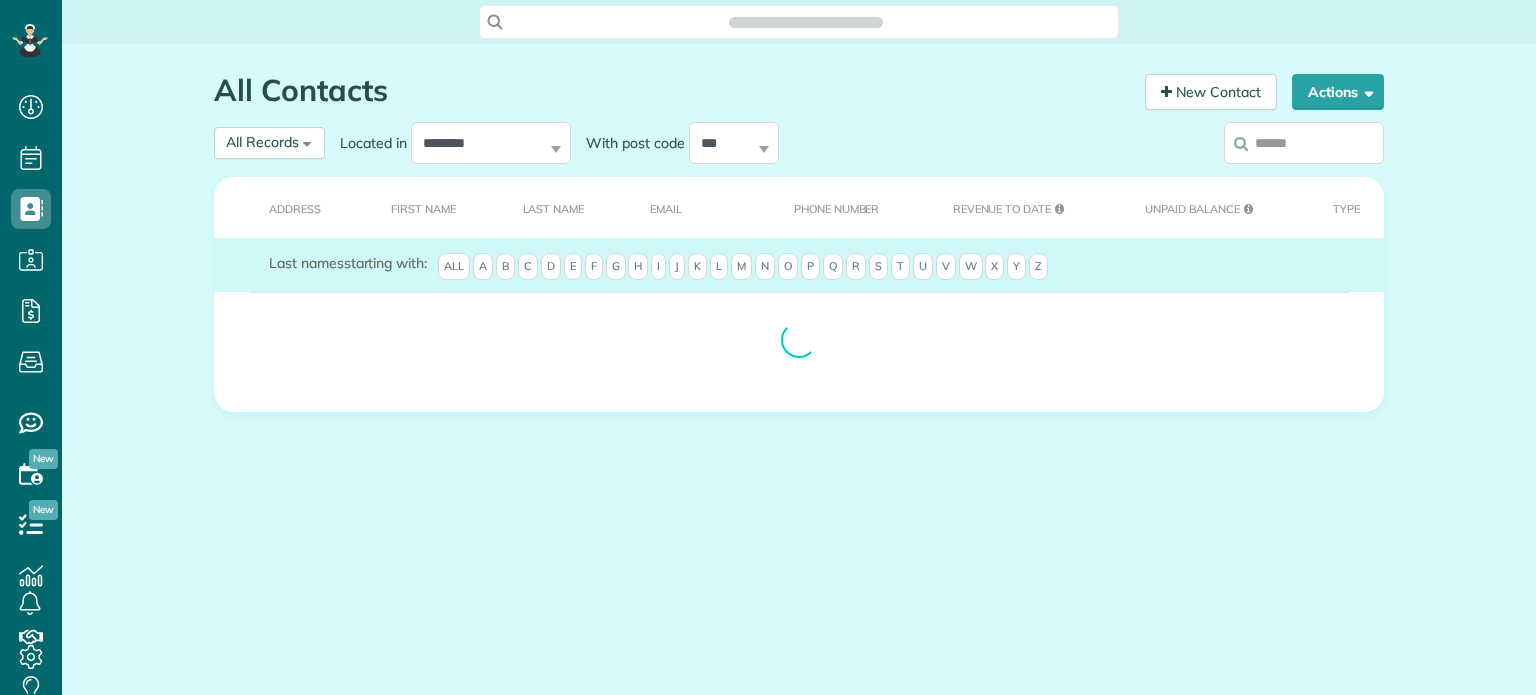 scroll, scrollTop: 0, scrollLeft: 0, axis: both 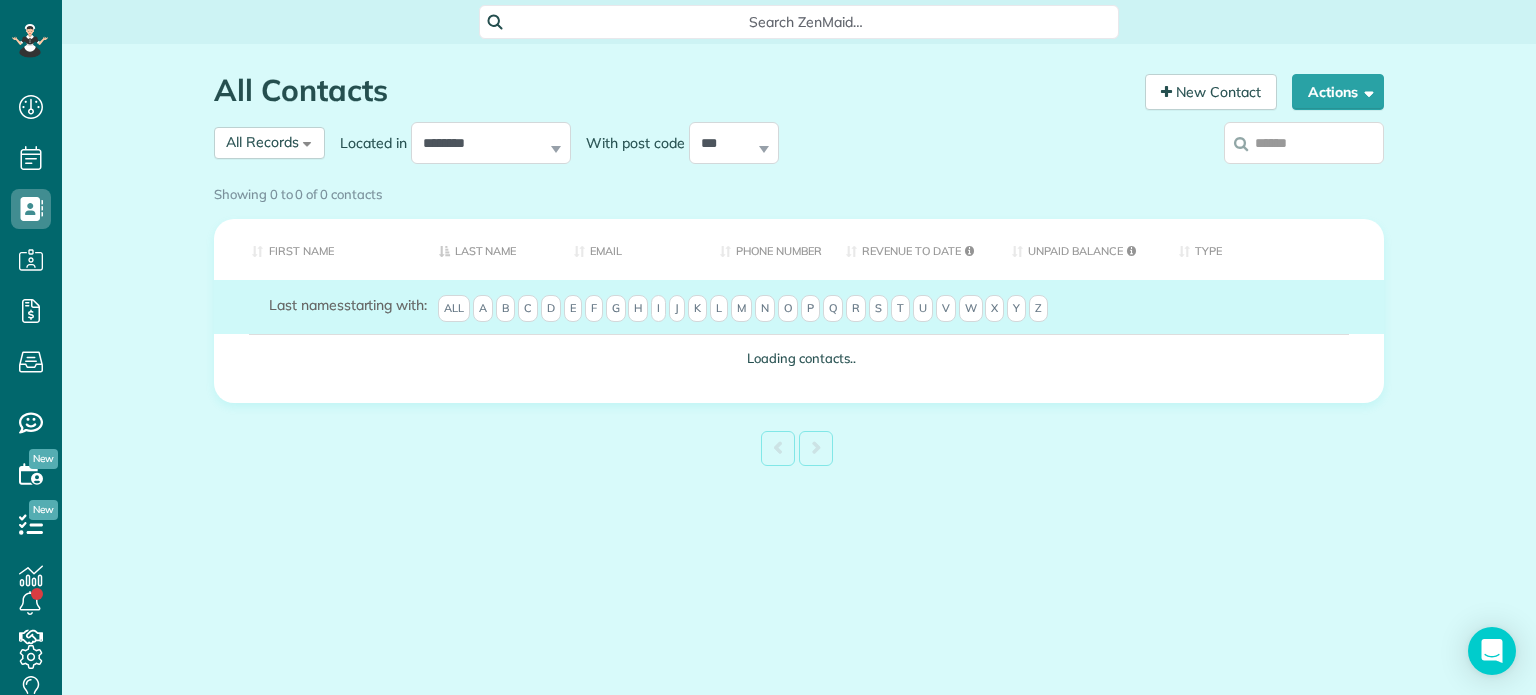 click at bounding box center [1304, 143] 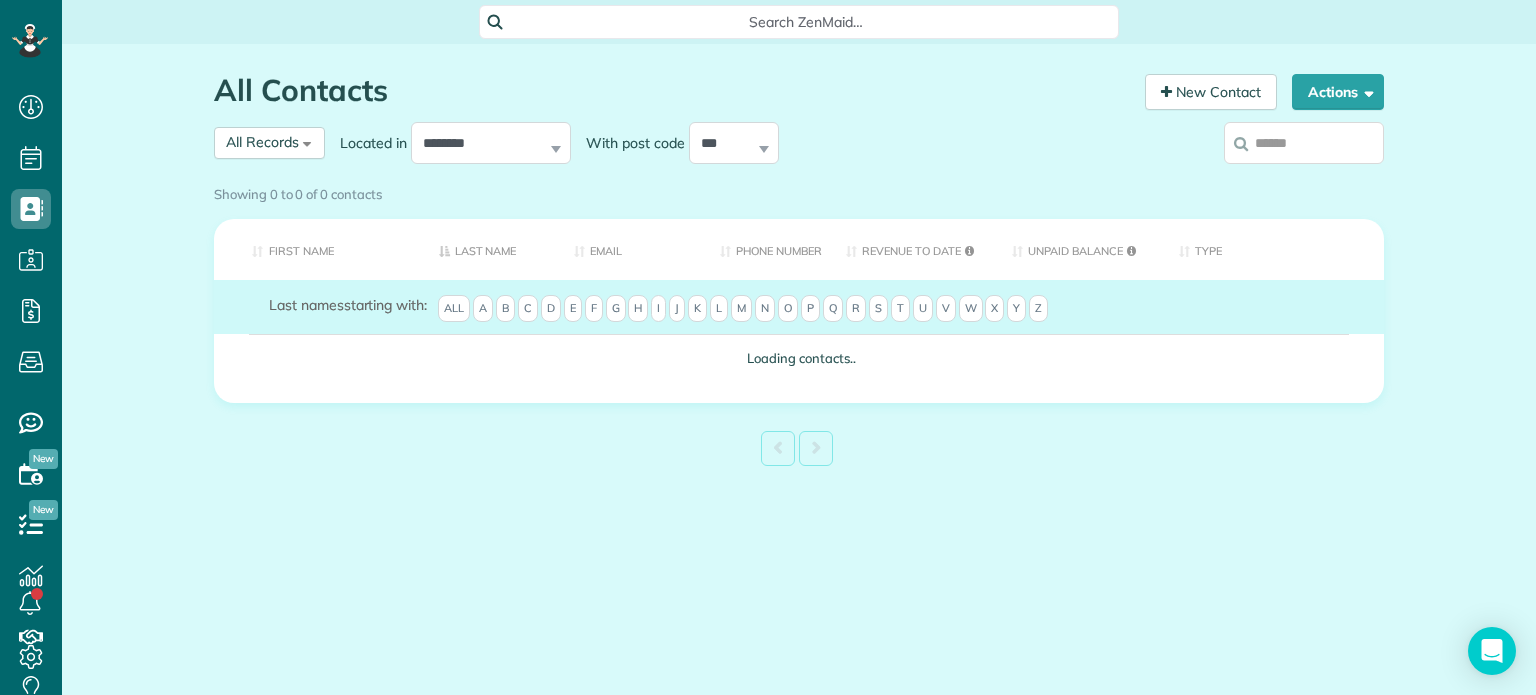 paste on "**********" 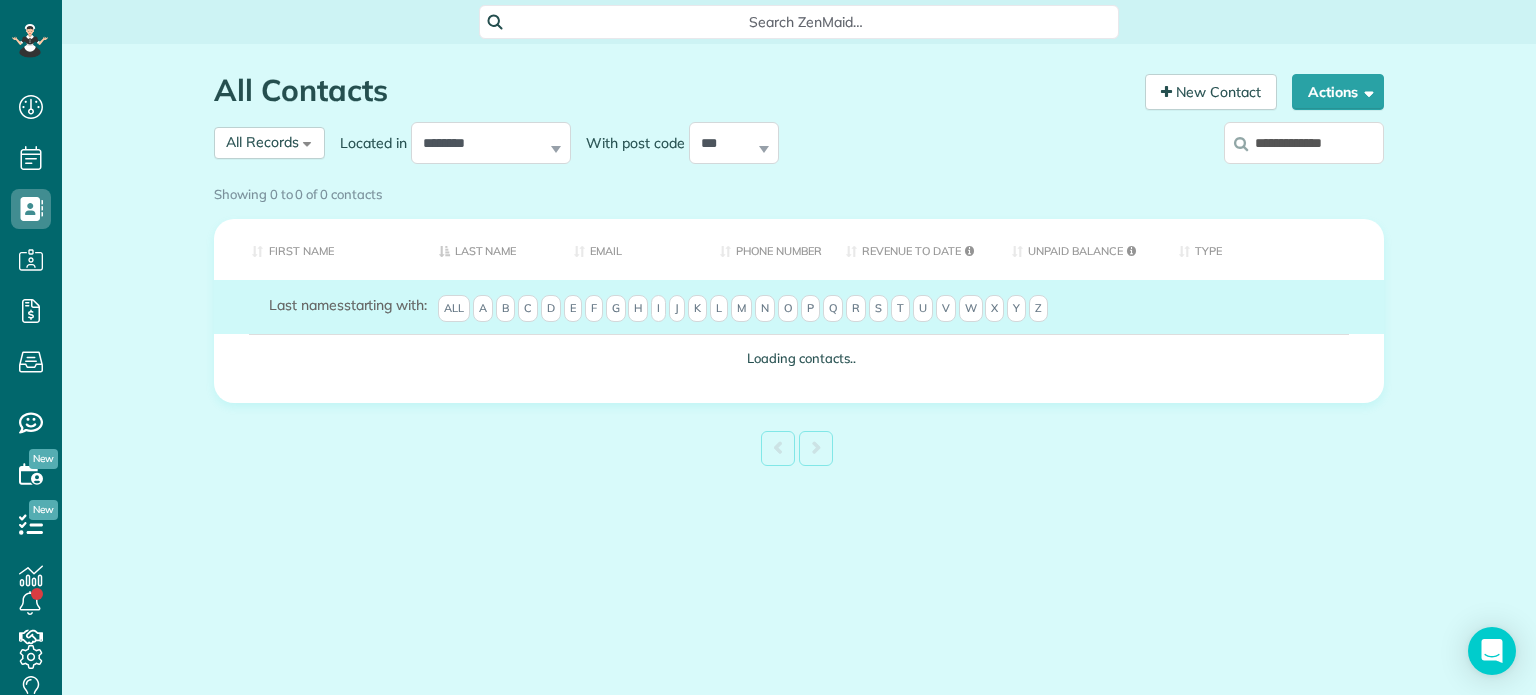 type on "**********" 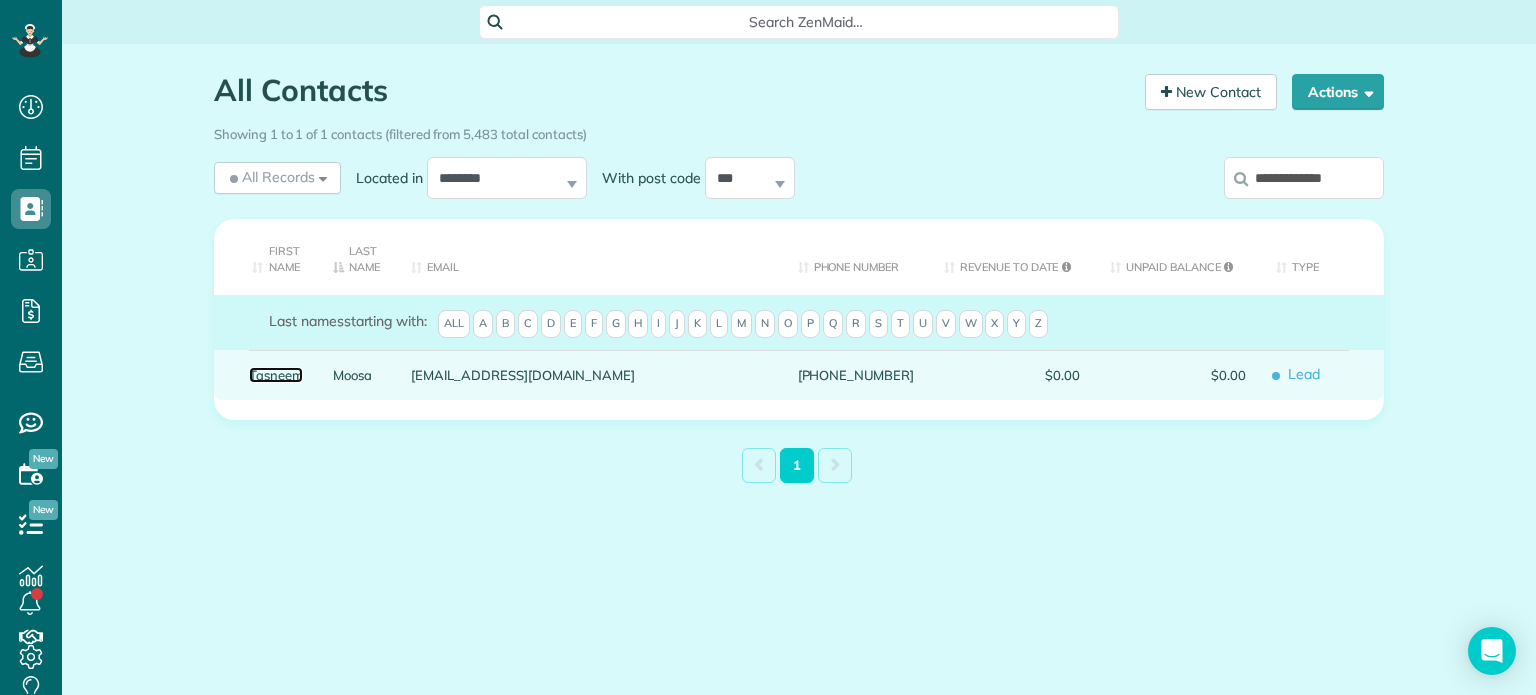 click on "Tasneem" at bounding box center [276, 375] 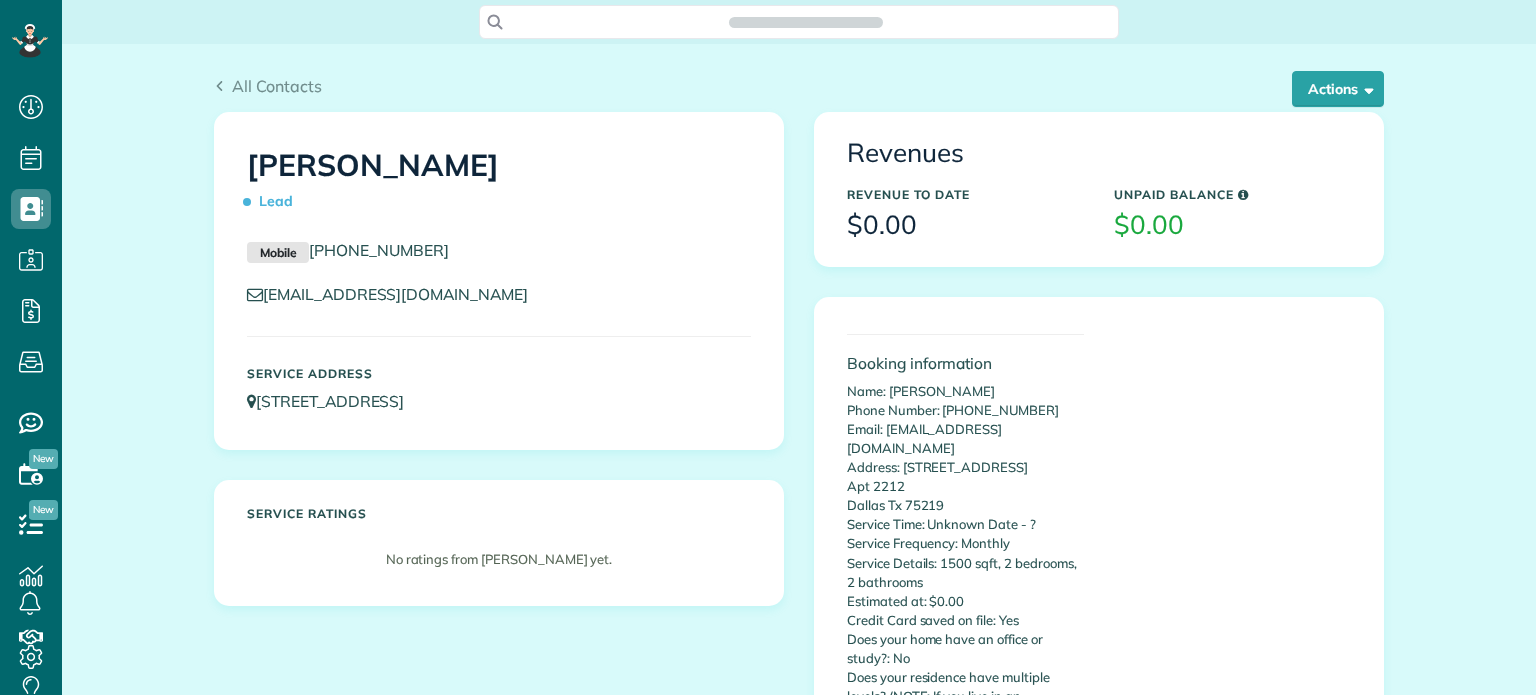 scroll, scrollTop: 0, scrollLeft: 0, axis: both 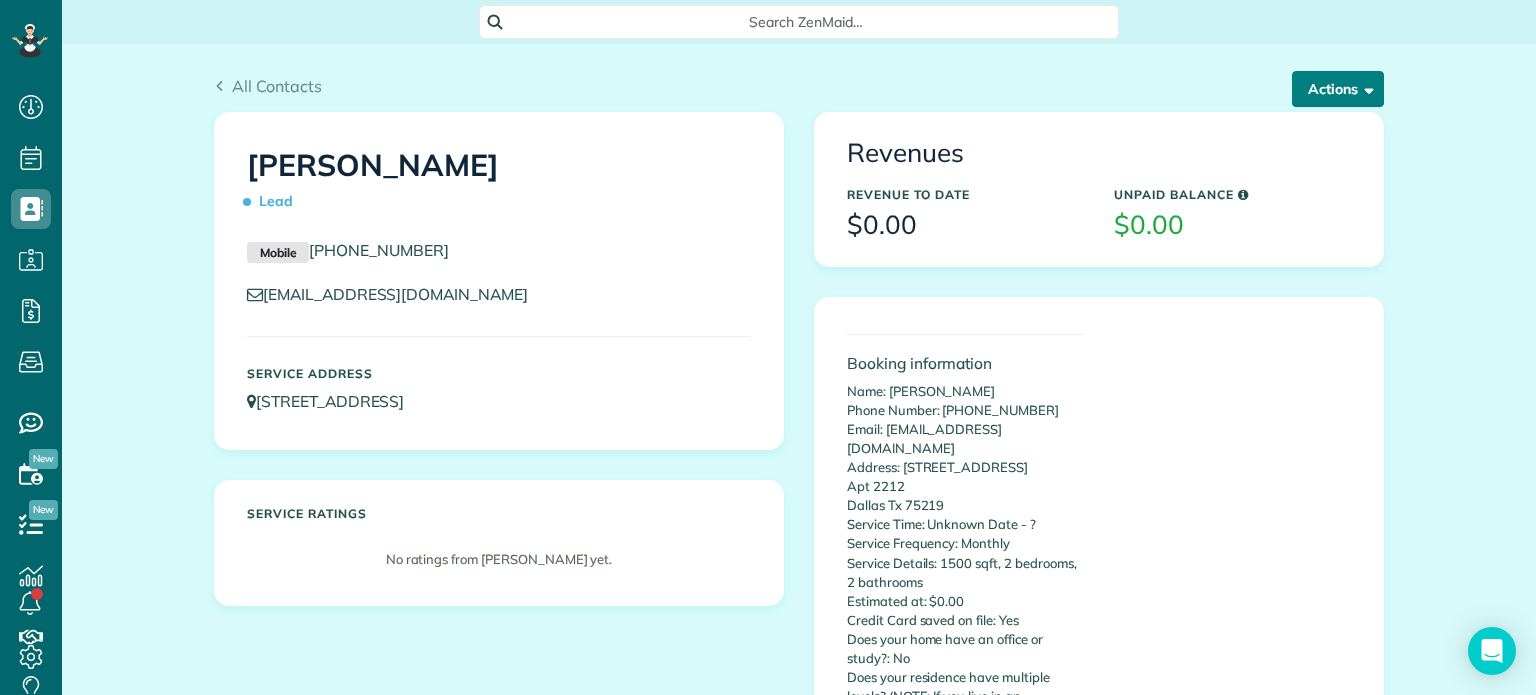 click on "Actions" at bounding box center [1338, 89] 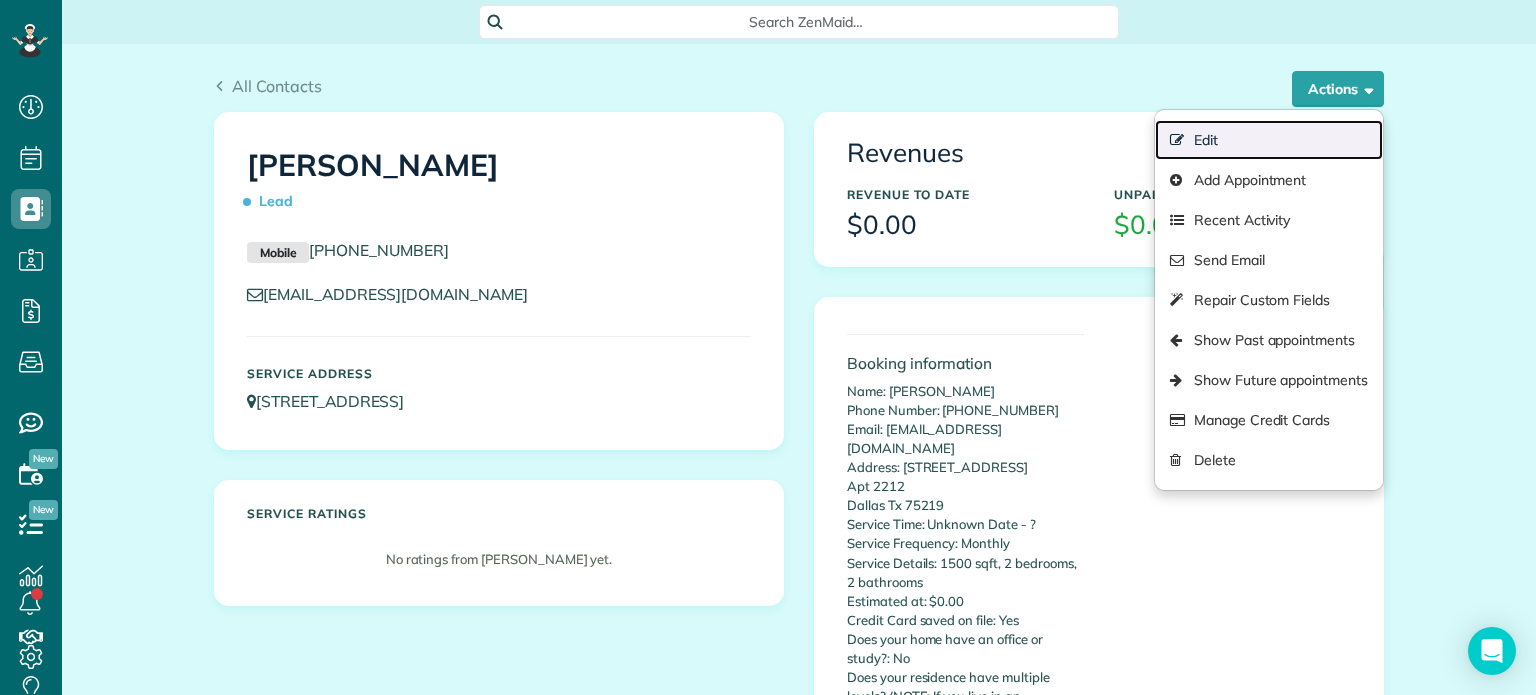 click on "Edit" at bounding box center [1269, 140] 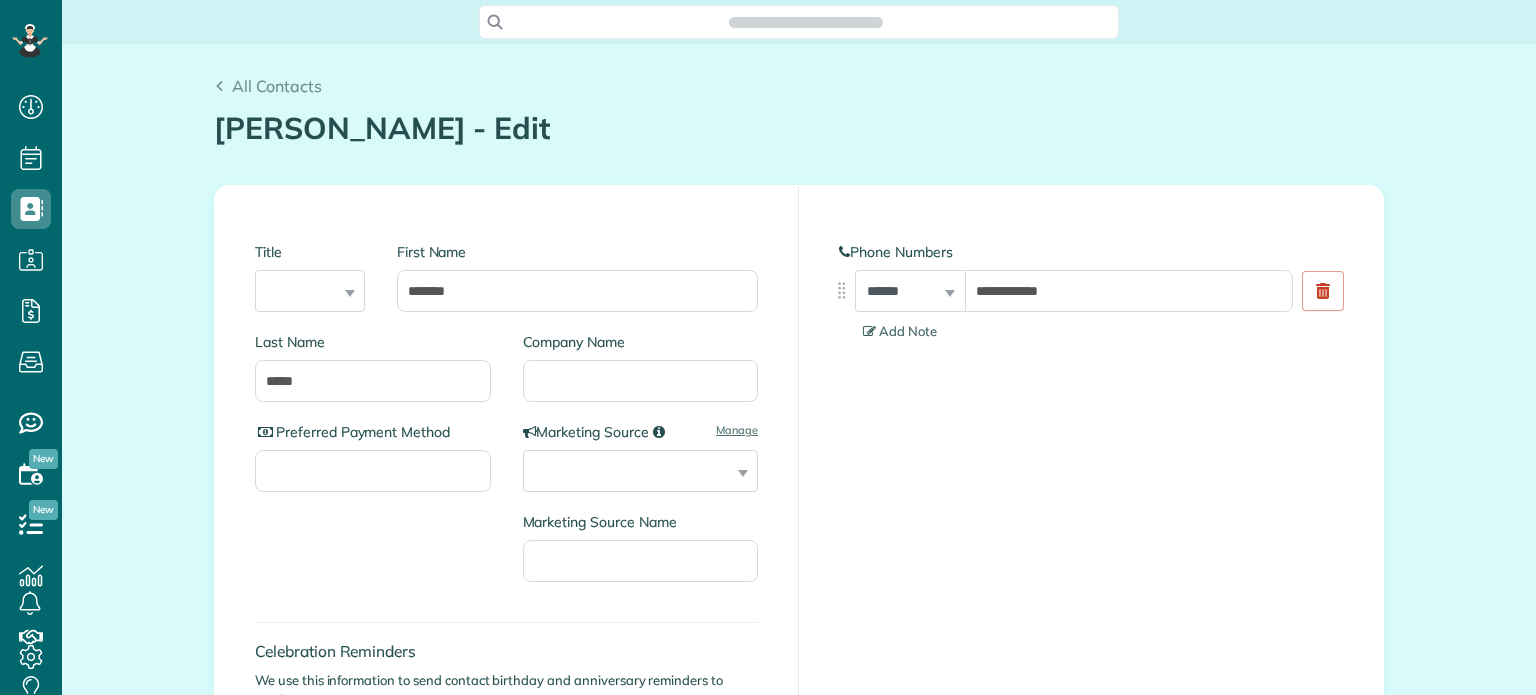 scroll, scrollTop: 0, scrollLeft: 0, axis: both 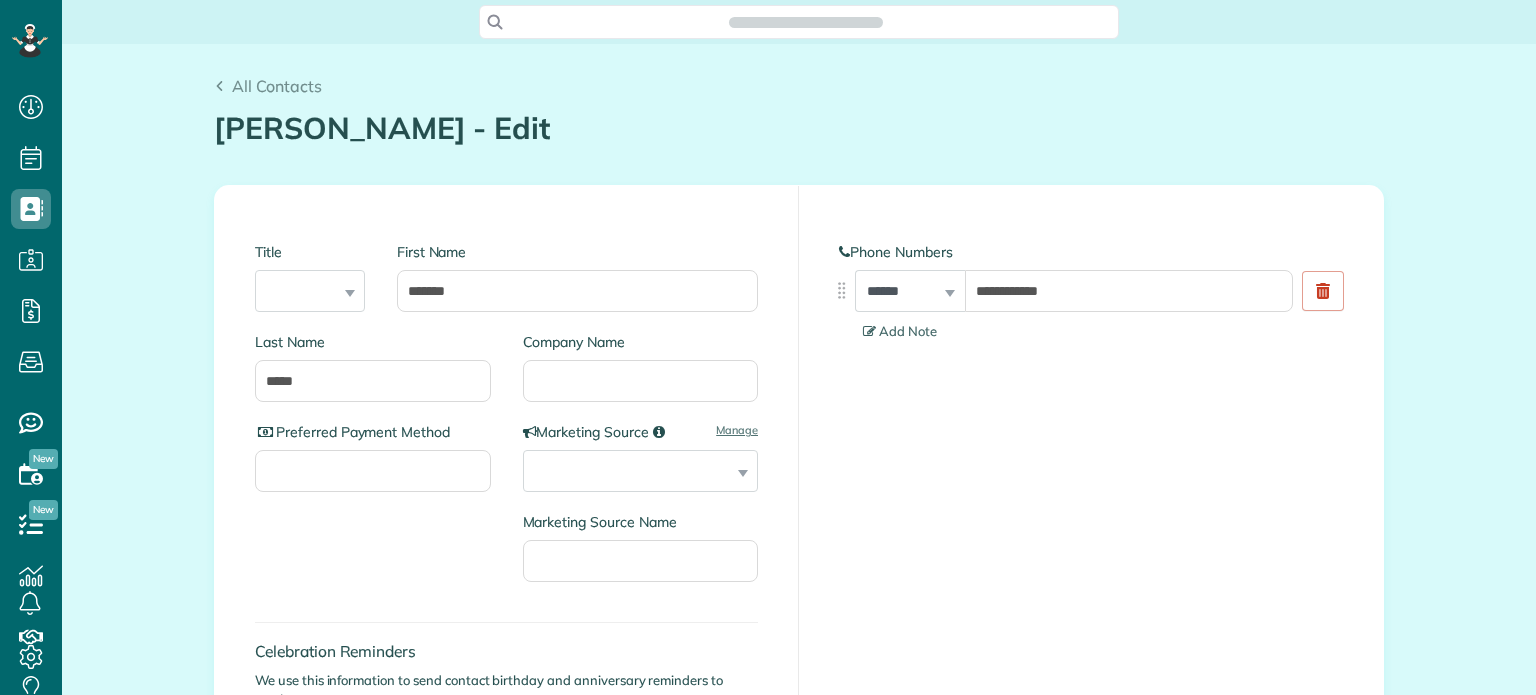 type on "**********" 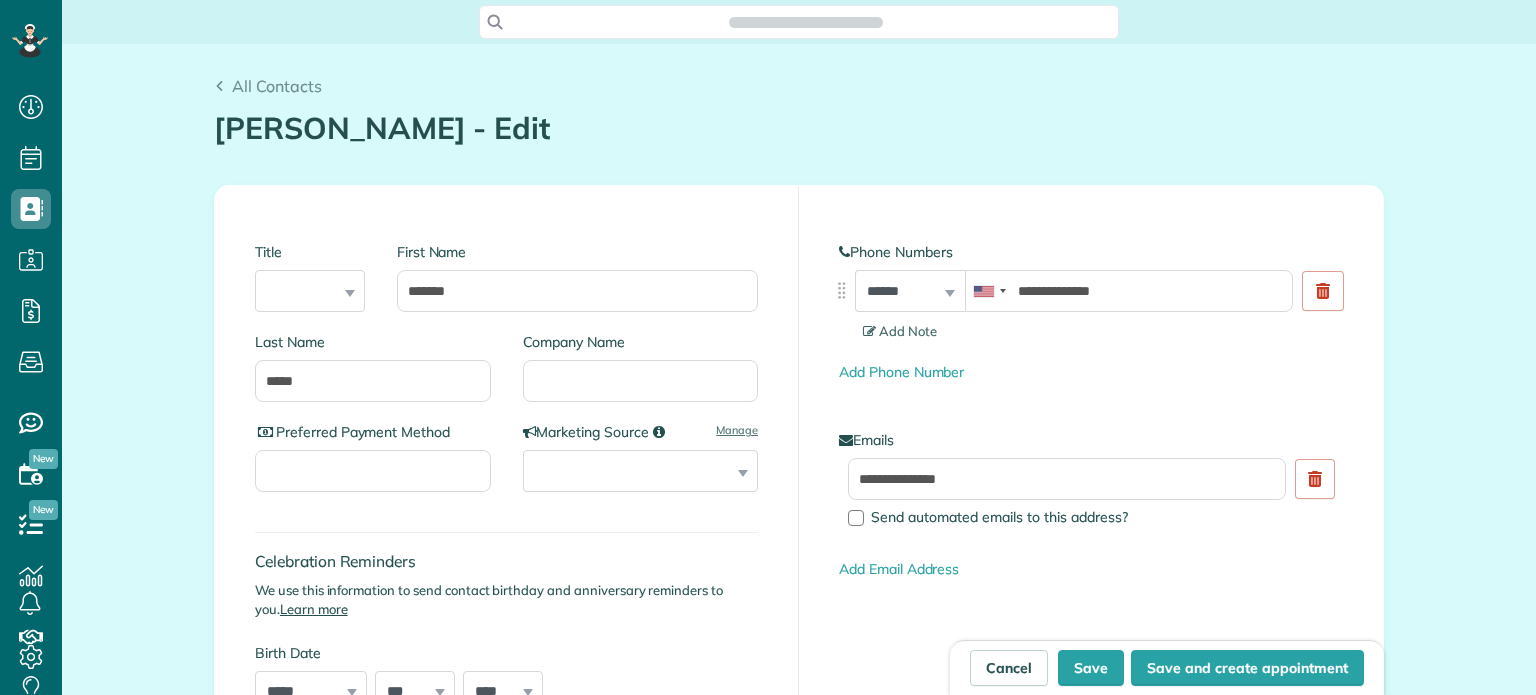 scroll, scrollTop: 695, scrollLeft: 61, axis: both 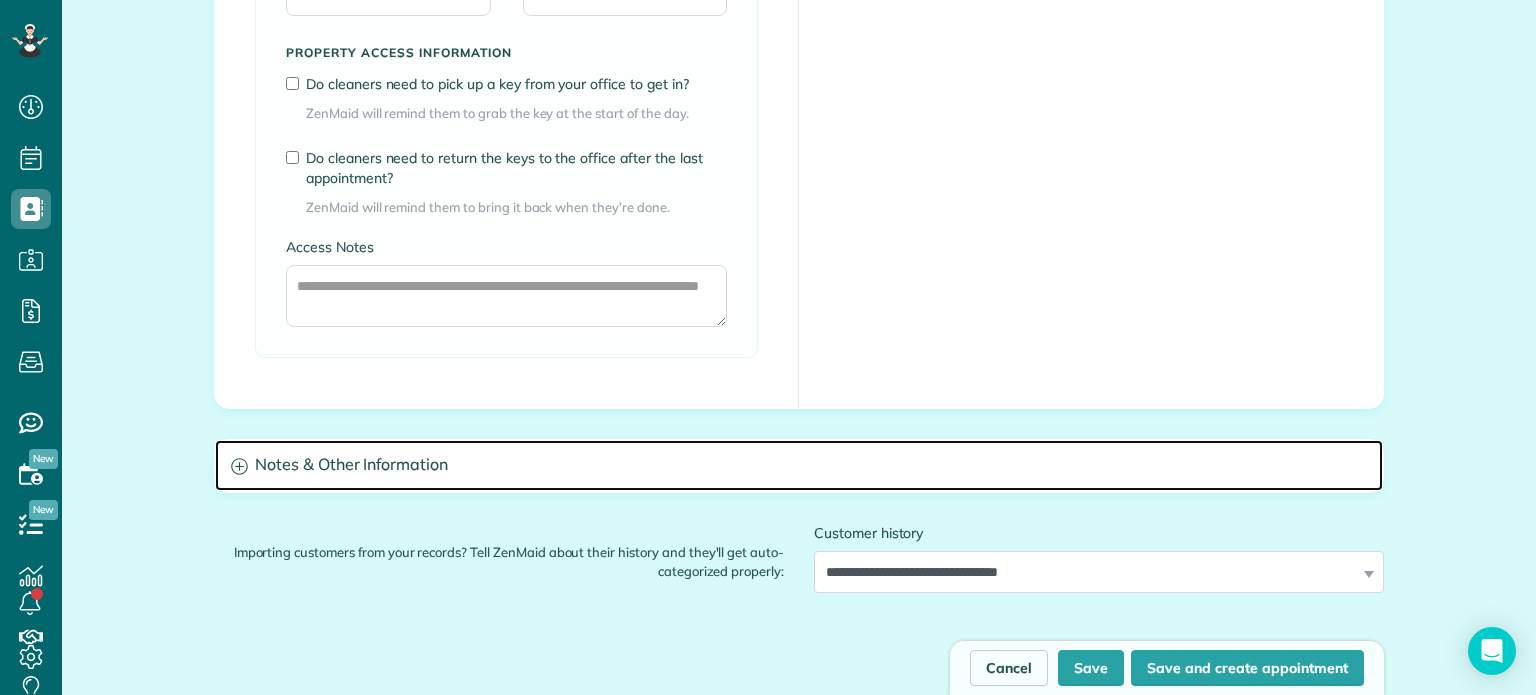 click on "Notes & Other Information" at bounding box center (799, 465) 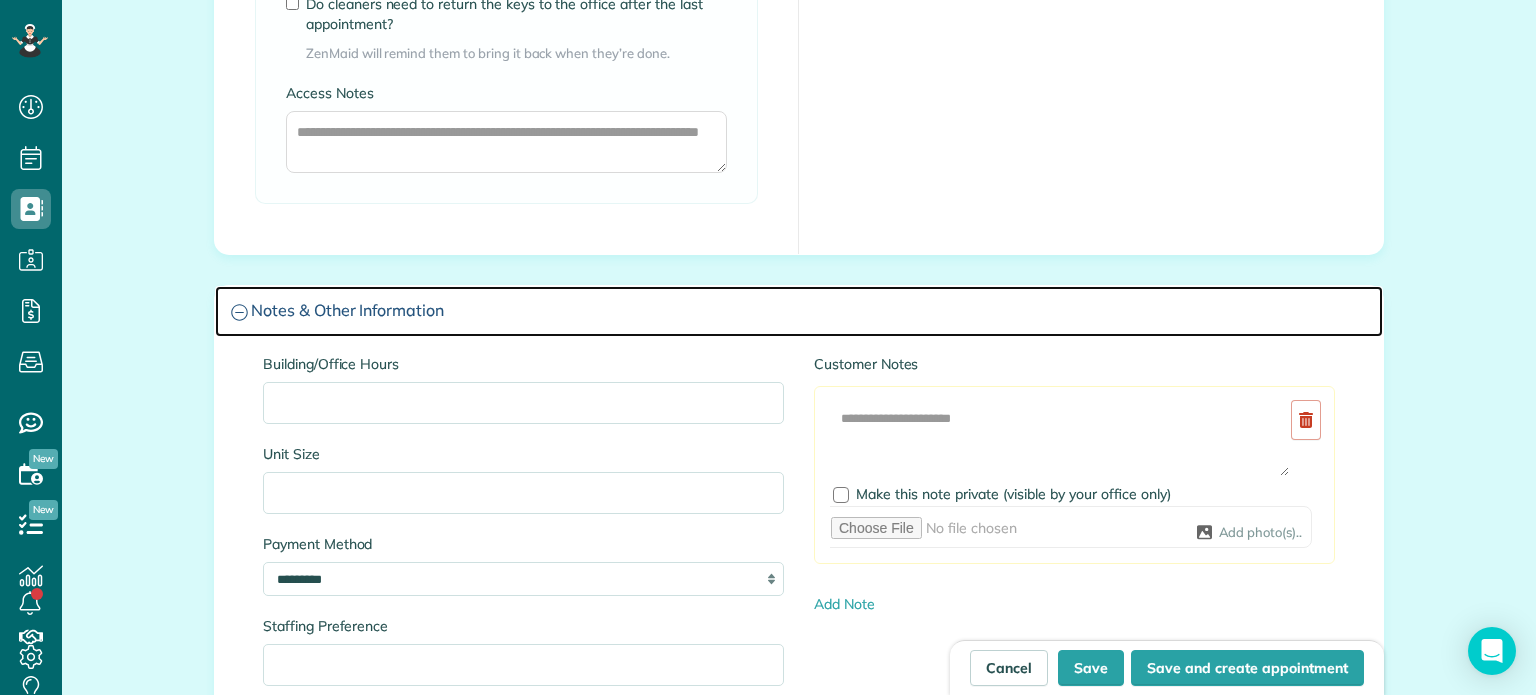 scroll, scrollTop: 1873, scrollLeft: 0, axis: vertical 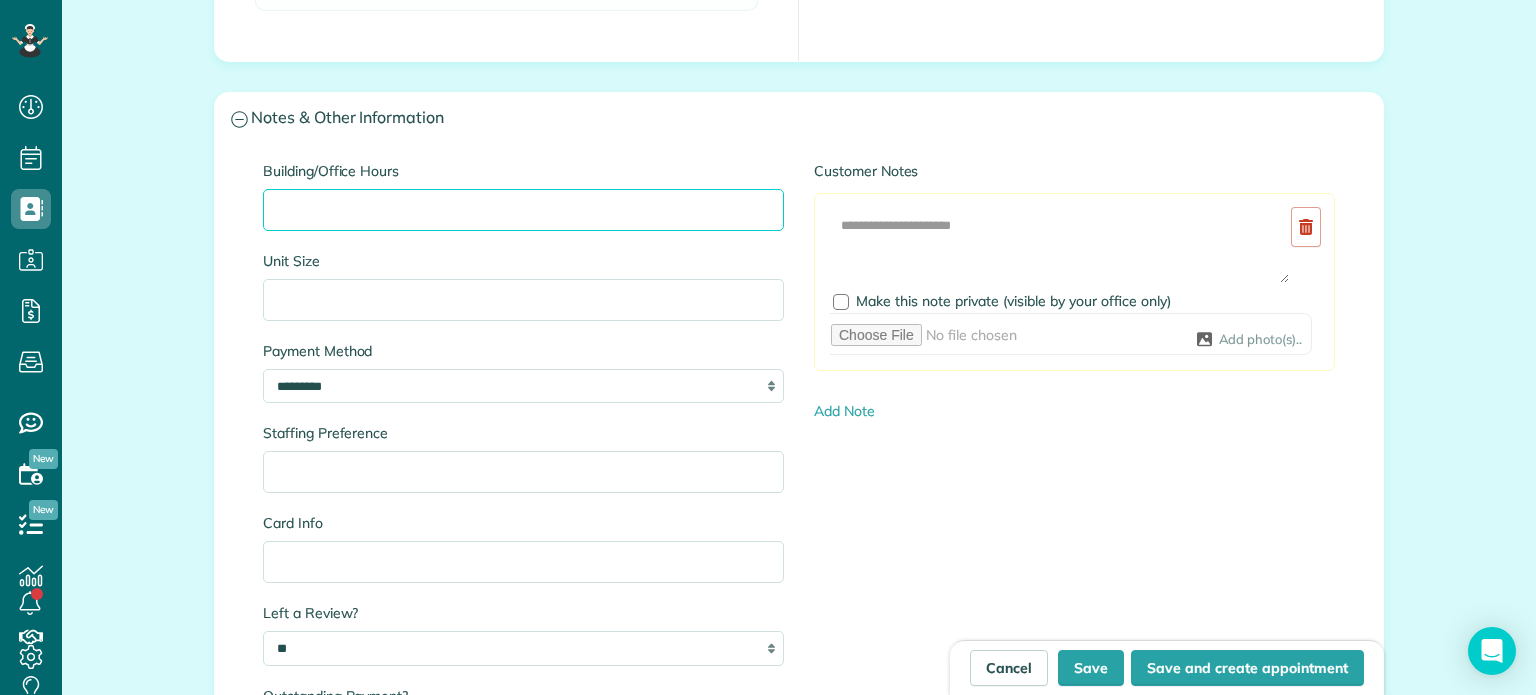 click on "Building/Office Hours" at bounding box center (523, 210) 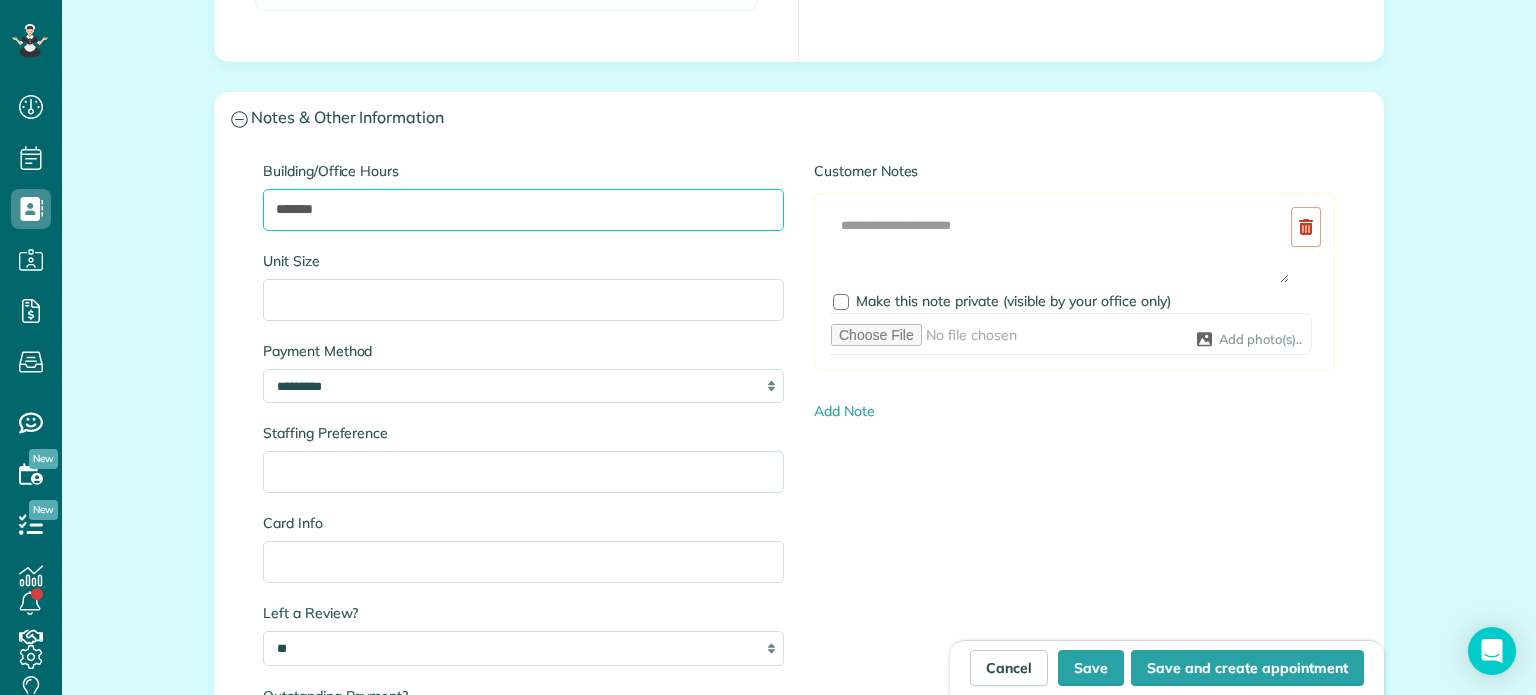 click on "******" at bounding box center [523, 210] 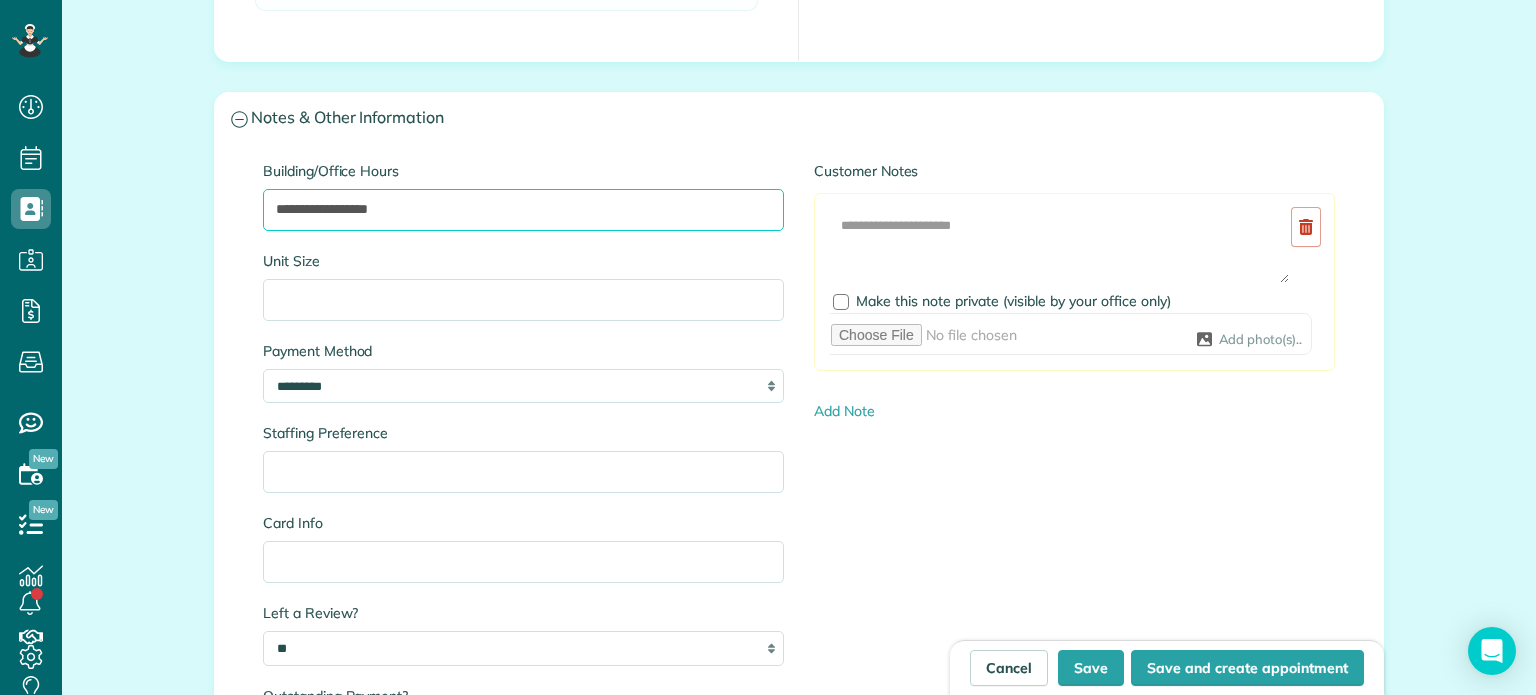 type on "**********" 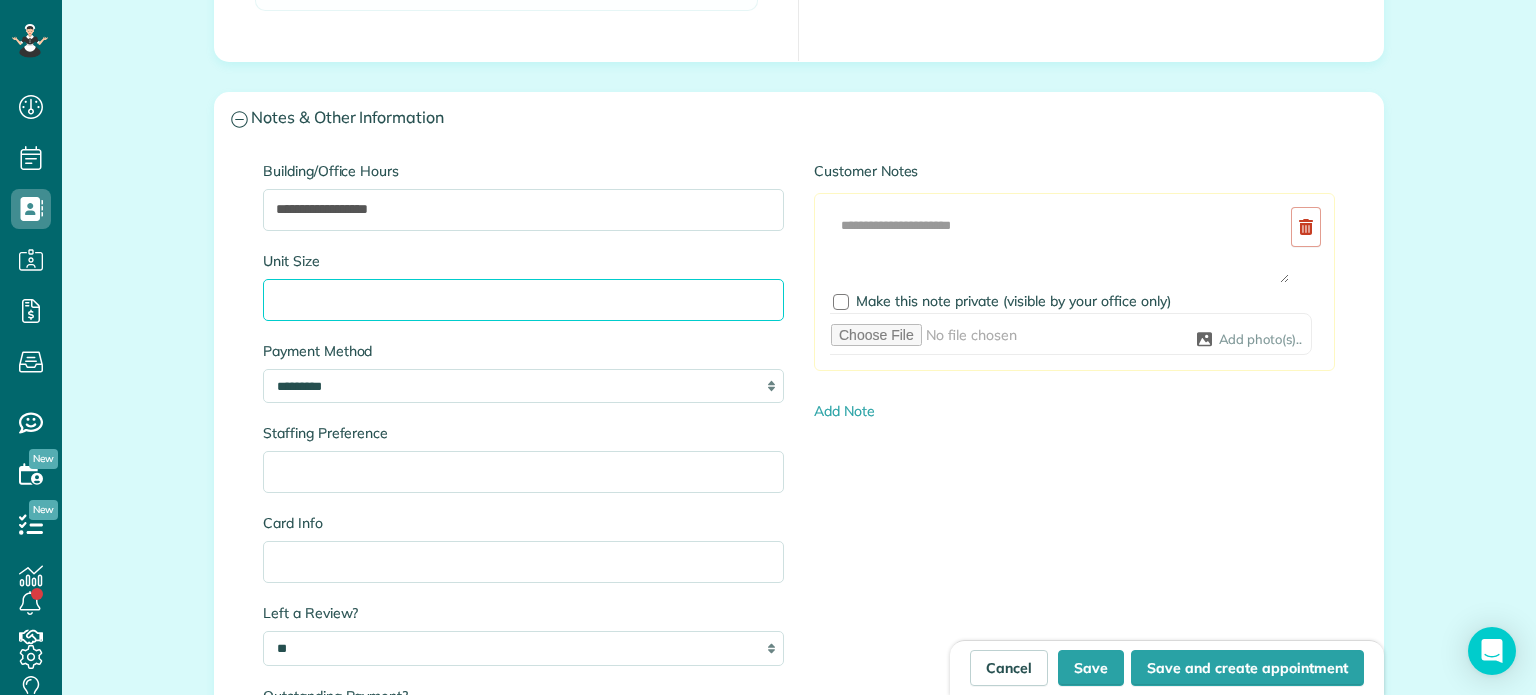 click on "Unit Size" at bounding box center [523, 300] 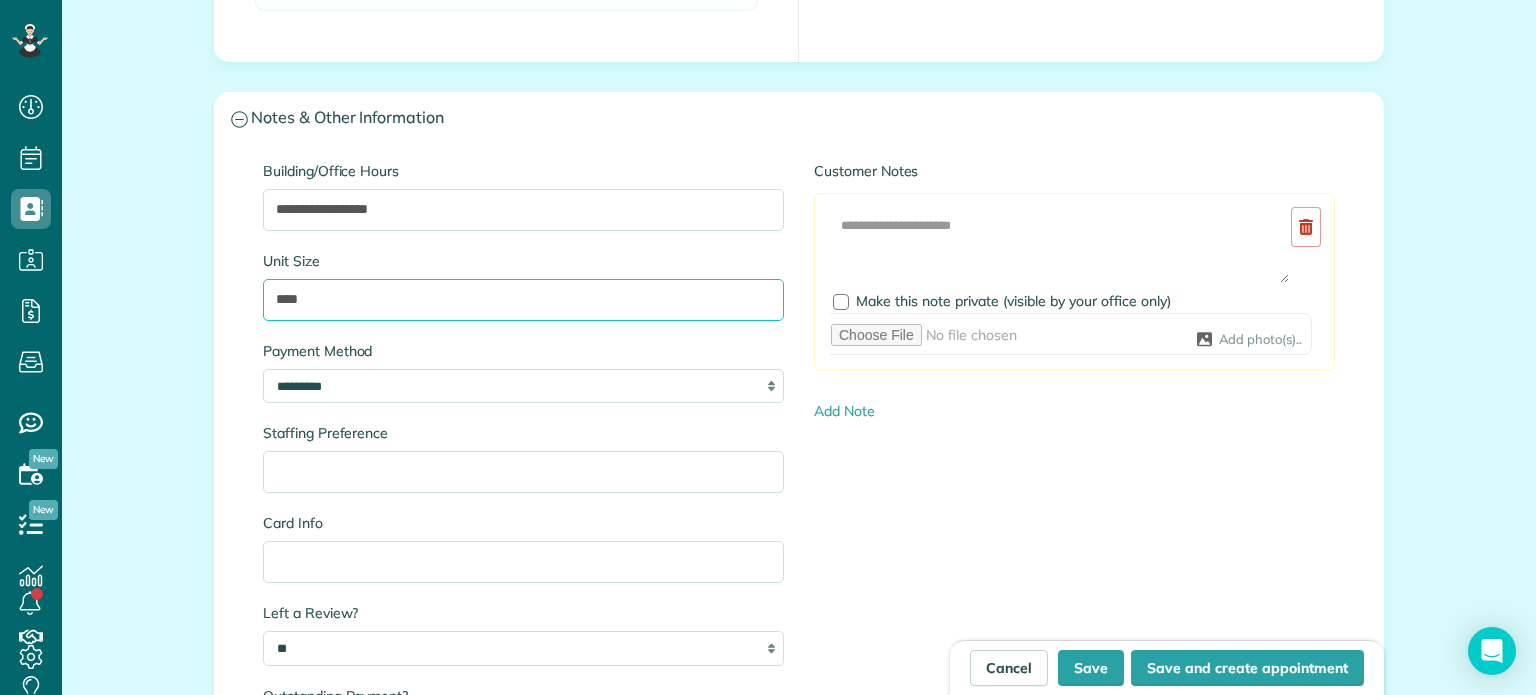 click on "****" at bounding box center (523, 300) 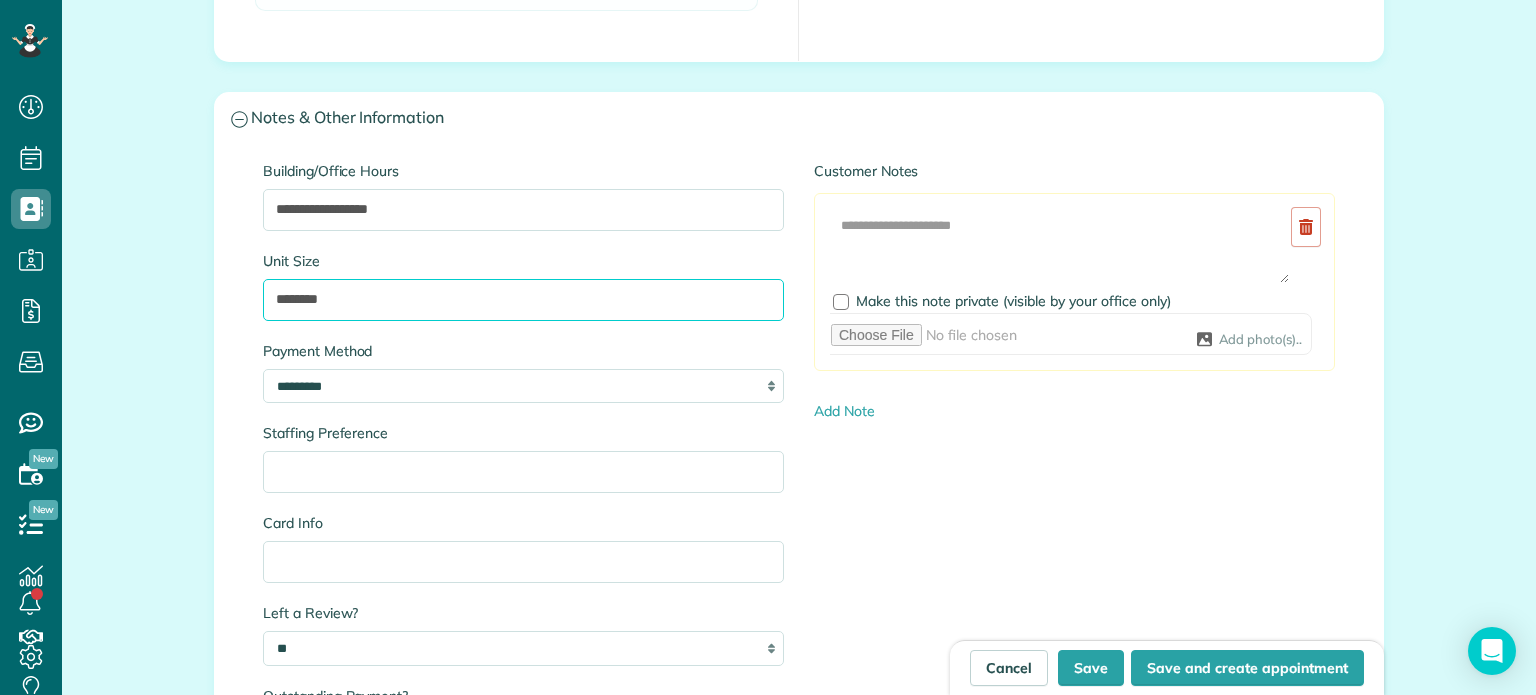 click on "********" at bounding box center (523, 300) 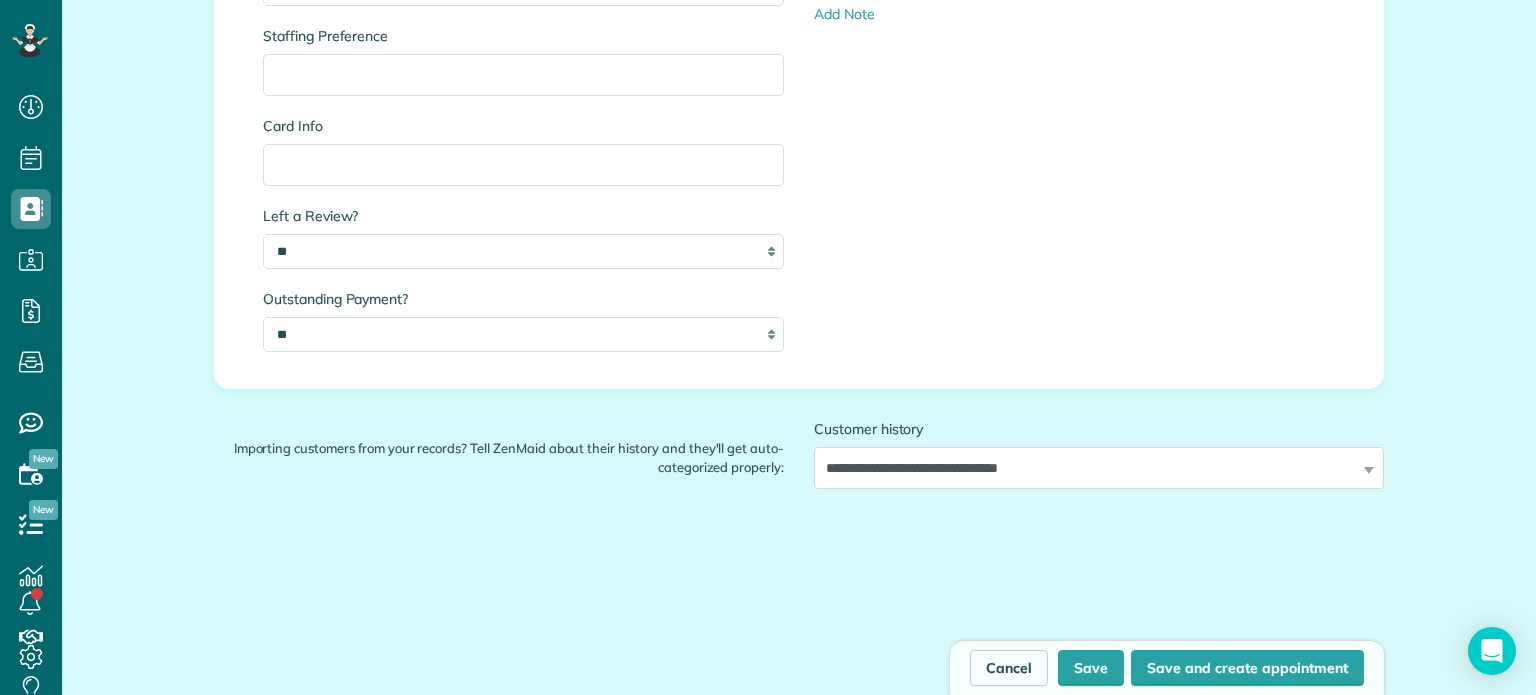 scroll, scrollTop: 2440, scrollLeft: 0, axis: vertical 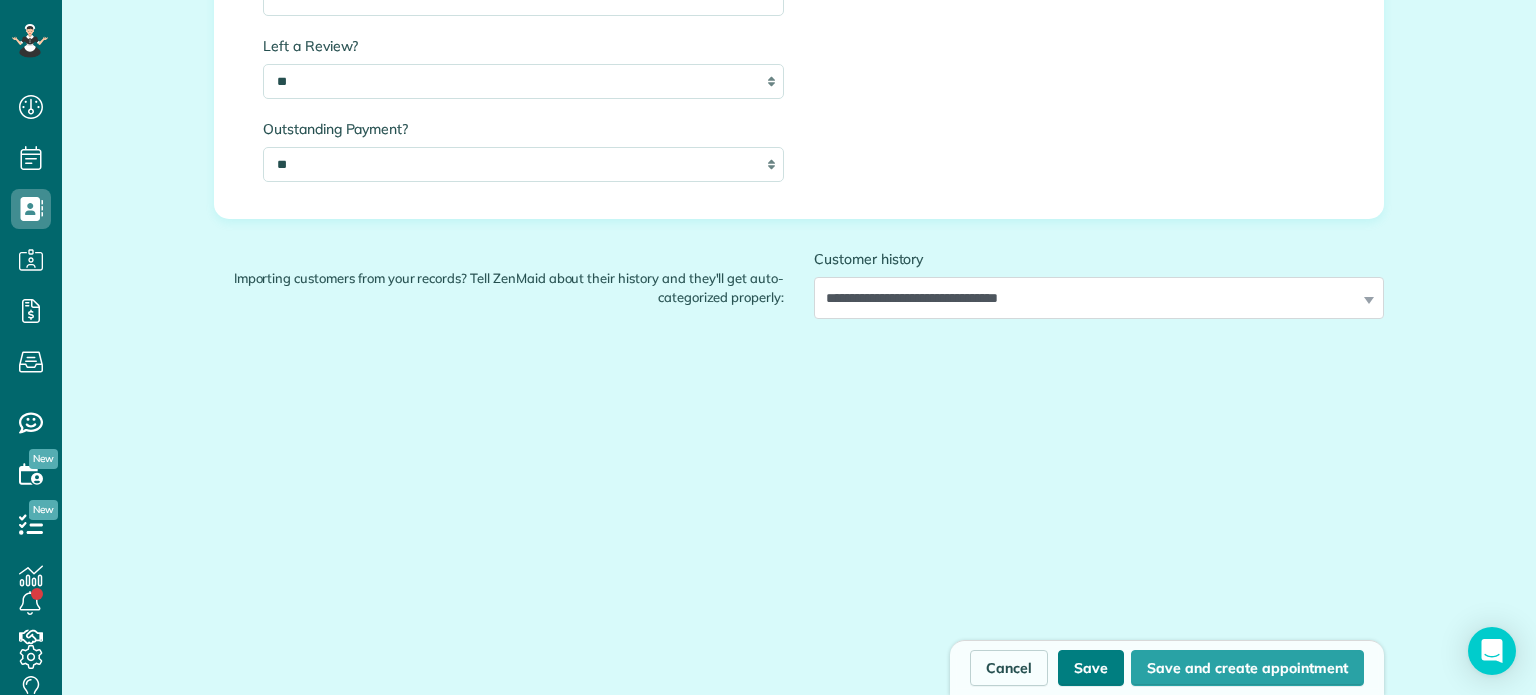type on "**********" 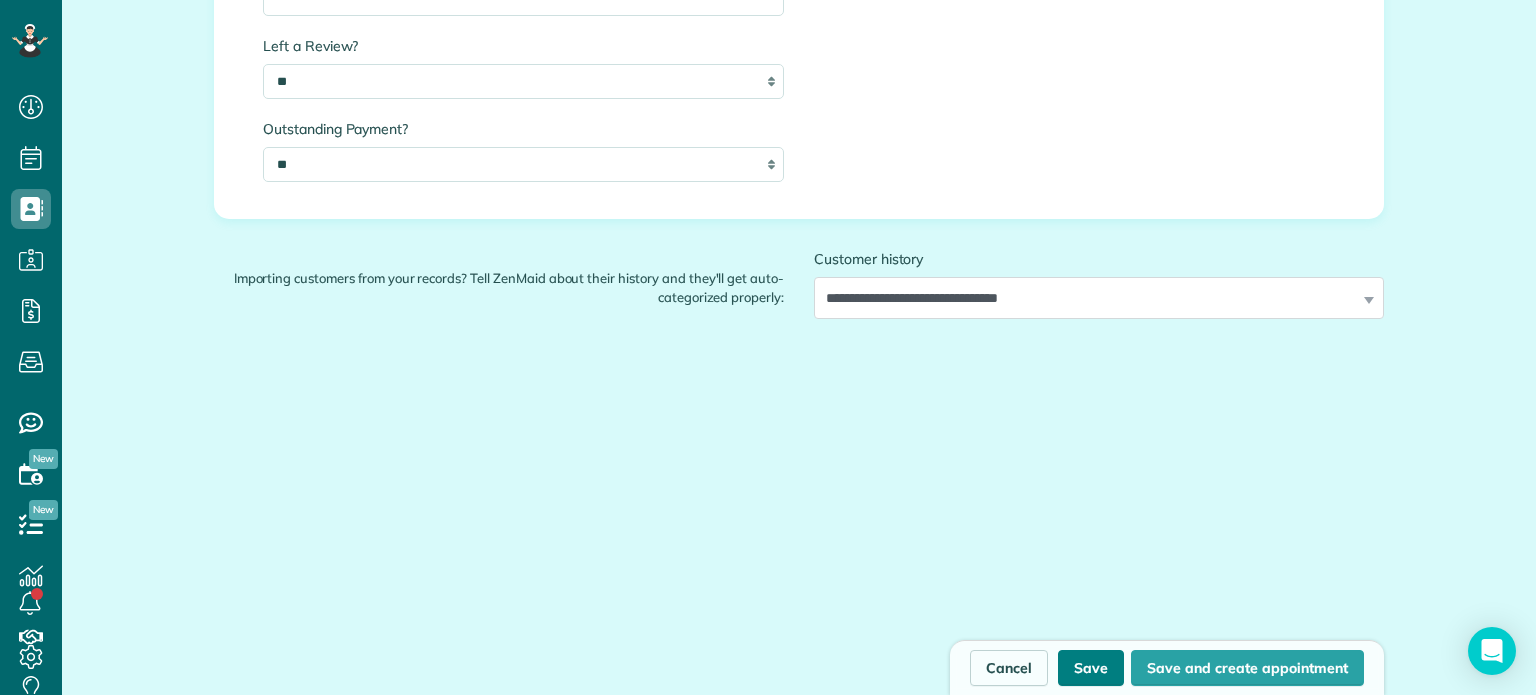 click on "Save" at bounding box center [1091, 668] 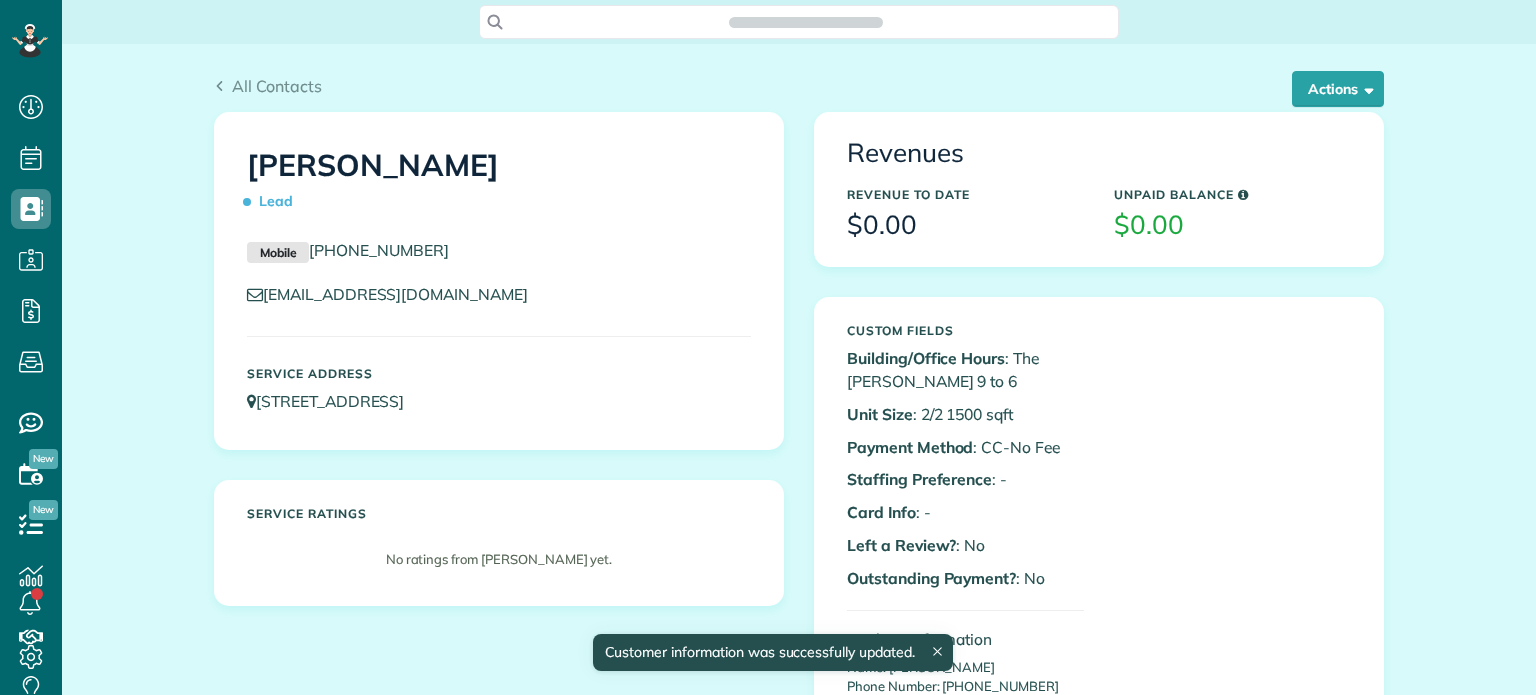 scroll, scrollTop: 0, scrollLeft: 0, axis: both 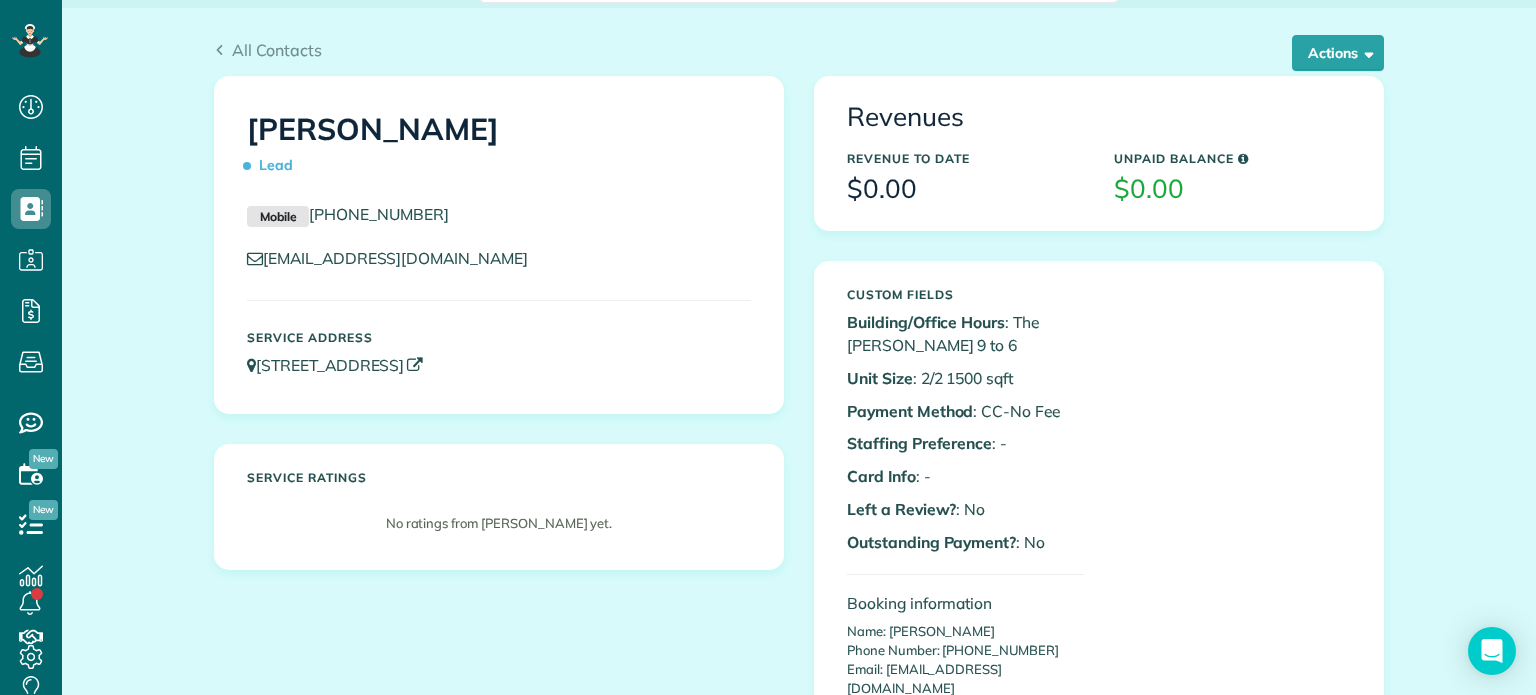 drag, startPoint x: 224, startPoint y: 350, endPoint x: 588, endPoint y: 367, distance: 364.39676 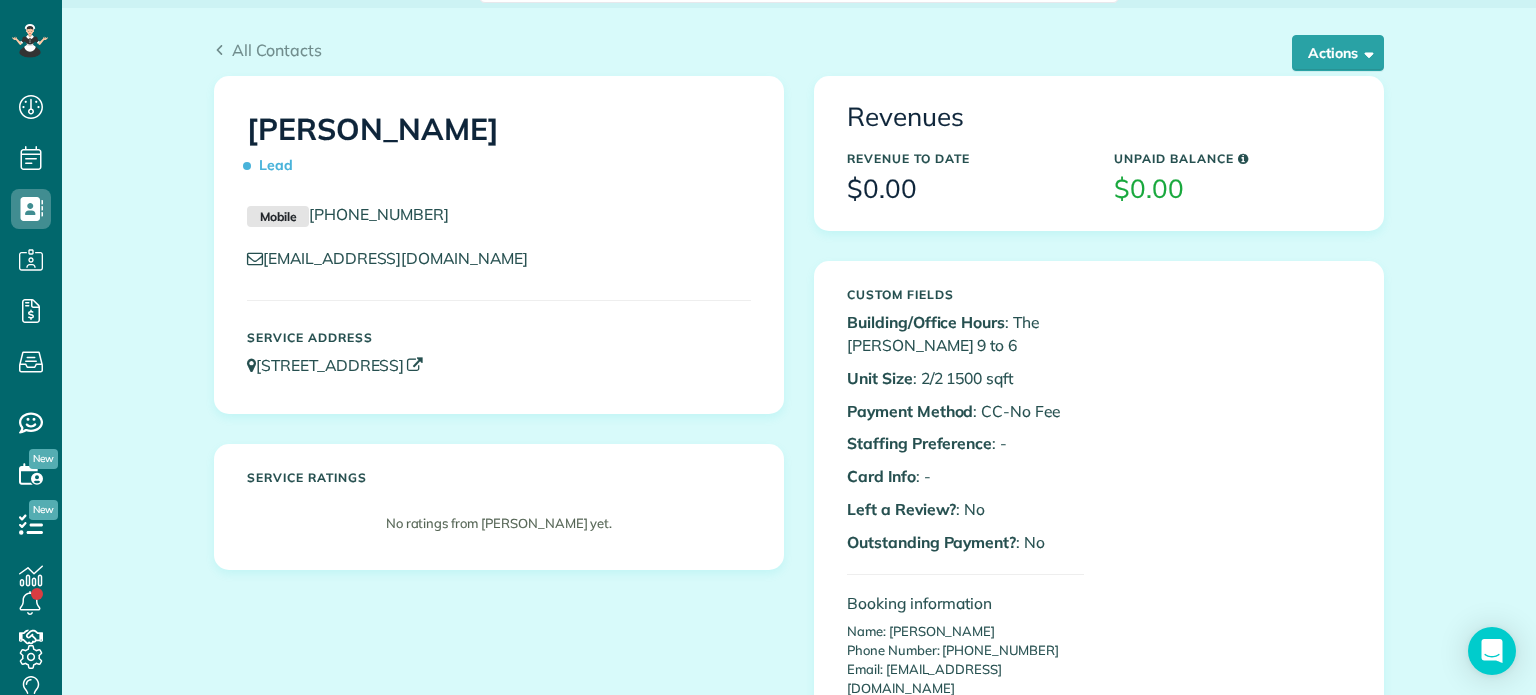 click on "Service Address
[STREET_ADDRESS]" at bounding box center [499, 354] 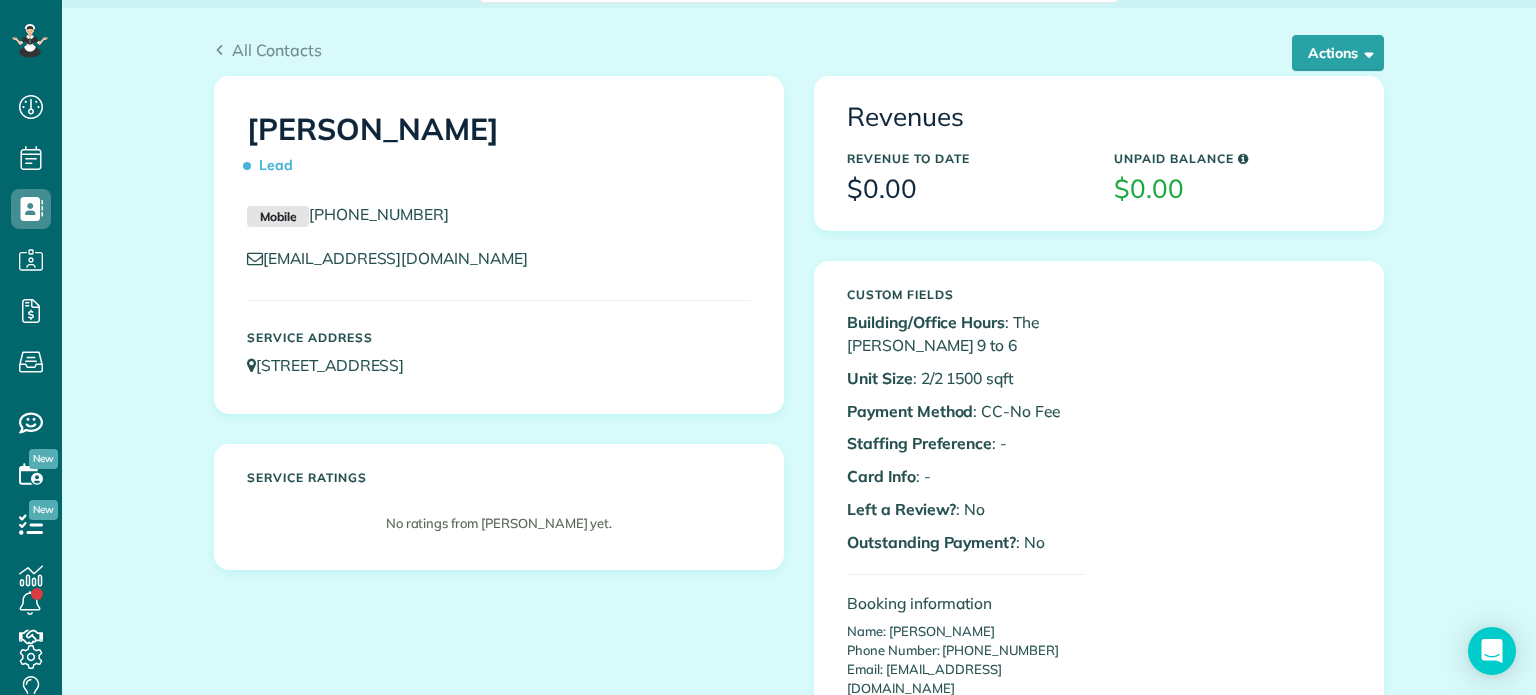 copy on "[STREET_ADDRESS]" 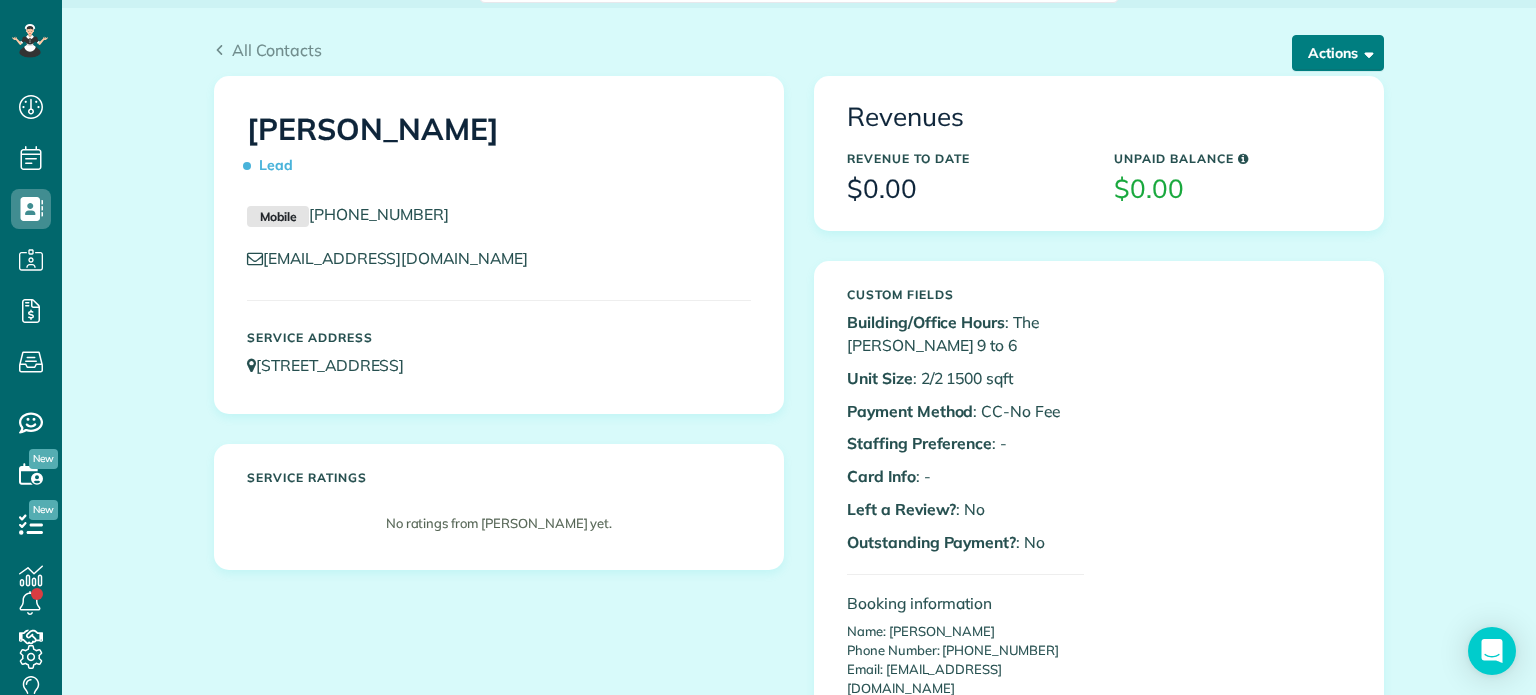 click on "Actions" at bounding box center [1338, 53] 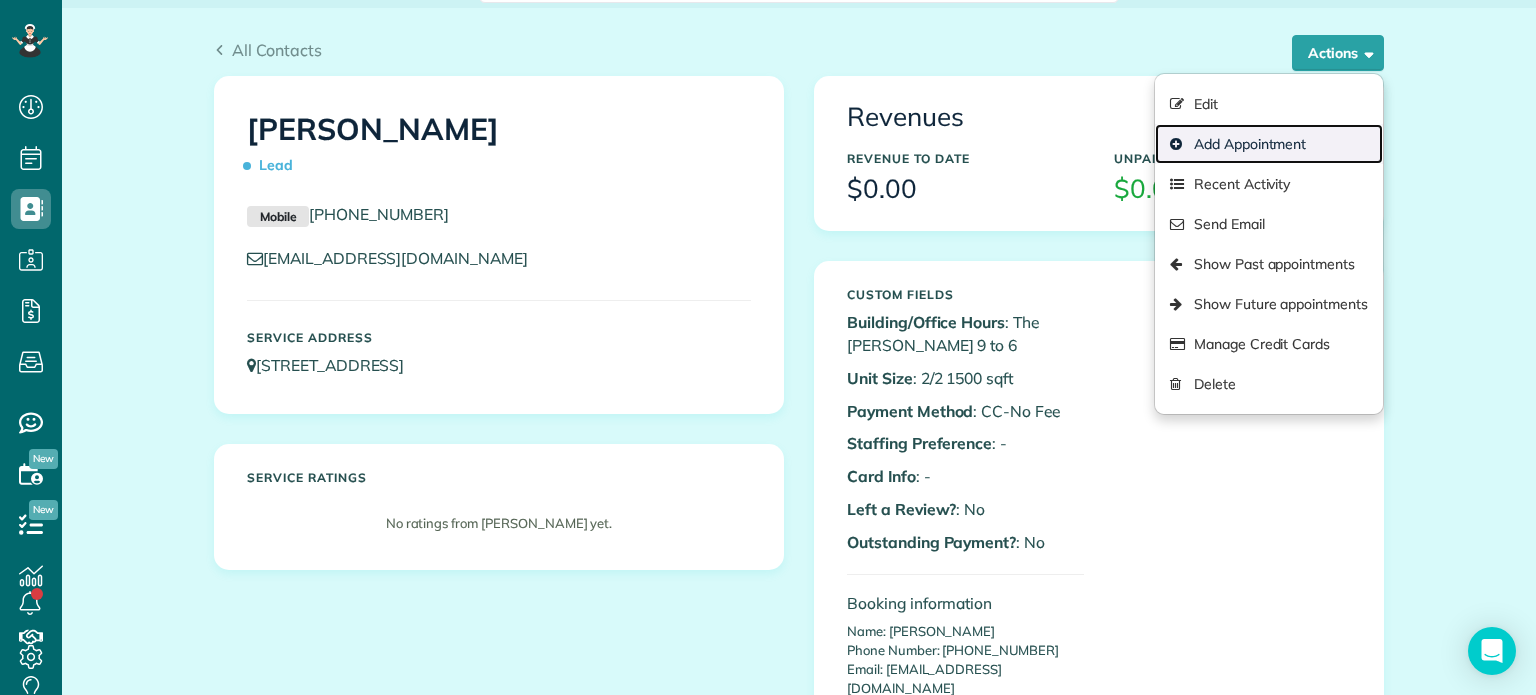 click on "Add Appointment" at bounding box center [1269, 144] 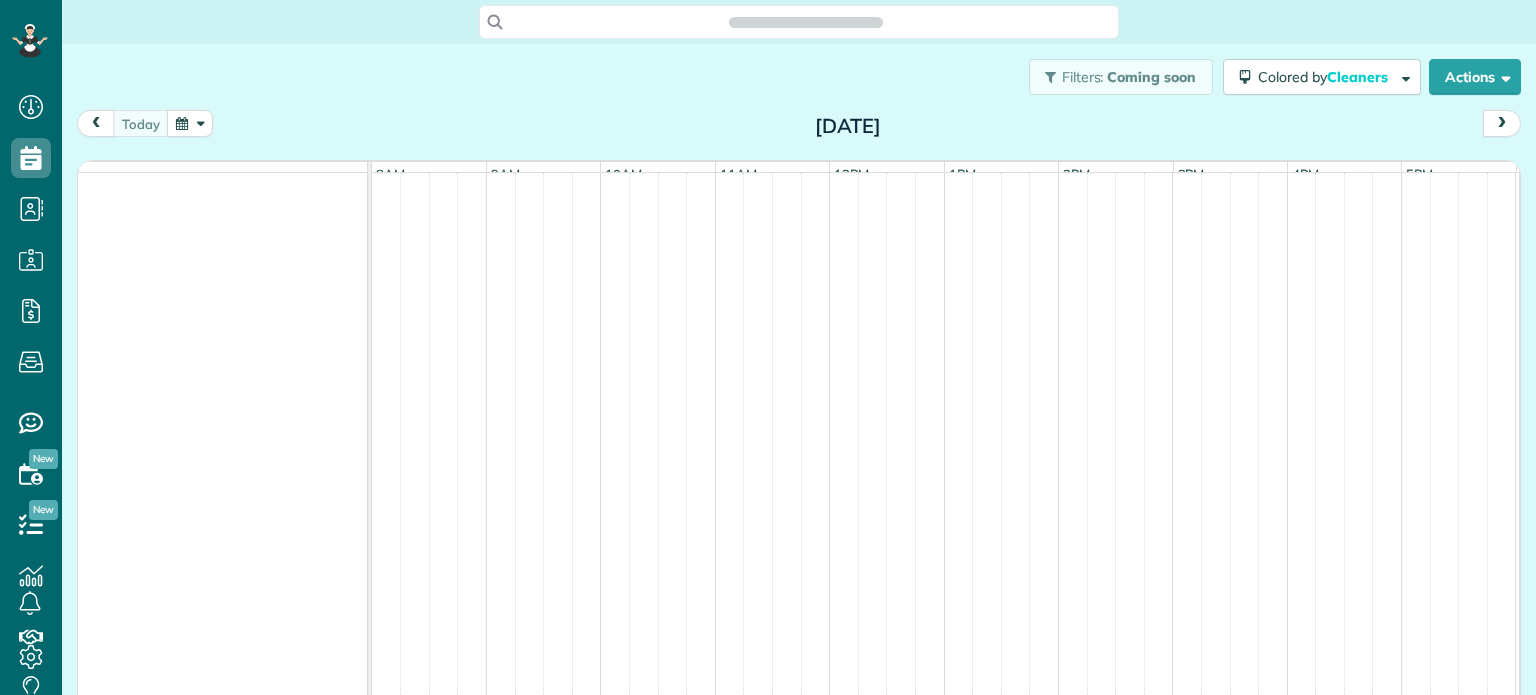 scroll, scrollTop: 0, scrollLeft: 0, axis: both 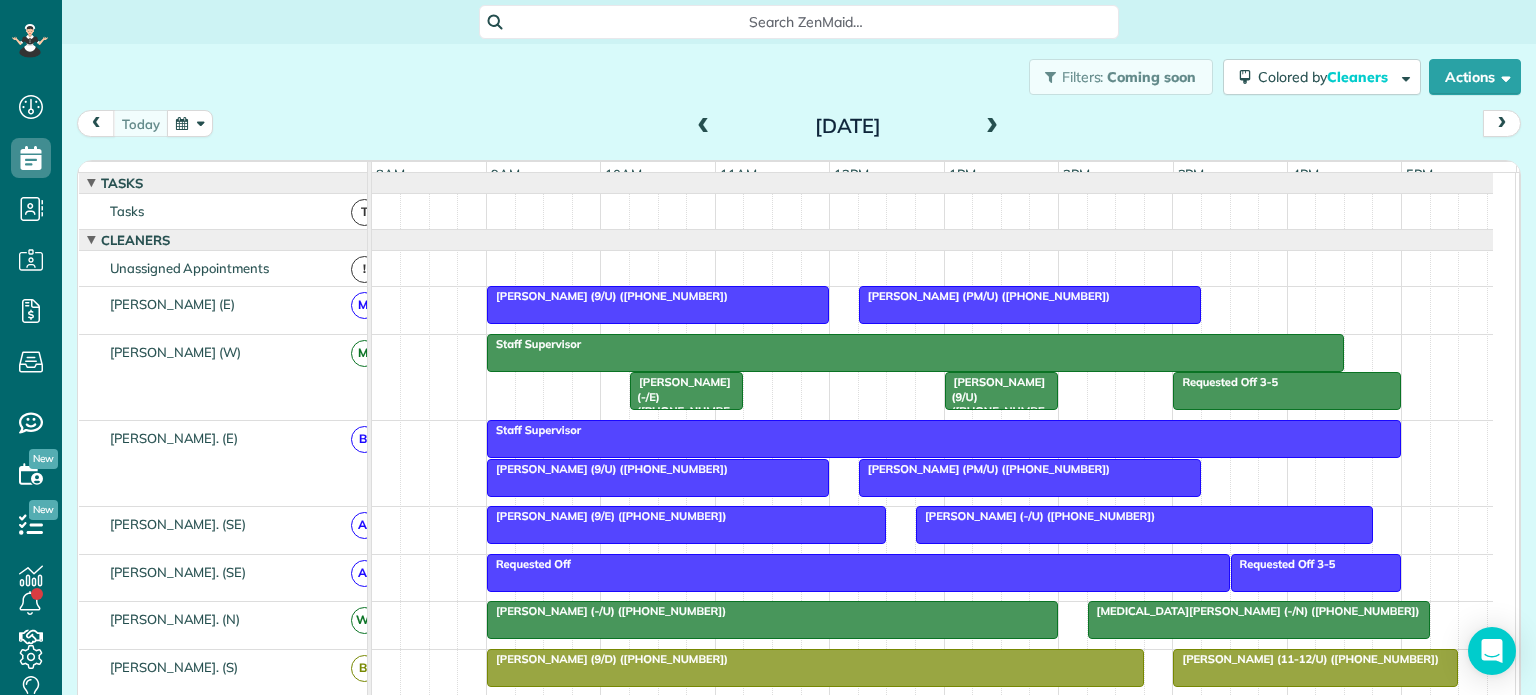 click at bounding box center [992, 127] 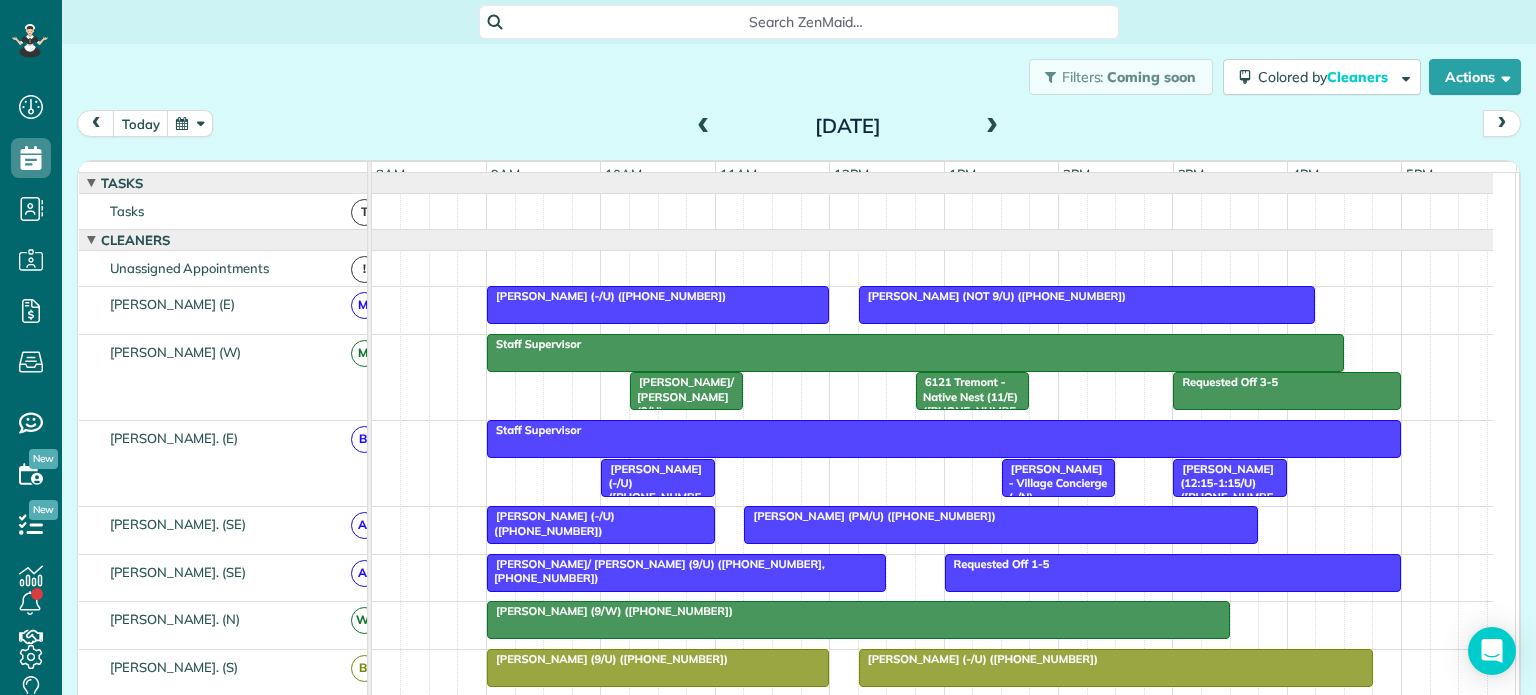 click at bounding box center (992, 127) 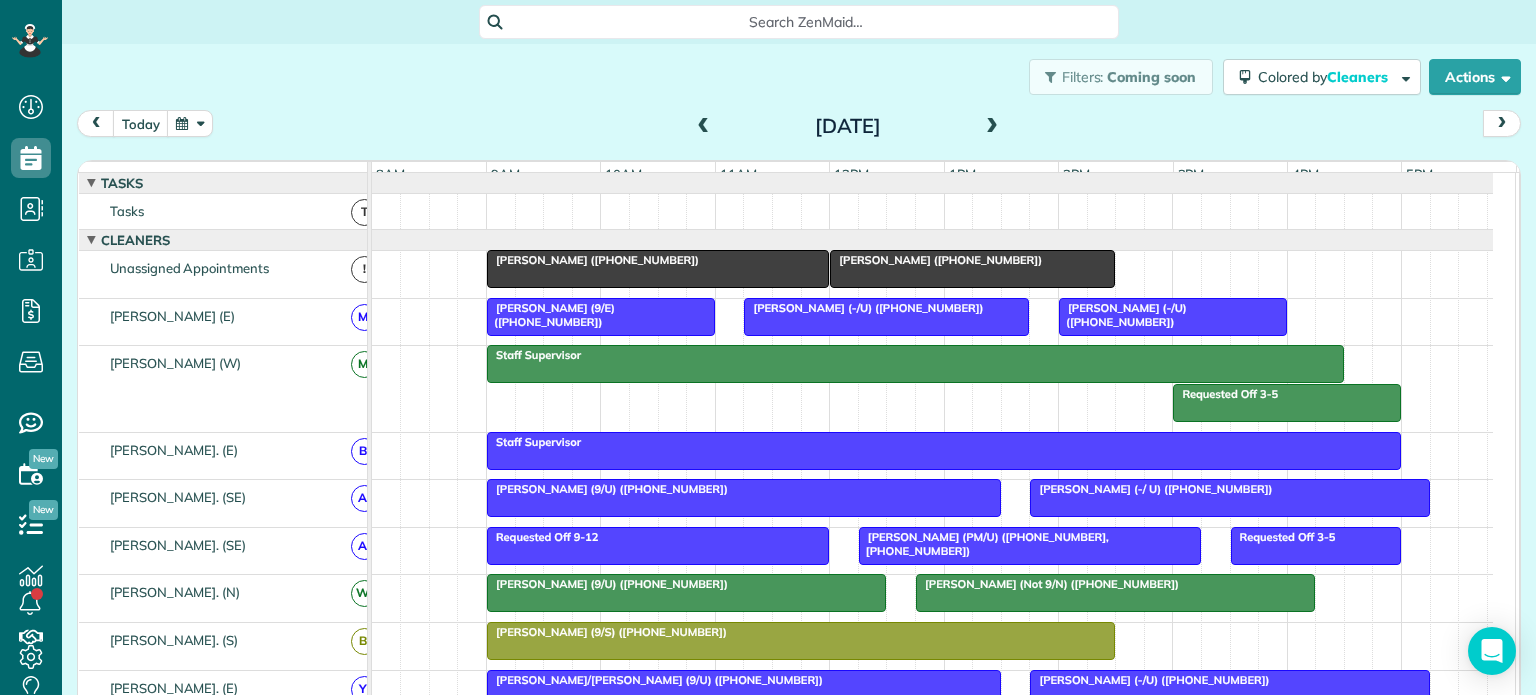 scroll, scrollTop: 137, scrollLeft: 0, axis: vertical 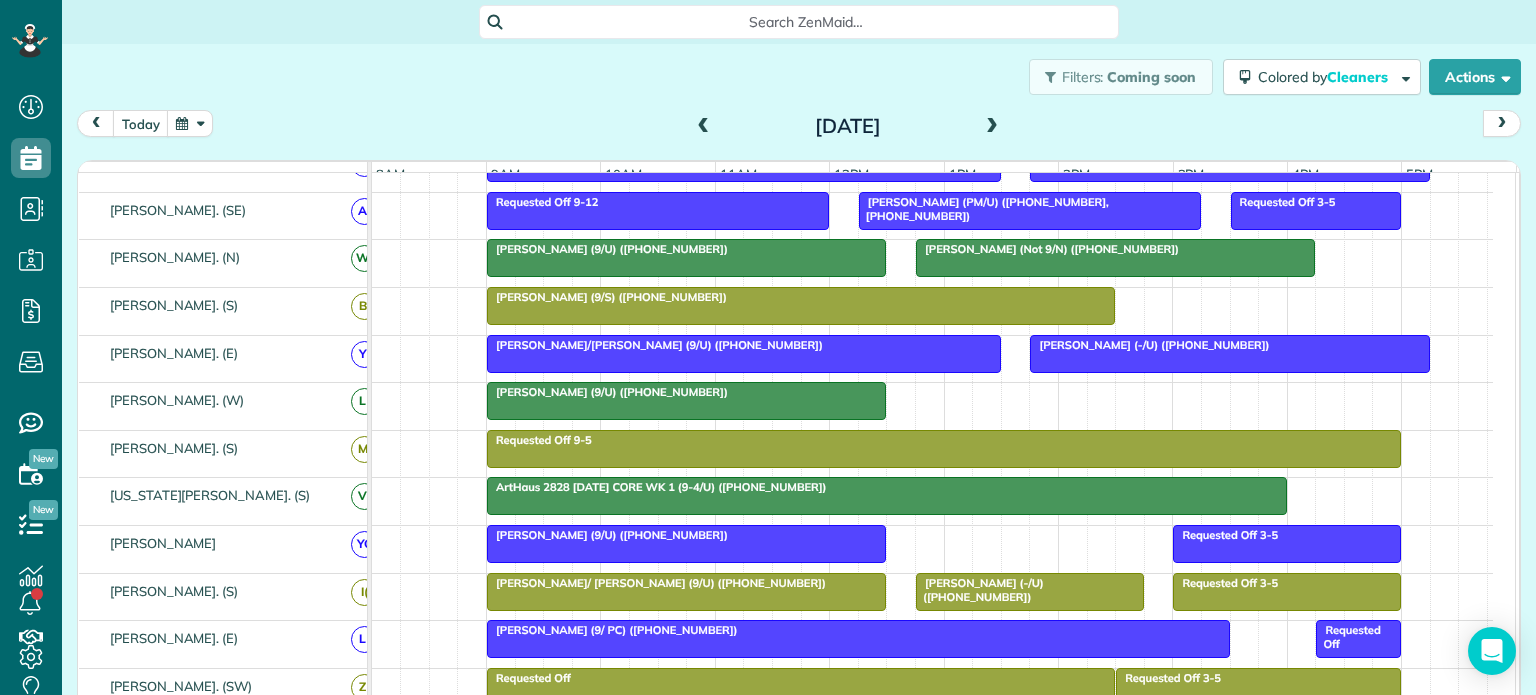click on "[PERSON_NAME] (9/U) ([PHONE_NUMBER])" at bounding box center (607, 392) 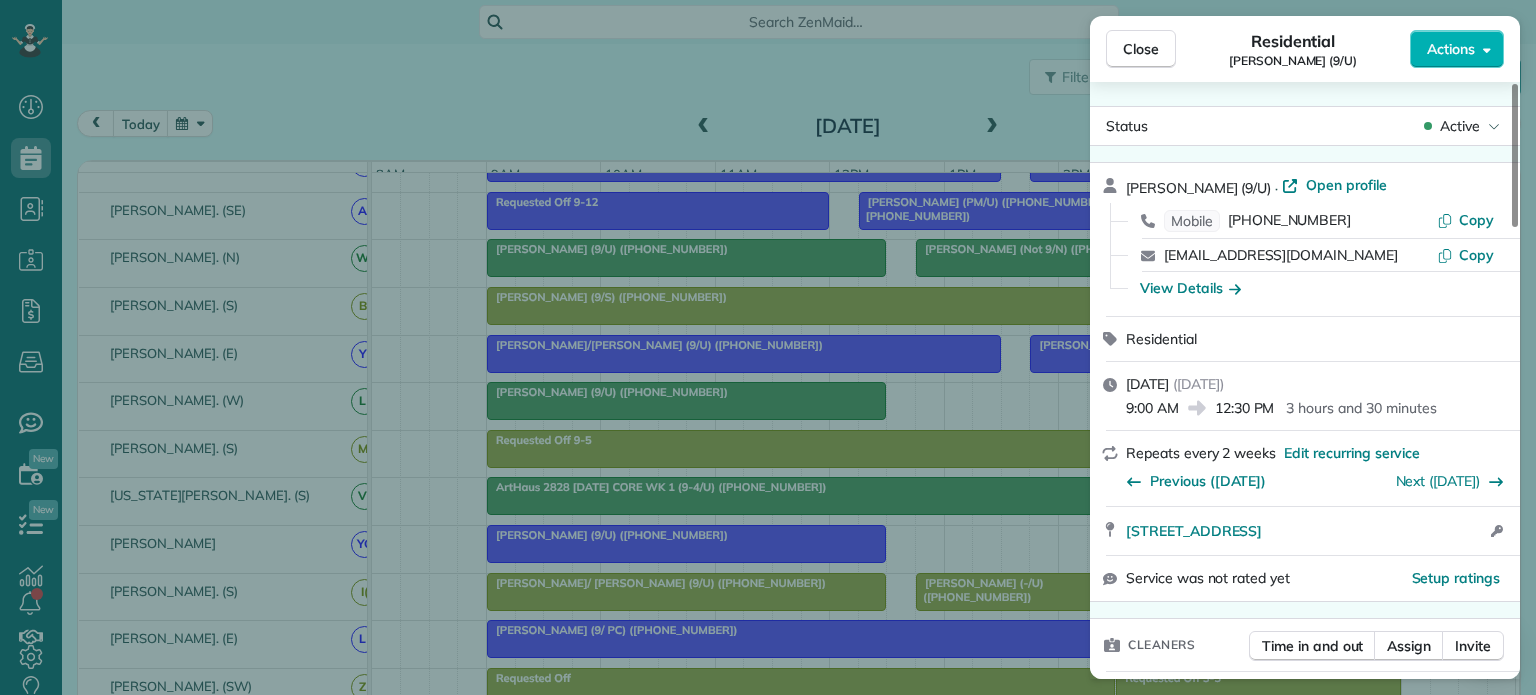 drag, startPoint x: 1120, startPoint y: 515, endPoint x: 1460, endPoint y: 523, distance: 340.09412 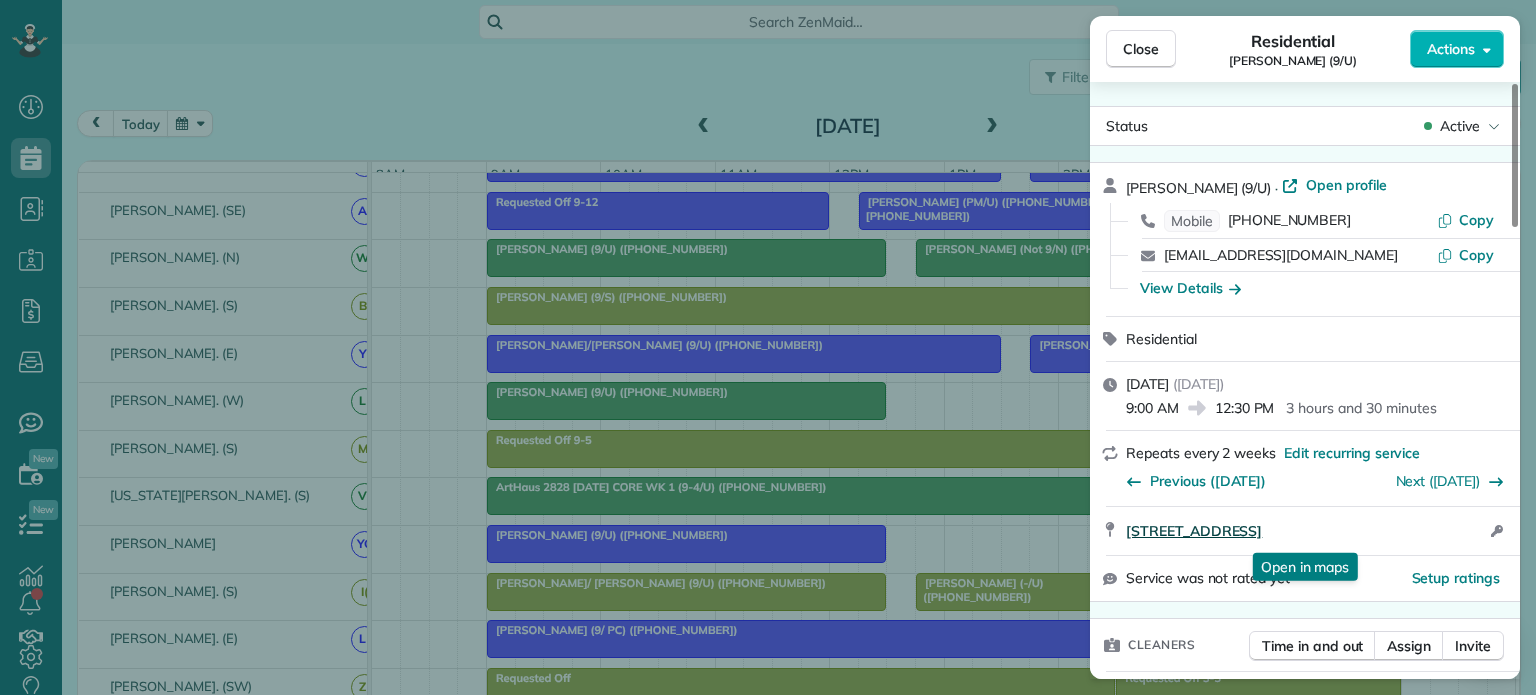 click on "2215 Cedar Springs Road #1014 Dallas TX 75201" at bounding box center [1194, 531] 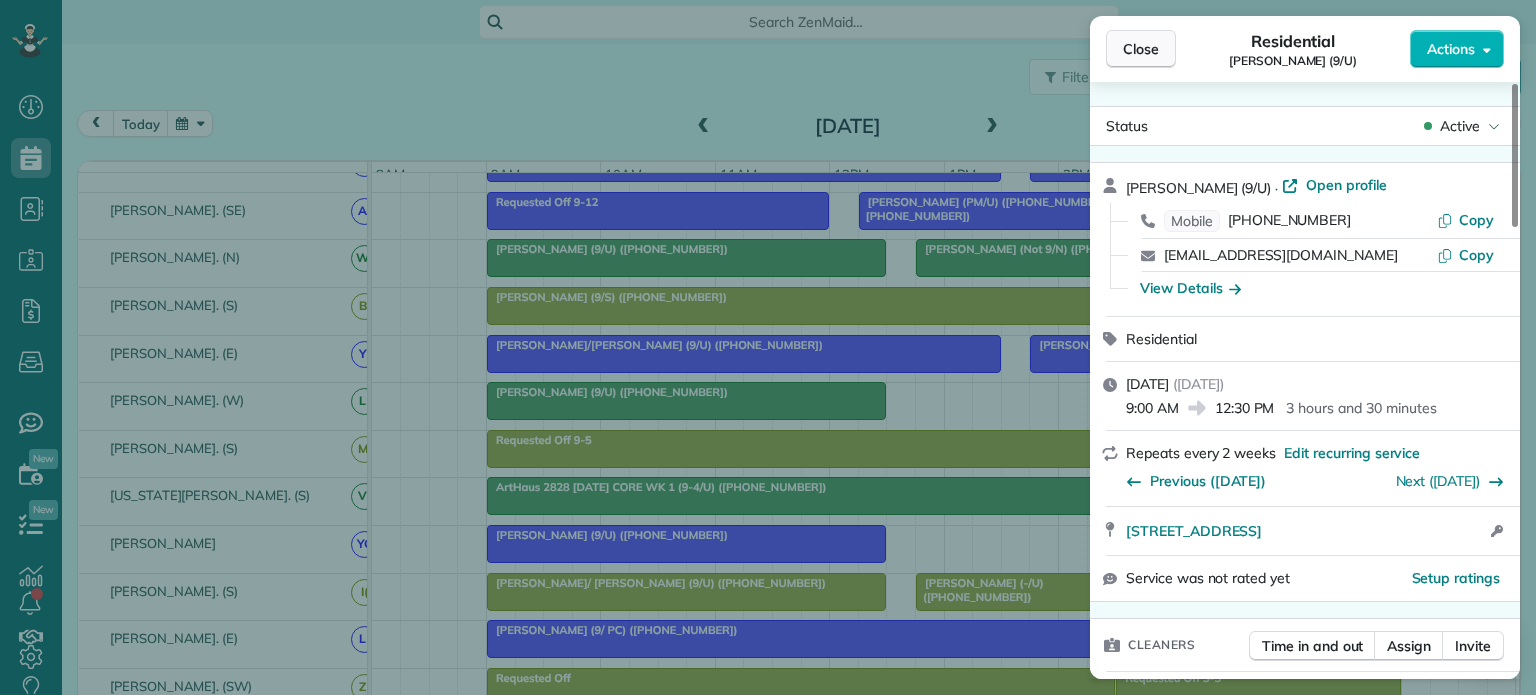 click on "Close" at bounding box center (1141, 49) 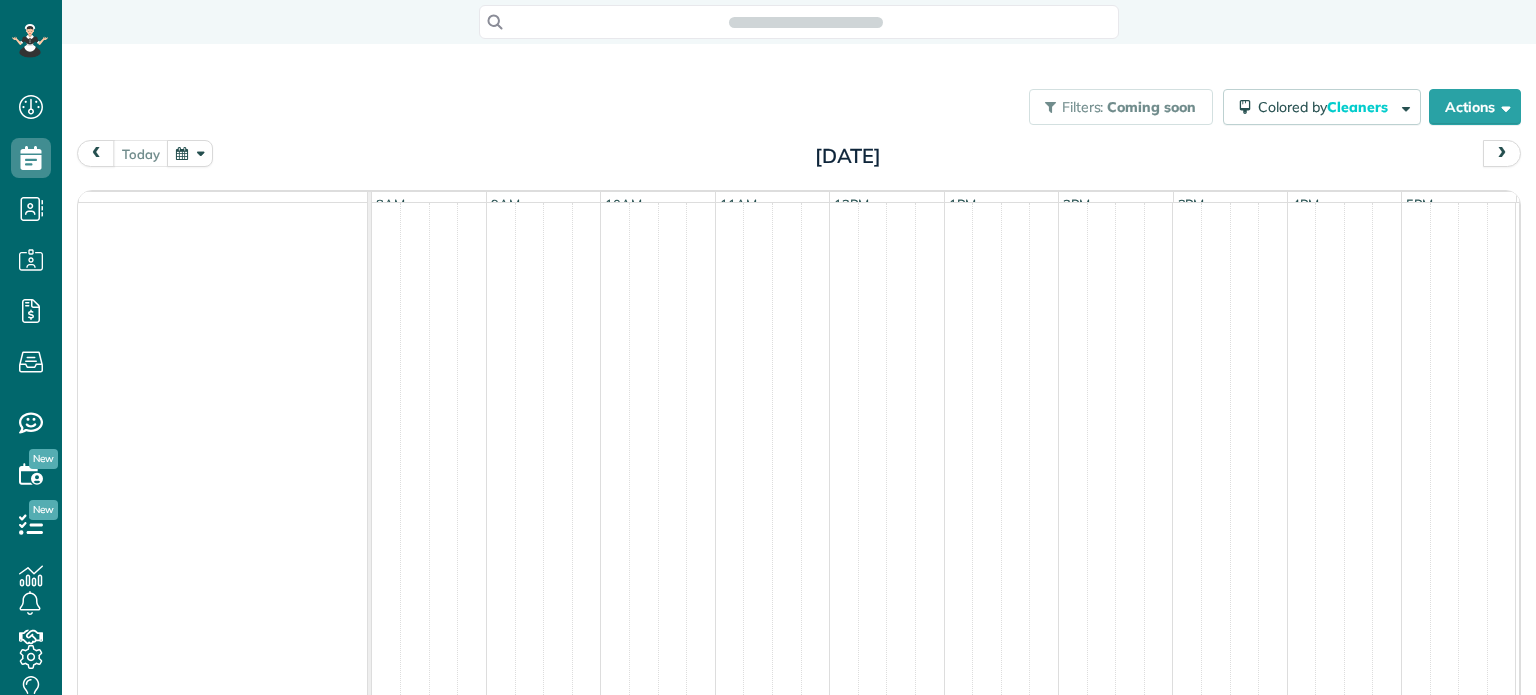 scroll, scrollTop: 0, scrollLeft: 0, axis: both 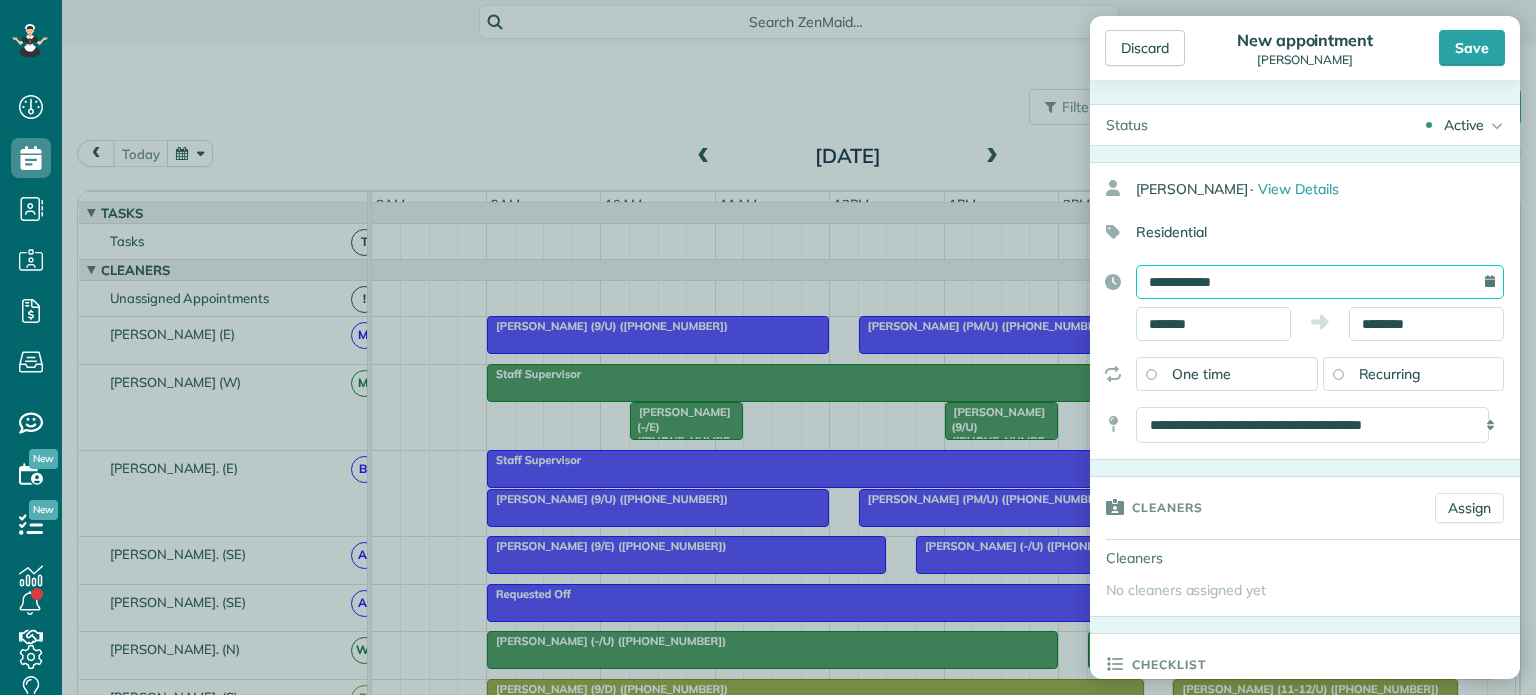click on "**********" at bounding box center (1320, 282) 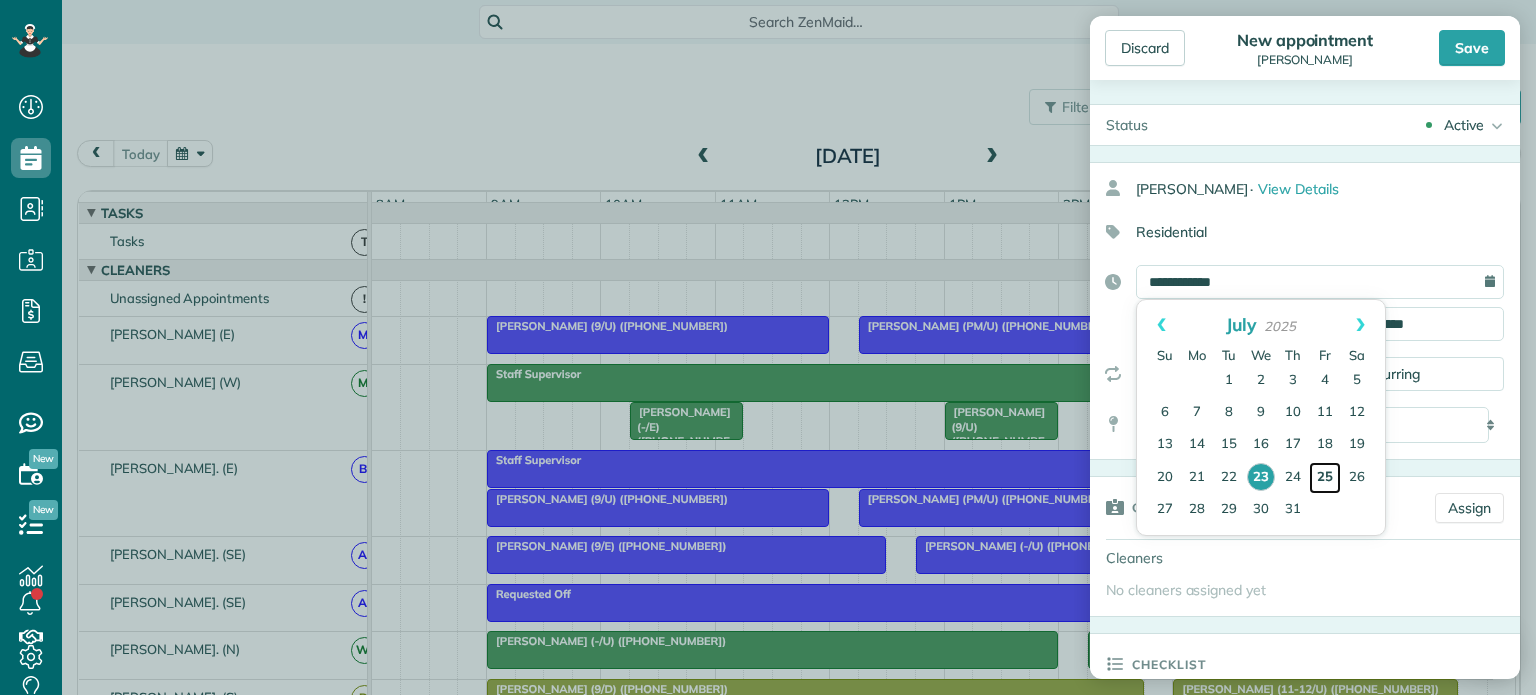 click on "25" at bounding box center [1325, 478] 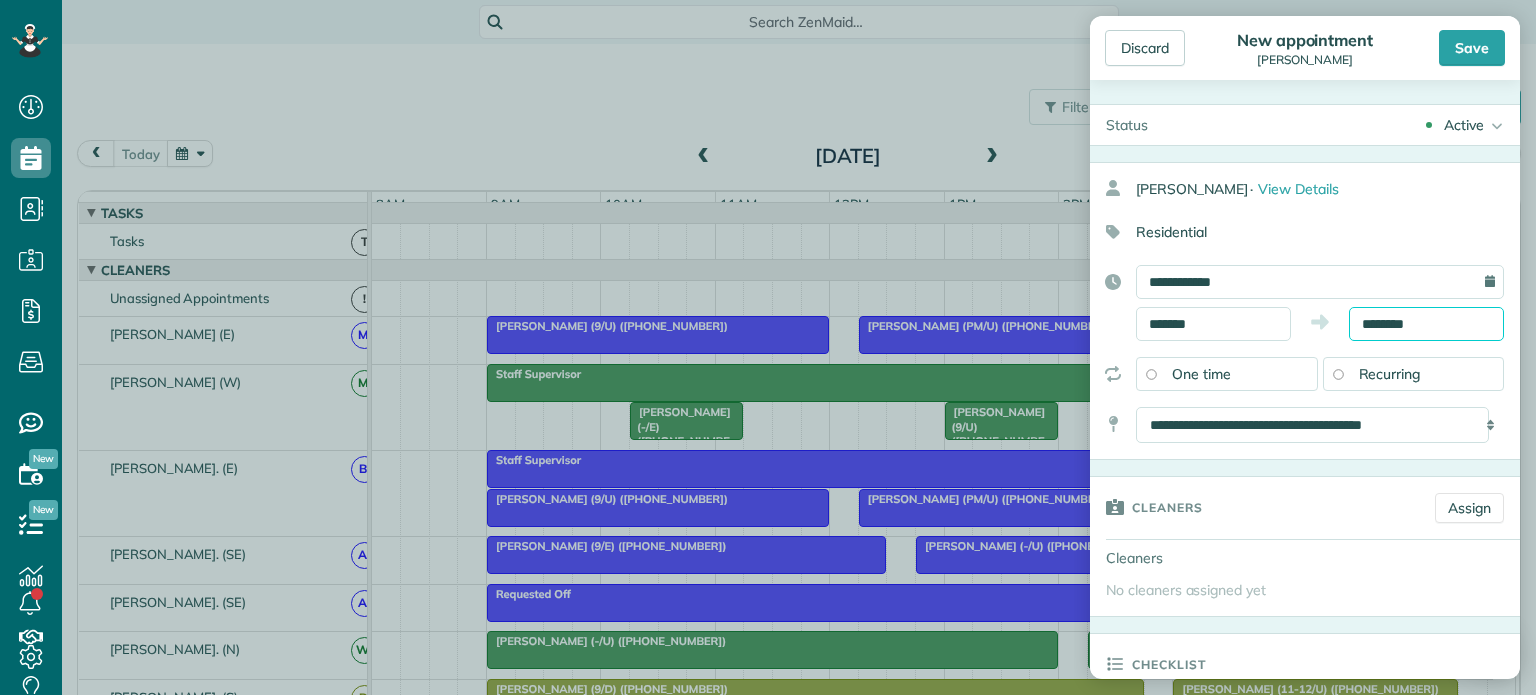 click on "********" at bounding box center (1426, 324) 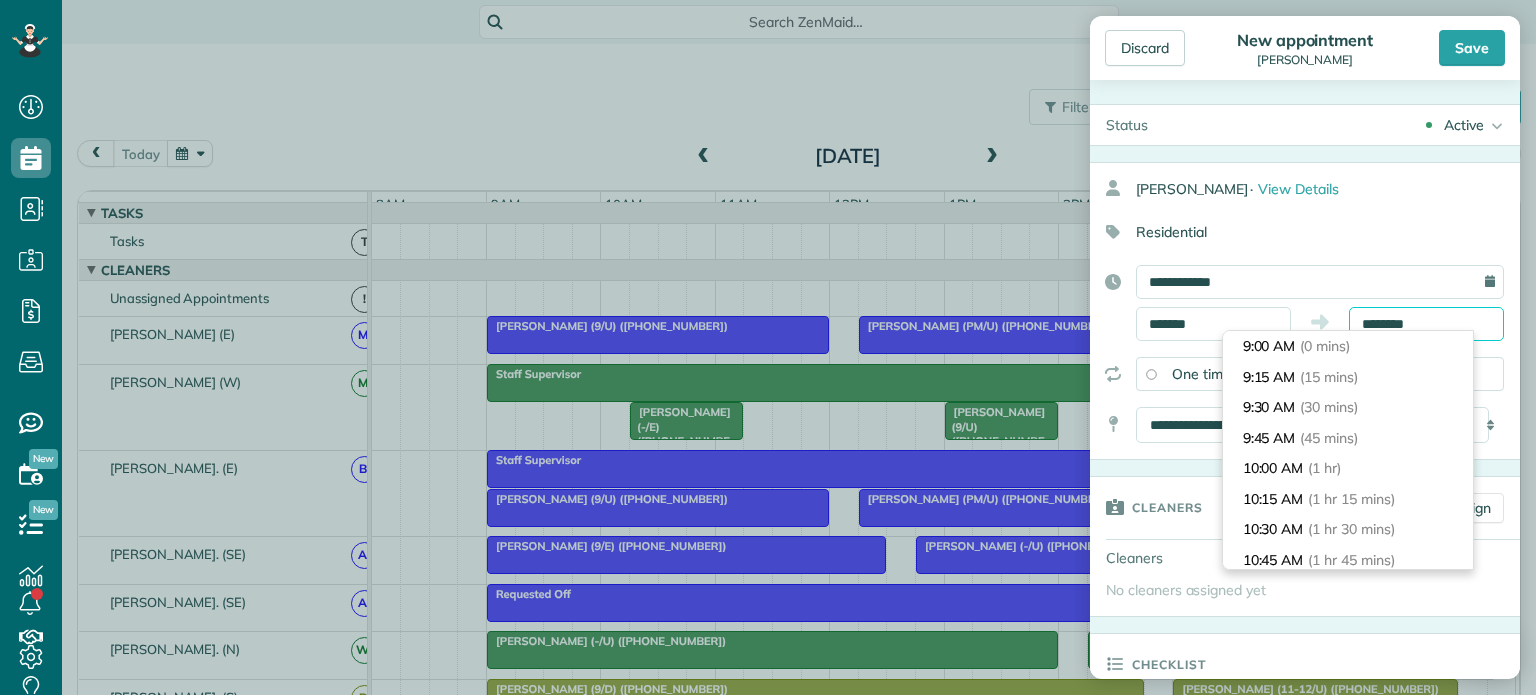 scroll, scrollTop: 213, scrollLeft: 0, axis: vertical 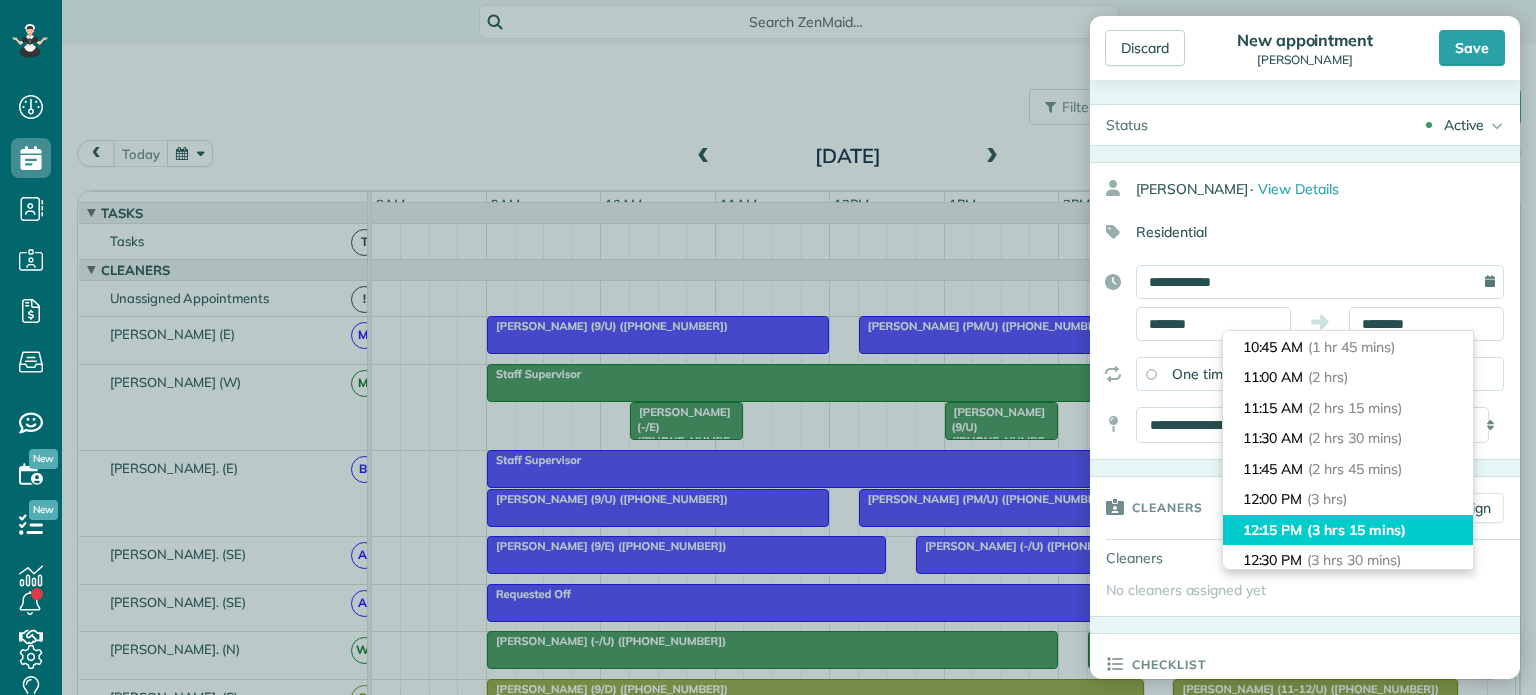 type on "********" 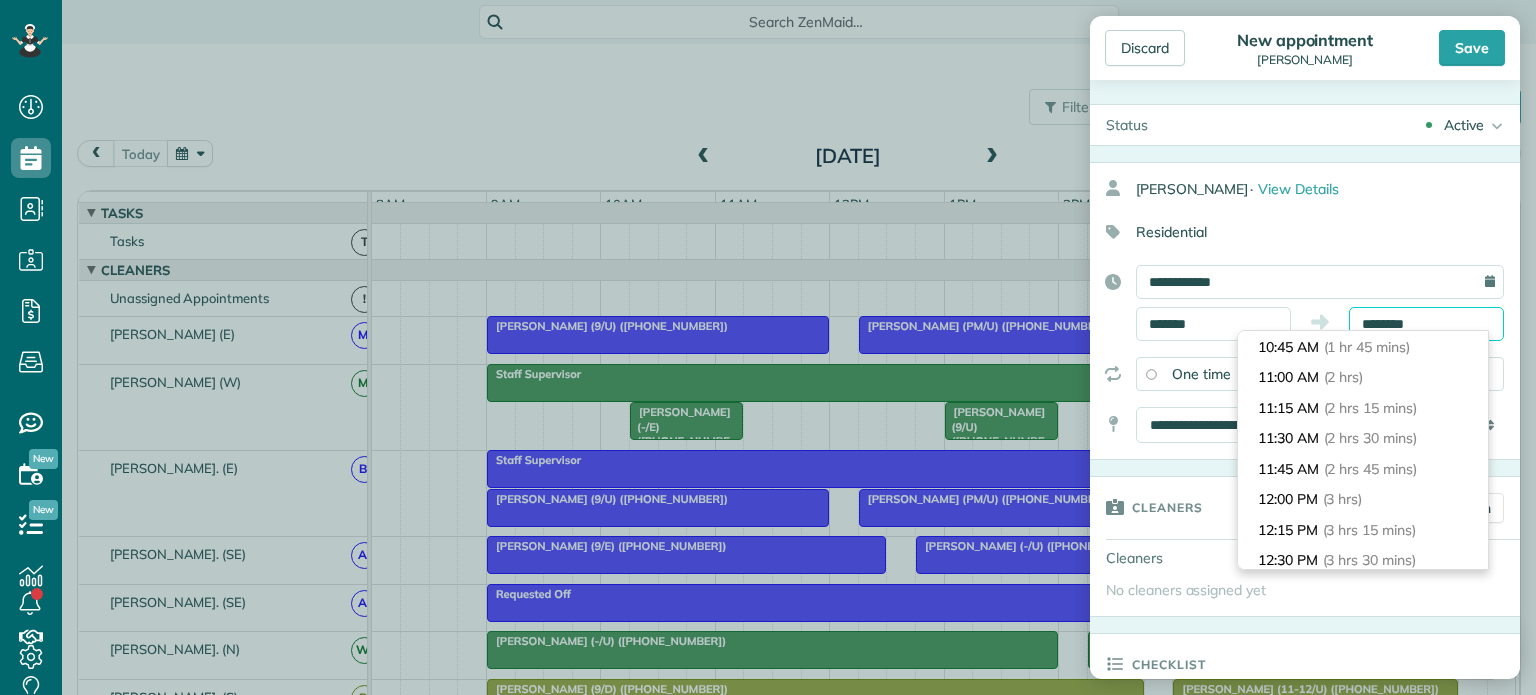 scroll, scrollTop: 366, scrollLeft: 0, axis: vertical 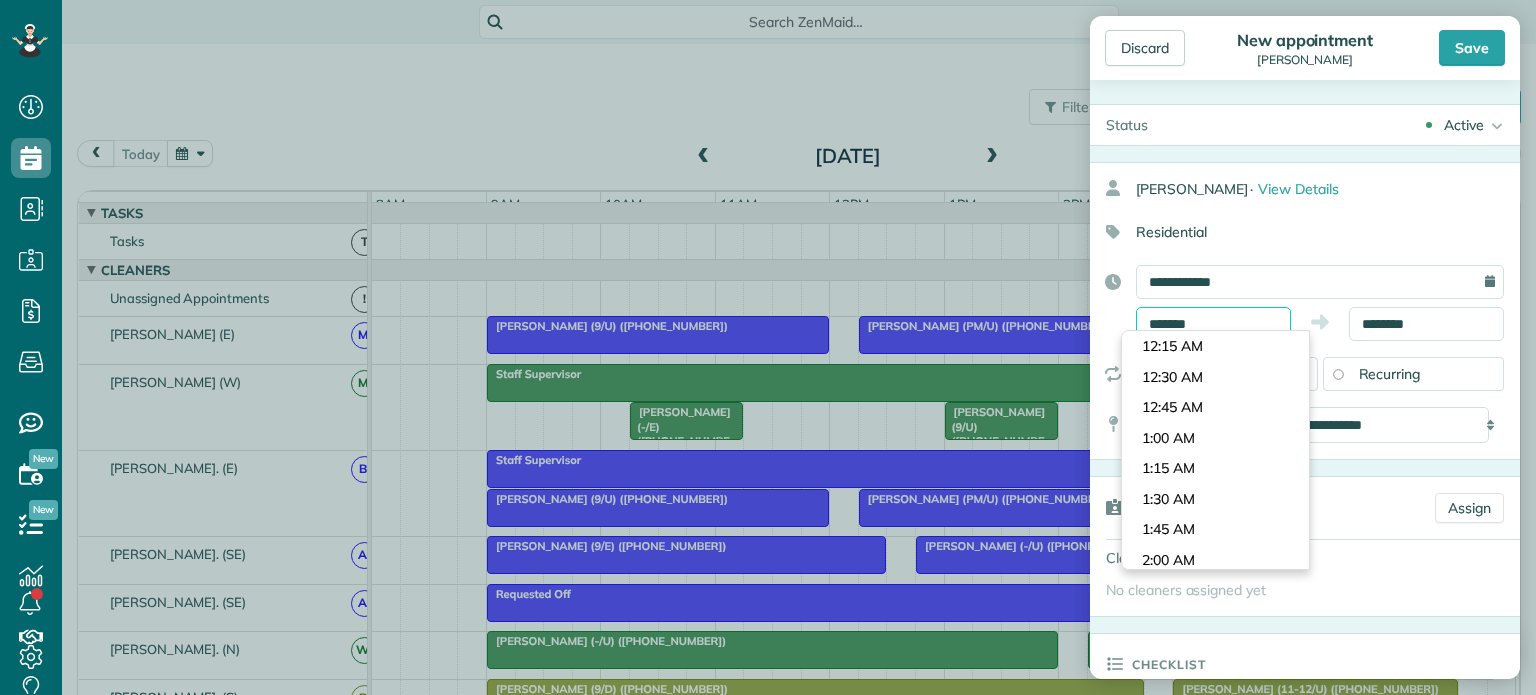 click on "*******" at bounding box center (1213, 324) 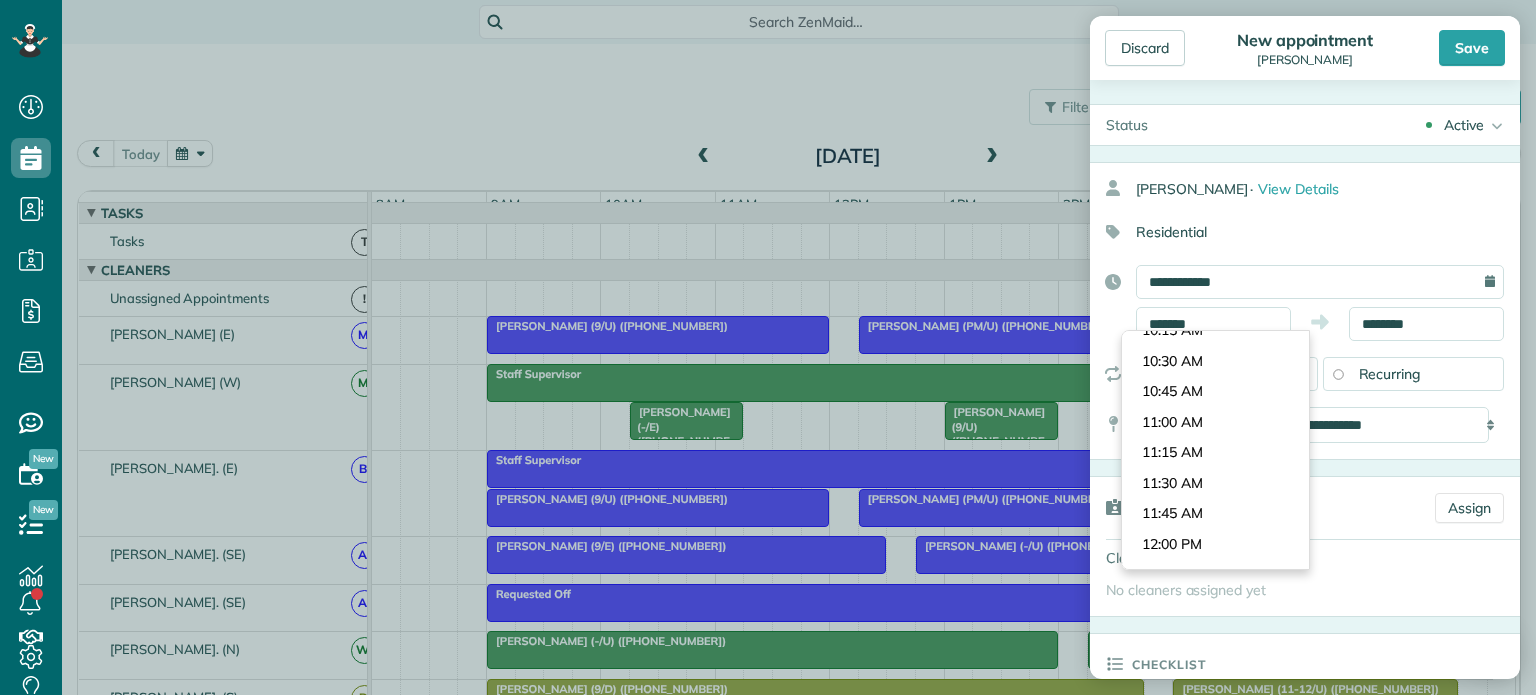 scroll, scrollTop: 1277, scrollLeft: 0, axis: vertical 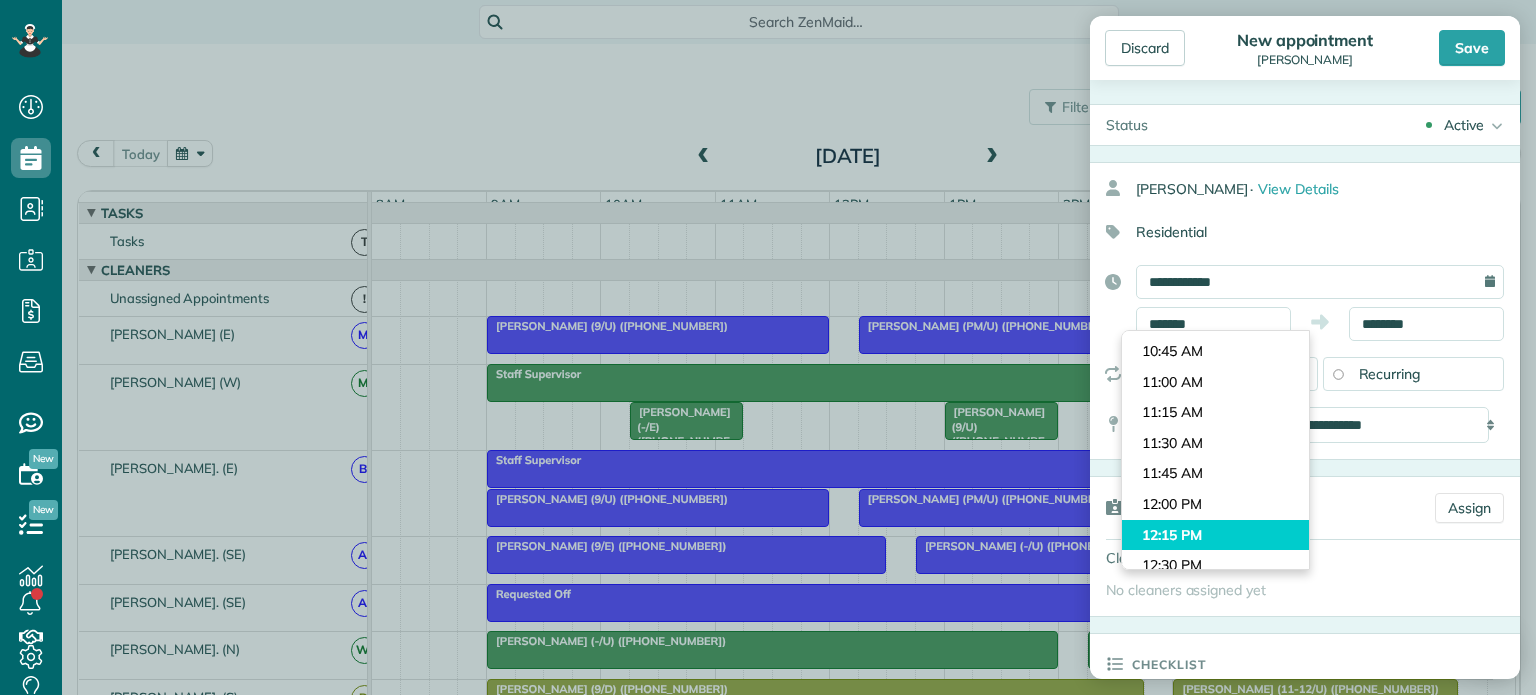type on "********" 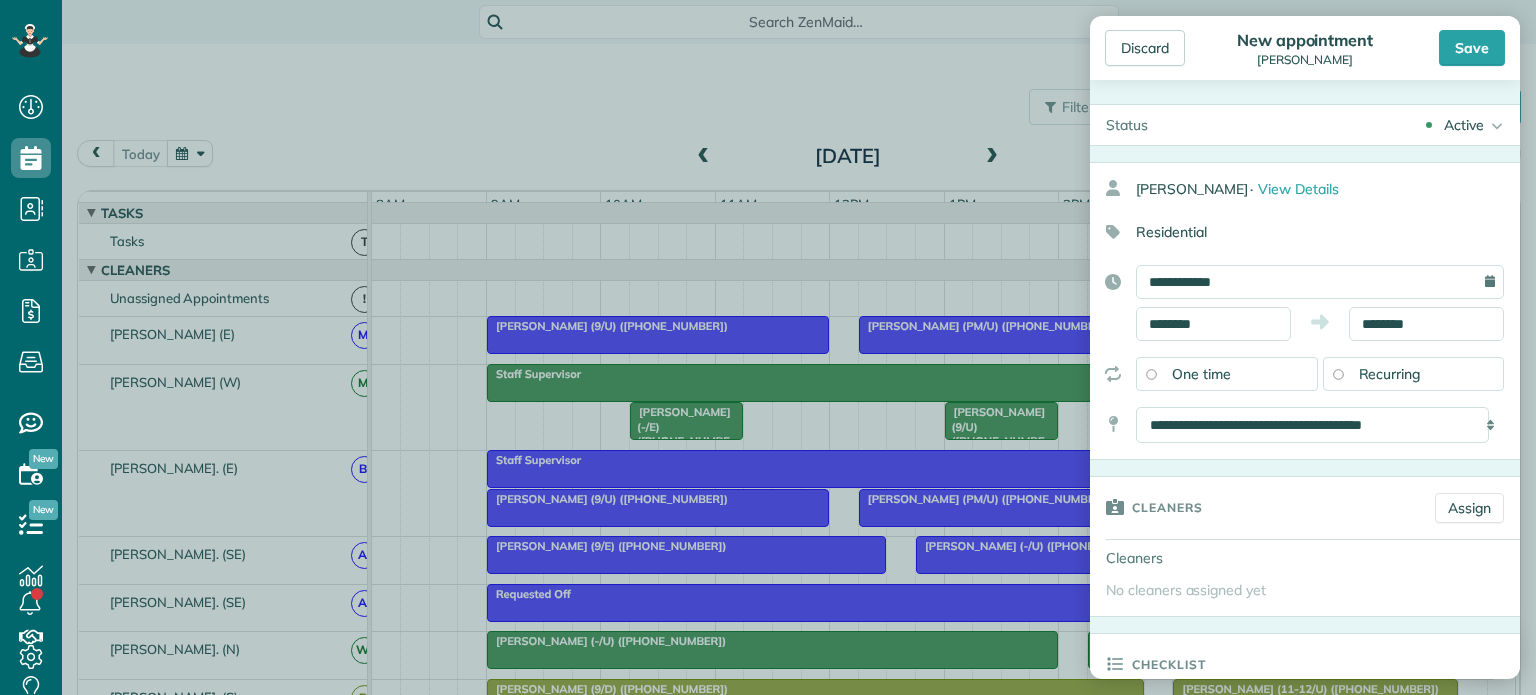 click on "Dashboard
Scheduling
Calendar View
List View
Dispatch View - Weekly scheduling (Beta)" at bounding box center (768, 347) 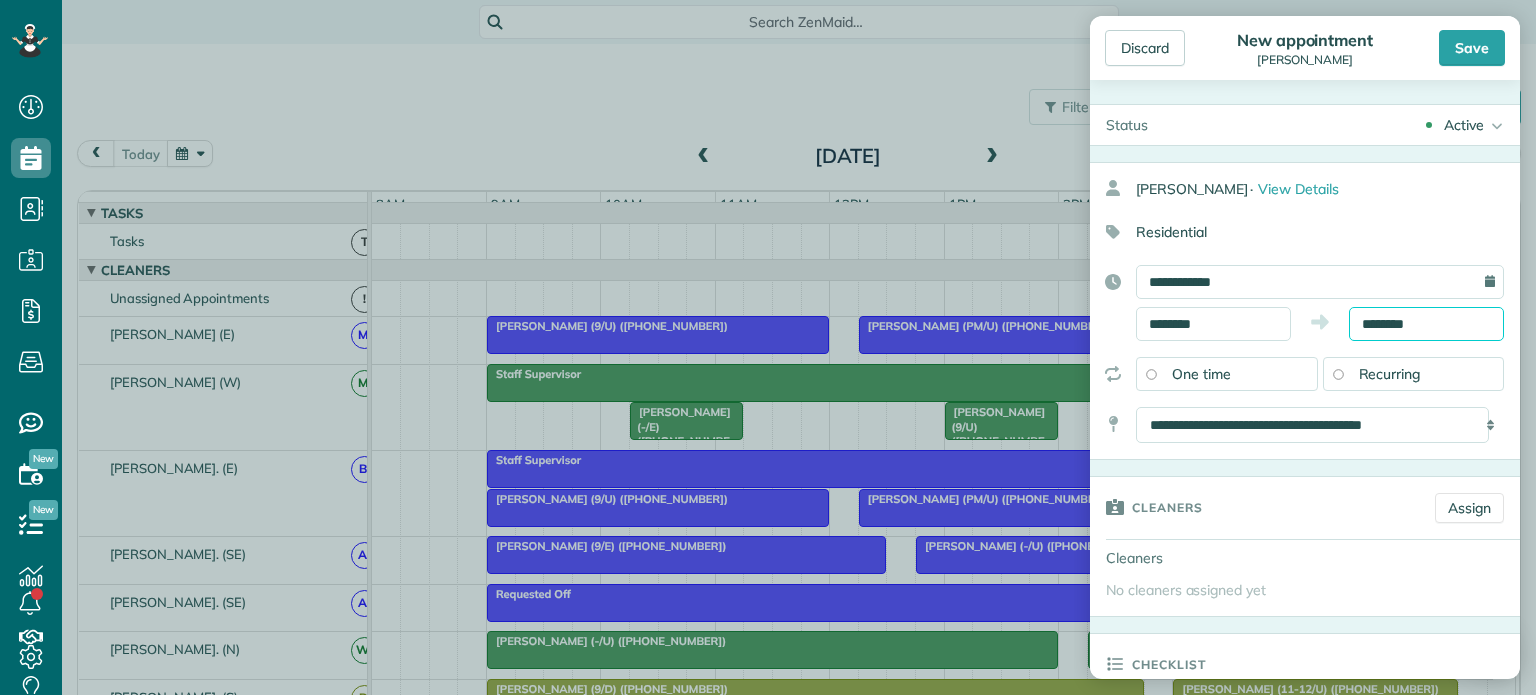 click on "********" at bounding box center [1426, 324] 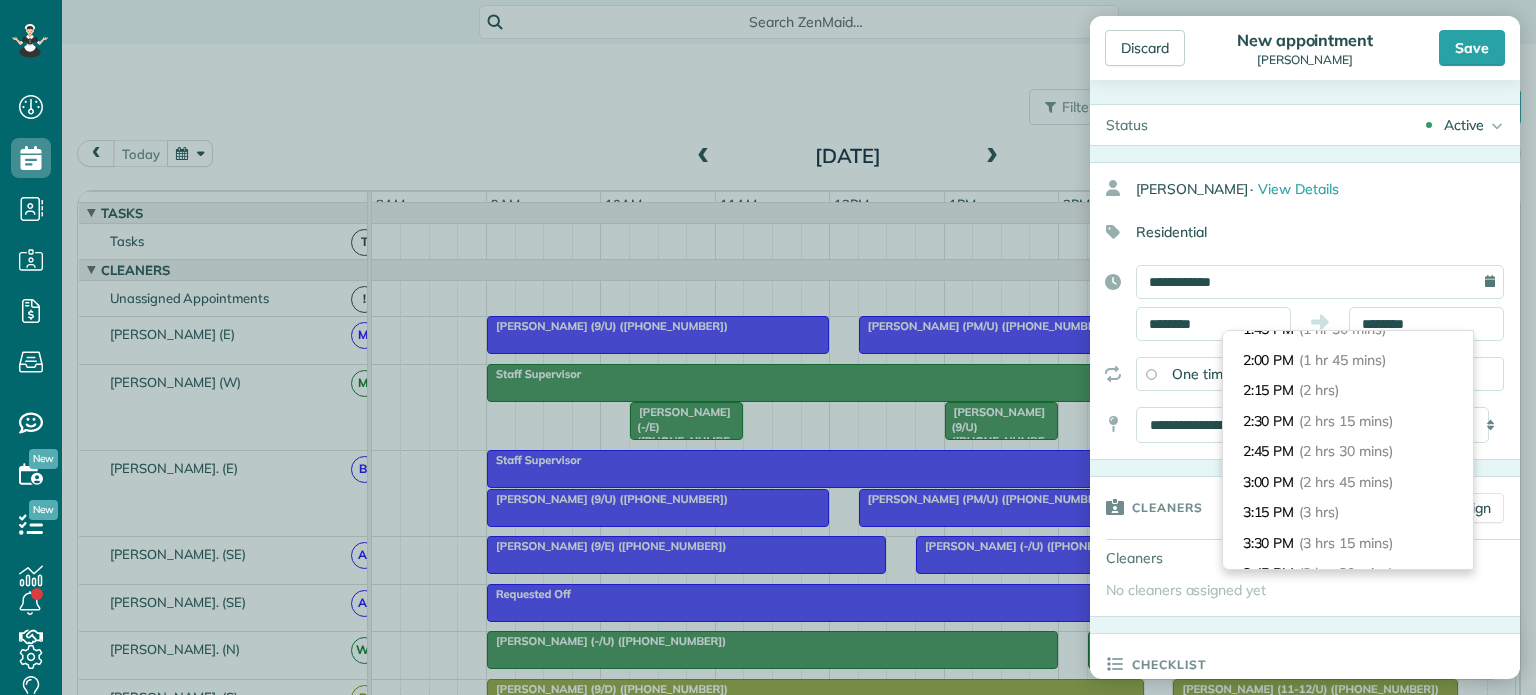 scroll, scrollTop: 240, scrollLeft: 0, axis: vertical 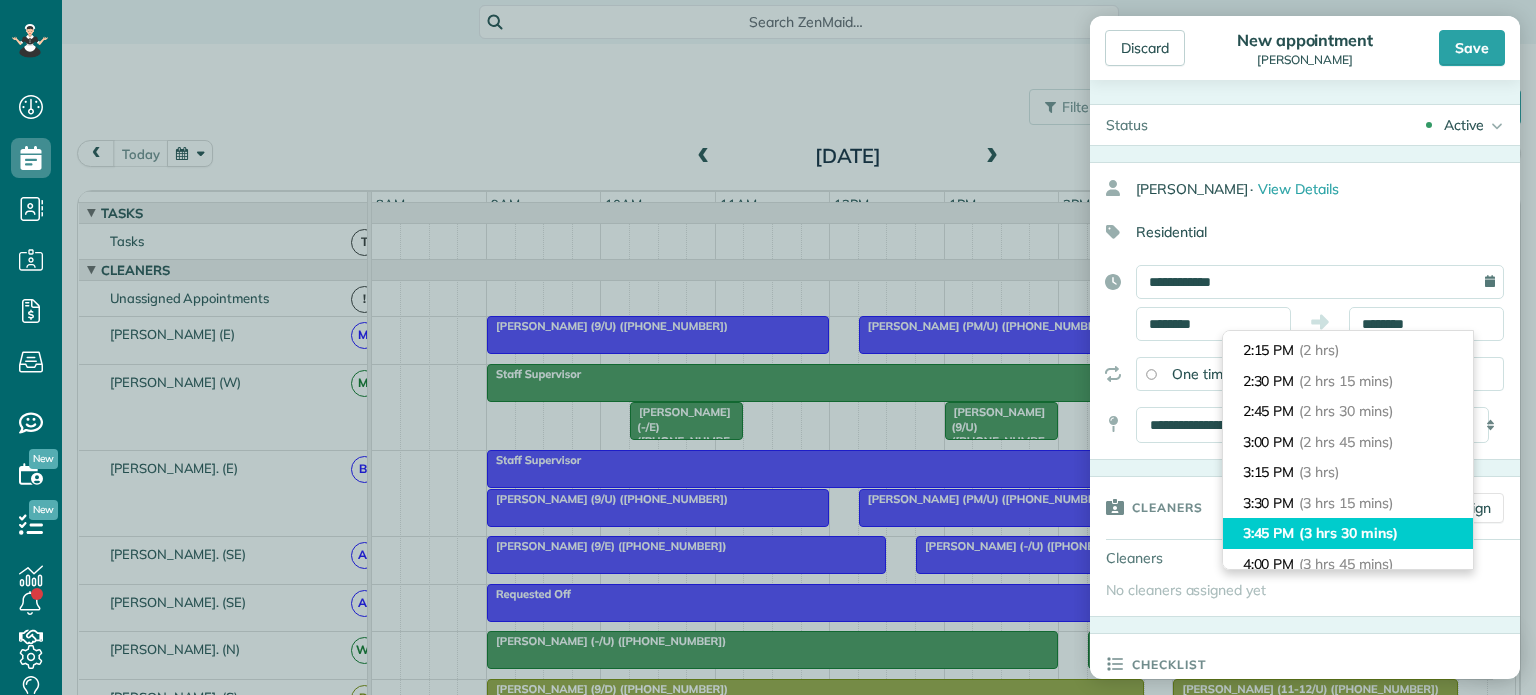 type on "*******" 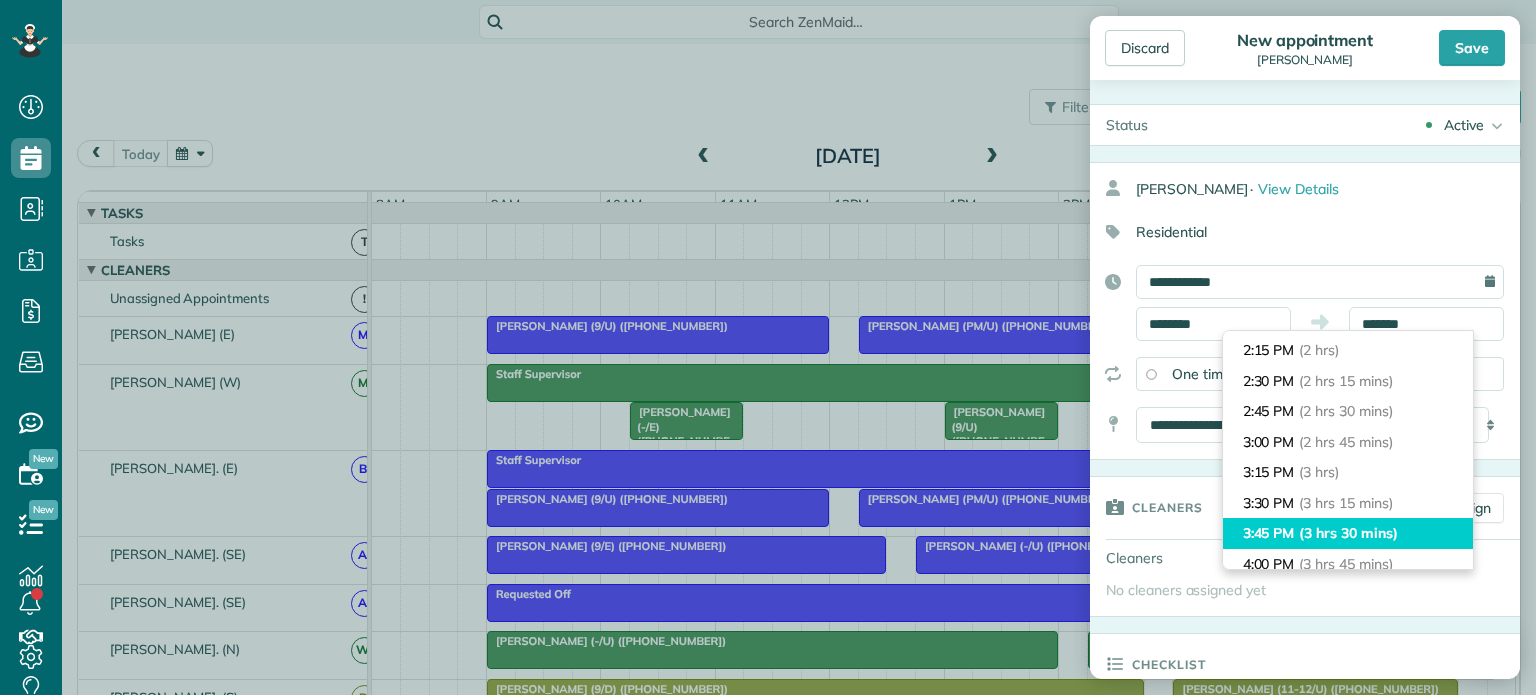 click on "(3 hrs 30 mins)" at bounding box center [1348, 533] 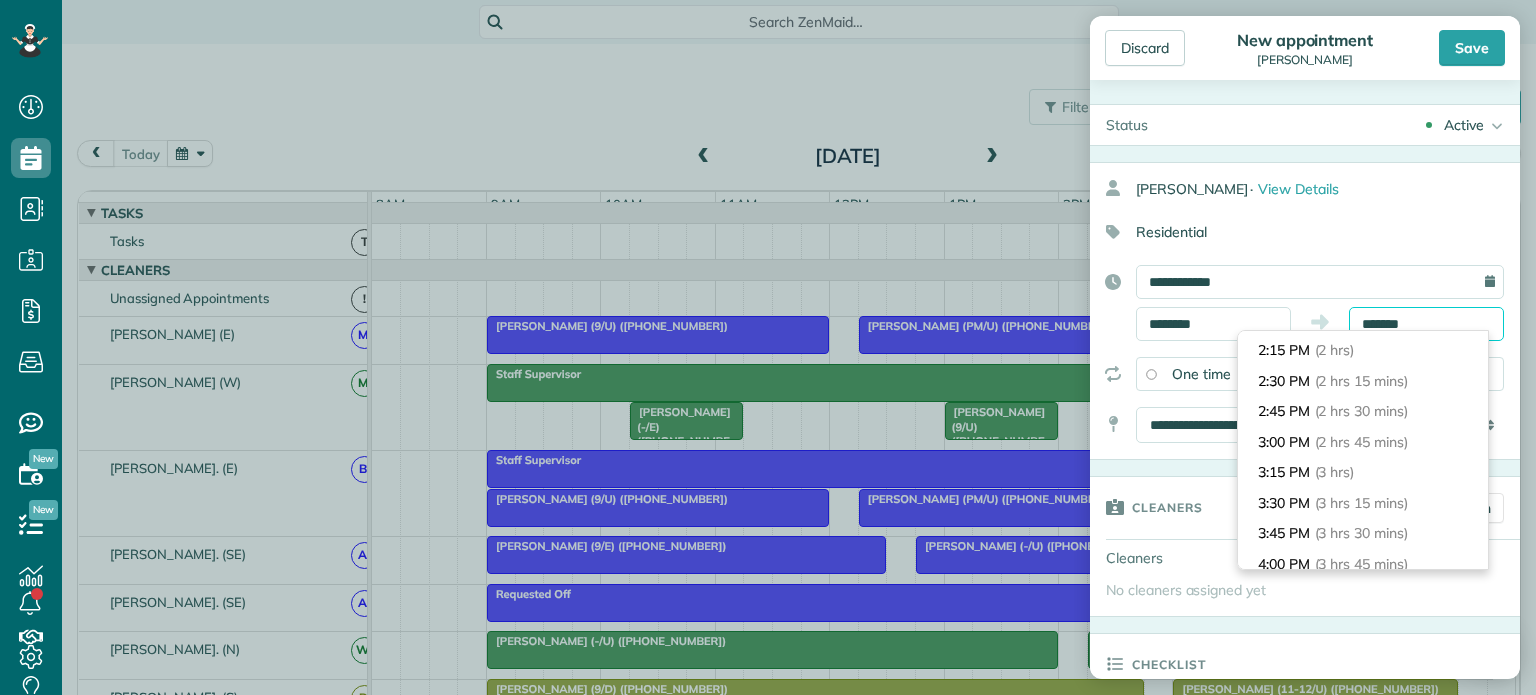scroll, scrollTop: 396, scrollLeft: 0, axis: vertical 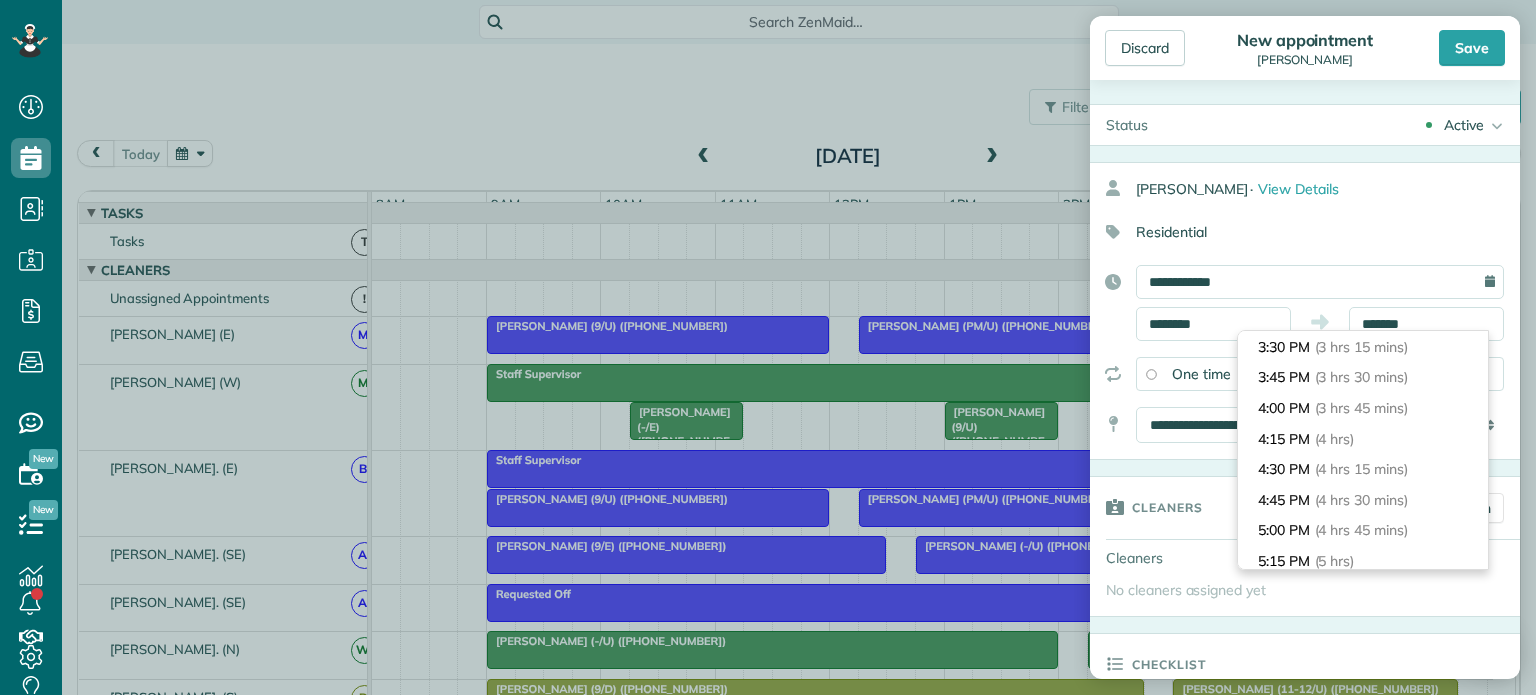click on "**********" at bounding box center (1305, 311) 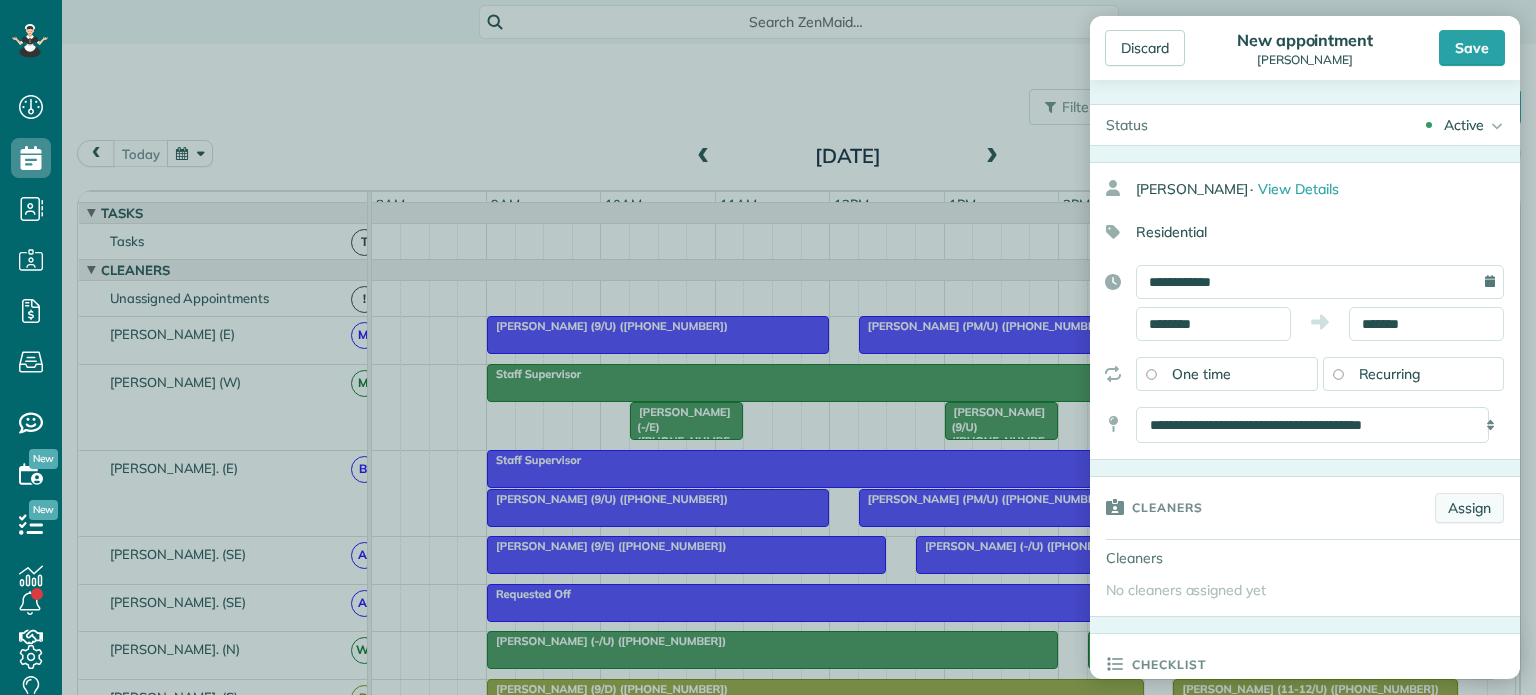 click on "Assign" at bounding box center [1469, 508] 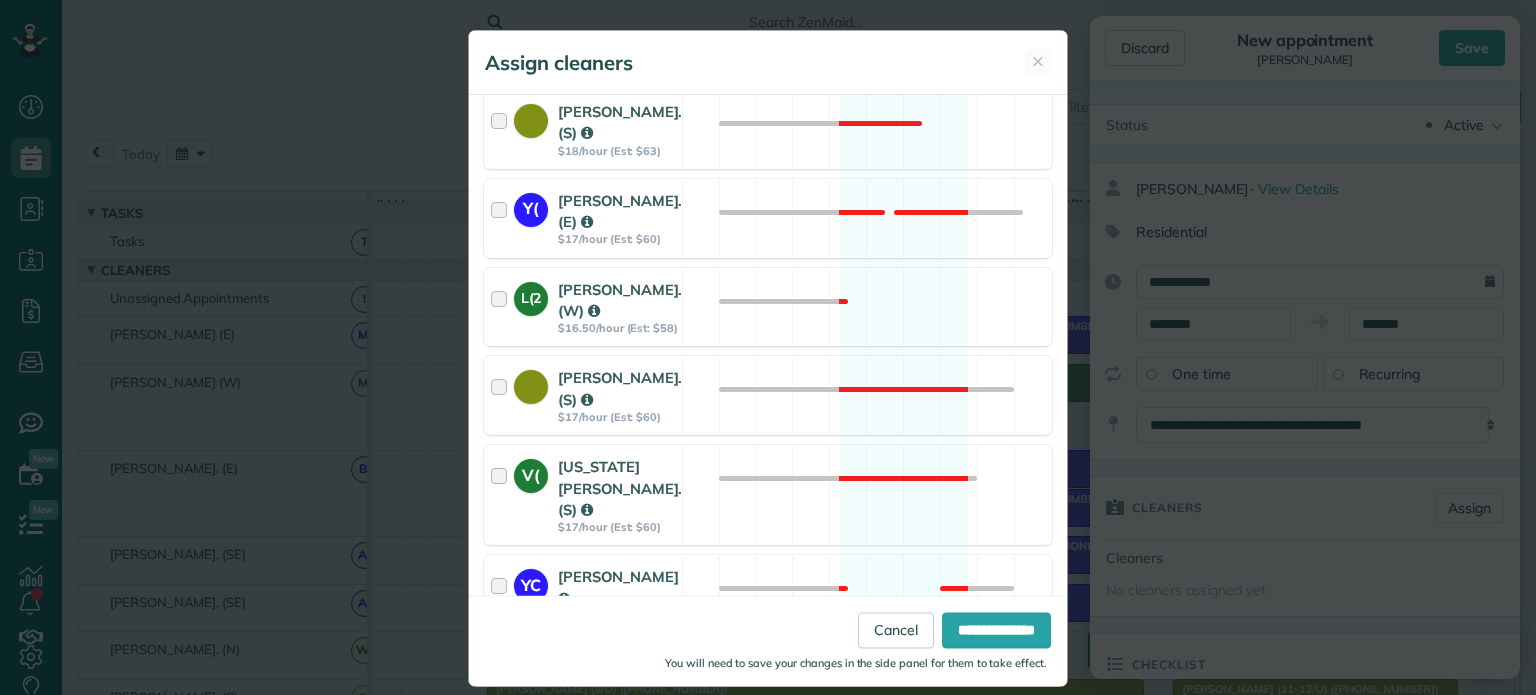 scroll, scrollTop: 781, scrollLeft: 0, axis: vertical 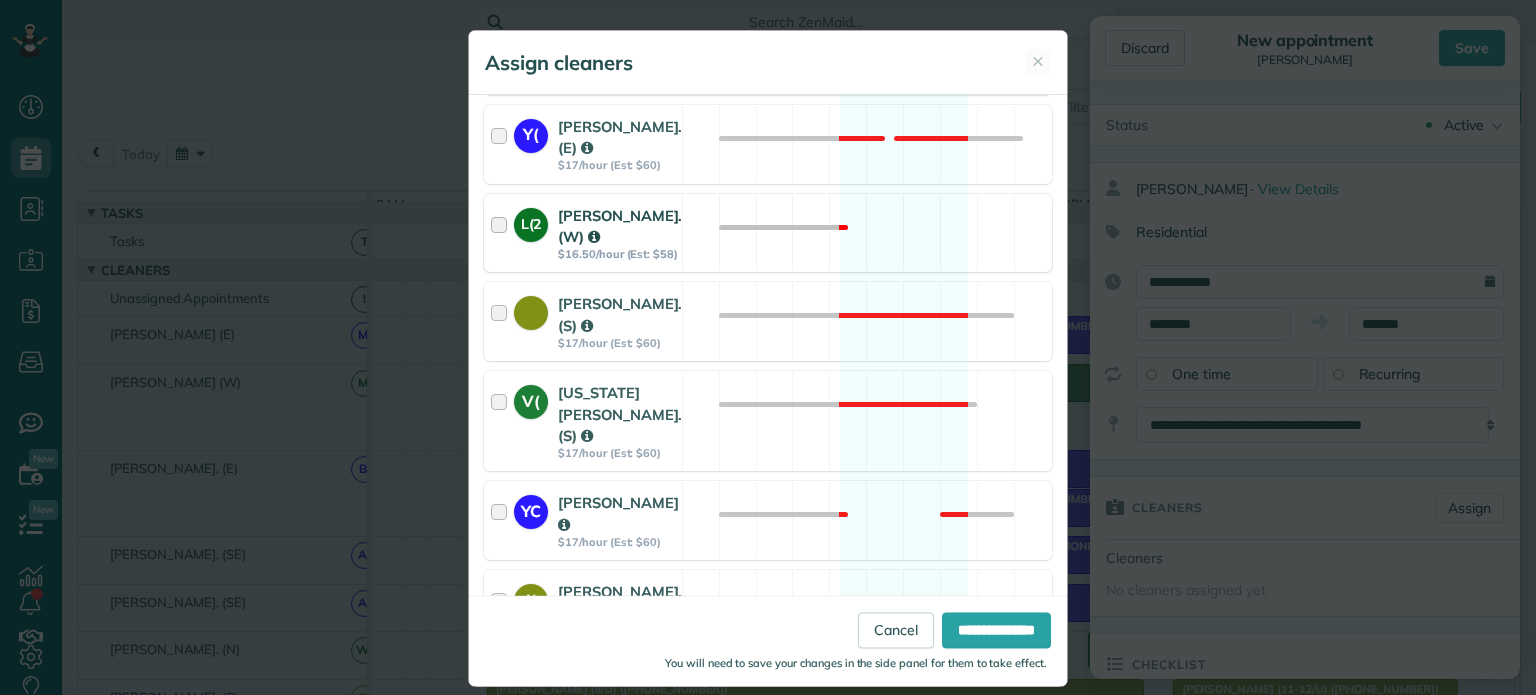 click at bounding box center (502, 233) 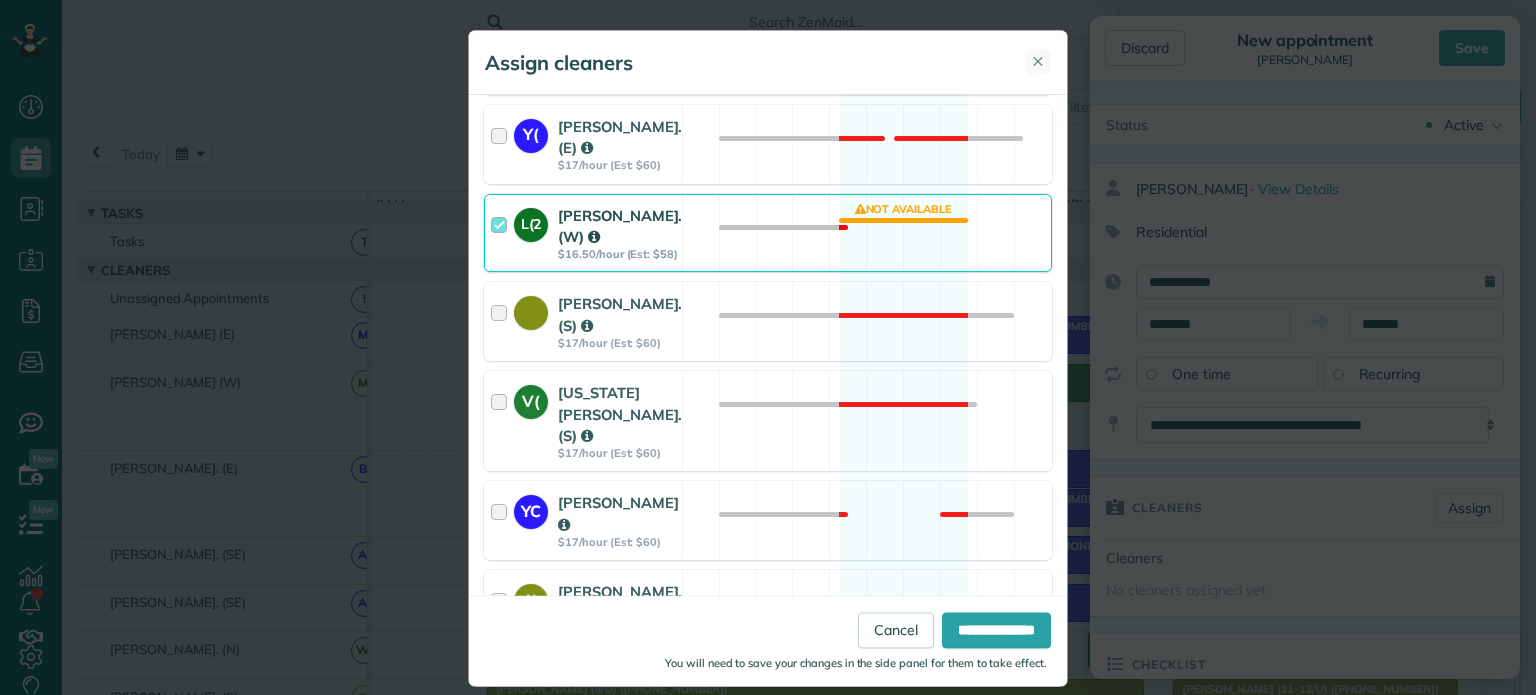 click on "✕" at bounding box center [1038, 61] 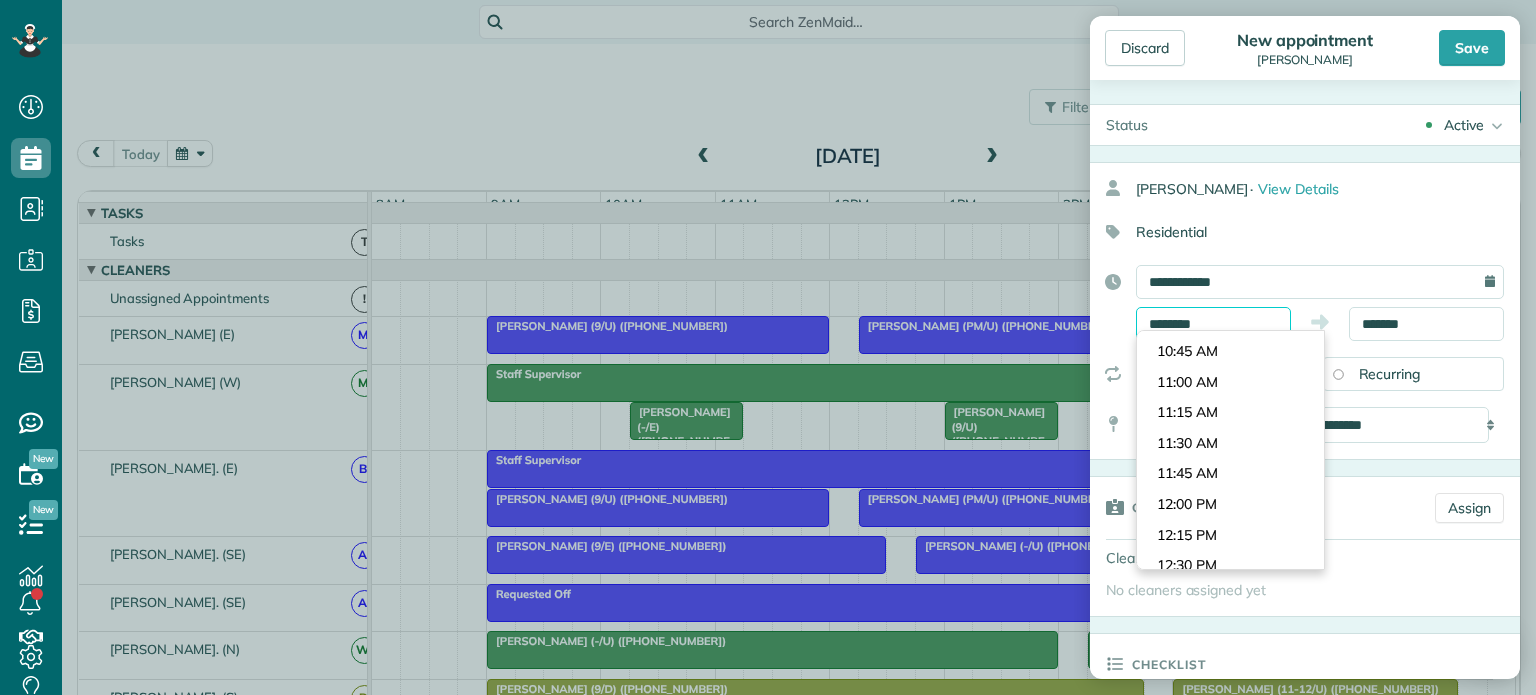 click on "********" at bounding box center [1213, 324] 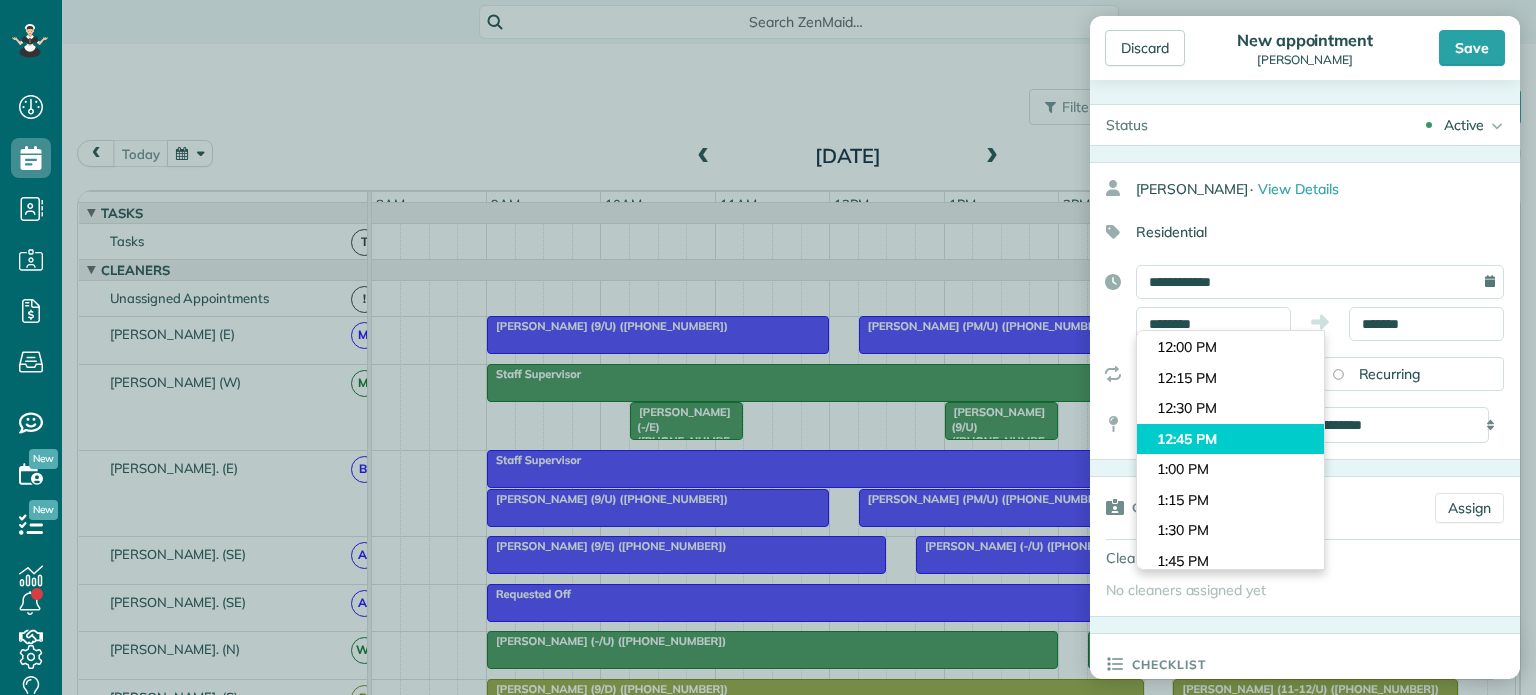 type on "********" 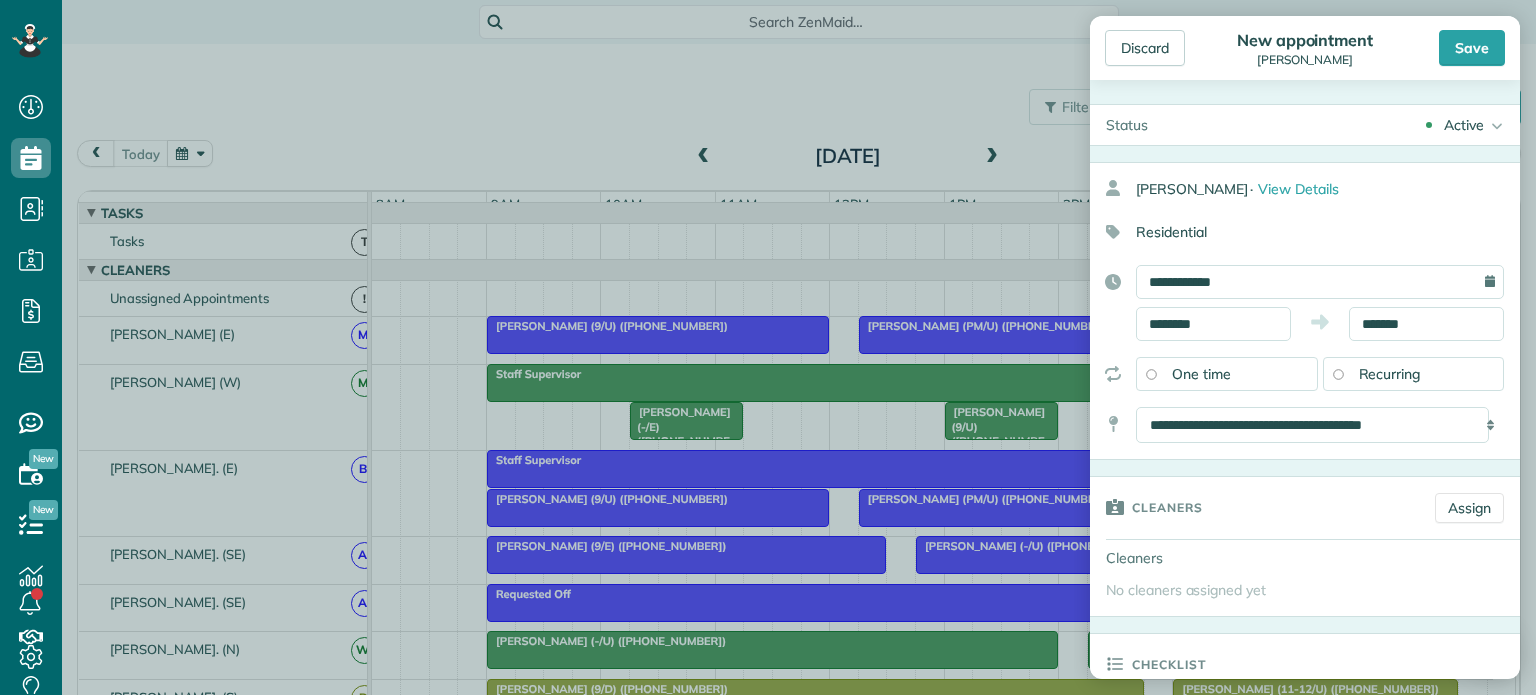 click on "Dashboard
Scheduling
Calendar View
List View
Dispatch View - Weekly scheduling (Beta)" at bounding box center (768, 347) 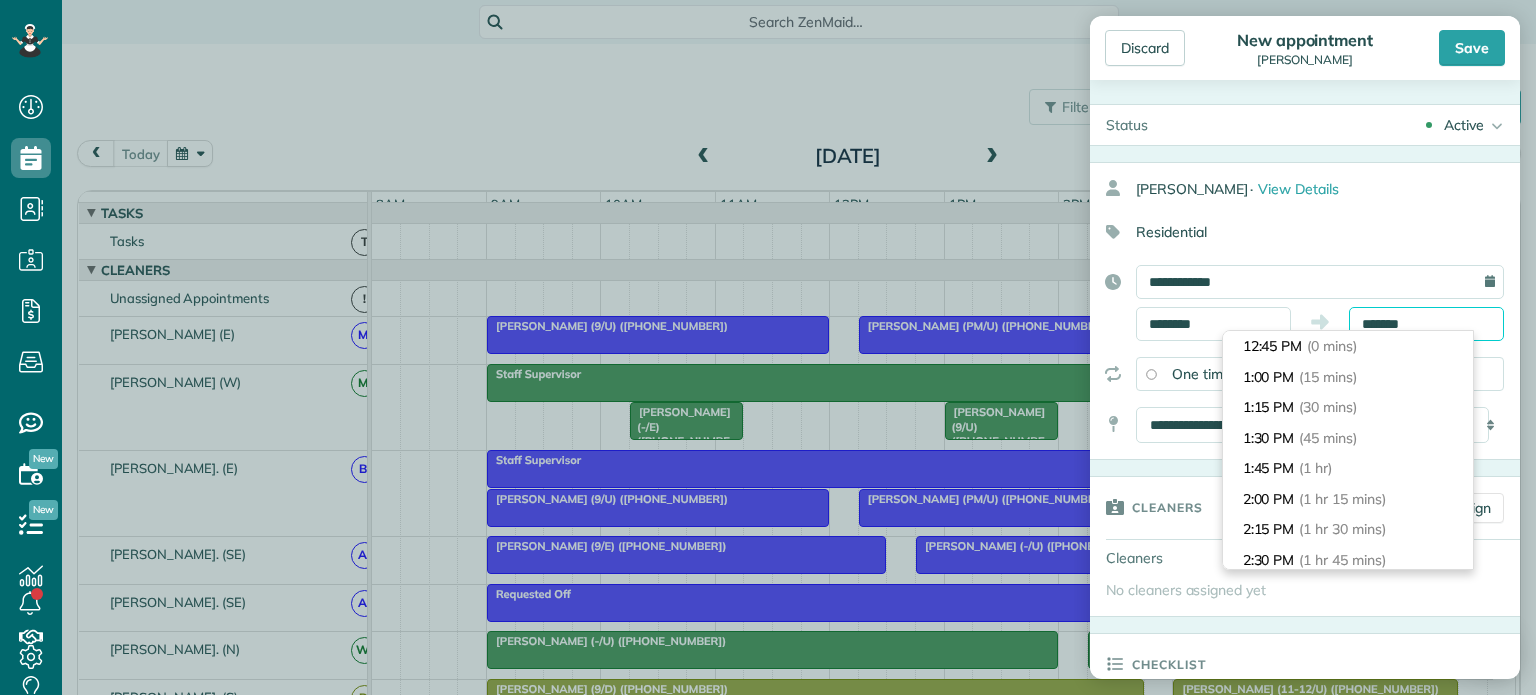 click on "*******" at bounding box center [1426, 324] 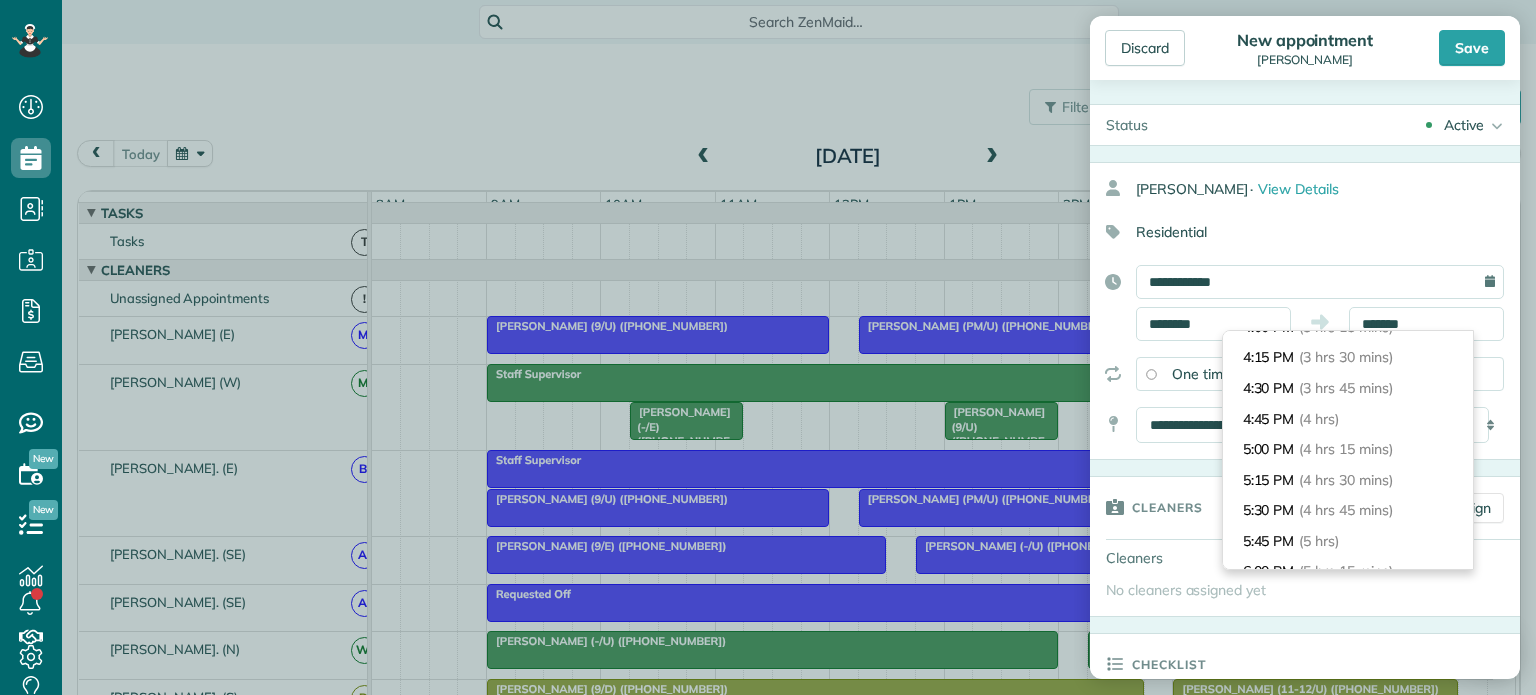 scroll, scrollTop: 376, scrollLeft: 0, axis: vertical 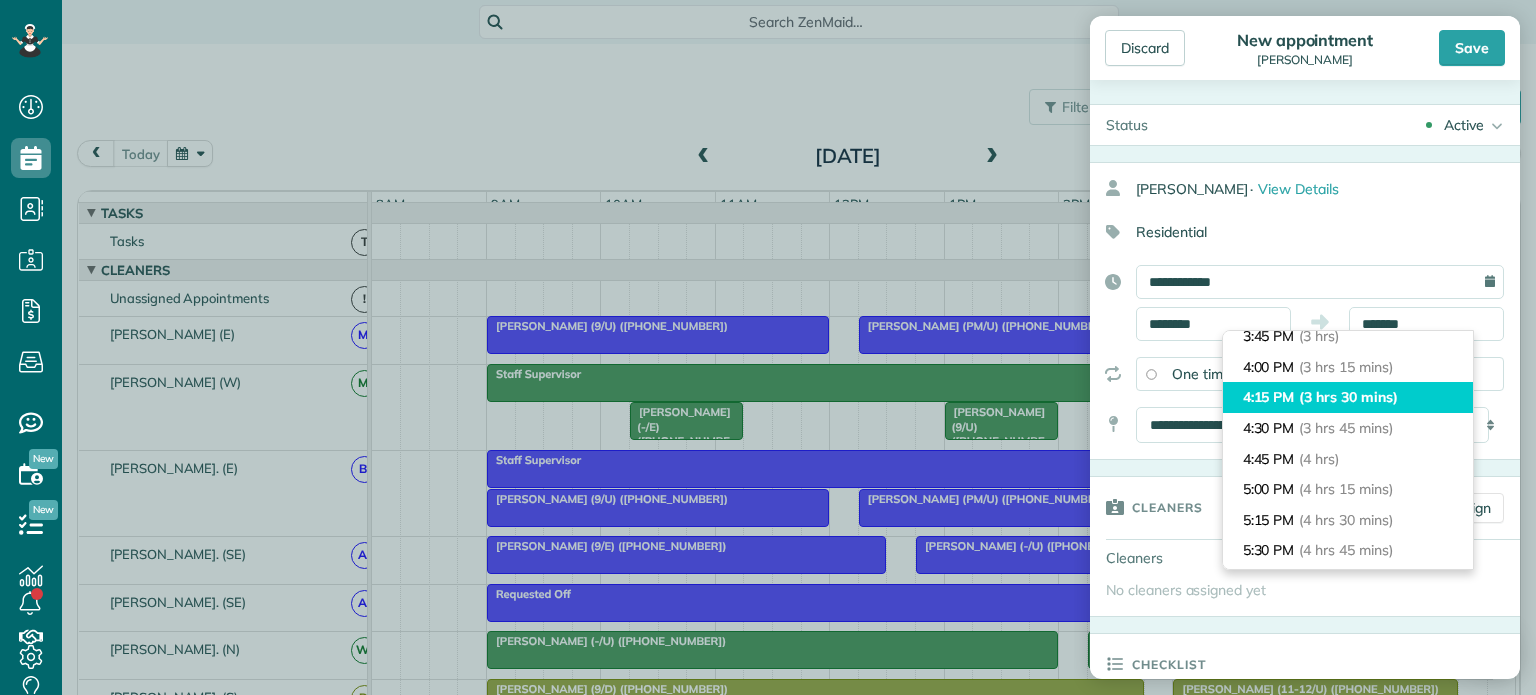 type on "*******" 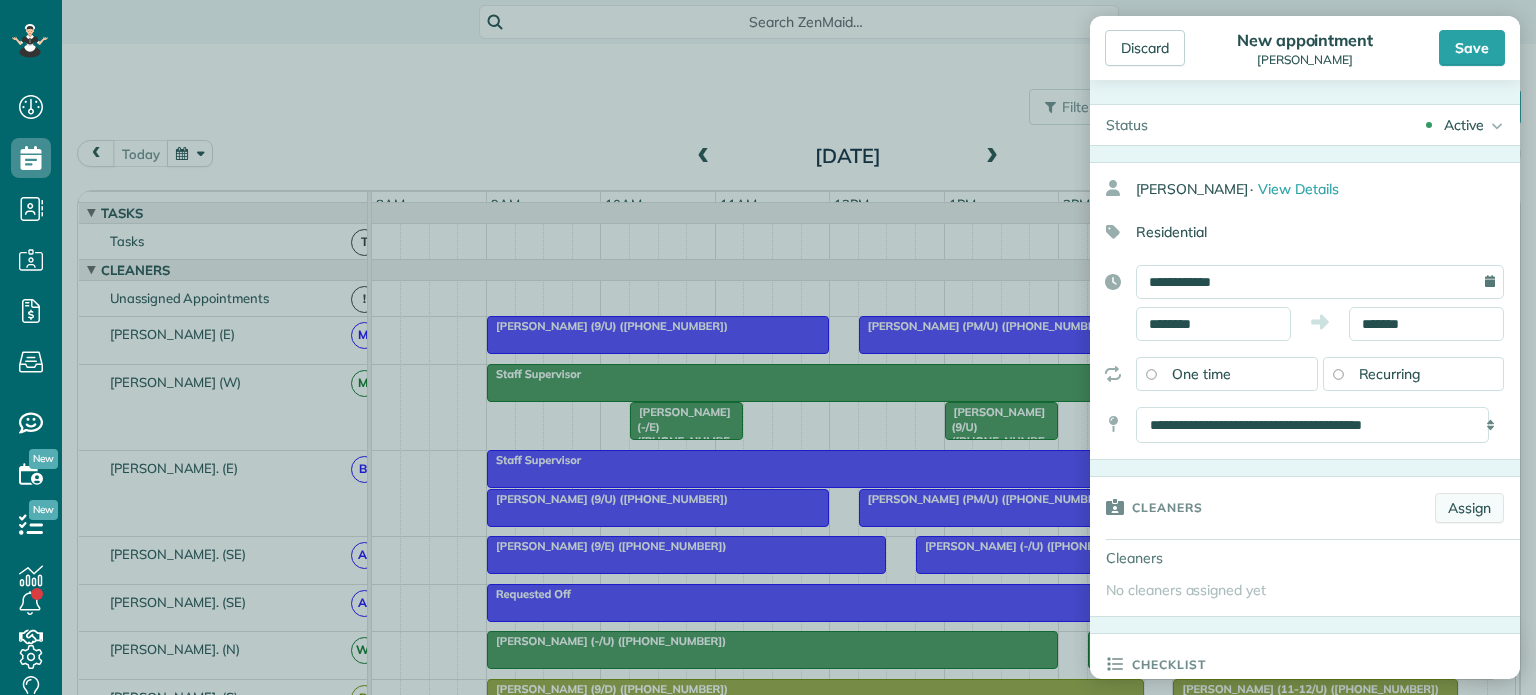 click on "Assign" at bounding box center (1469, 508) 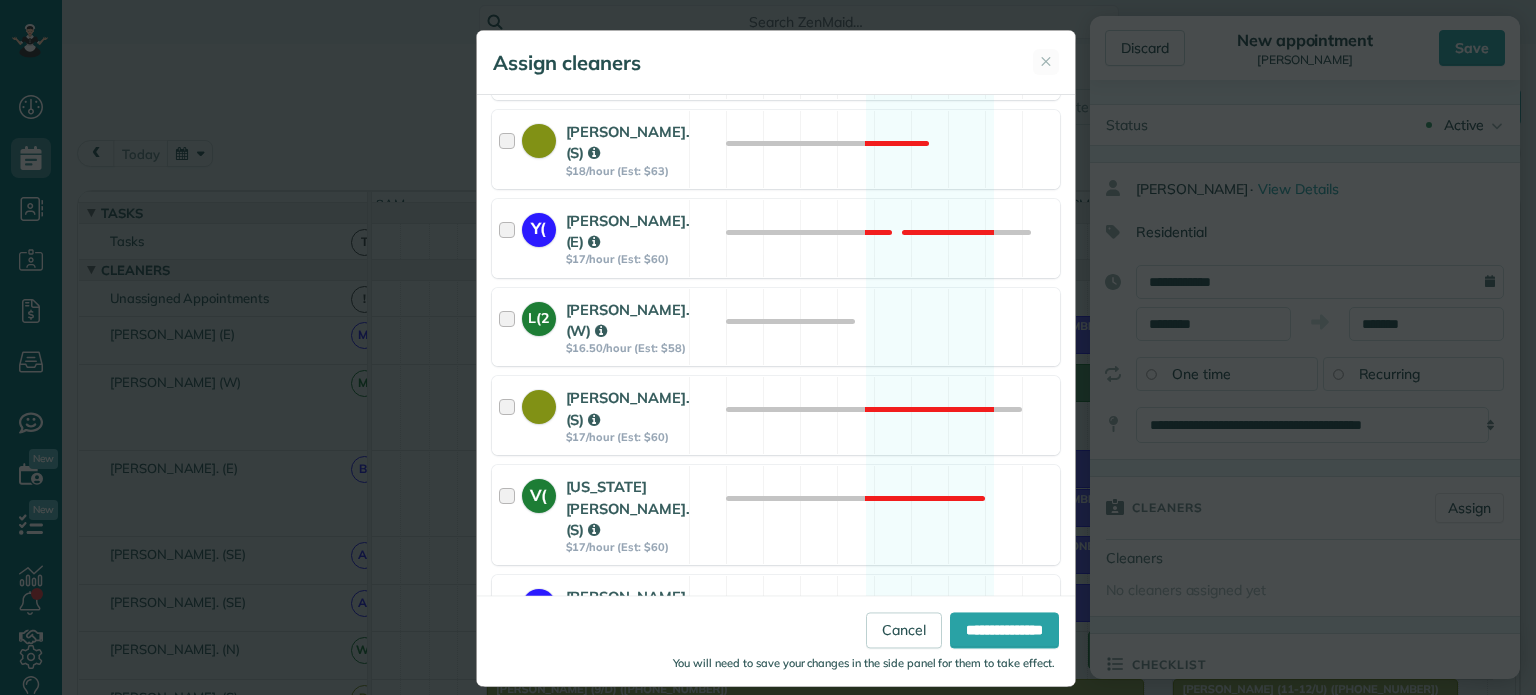 scroll, scrollTop: 741, scrollLeft: 0, axis: vertical 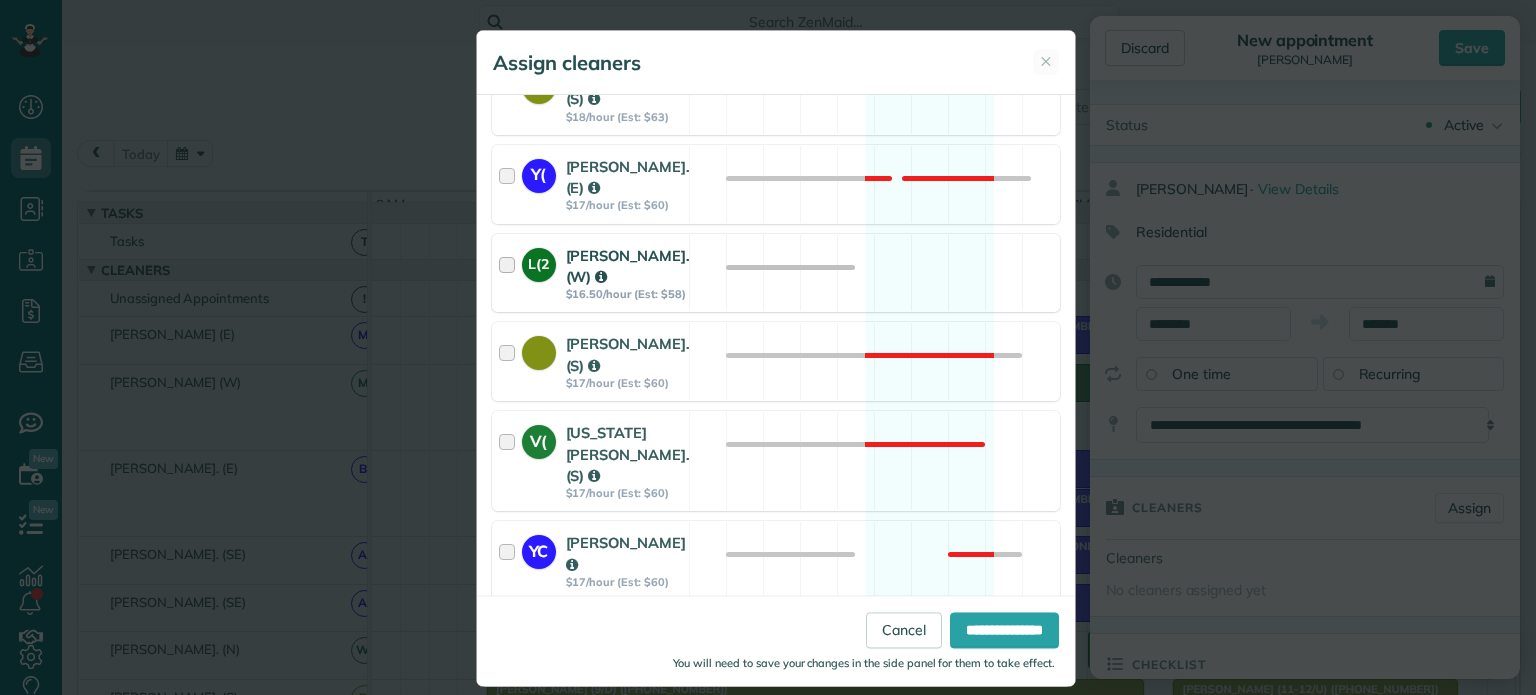 click at bounding box center [510, 273] 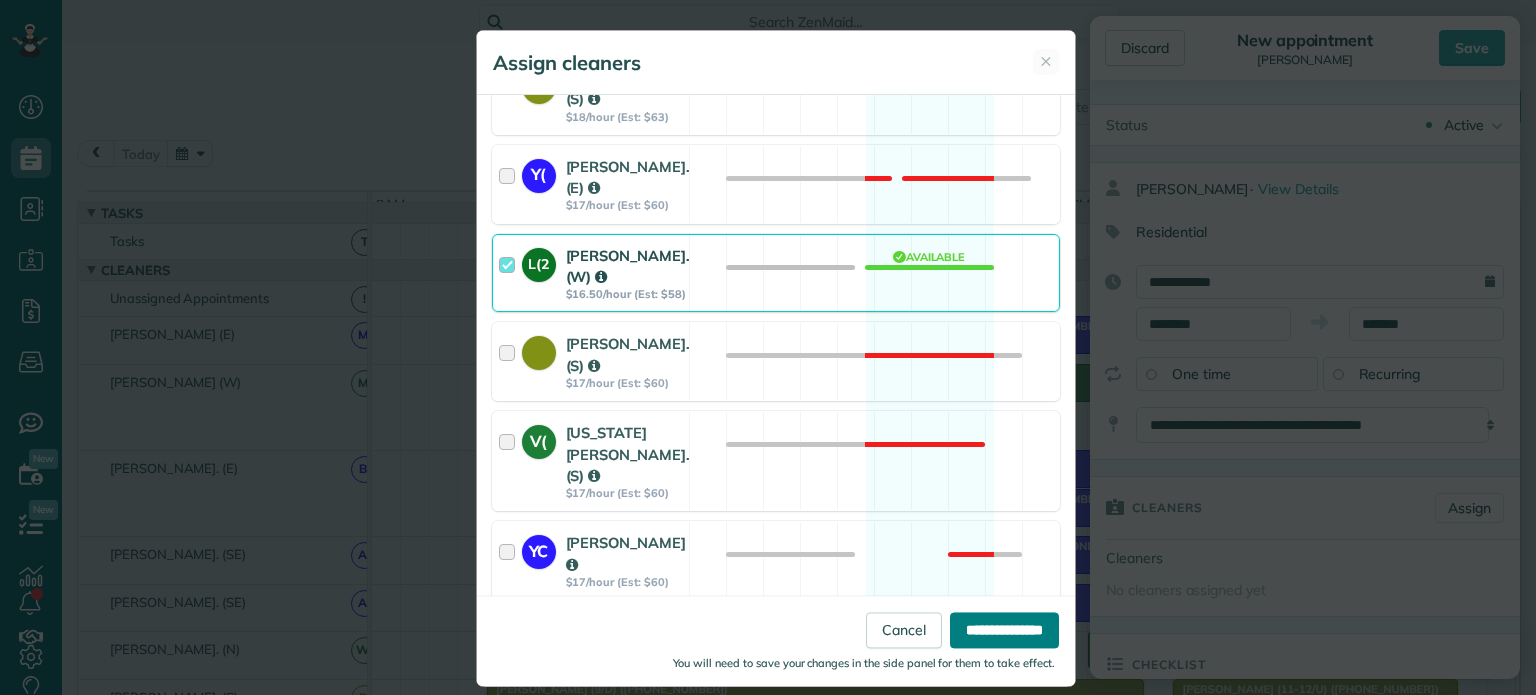 click on "**********" at bounding box center (1004, 631) 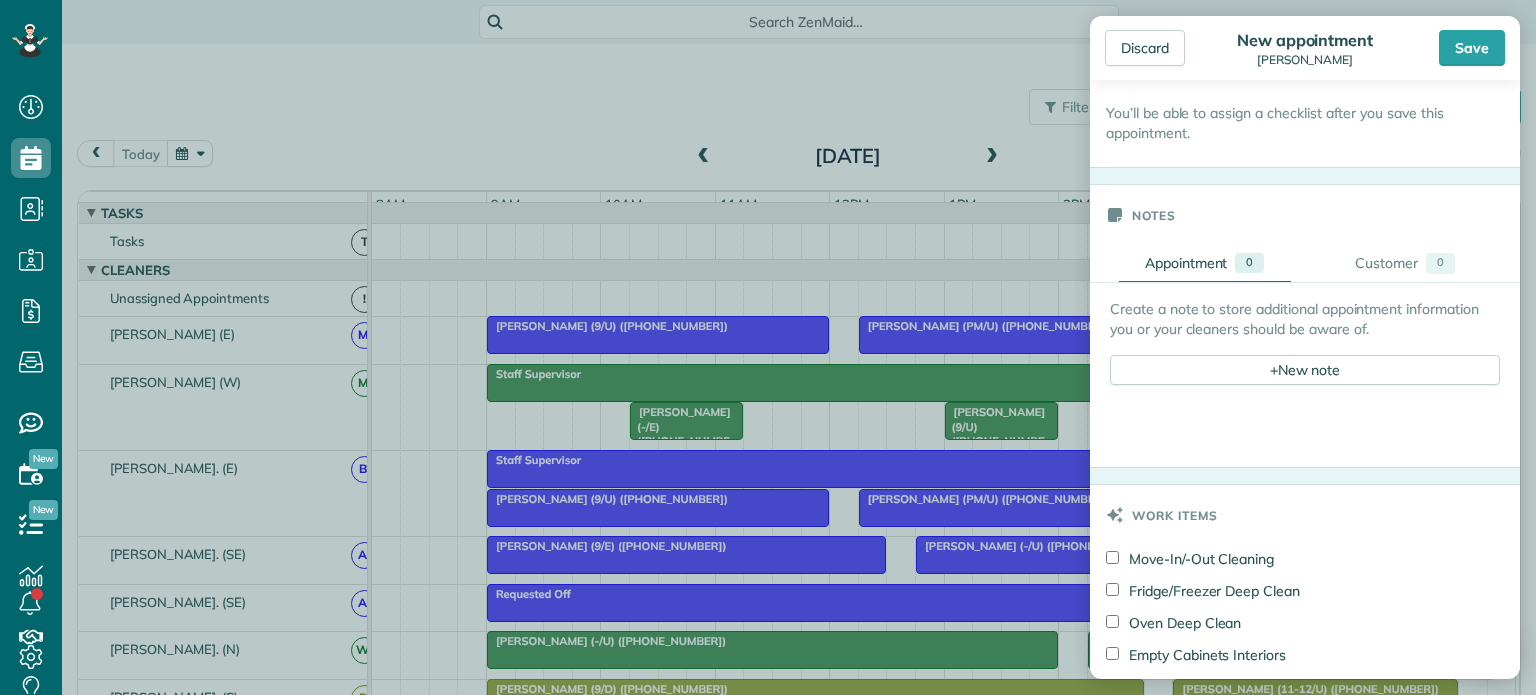 scroll, scrollTop: 644, scrollLeft: 0, axis: vertical 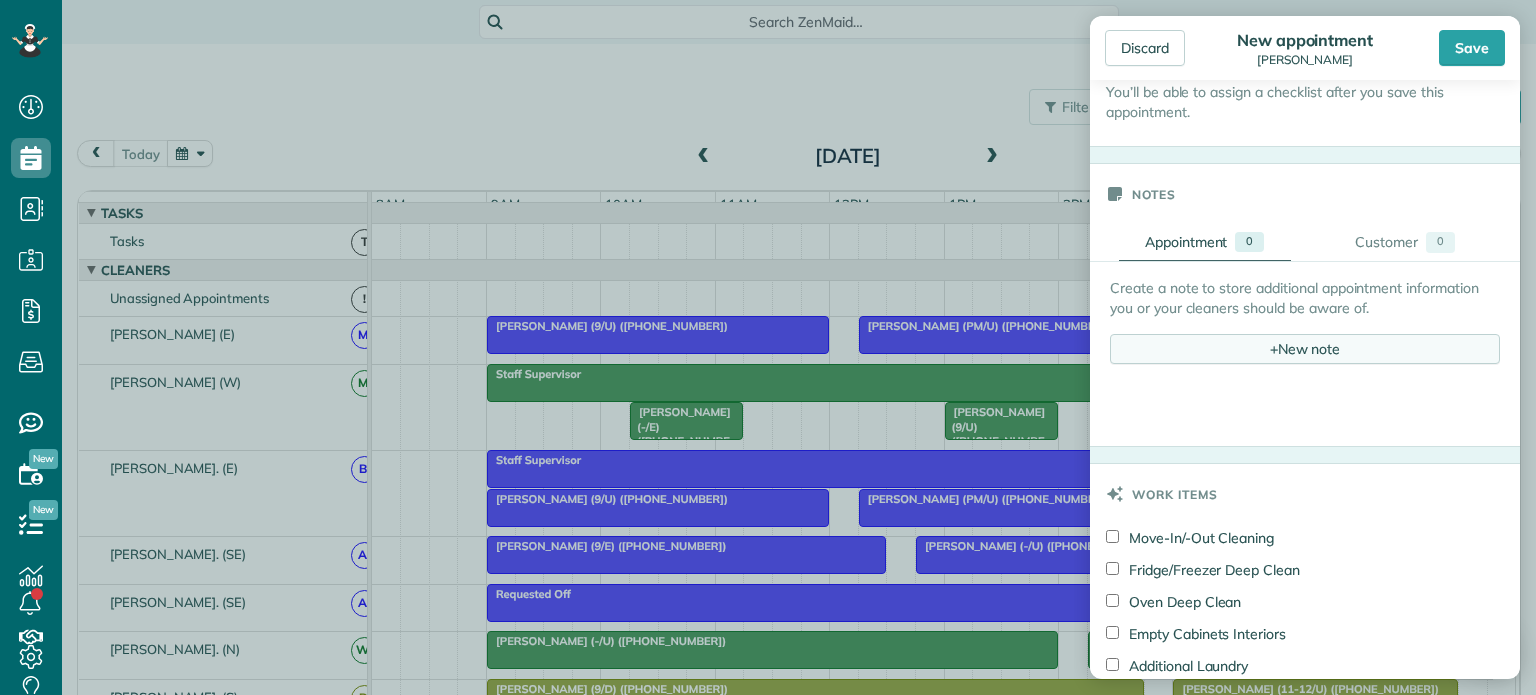 click on "+ New note" at bounding box center (1305, 349) 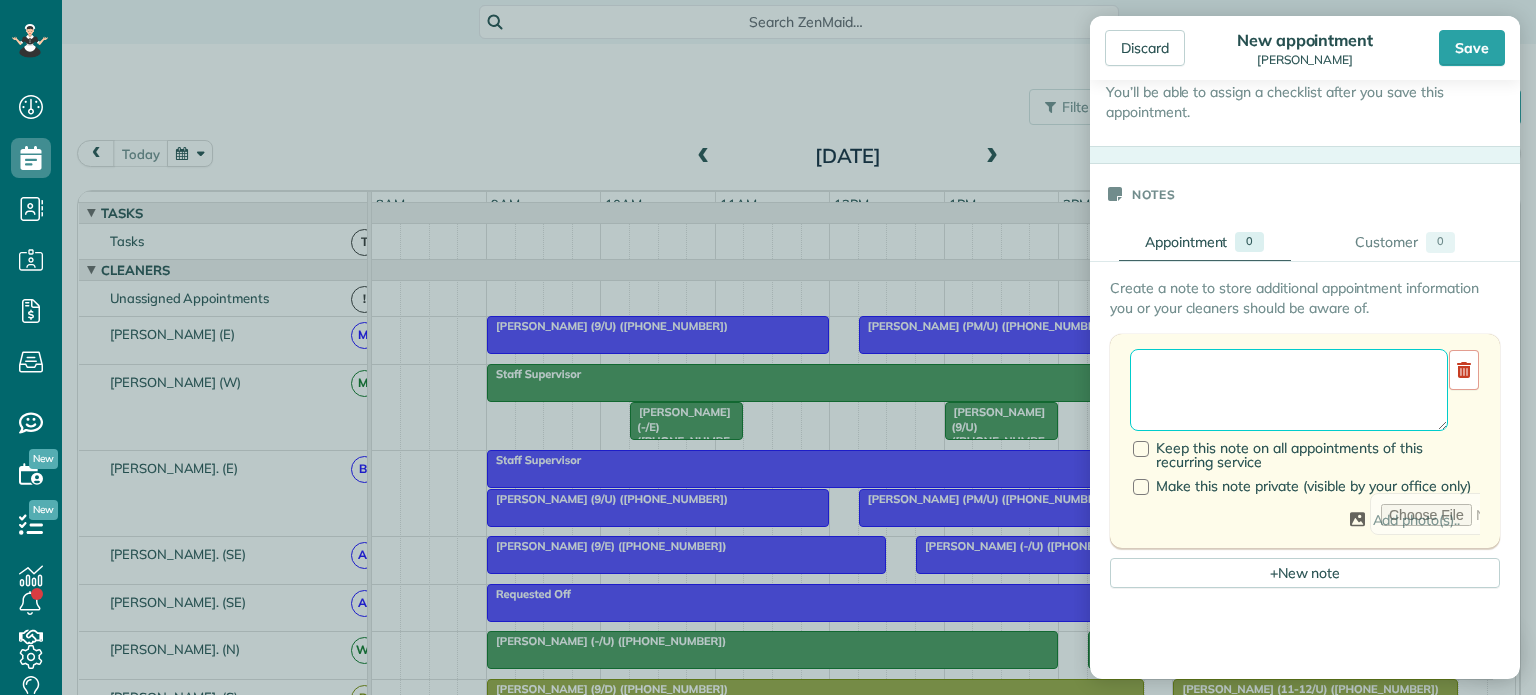 click at bounding box center [1289, 390] 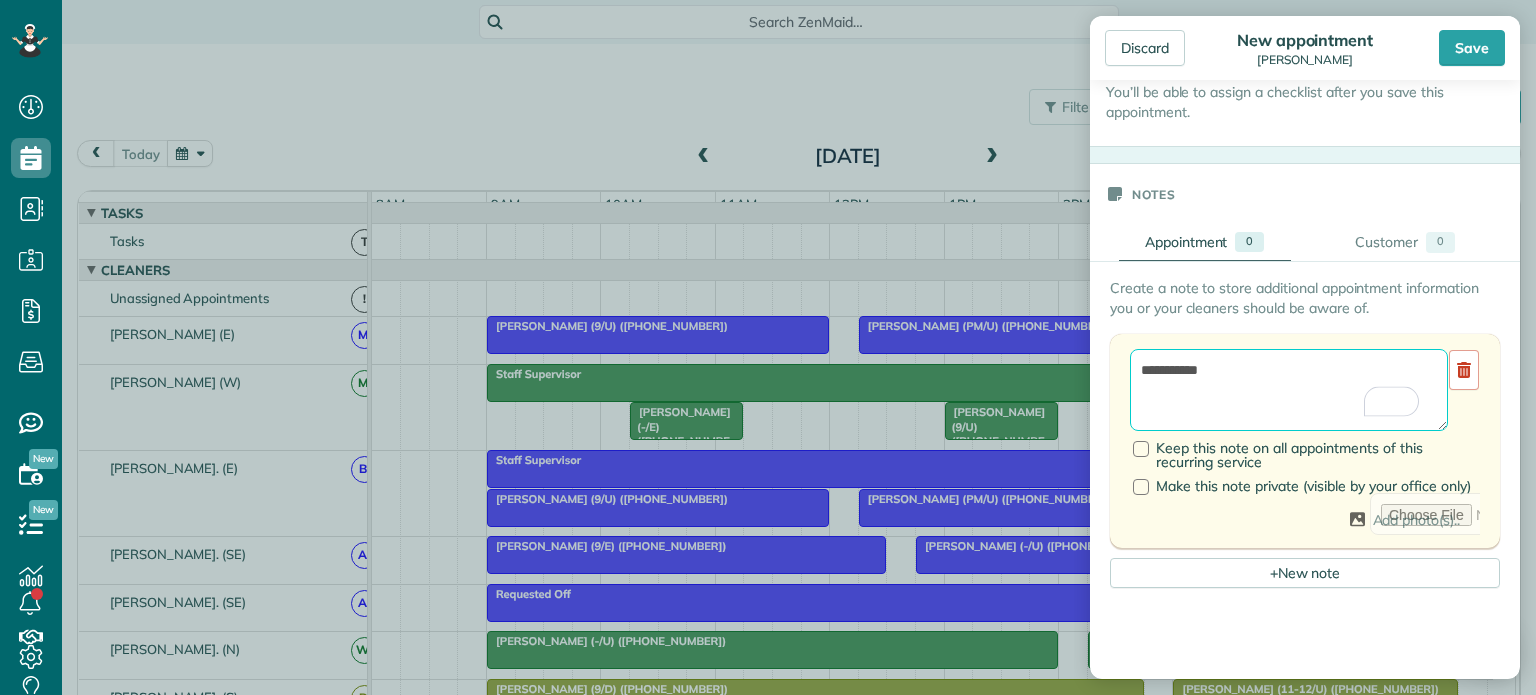 type on "**********" 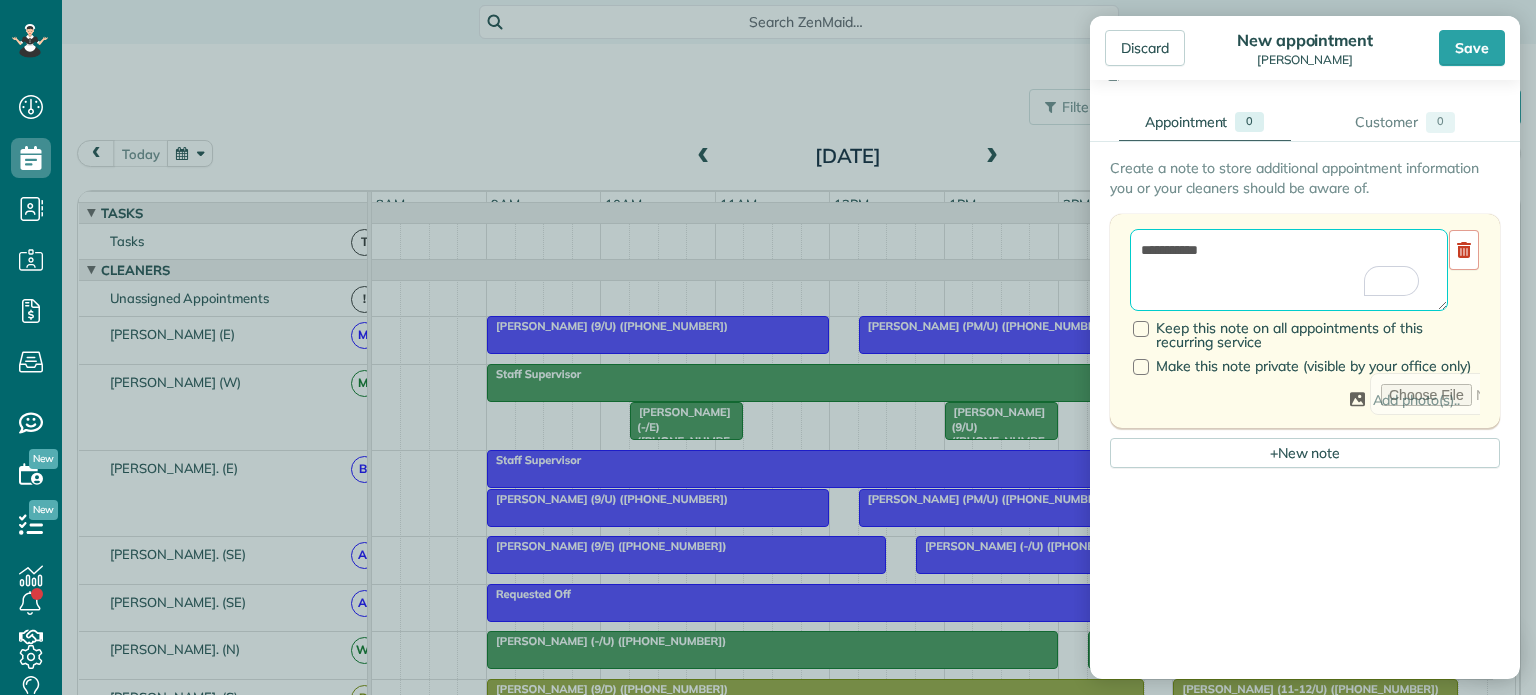 scroll, scrollTop: 748, scrollLeft: 0, axis: vertical 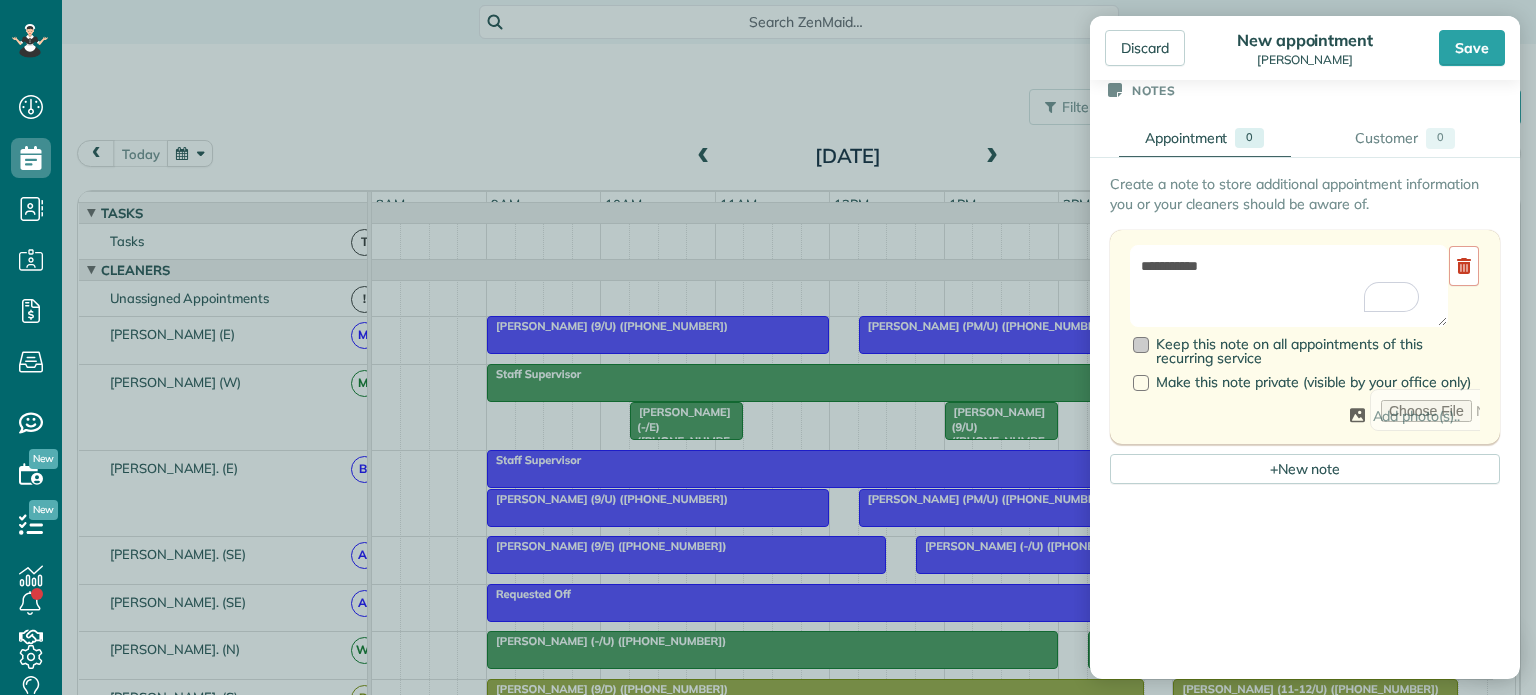 click at bounding box center [1141, 345] 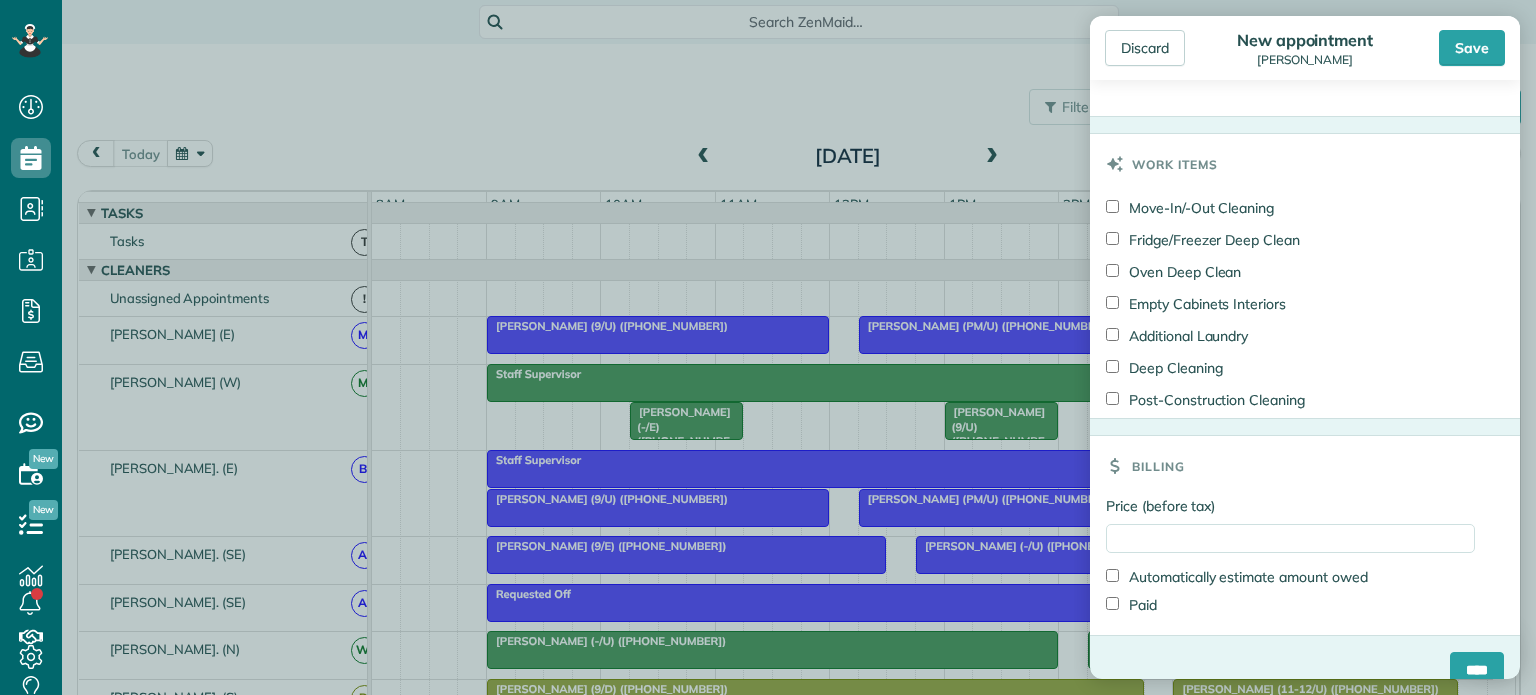 scroll, scrollTop: 1531, scrollLeft: 0, axis: vertical 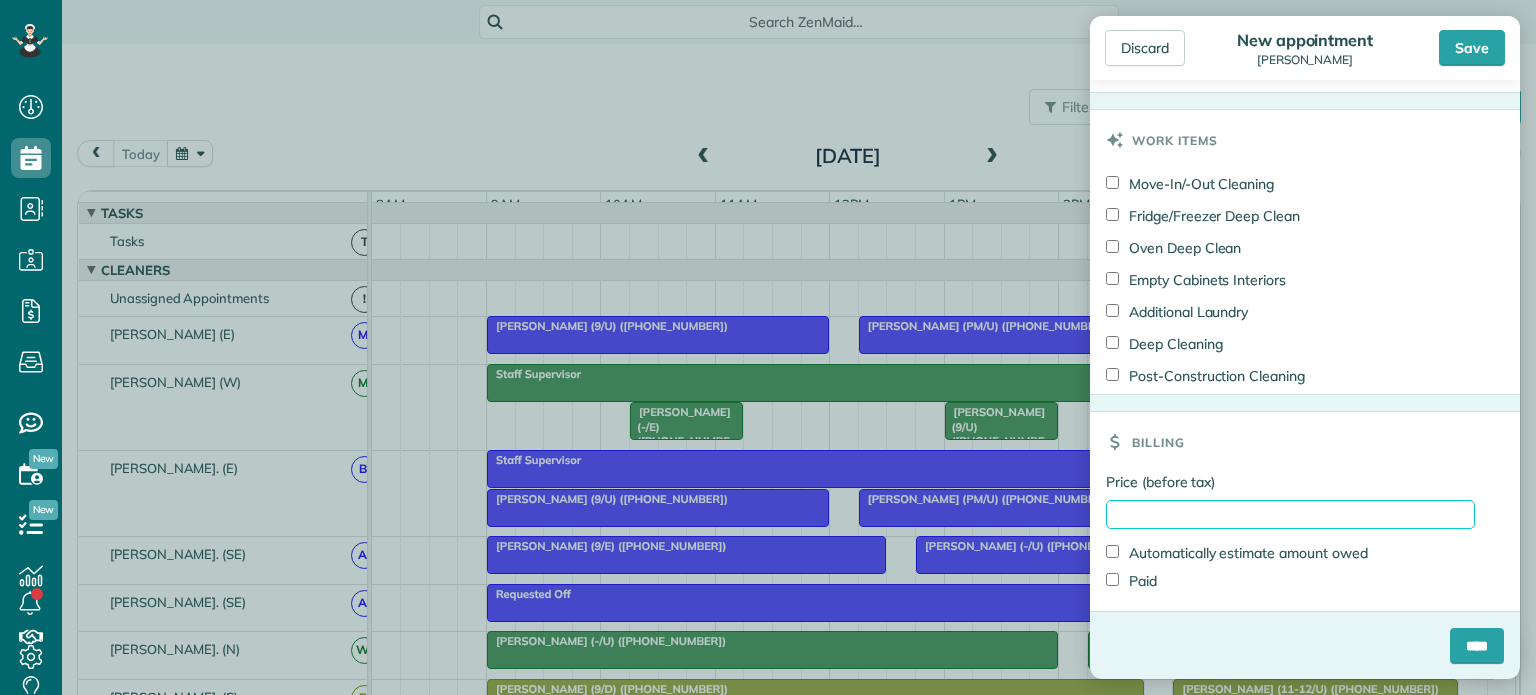click on "Price (before tax)" at bounding box center (1290, 514) 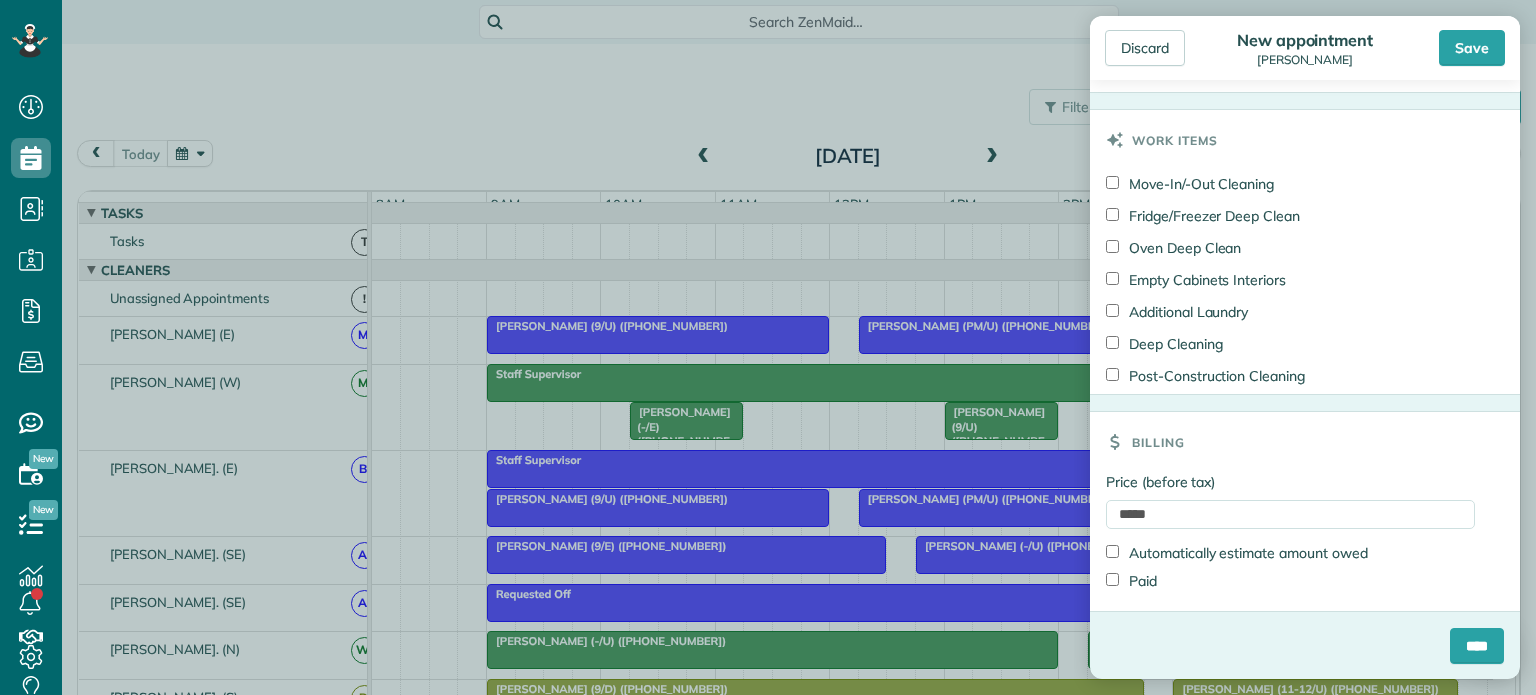 click on "Billing" at bounding box center (1305, 442) 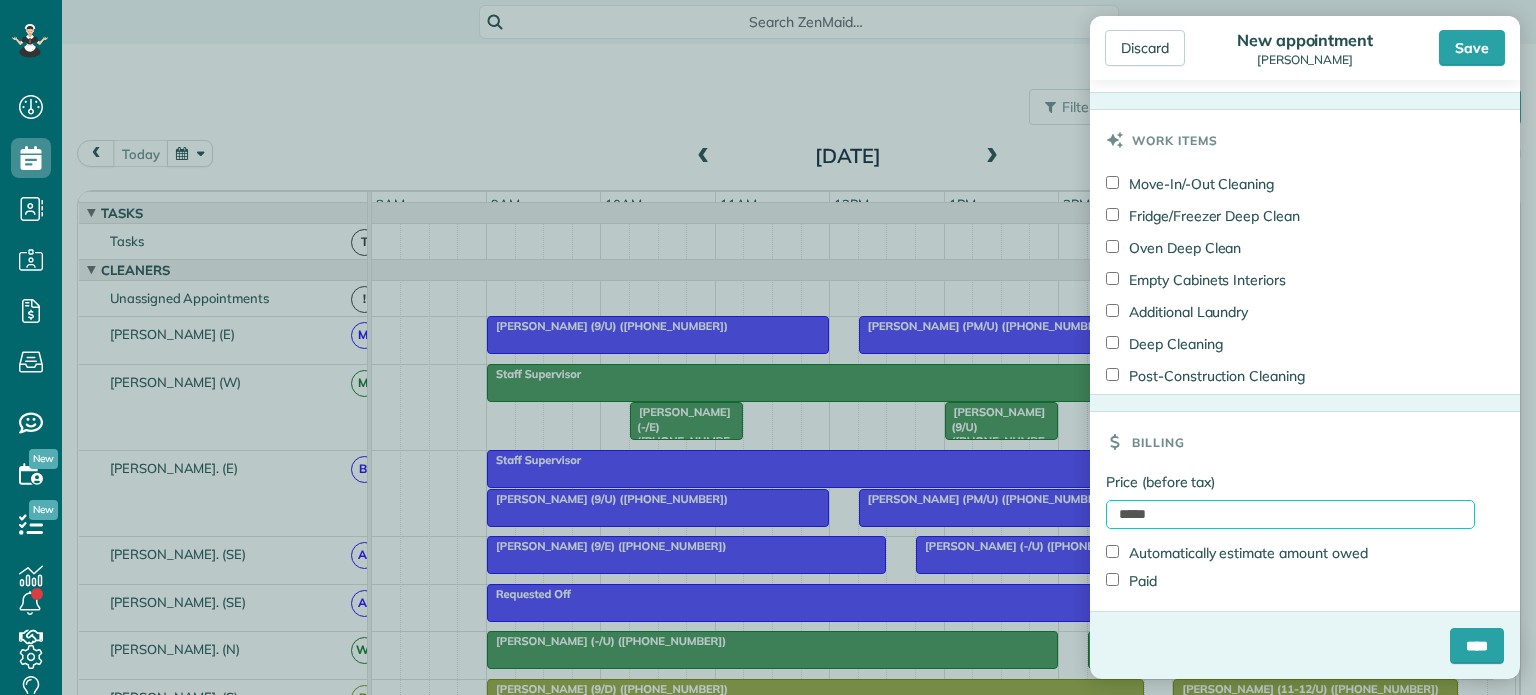 click on "****" at bounding box center (1290, 514) 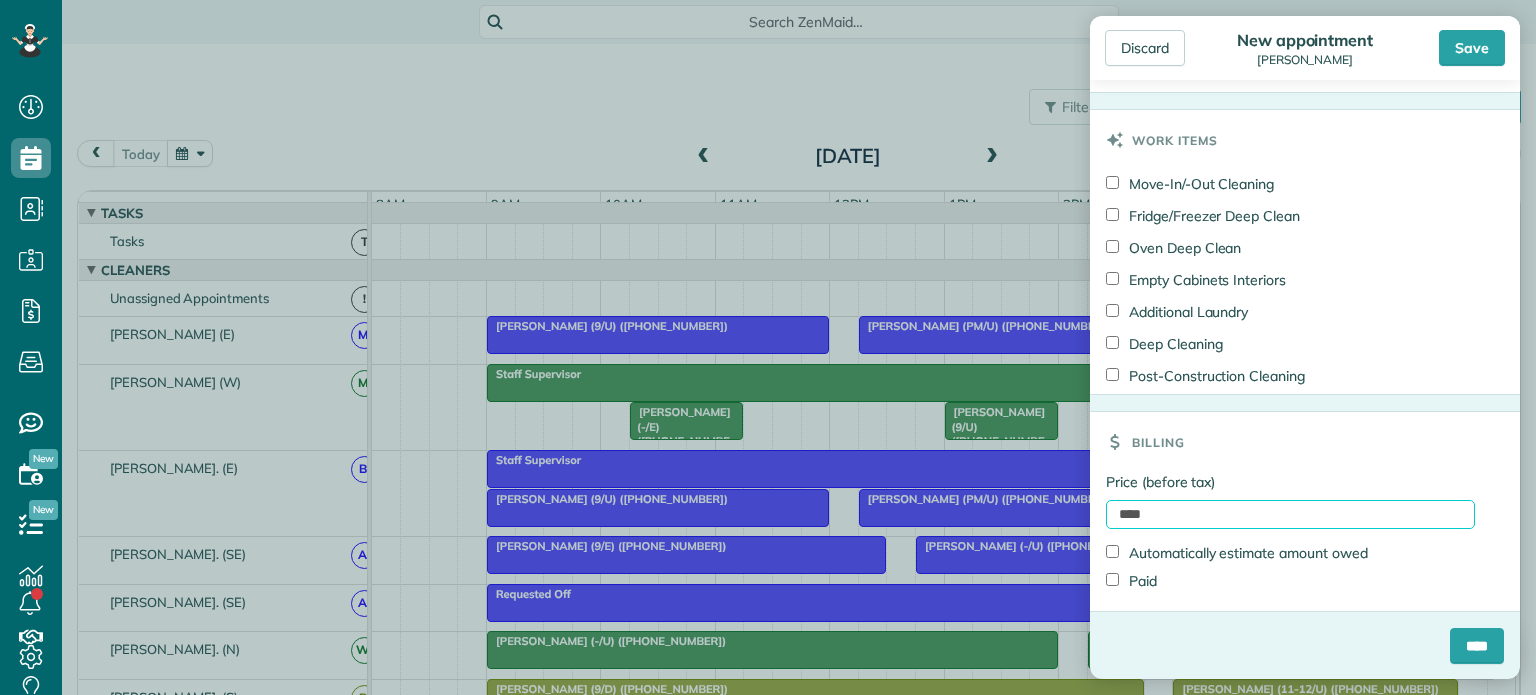 type on "****" 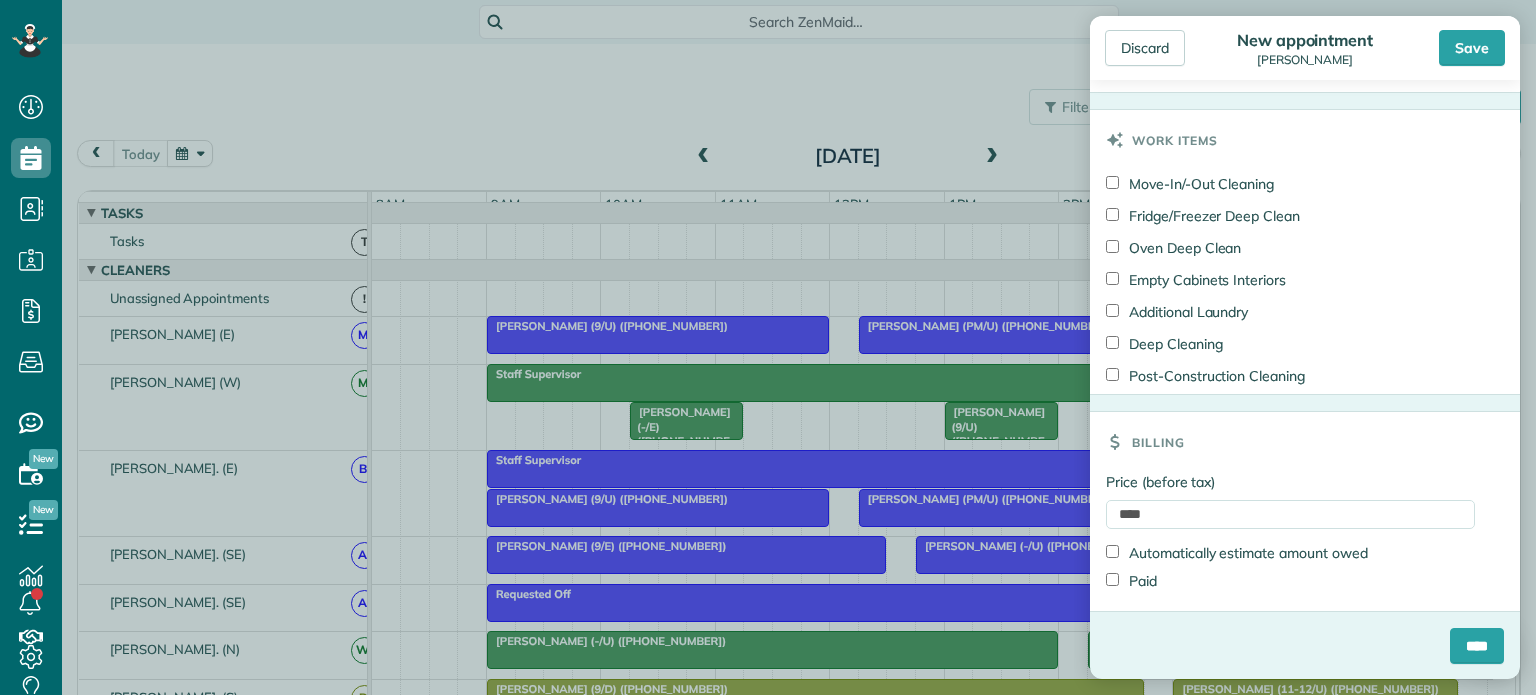 click on "Billing" at bounding box center (1305, 442) 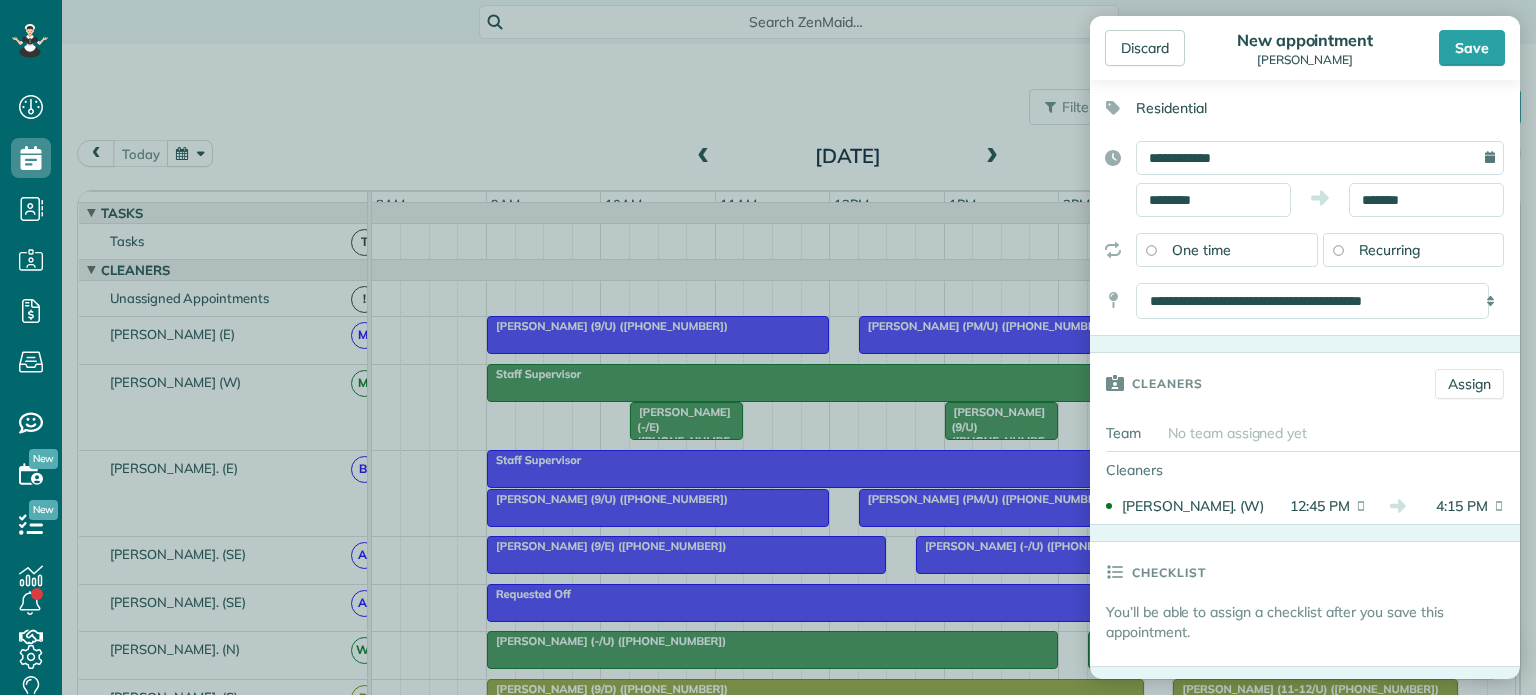 scroll, scrollTop: 0, scrollLeft: 0, axis: both 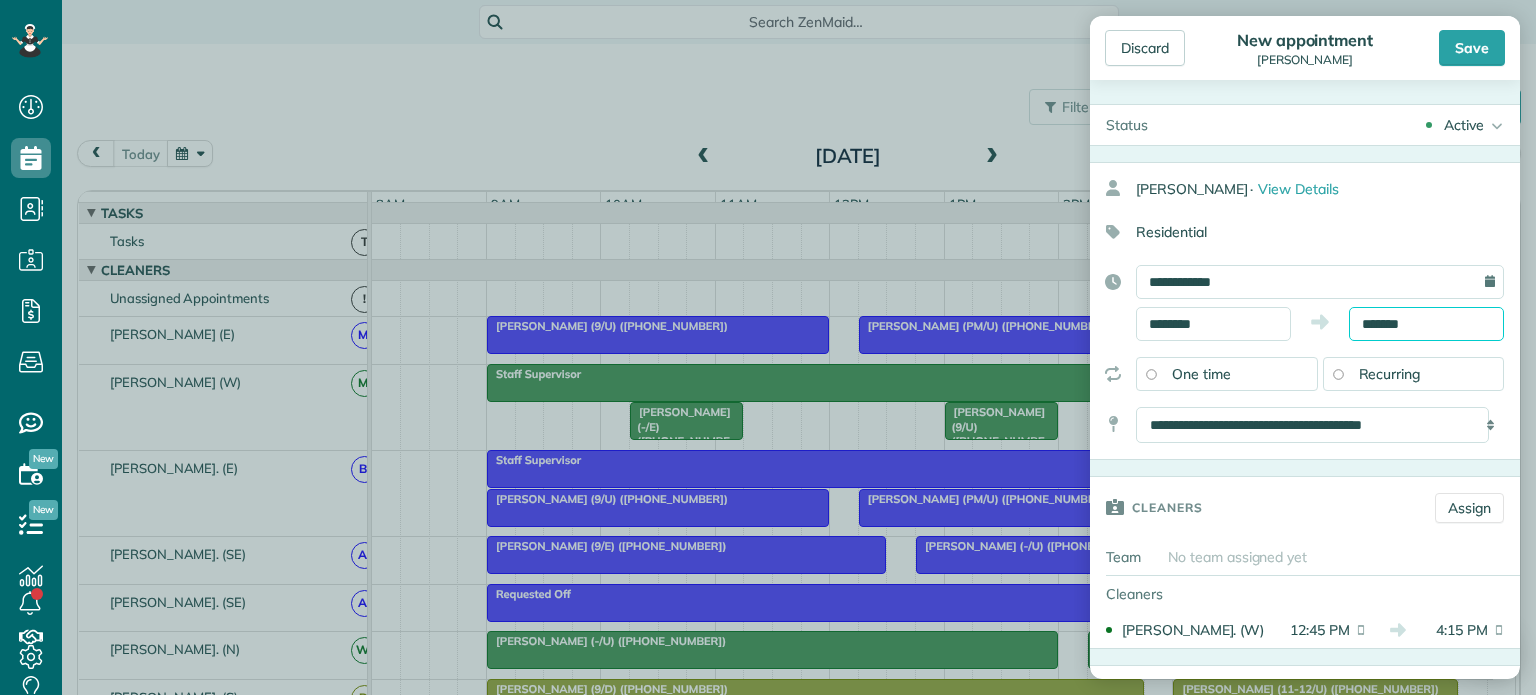 click on "*******" at bounding box center (1426, 324) 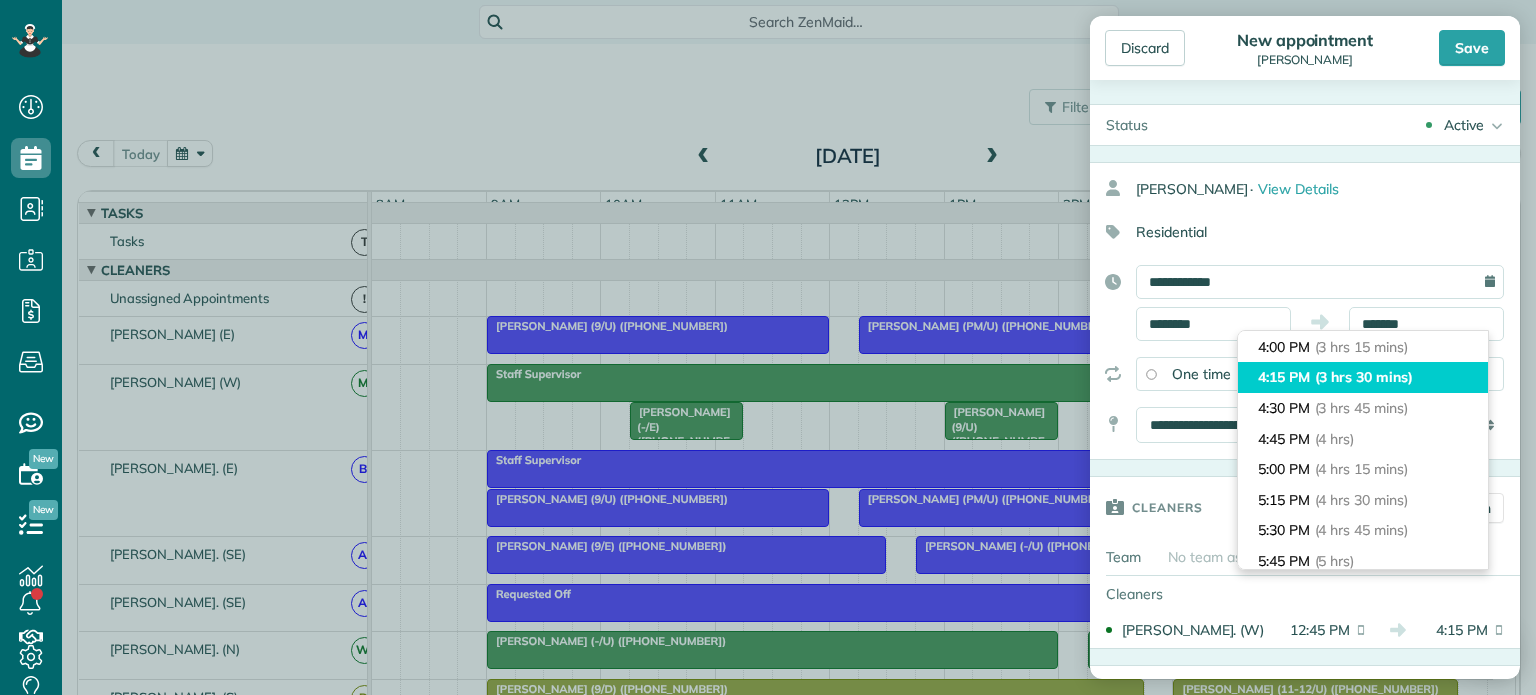 click on "4:15 PM  (3 hrs 30 mins)" at bounding box center [1363, 377] 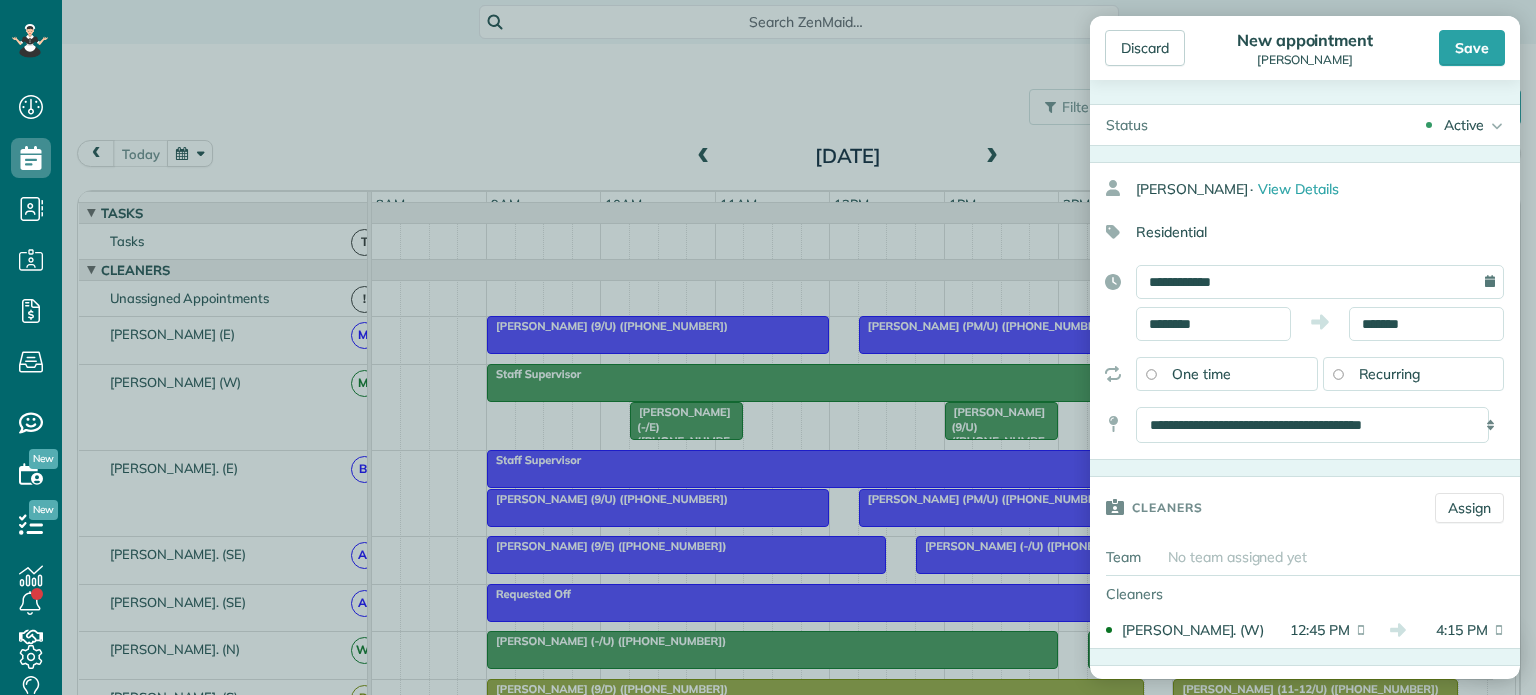 click on "**********" at bounding box center [1305, 311] 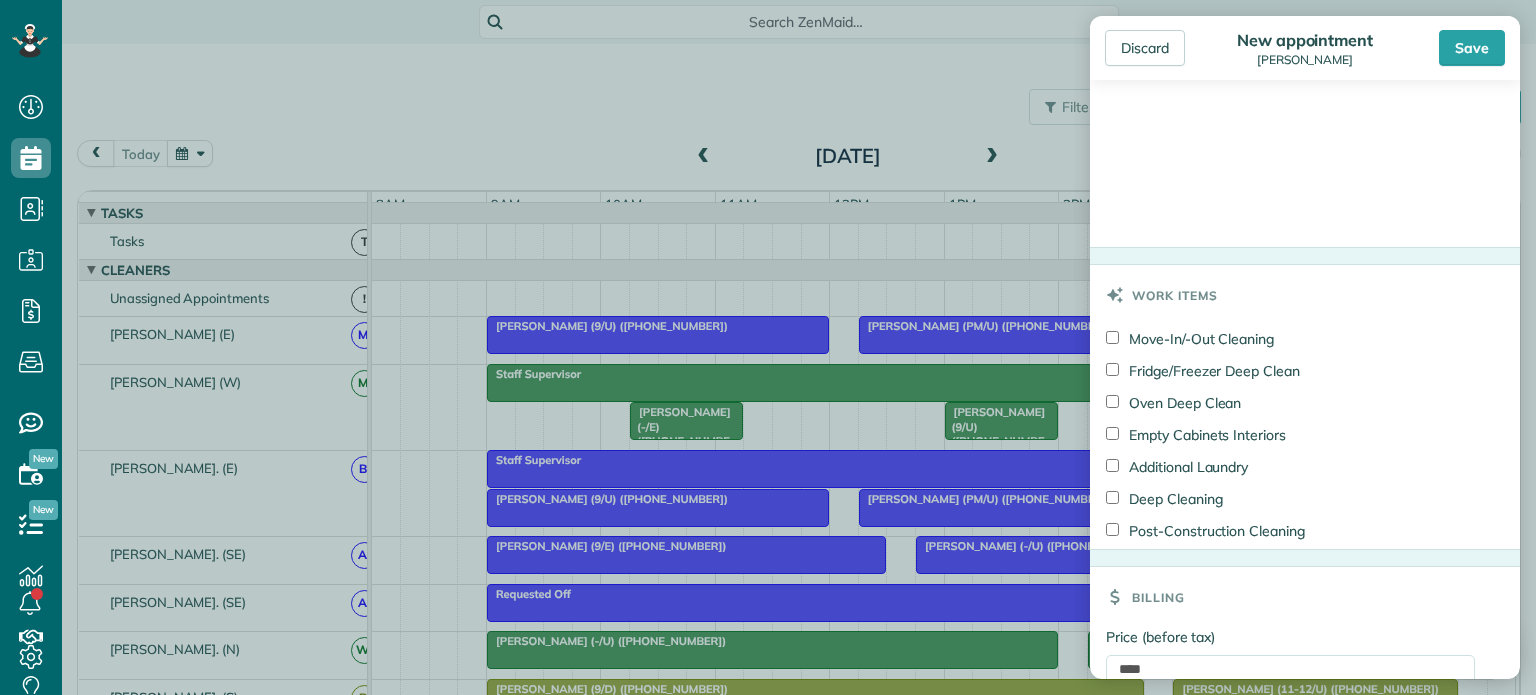 scroll, scrollTop: 1531, scrollLeft: 0, axis: vertical 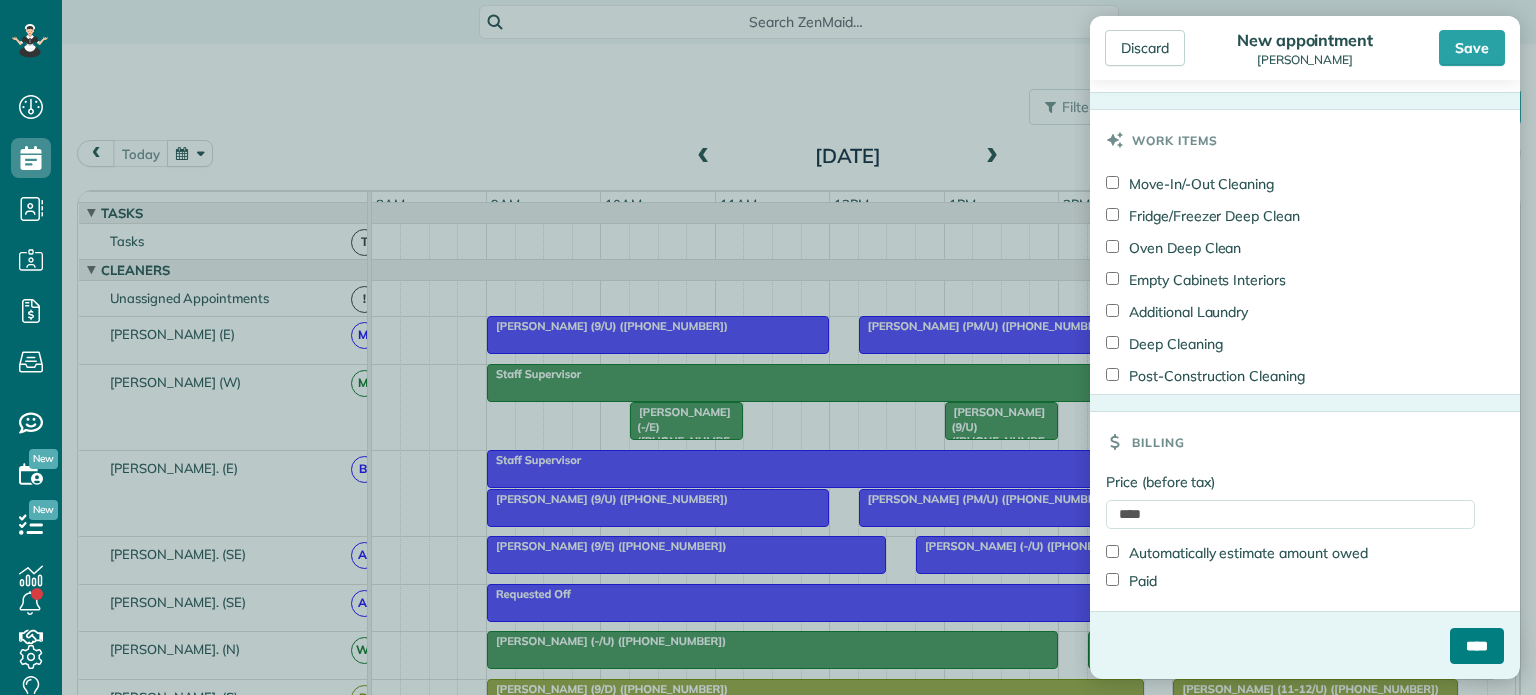 click on "****" at bounding box center [1477, 646] 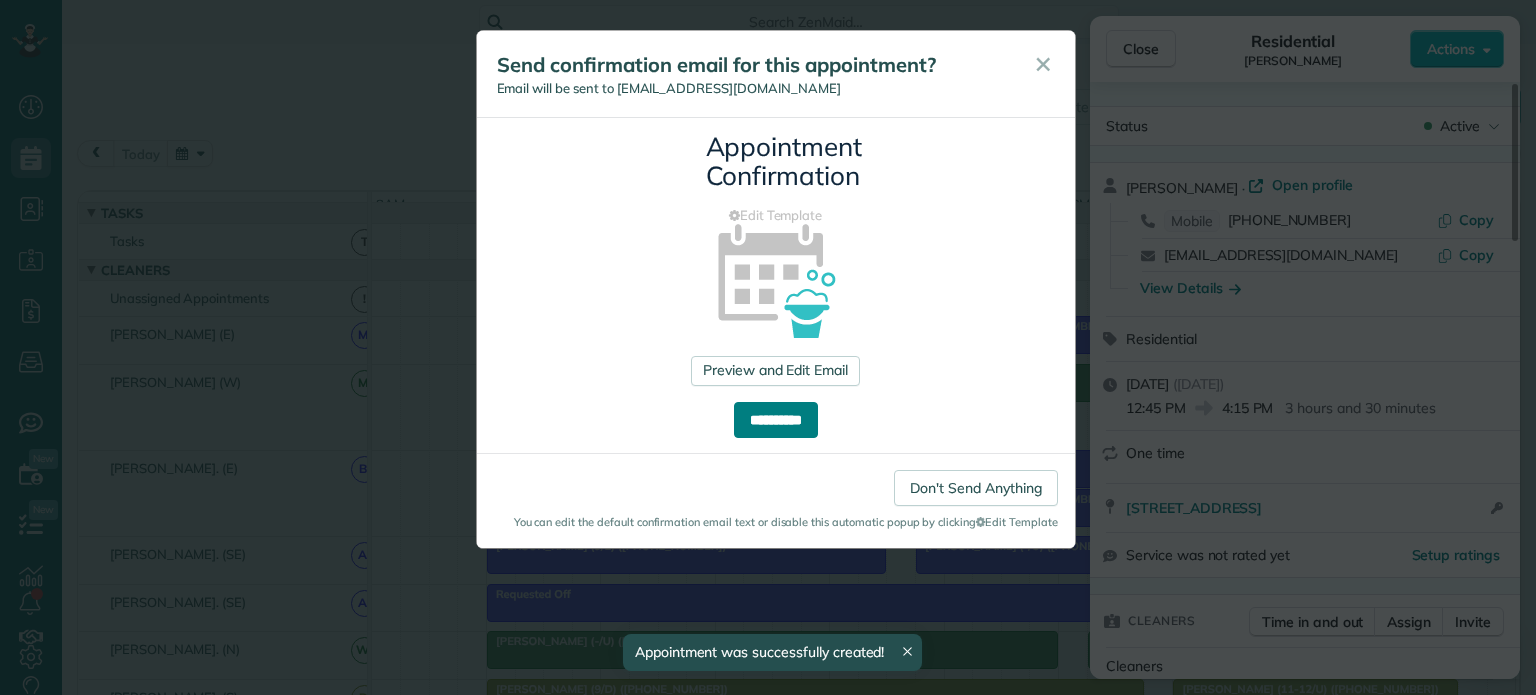 click on "**********" at bounding box center [776, 420] 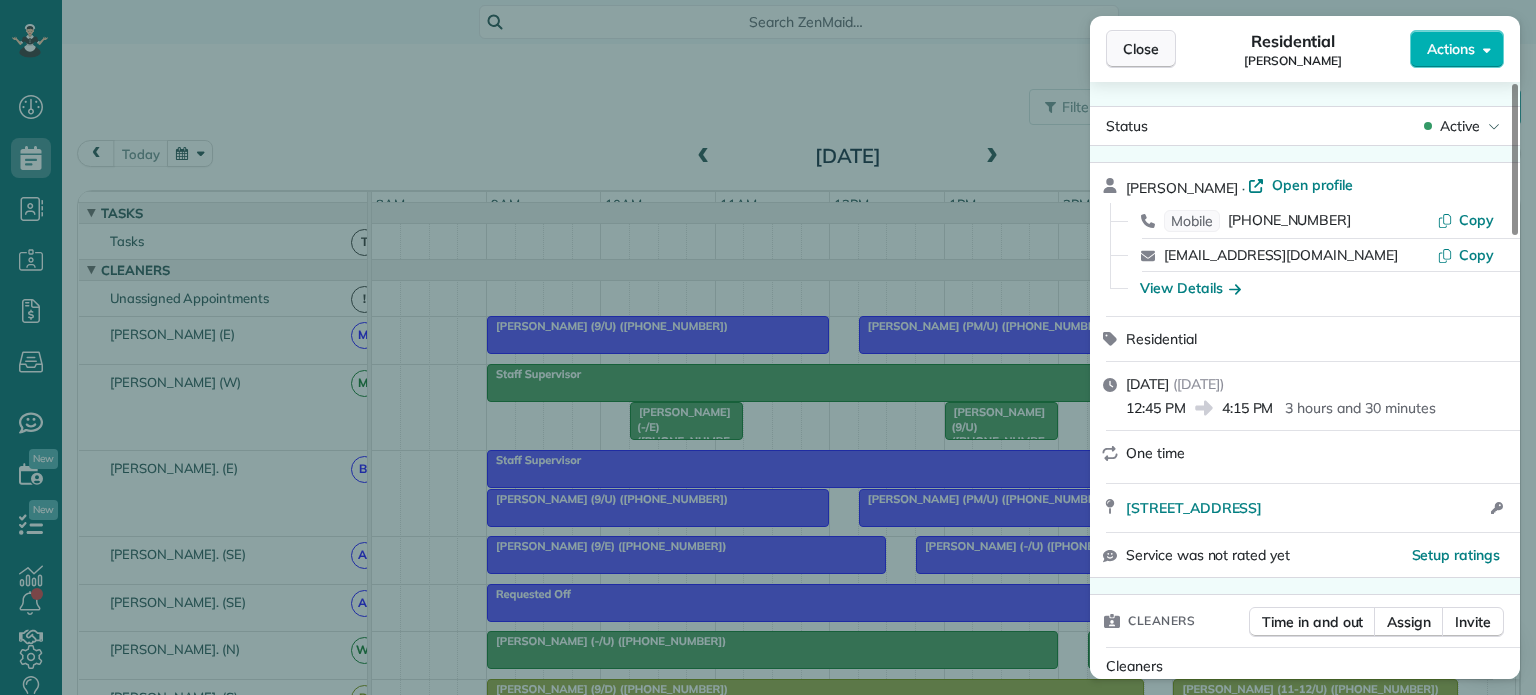 click on "Close" at bounding box center [1141, 49] 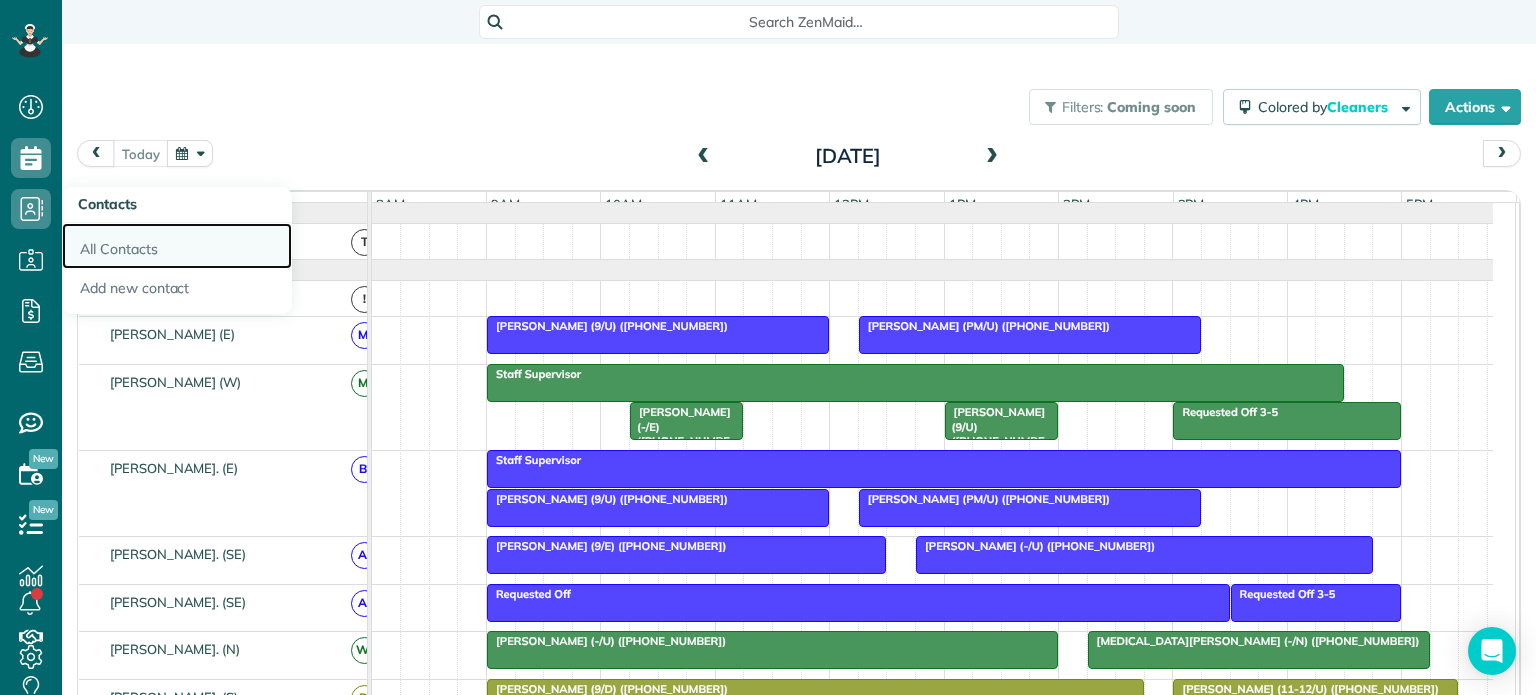 click on "All Contacts" at bounding box center (177, 246) 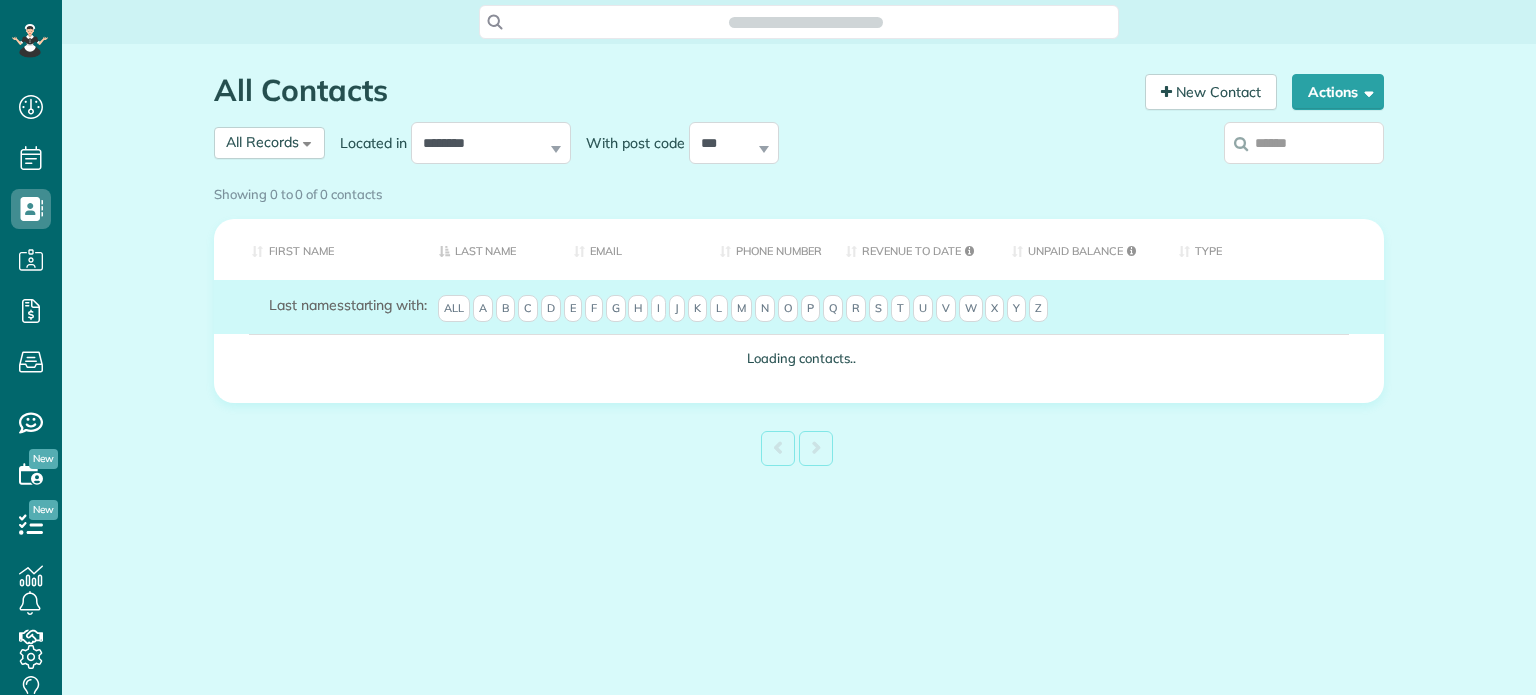 scroll, scrollTop: 0, scrollLeft: 0, axis: both 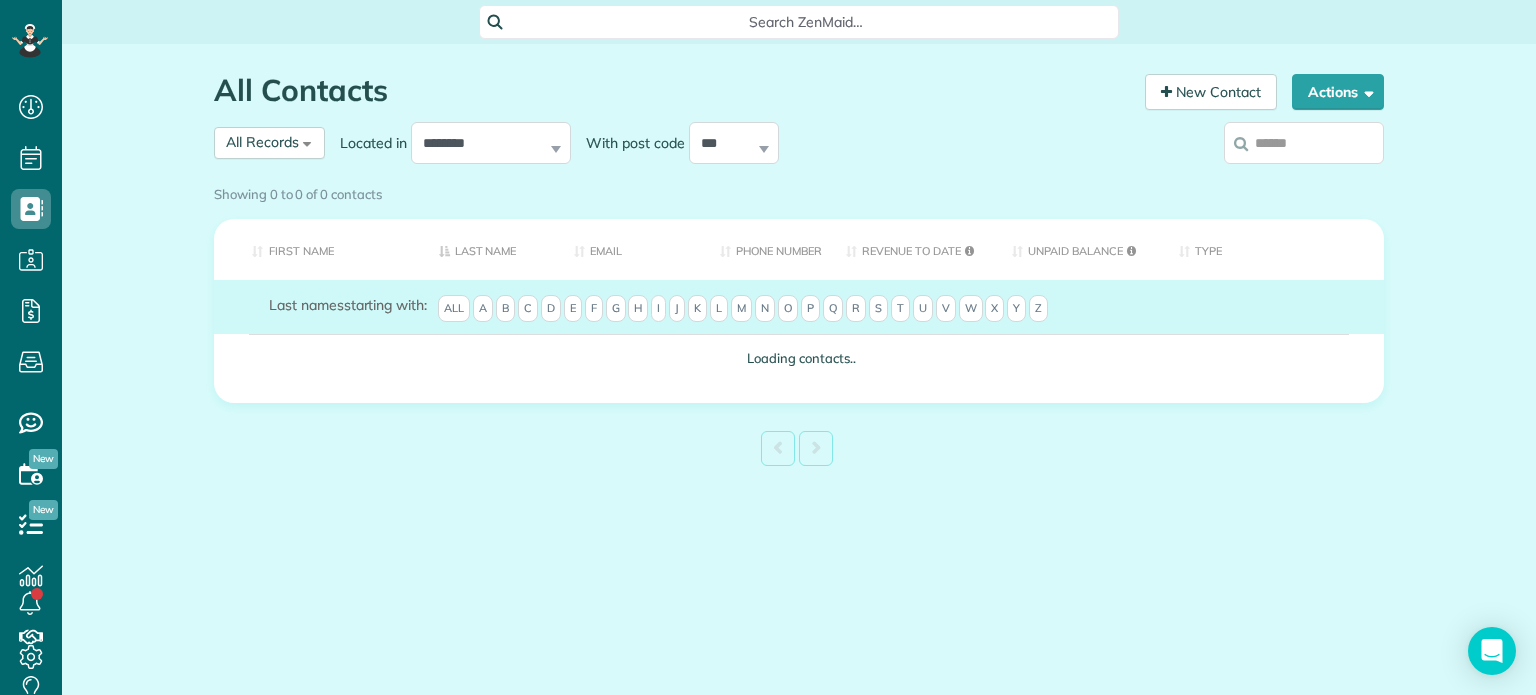 click on "**********" at bounding box center (649, 143) 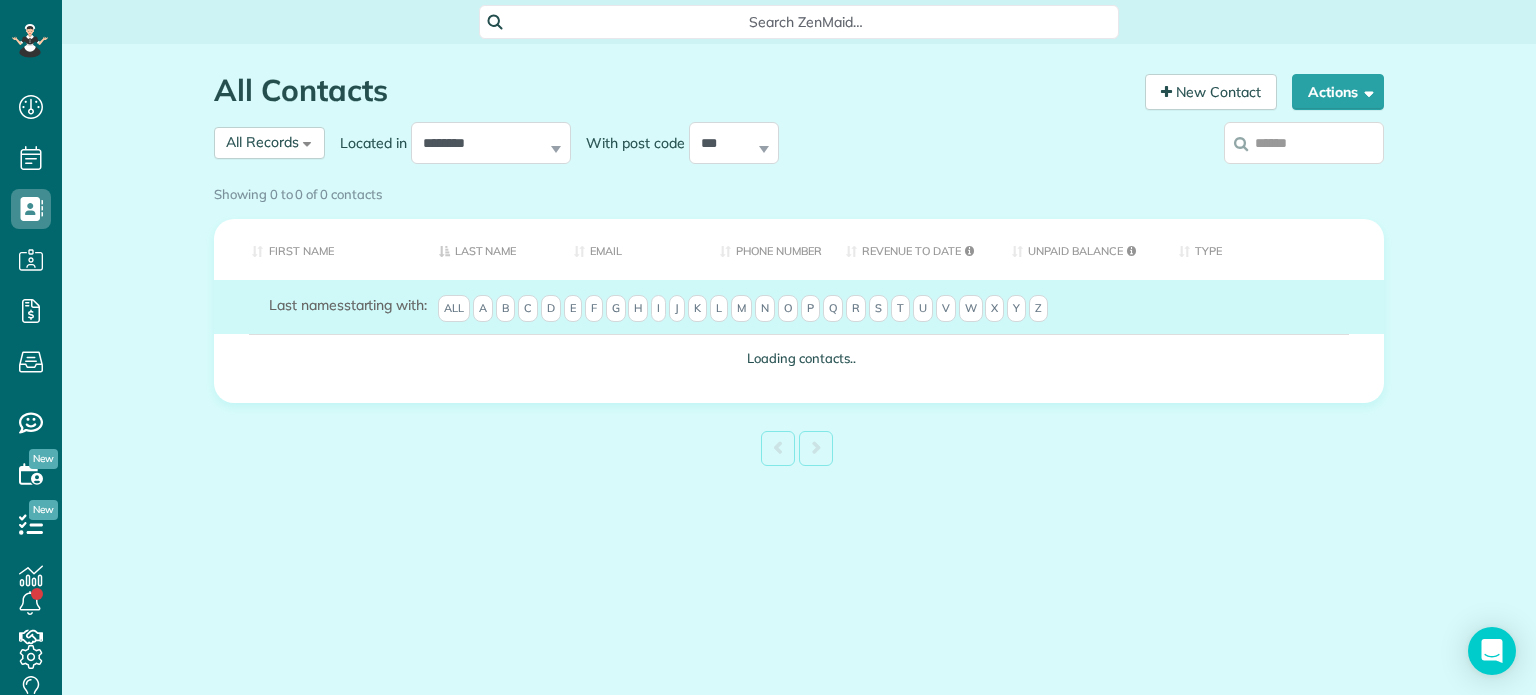 click on "Showing 0 to 0 of 0 contacts" at bounding box center [799, 194] 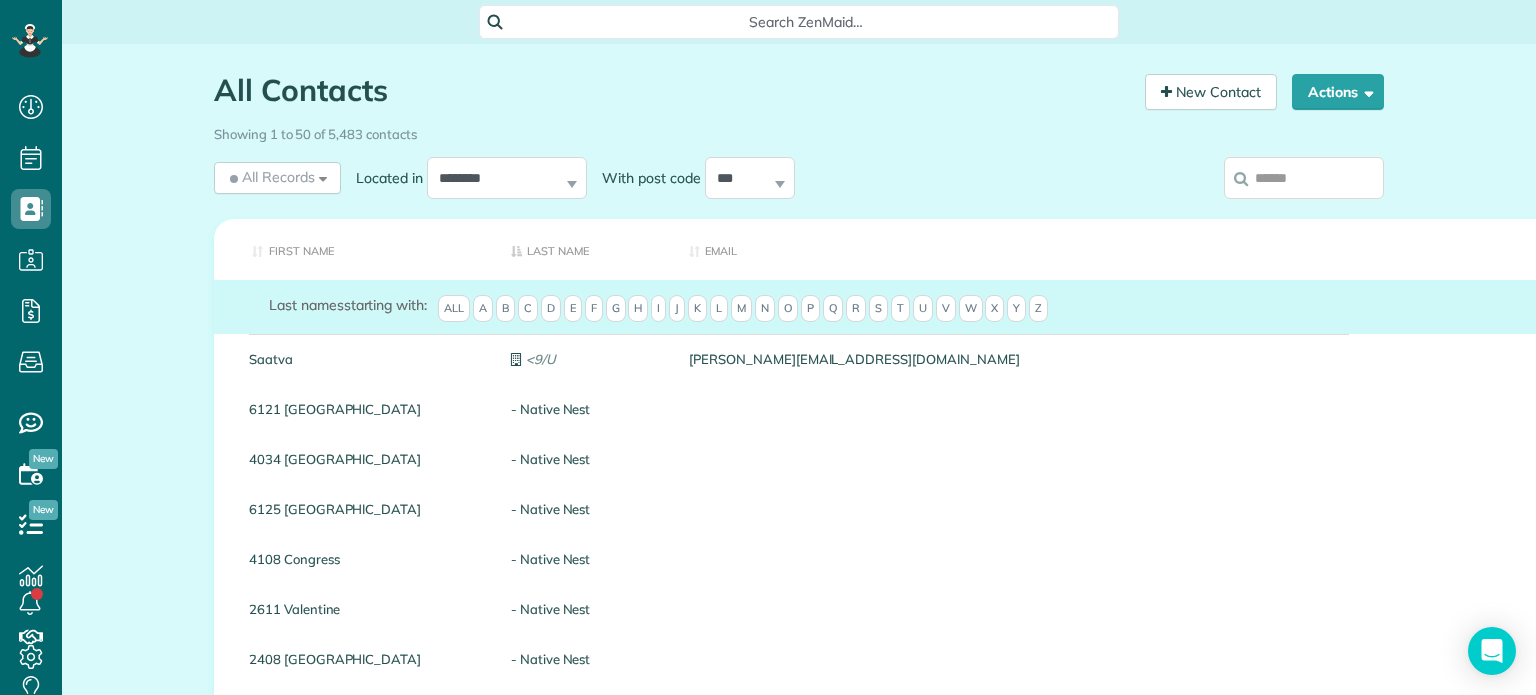 click on "Showing 1 to 50 of 5,483 contacts" at bounding box center (799, 134) 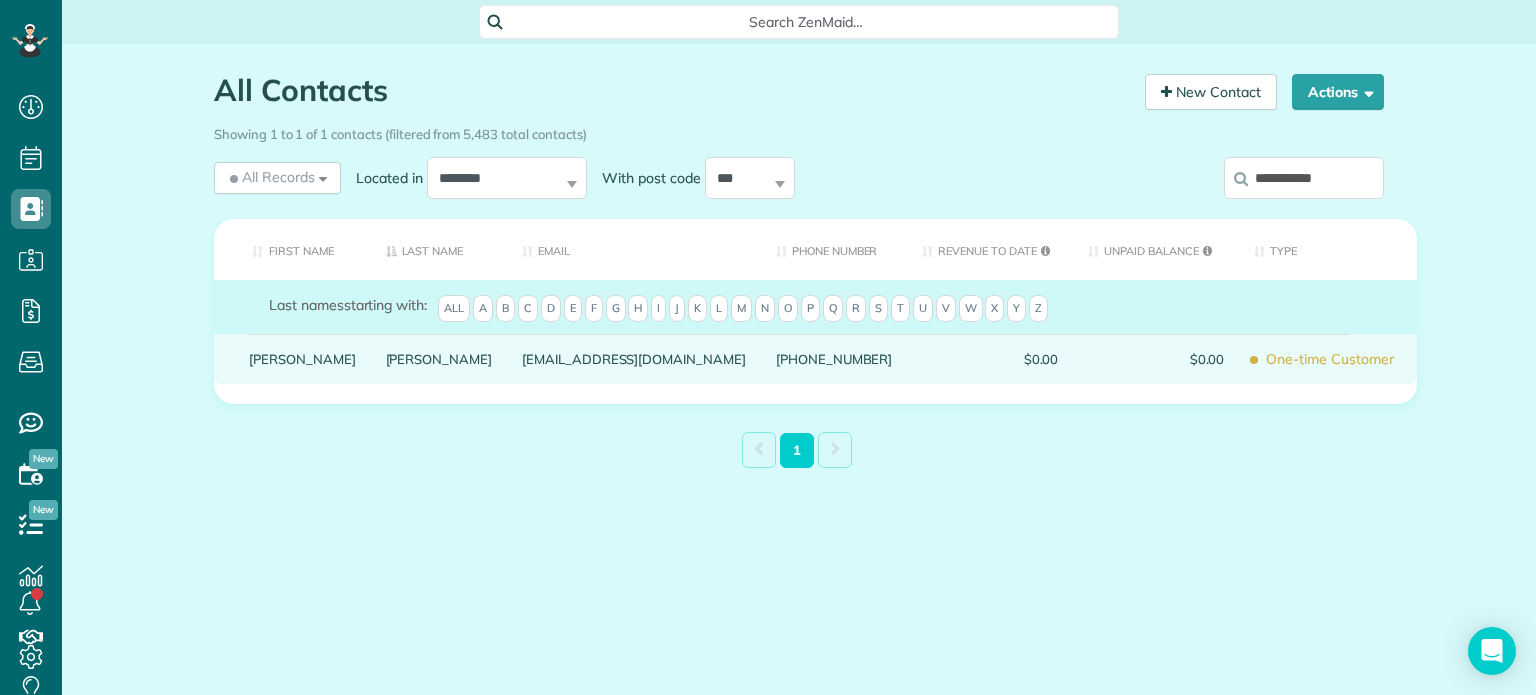 type on "**********" 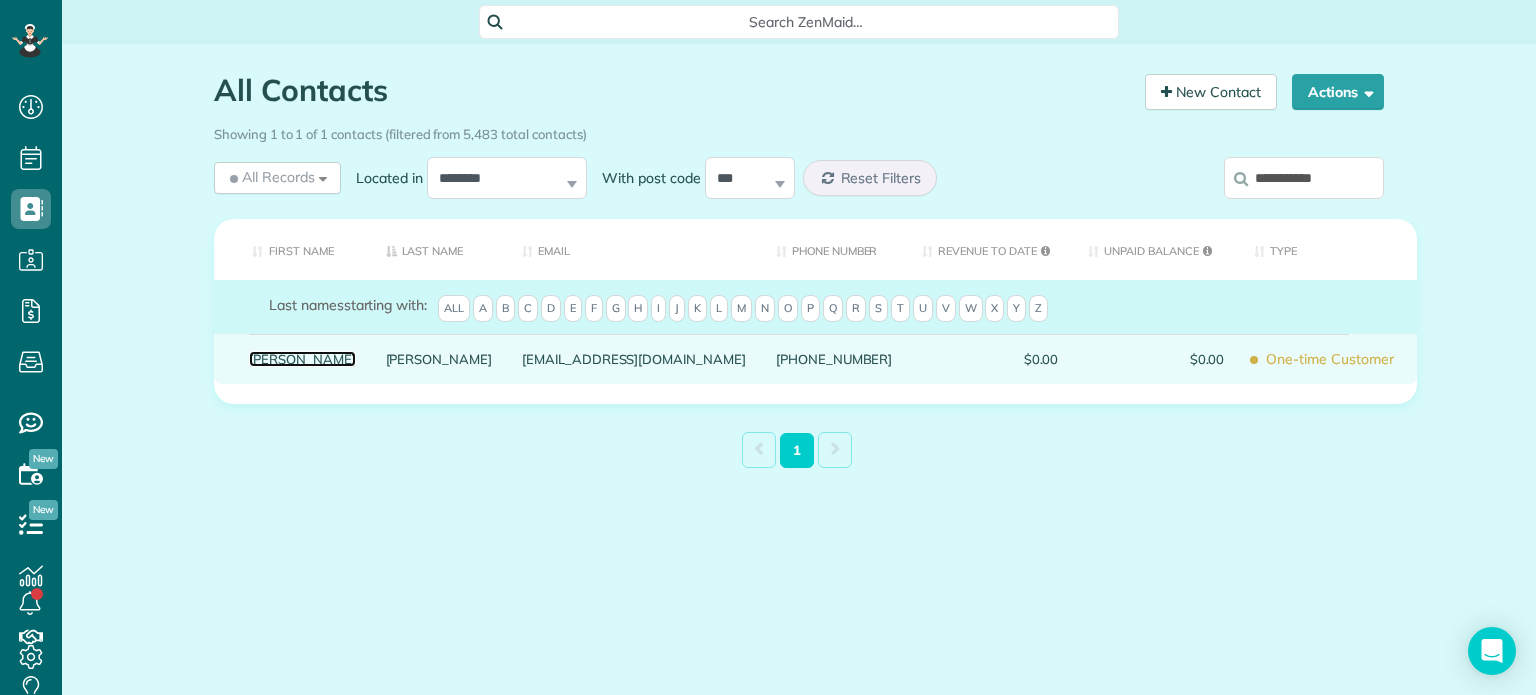 click on "[PERSON_NAME]" at bounding box center (302, 359) 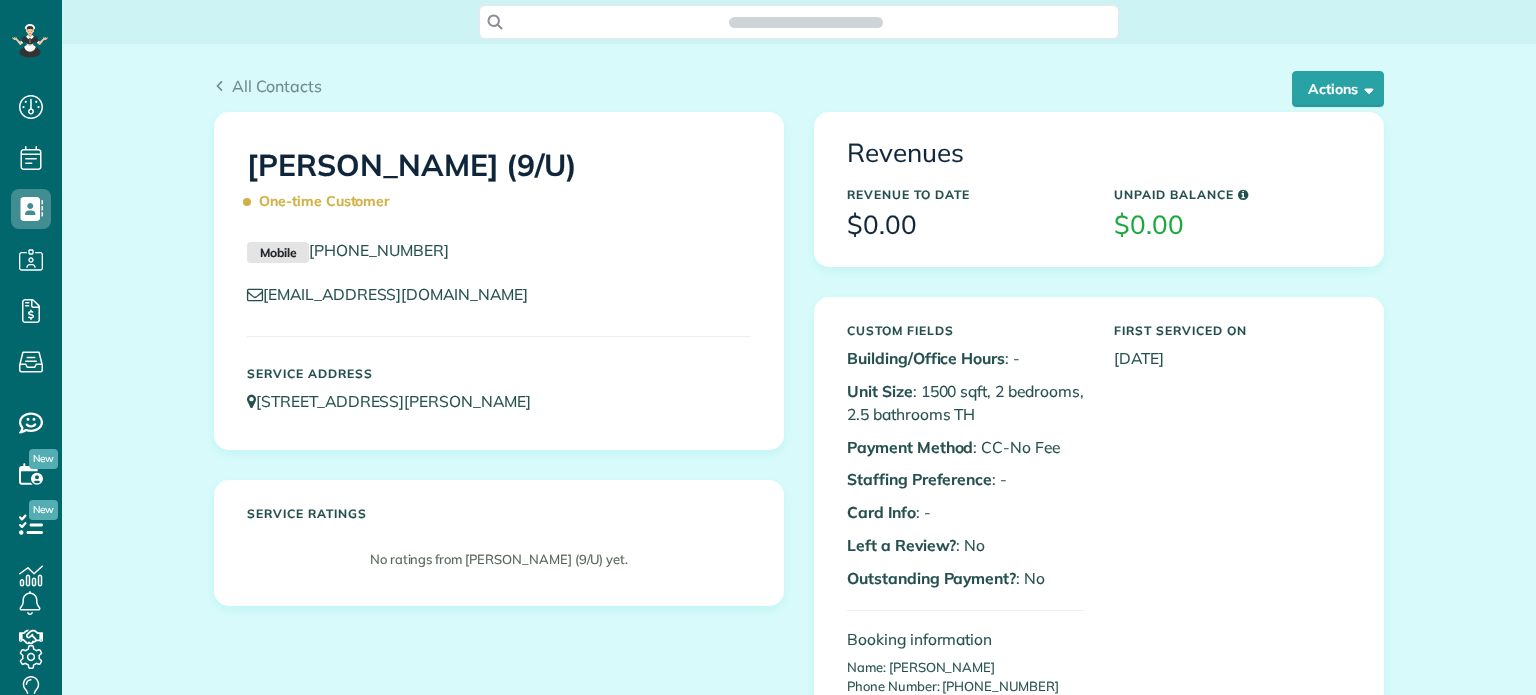 scroll, scrollTop: 0, scrollLeft: 0, axis: both 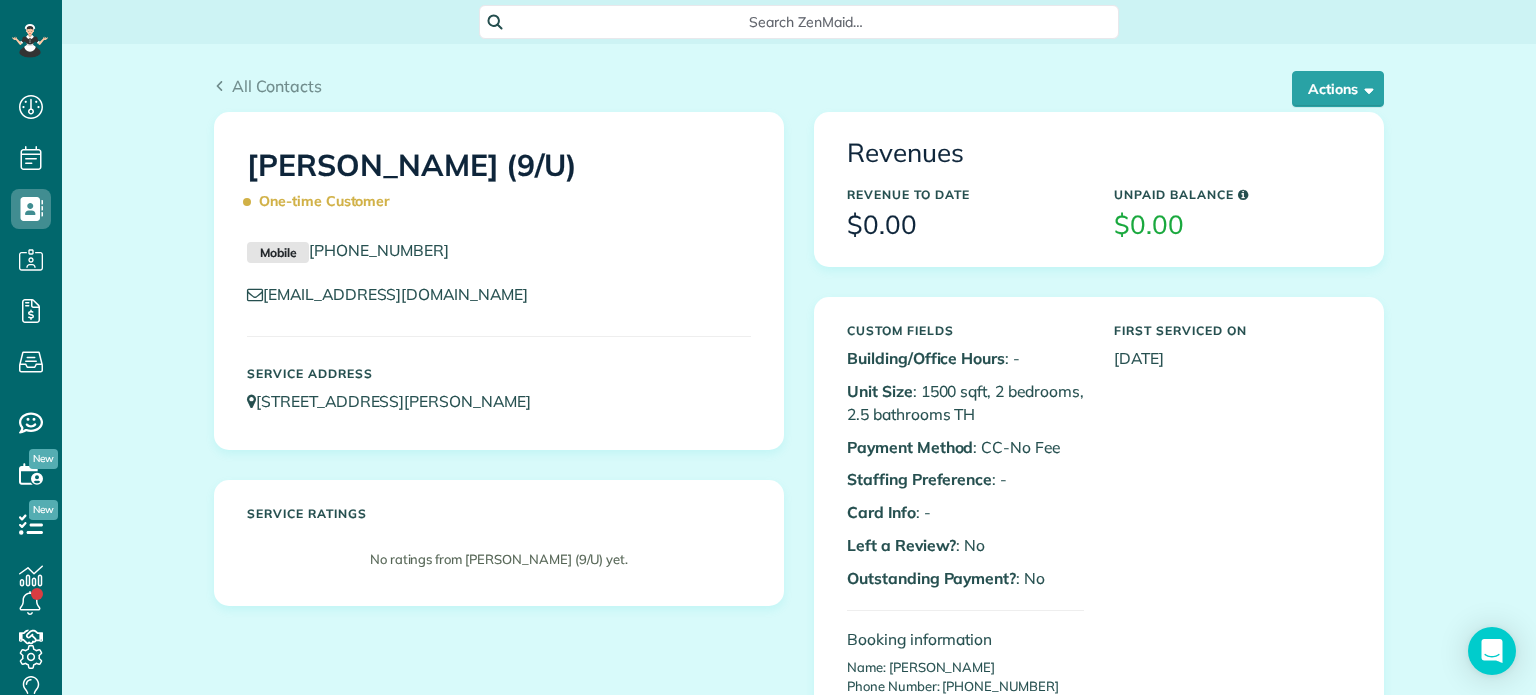 drag, startPoint x: 1535, startPoint y: 154, endPoint x: 1491, endPoint y: 136, distance: 47.539455 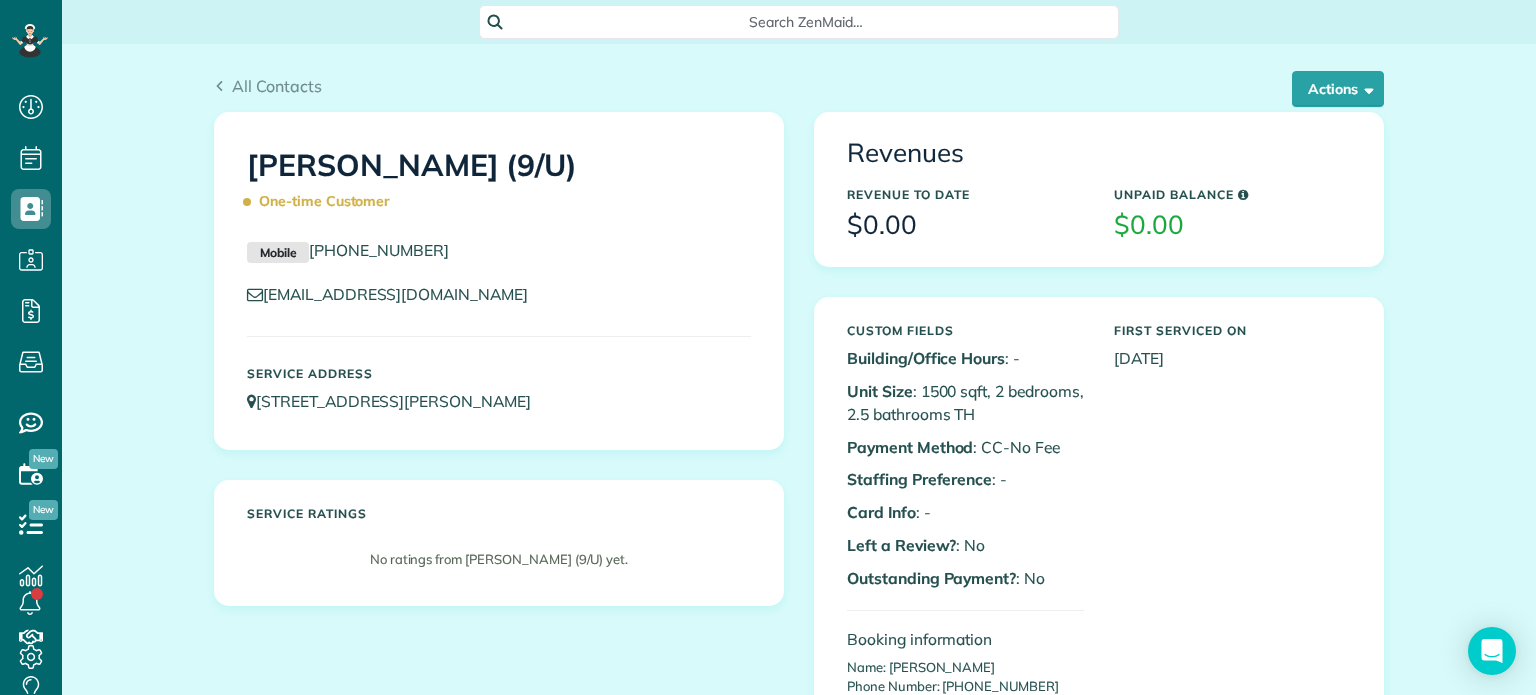 click on "Search ZenMaid…
All Contacts
Actions
Edit
Add Appointment
Recent Activity
Send Email
Show Past appointments
Show Future appointments
Manage Credit Cards
[GEOGRAPHIC_DATA]" at bounding box center (799, 347) 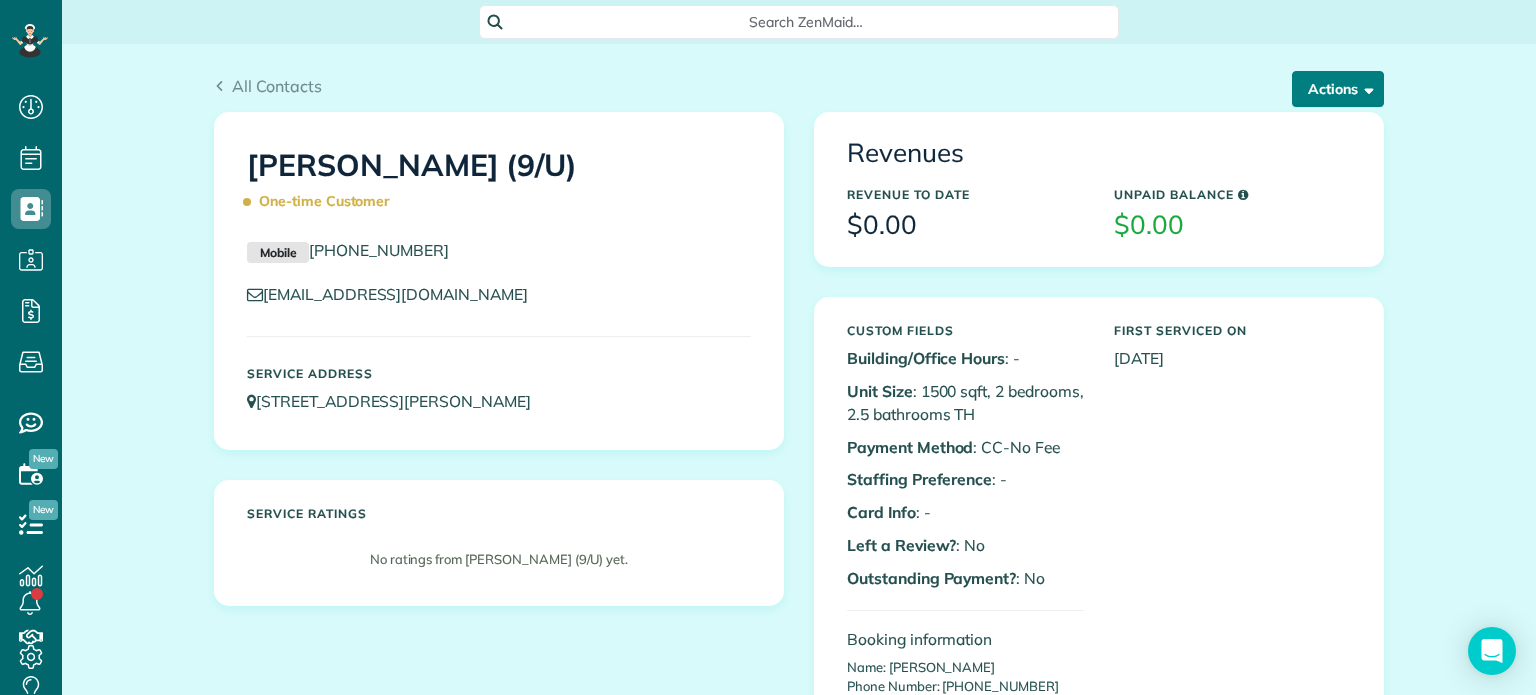 click on "Actions" at bounding box center [1338, 89] 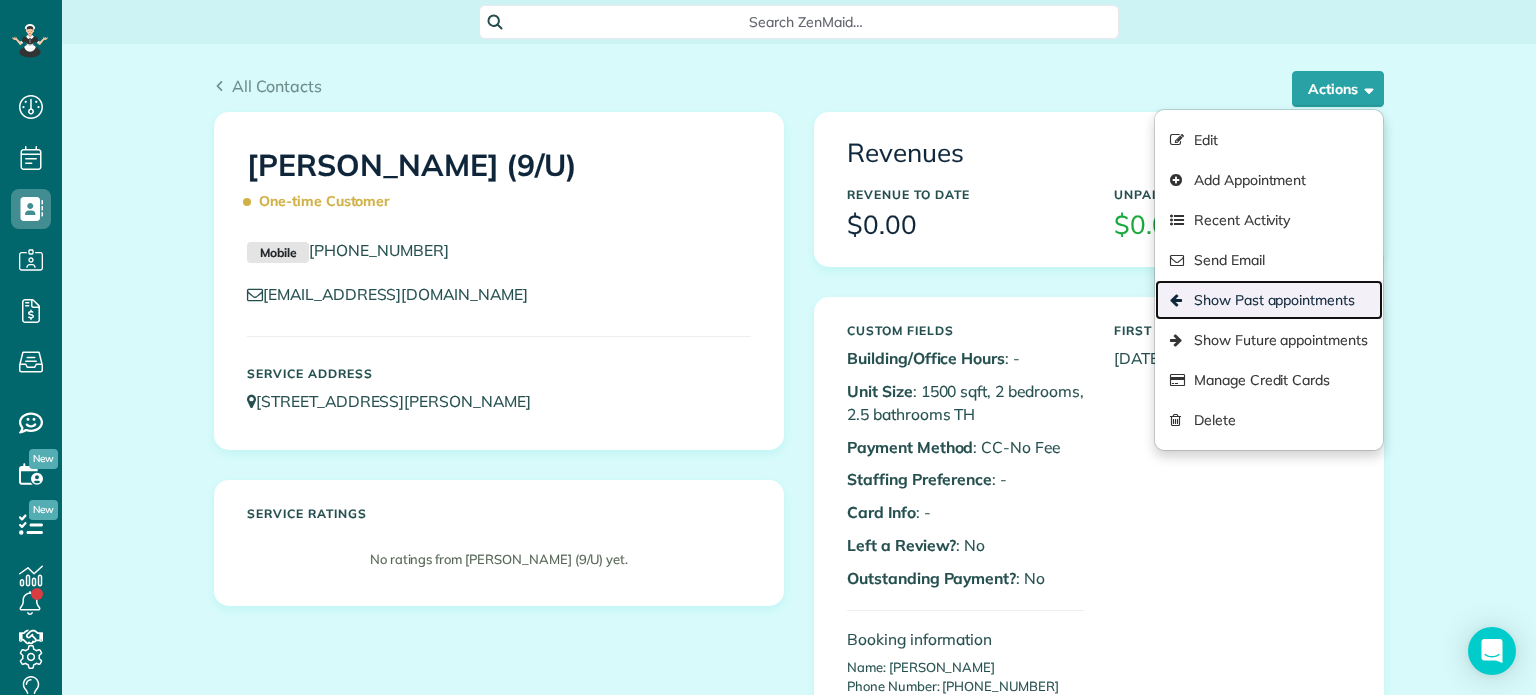 click on "Show Past appointments" at bounding box center (1269, 300) 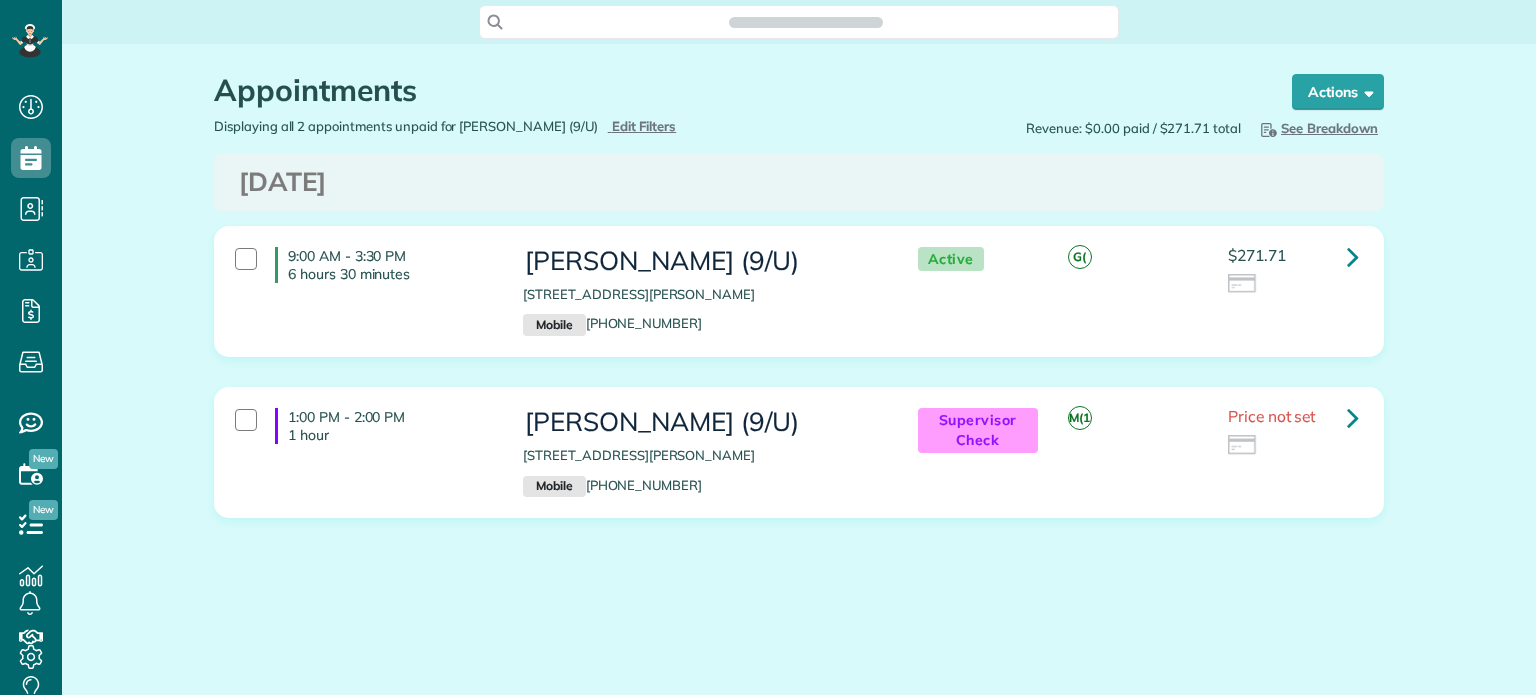 scroll, scrollTop: 0, scrollLeft: 0, axis: both 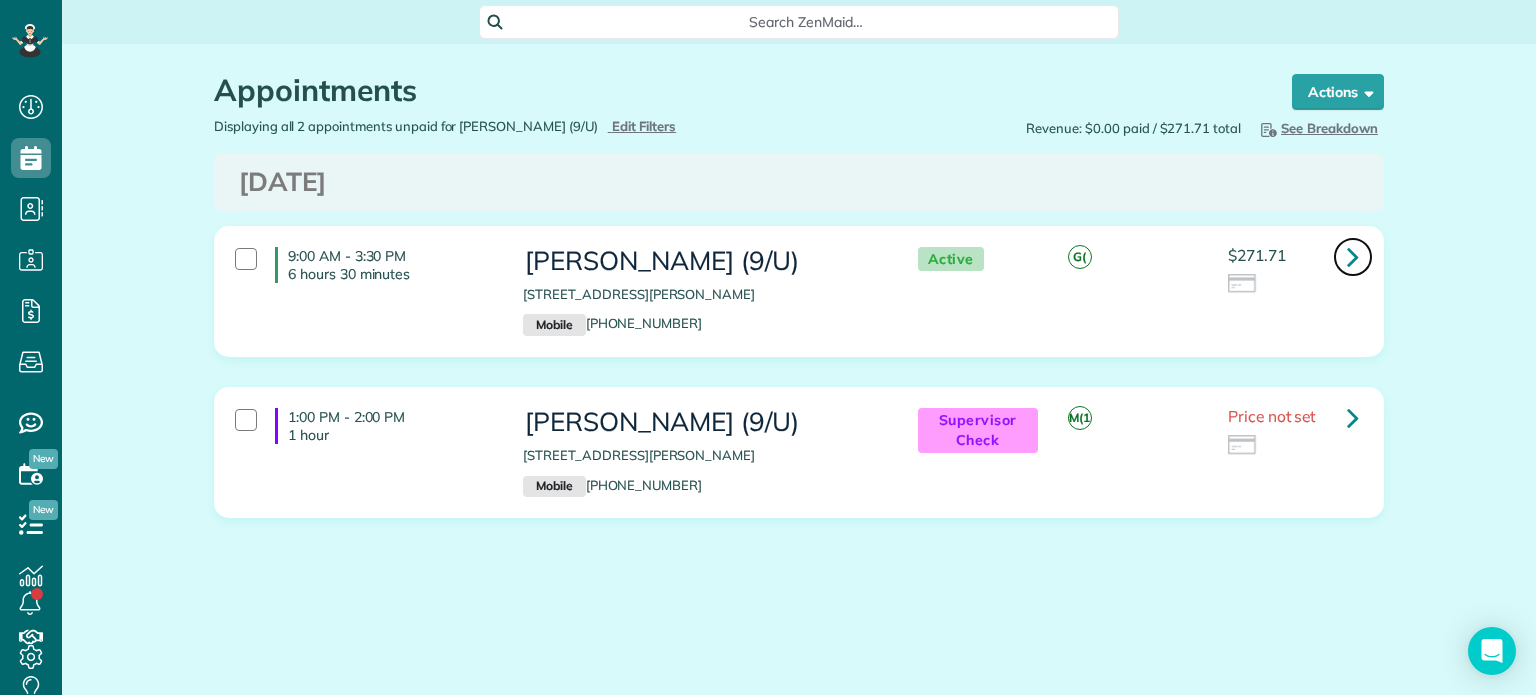click at bounding box center [1353, 256] 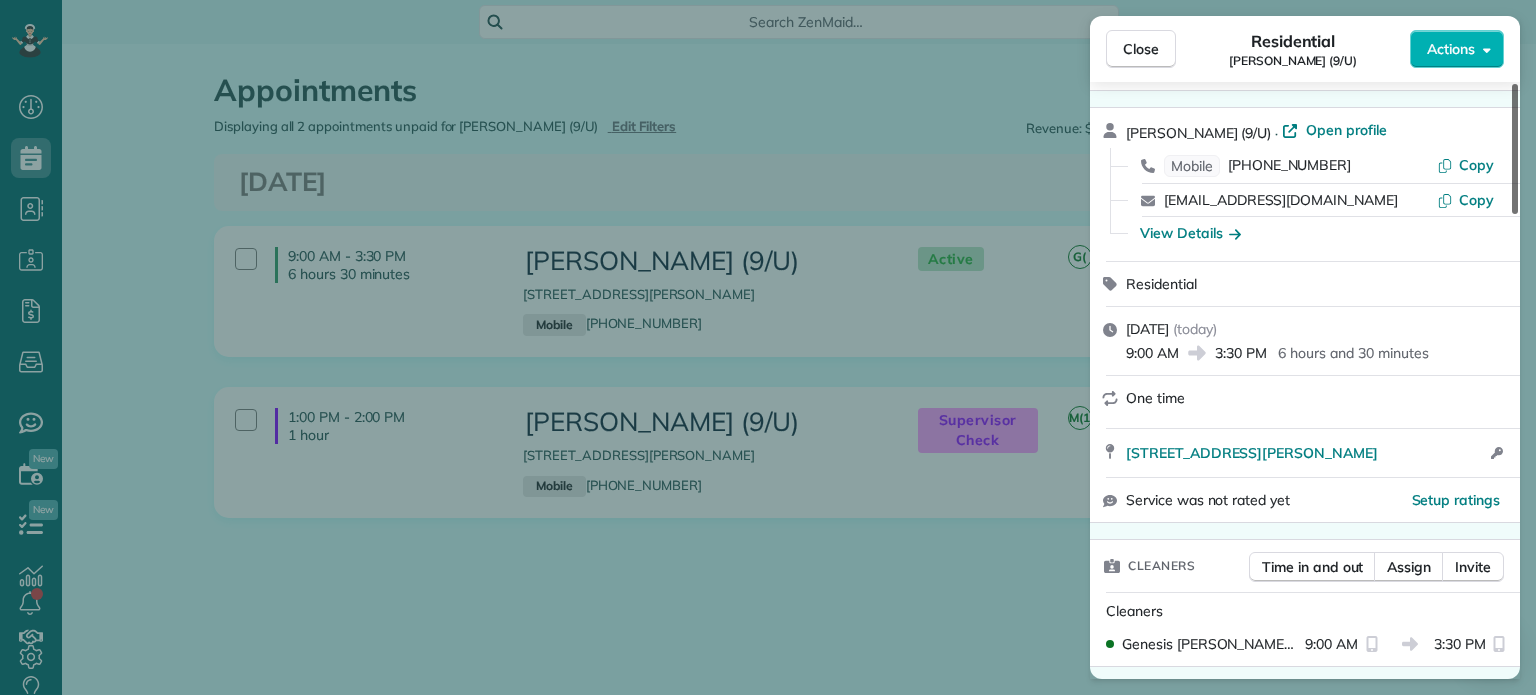 scroll, scrollTop: 0, scrollLeft: 0, axis: both 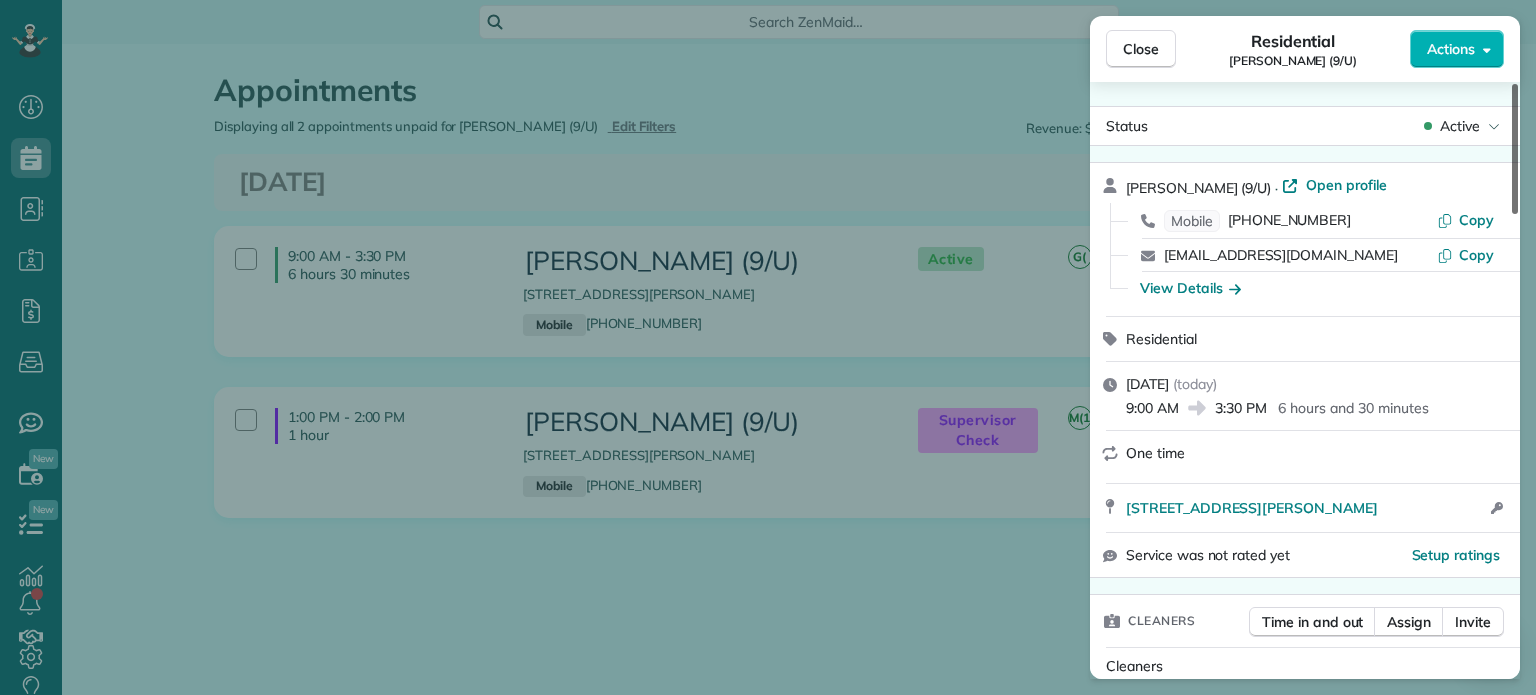 drag, startPoint x: 1513, startPoint y: 131, endPoint x: 1457, endPoint y: 106, distance: 61.326992 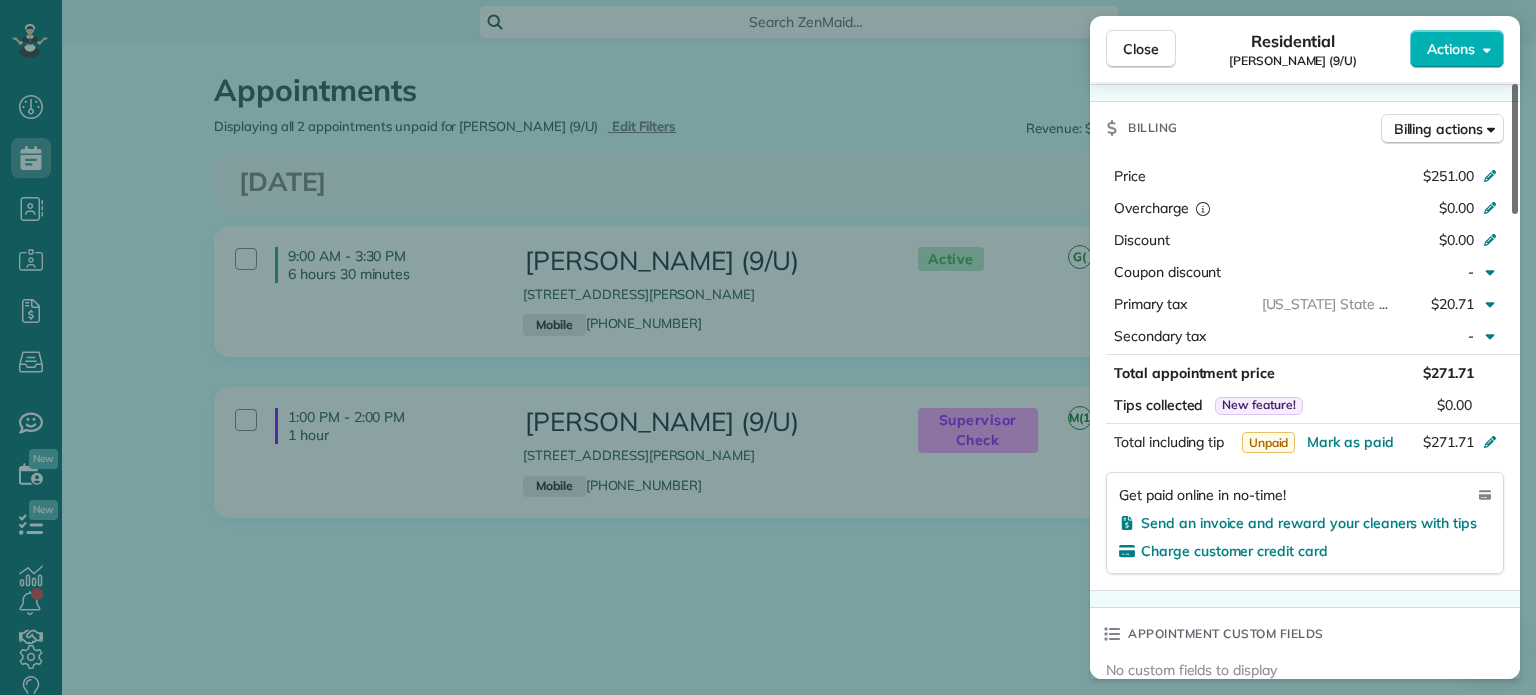 scroll, scrollTop: 860, scrollLeft: 0, axis: vertical 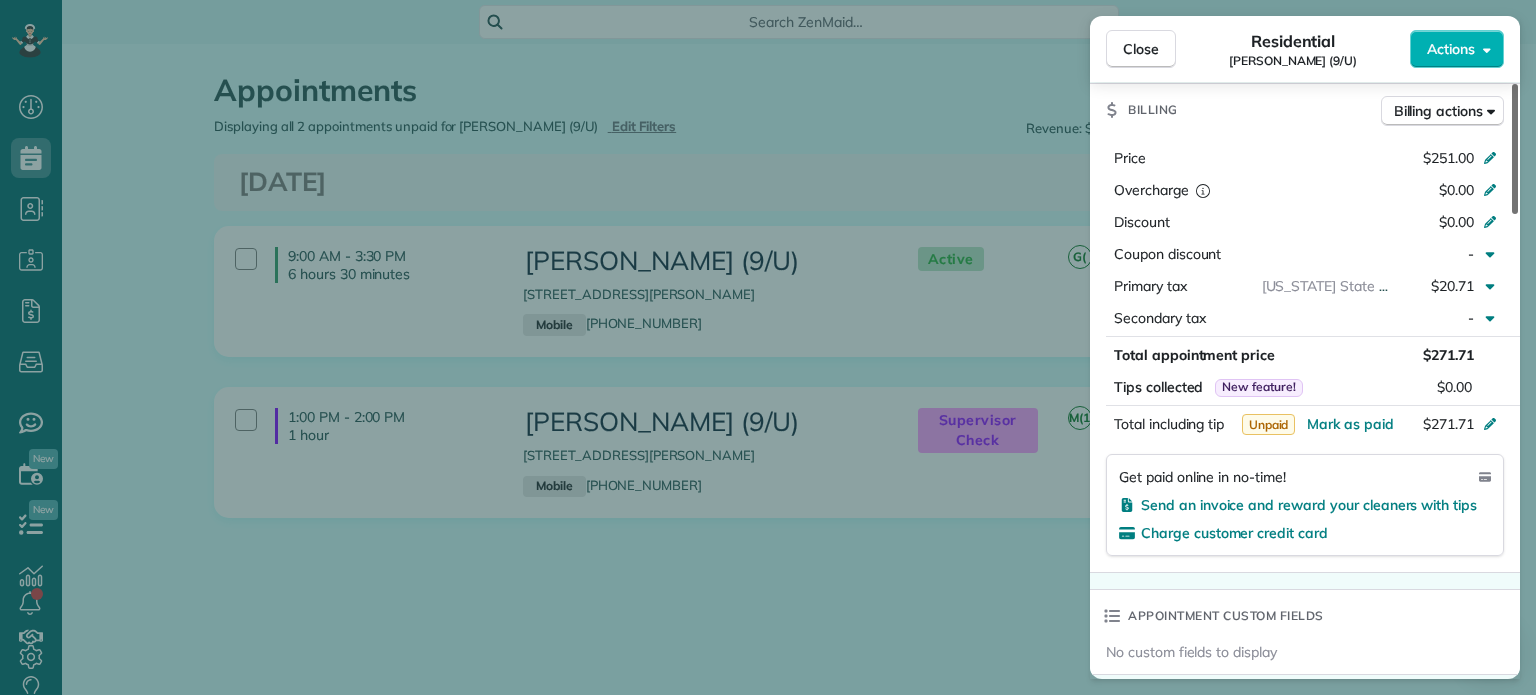 drag, startPoint x: 1518, startPoint y: 135, endPoint x: 1485, endPoint y: 323, distance: 190.8743 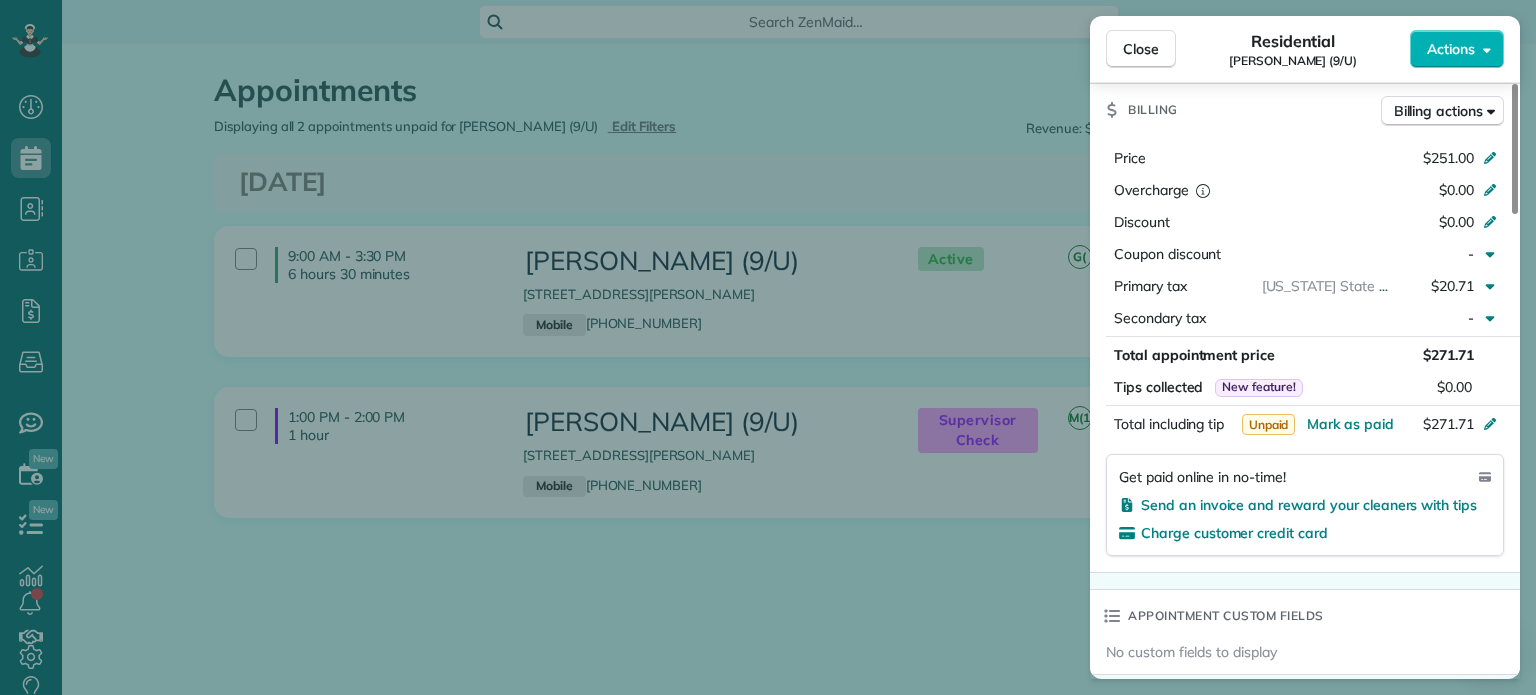 click on "Close Residential Cindy Luong (9/U) Actions Status Active Cindy Luong (9/U) · Open profile Mobile (682) 554-0327 Copy cindyluong@live.com Copy View Details Residential Wednesday, July 23, 2025 ( today ) 9:00 AM 3:30 PM 6 hours and 30 minutes One time 1518 North Carroll Avenue unit 102 Dallas Tx 75204 Open access information Service was not rated yet Setup ratings Cleaners Time in and out Assign Invite Cleaners Genesis   Yanes. (W) 9:00 AM 3:30 PM Checklist Try Now Keep this appointment up to your standards. Stay on top of every detail, keep your cleaners organised, and your client happy. Assign a checklist Watch a 5 min demo Billing Billing actions Price $251.00 Overcharge $0.00 Discount $0.00 Coupon discount - Primary tax Texas State &amp; Local Sales &amp; Use Tax (8.25%) $20.71 Secondary tax - Total appointment price $271.71 Tips collected New feature! $0.00 Unpaid Mark as paid Total including tip $271.71 Get paid online in no-time! Send an invoice and reward your cleaners with tips Work items Notes 2 0 (" at bounding box center [768, 347] 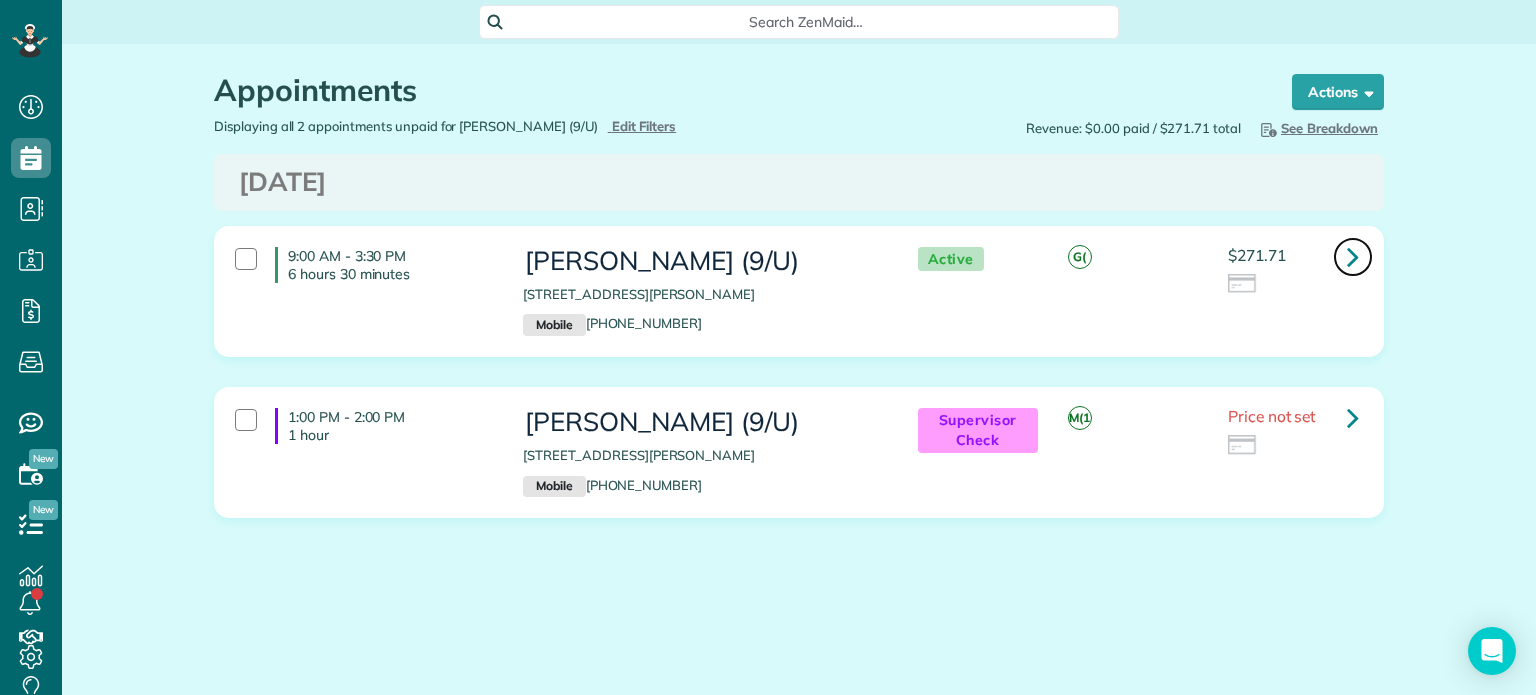 click at bounding box center [1353, 257] 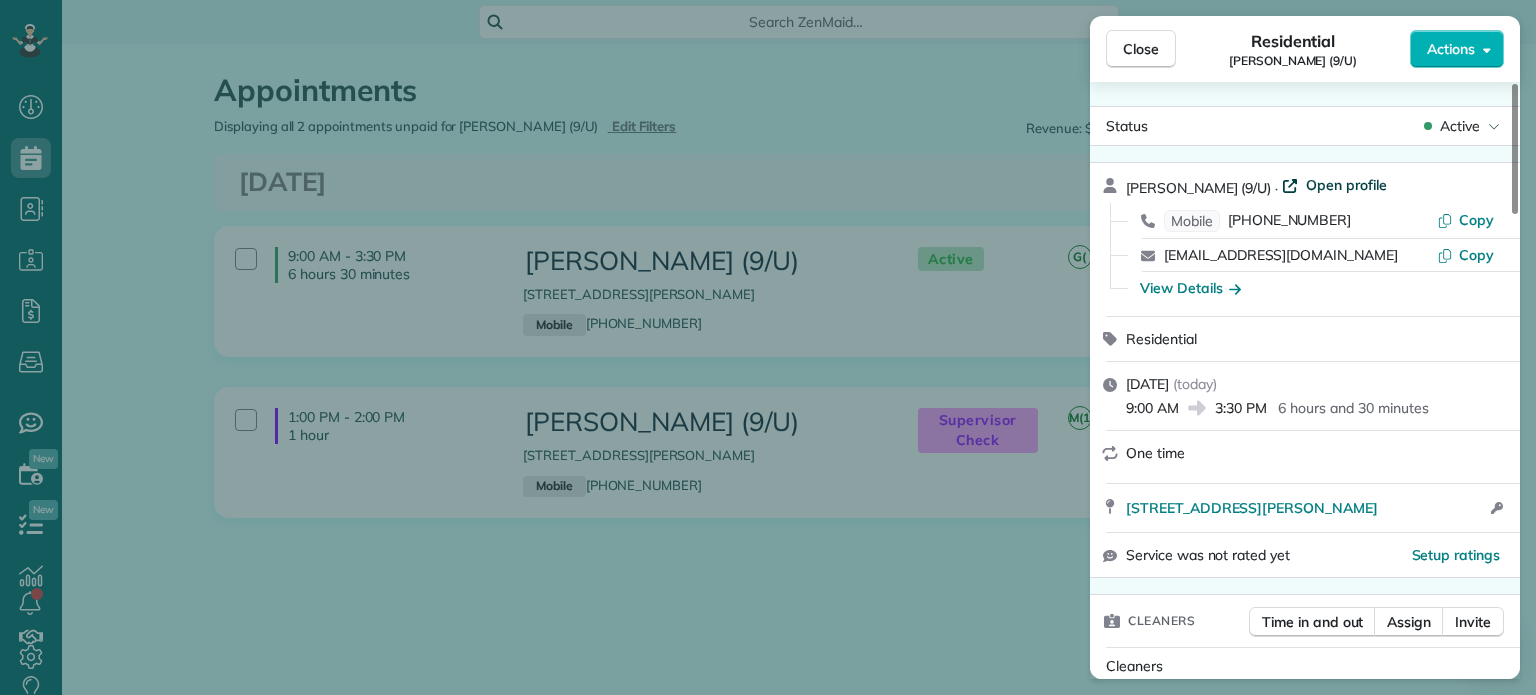 click on "Open profile" at bounding box center [1346, 185] 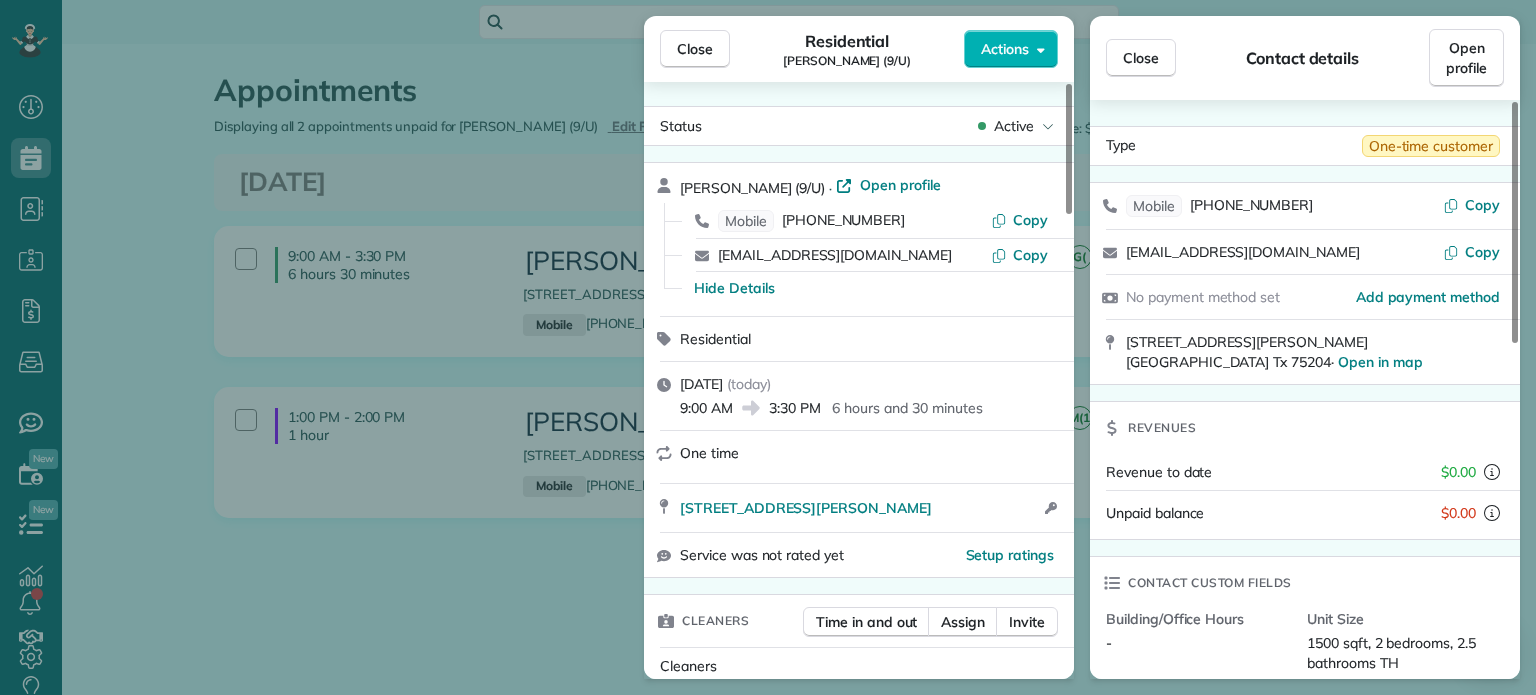 click on "Close Residential Cindy Luong (9/U) Actions Status Active Cindy Luong (9/U) · Open profile Mobile (682) 554-0327 Copy cindyluong@live.com Copy Hide Details Residential Wednesday, July 23, 2025 ( today ) 9:00 AM 3:30 PM 6 hours and 30 minutes One time 1518 North Carroll Avenue unit 102 Dallas Tx 75204 Open access information Service was not rated yet Setup ratings Cleaners Time in and out Assign Invite Cleaners Genesis   Yanes. (W) 9:00 AM 3:30 PM Checklist Try Now Keep this appointment up to your standards. Stay on top of every detail, keep your cleaners organised, and your client happy. Assign a checklist Watch a 5 min demo Billing Billing actions Price $251.00 Overcharge $0.00 Discount $0.00 Coupon discount - Primary tax Texas State &amp; Local Sales &amp; Use Tax (8.25%) $20.71 Secondary tax - Total appointment price $271.71 Tips collected New feature! $0.00 Unpaid Mark as paid Total including tip $271.71 Get paid online in no-time! Send an invoice and reward your cleaners with tips Work items Notes 2 0 (" at bounding box center [768, 347] 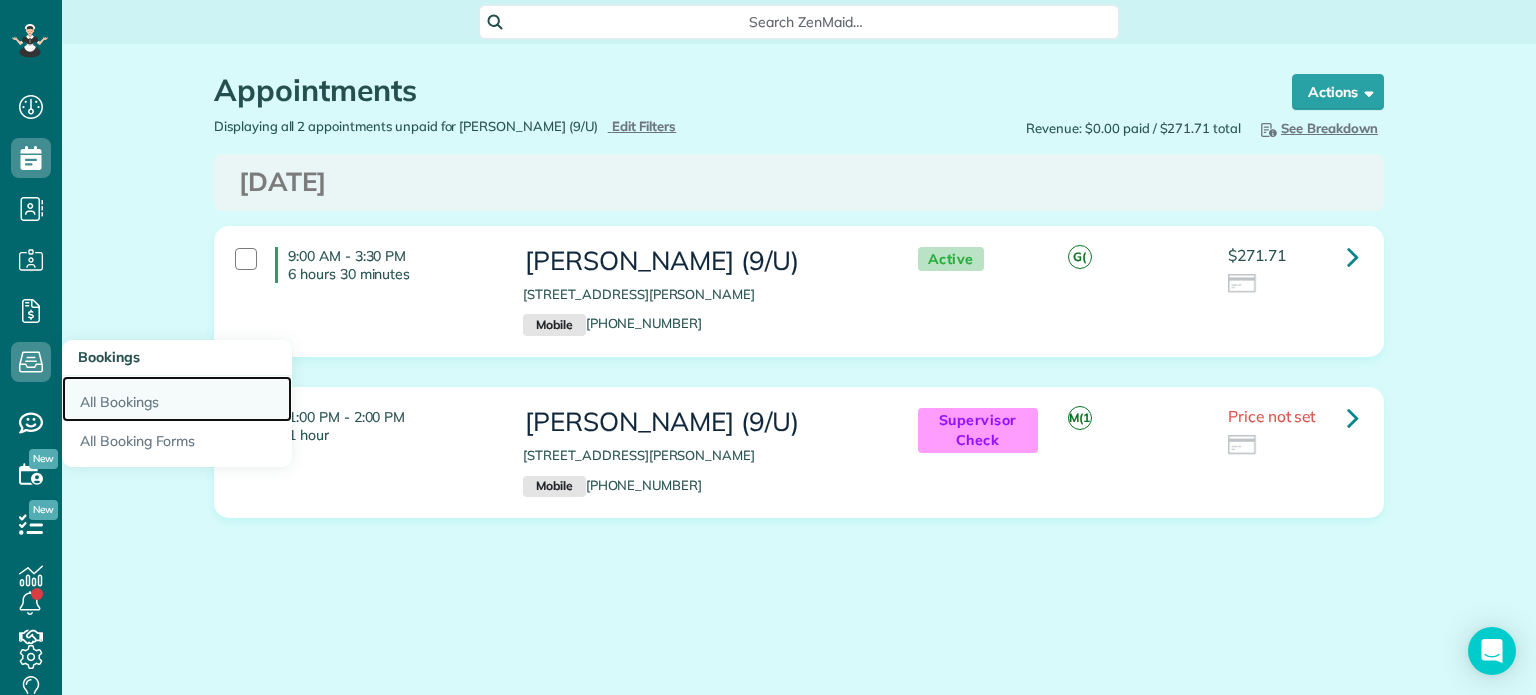 click on "All Bookings" at bounding box center [177, 399] 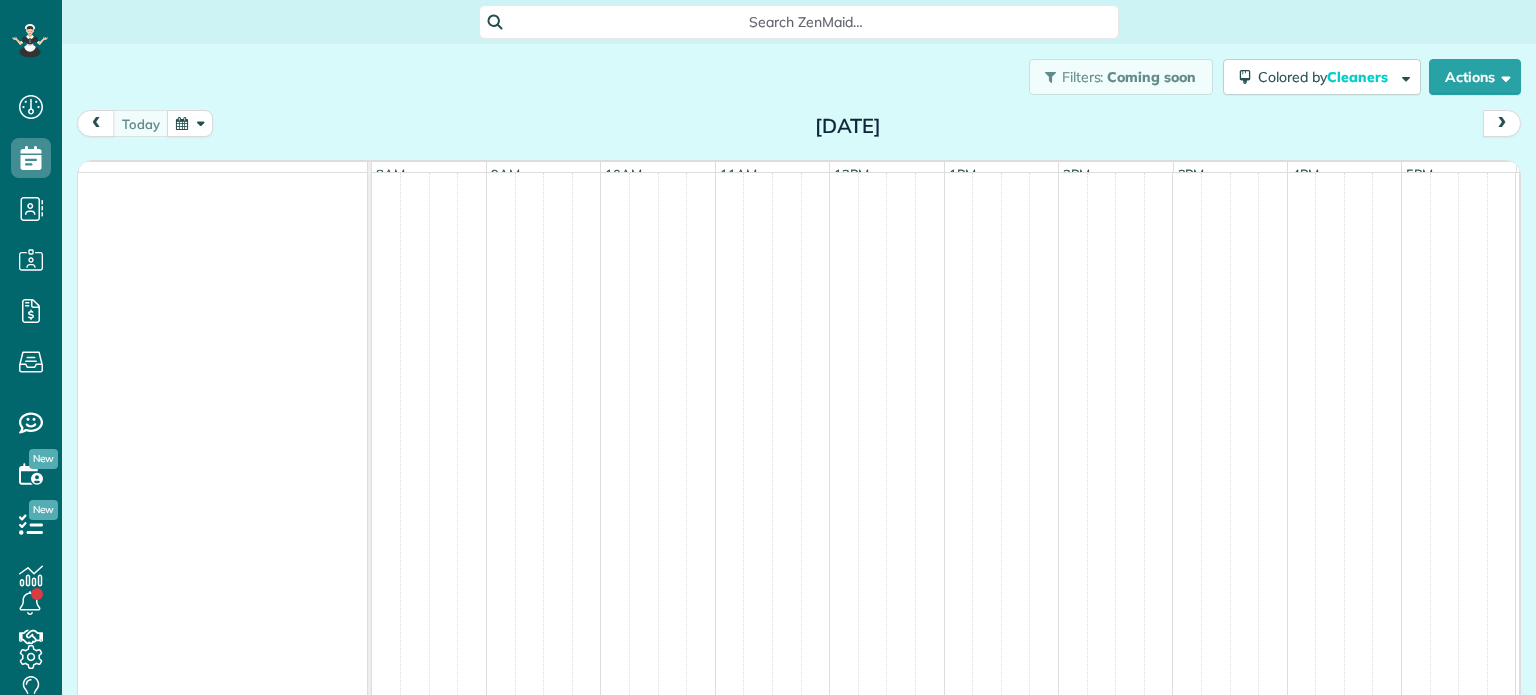 scroll, scrollTop: 0, scrollLeft: 0, axis: both 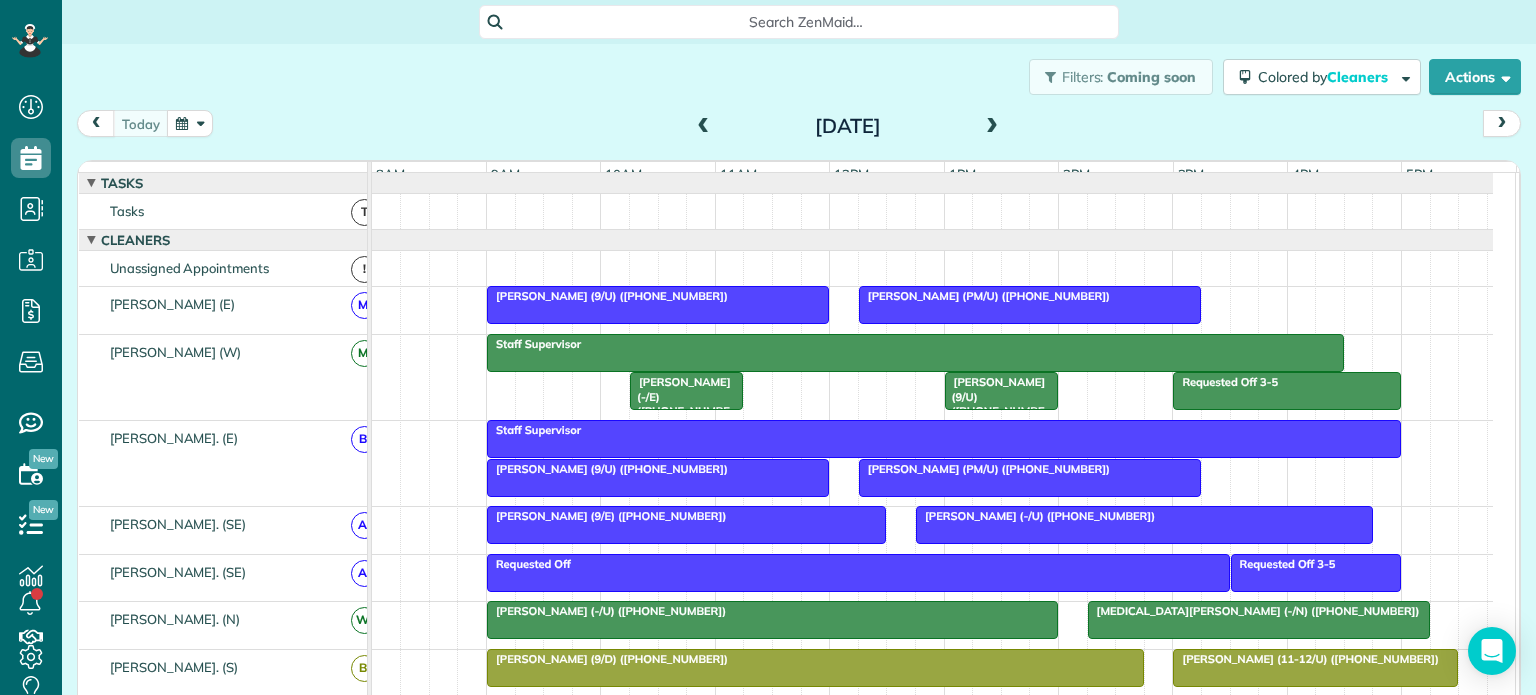 click at bounding box center (992, 127) 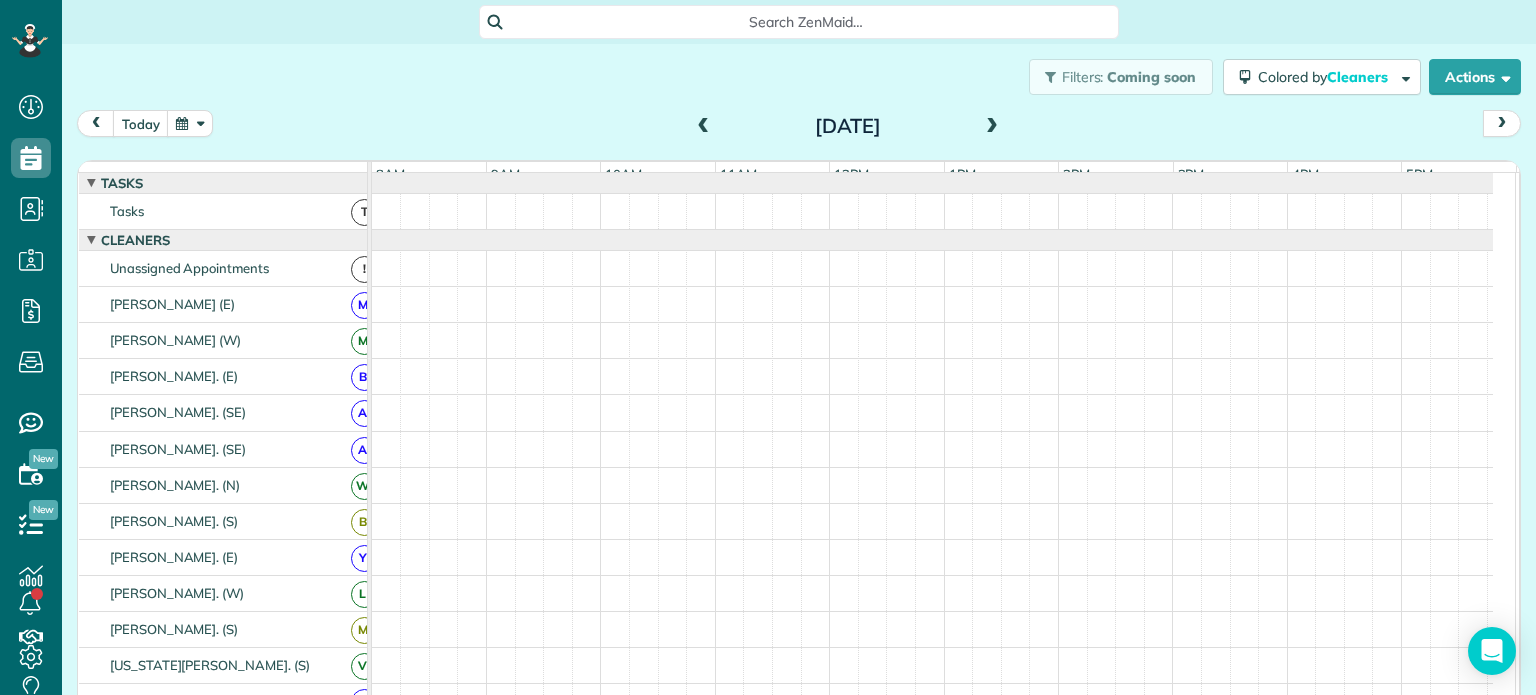 click at bounding box center (992, 127) 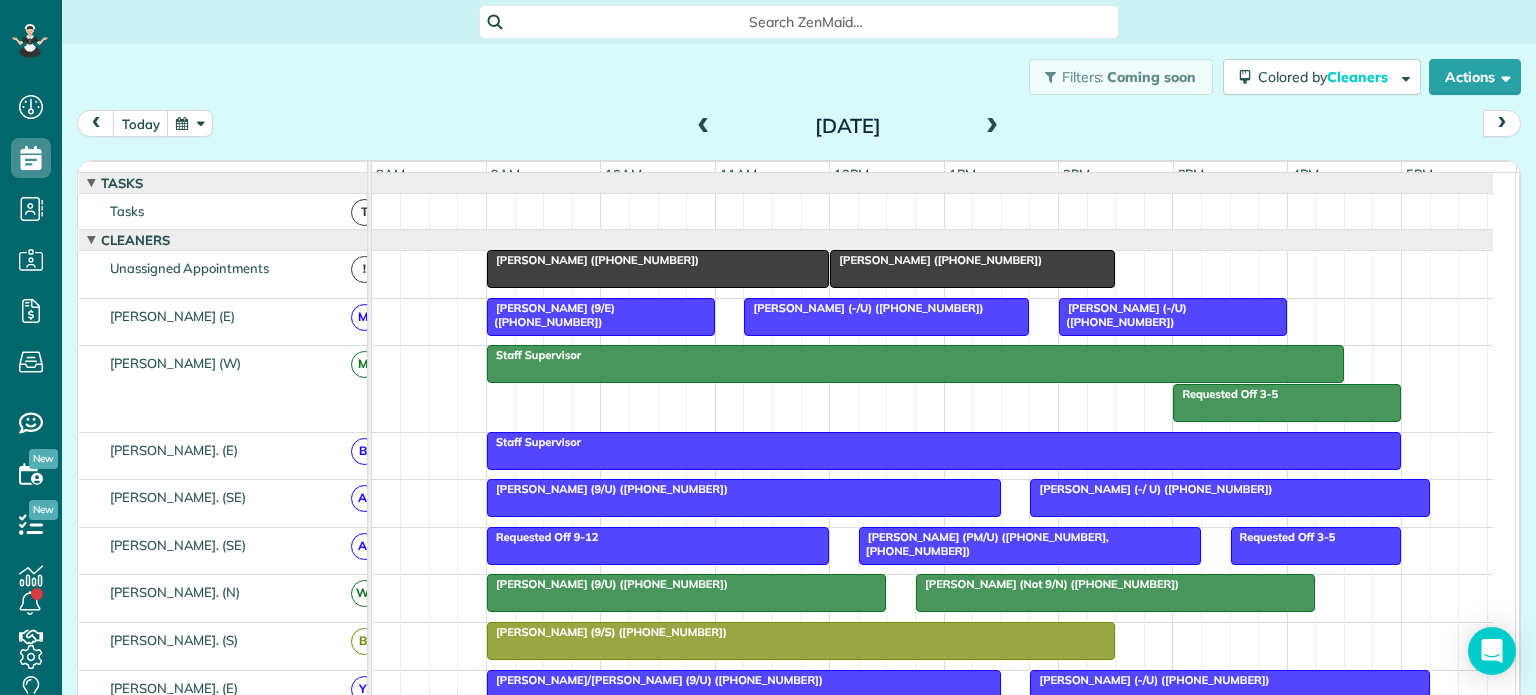 click at bounding box center [992, 127] 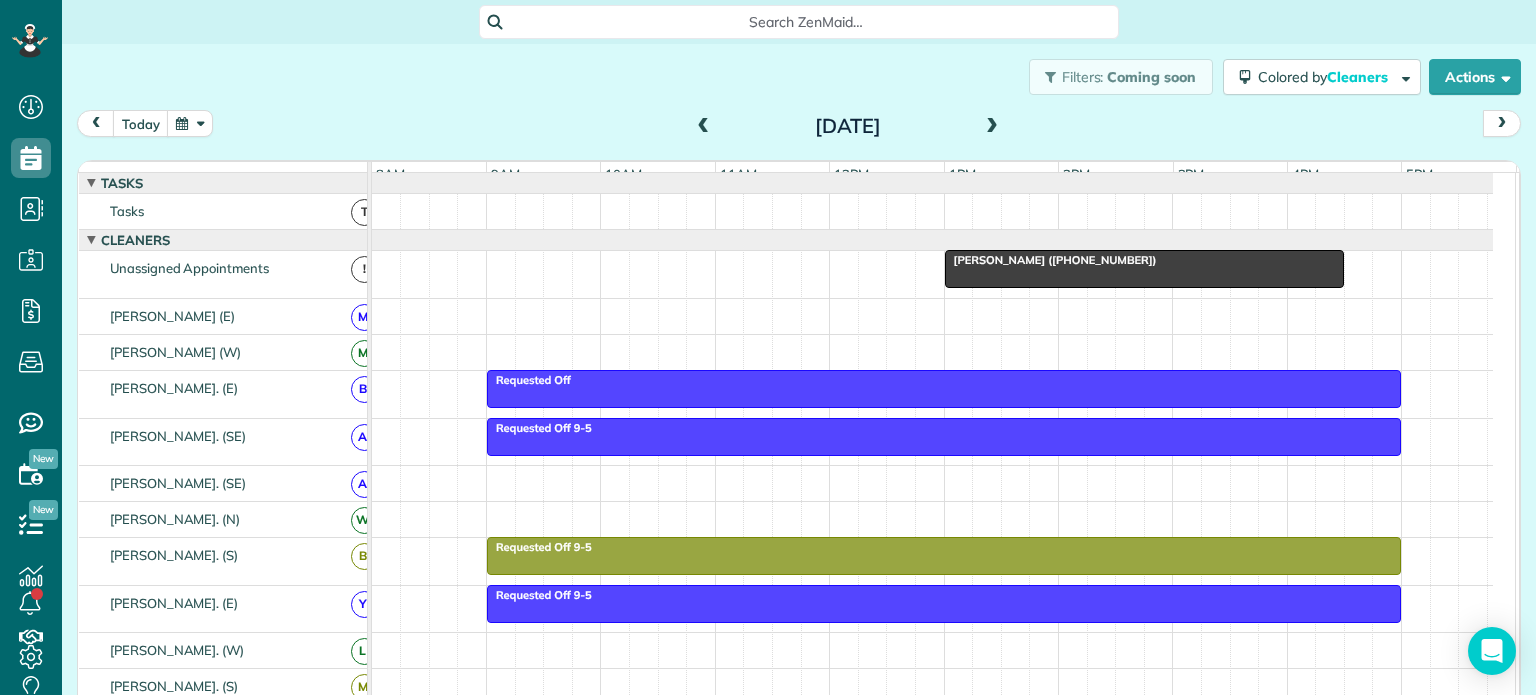 click at bounding box center (992, 127) 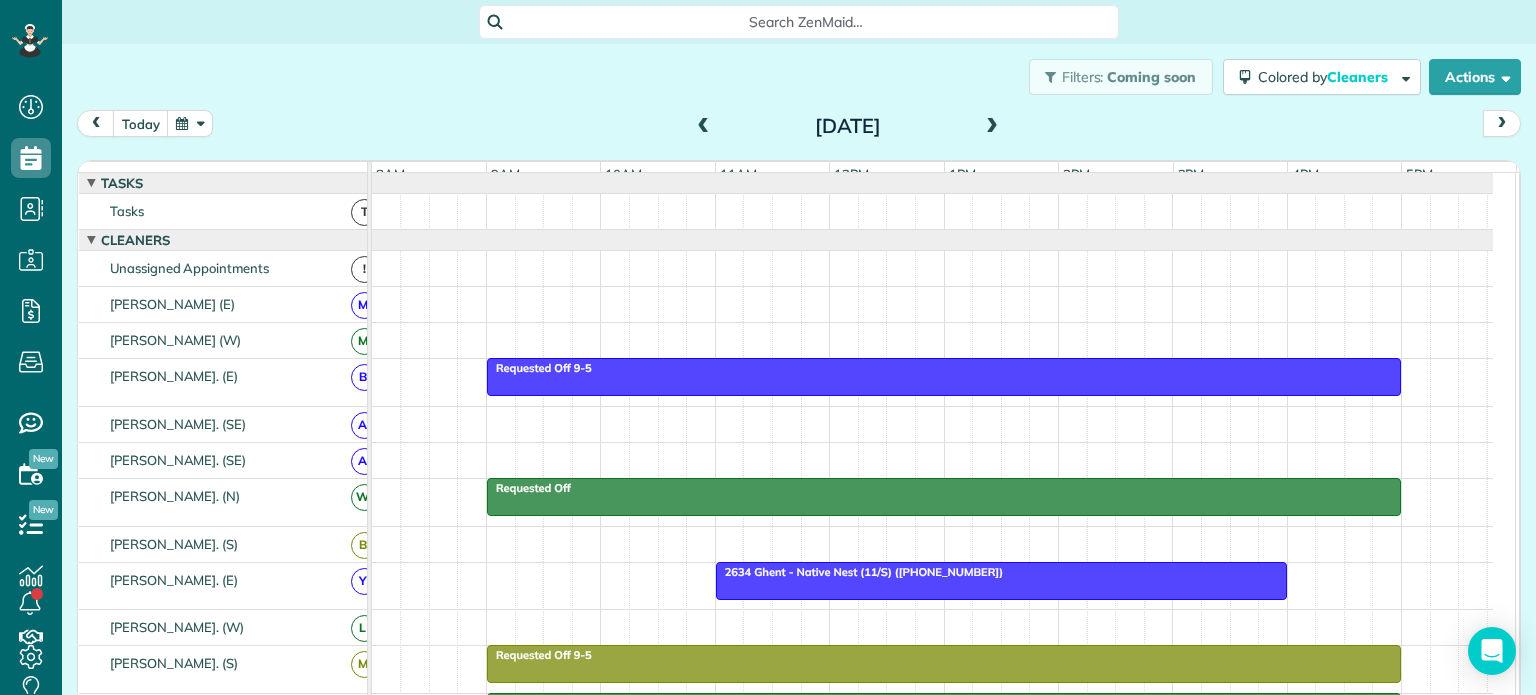 click at bounding box center (992, 127) 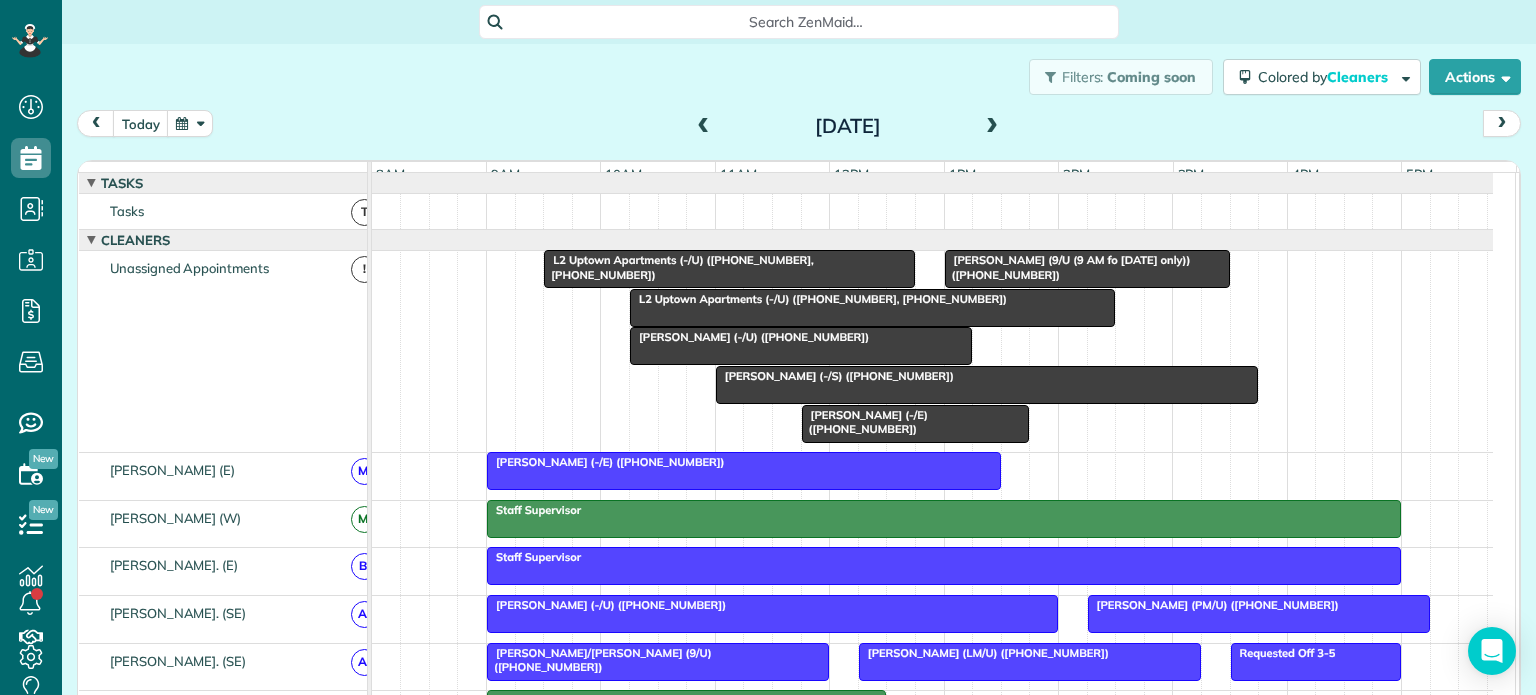 scroll, scrollTop: 74, scrollLeft: 0, axis: vertical 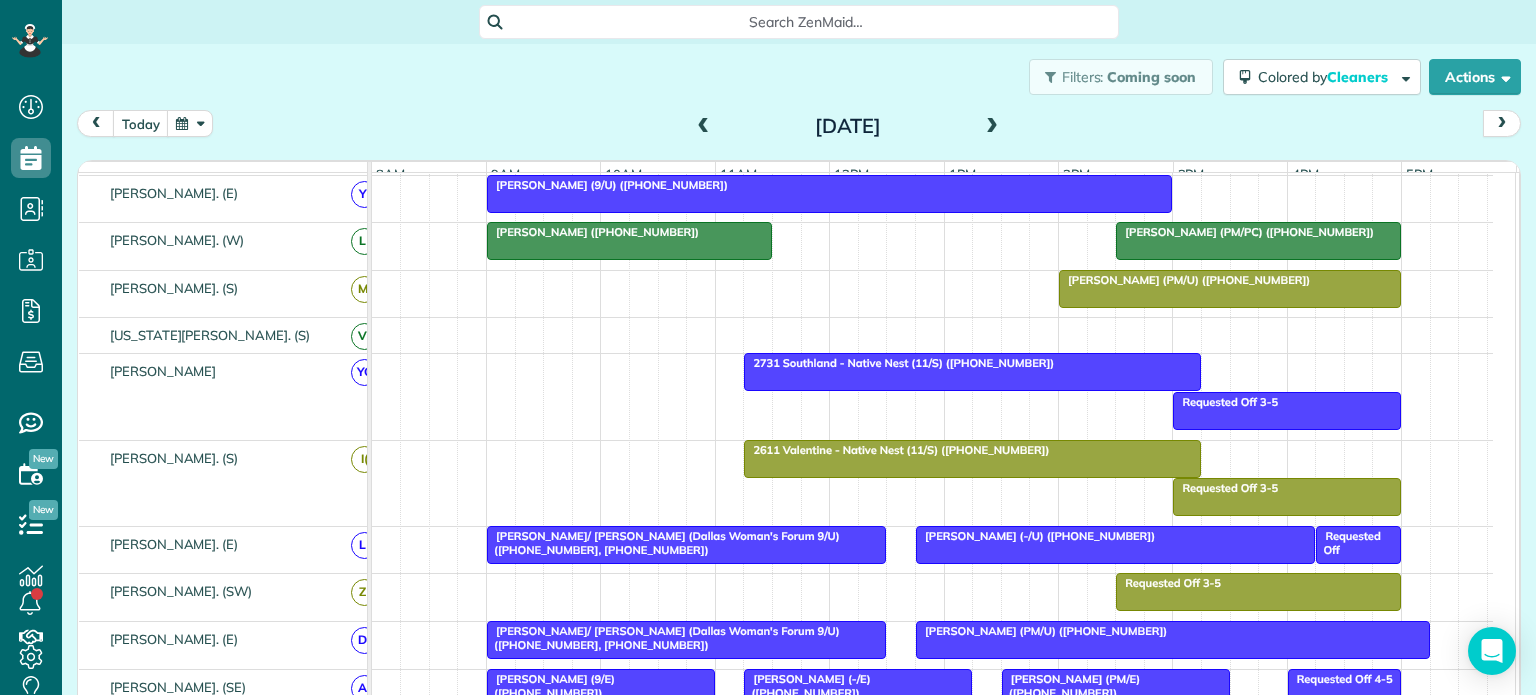 click at bounding box center (992, 127) 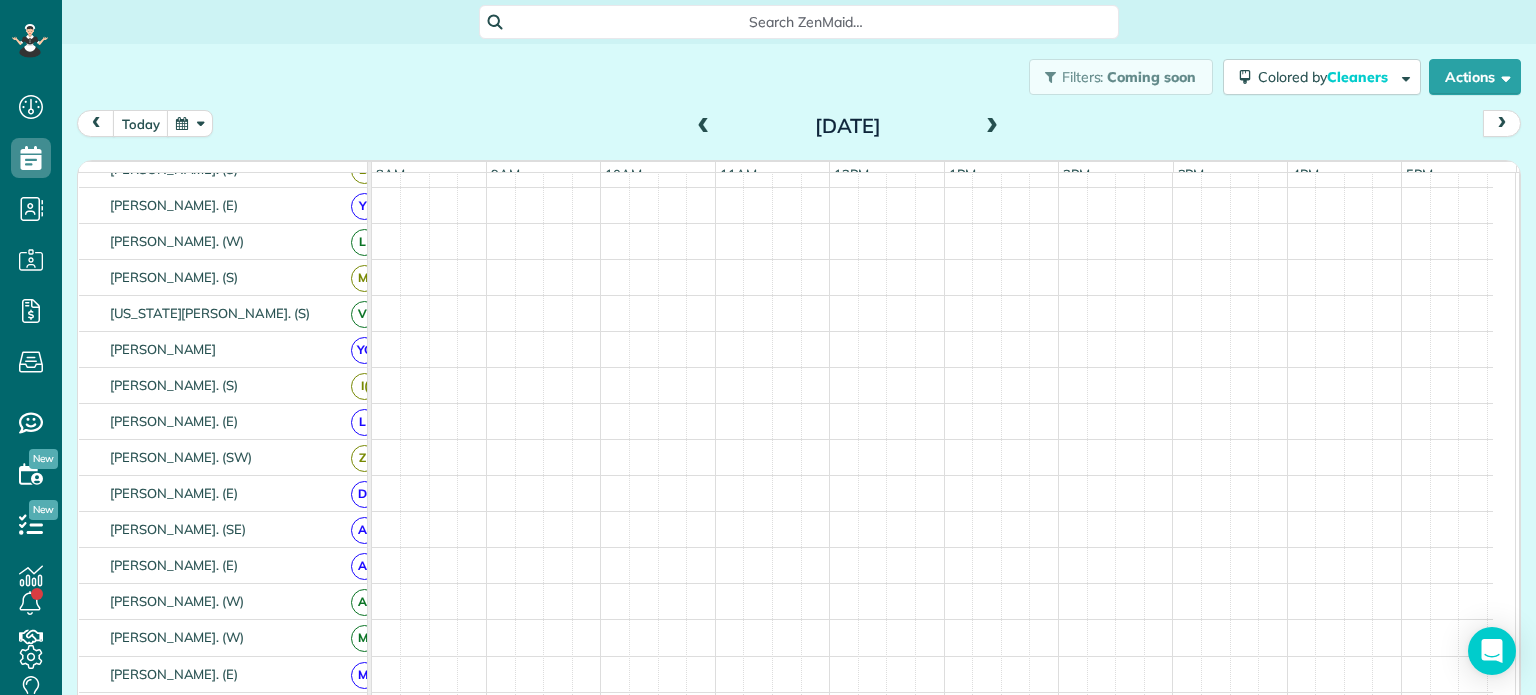 scroll, scrollTop: 560, scrollLeft: 0, axis: vertical 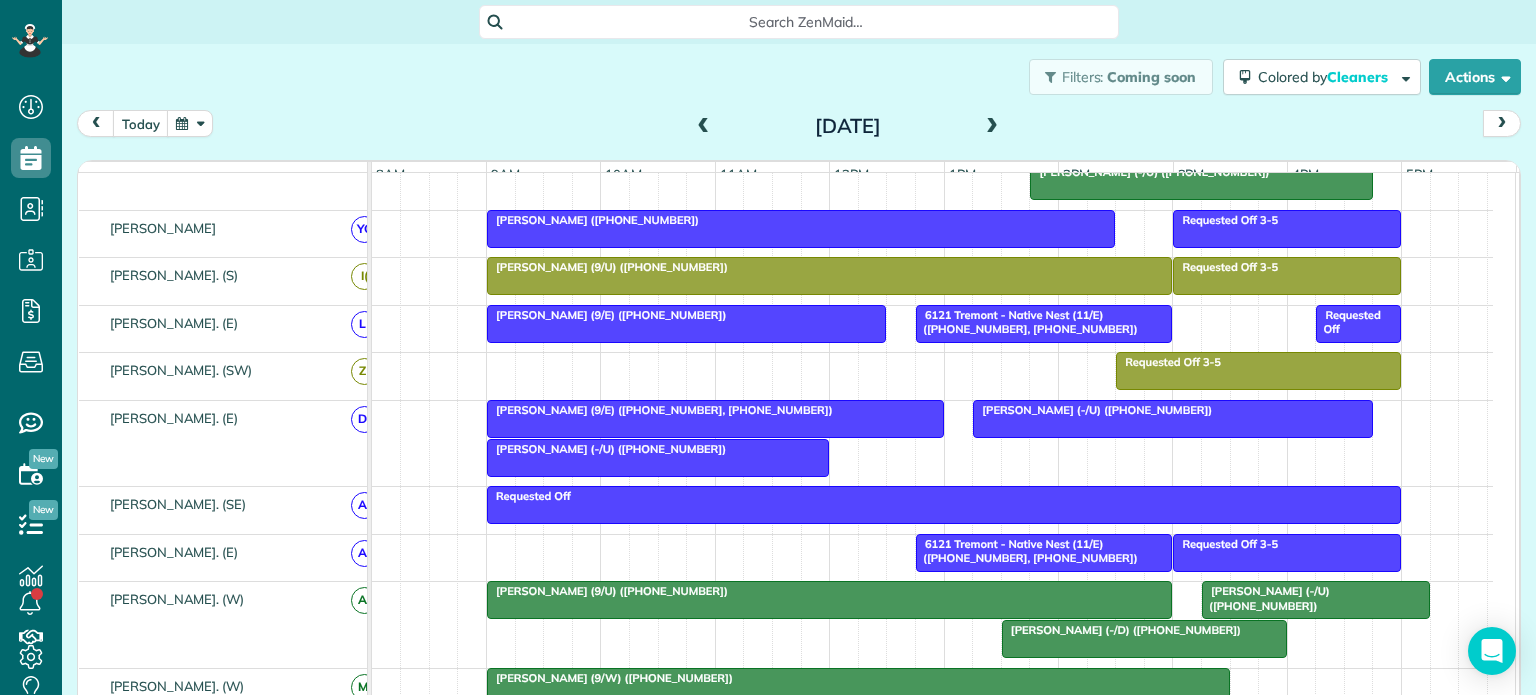 click at bounding box center (992, 127) 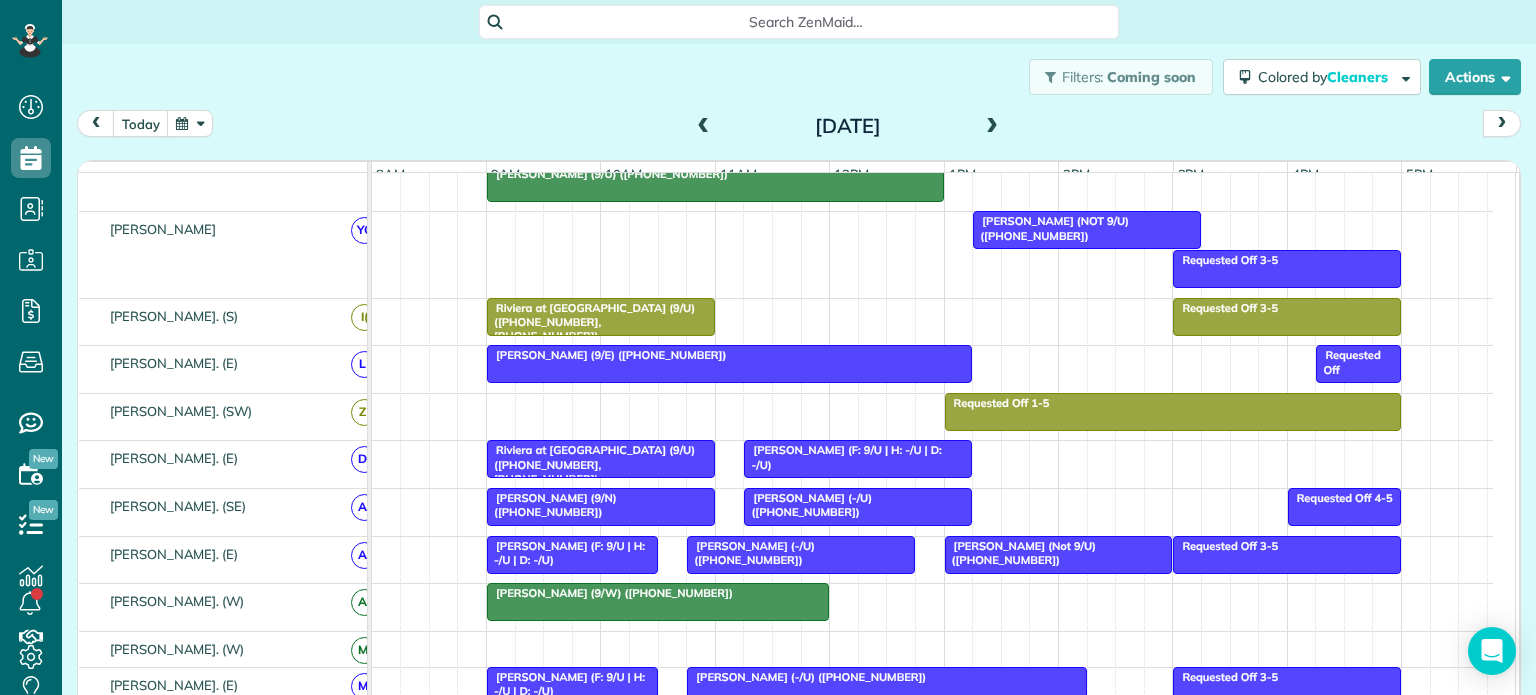 click at bounding box center [704, 127] 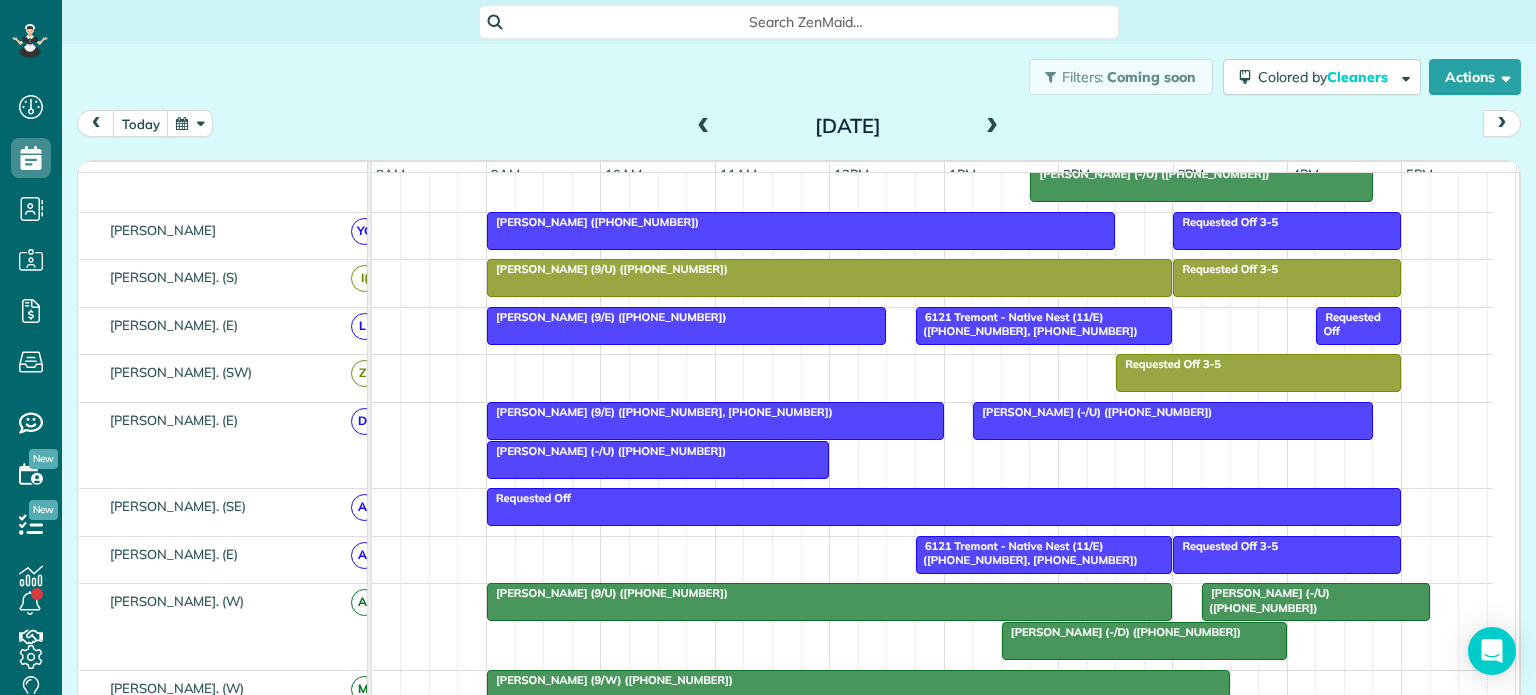 click at bounding box center [704, 127] 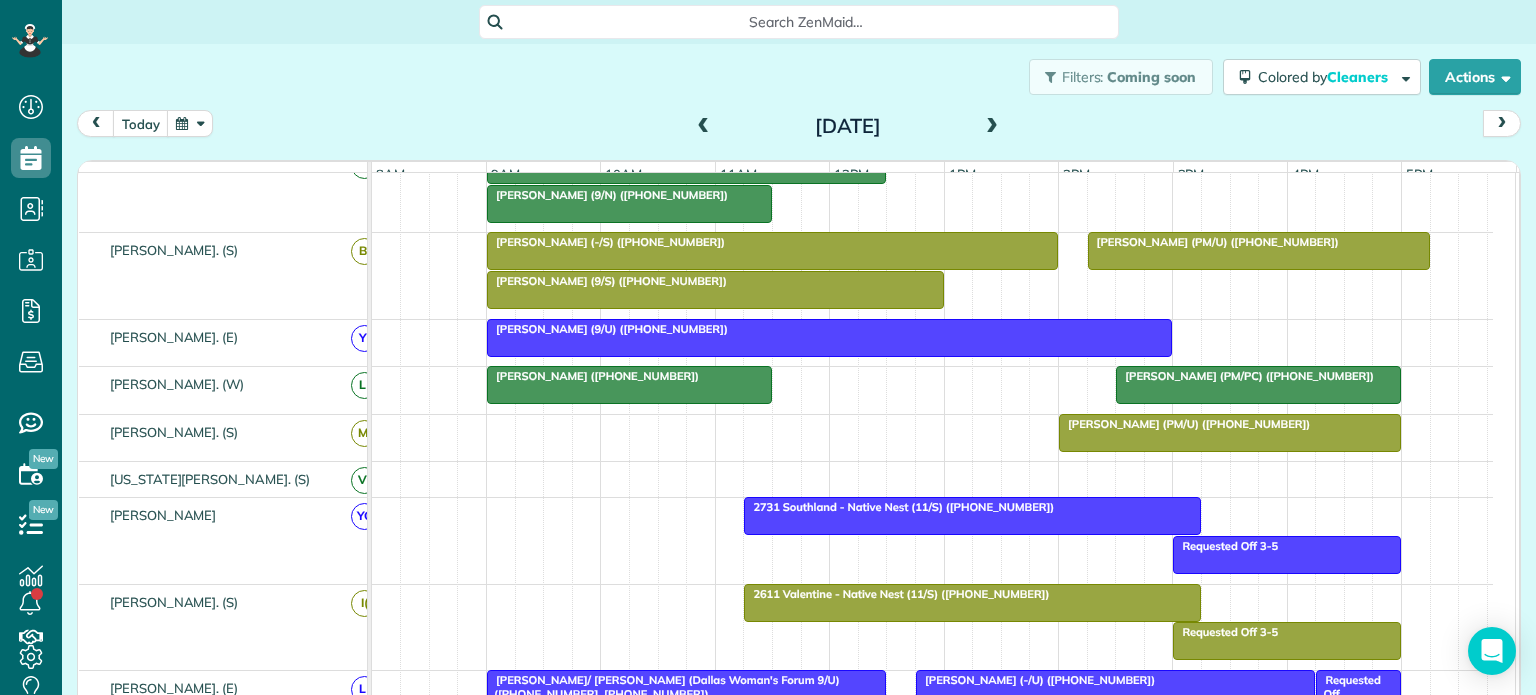 click on "Rebekah Langston (PM/U) (+18704169743)" at bounding box center [1184, 424] 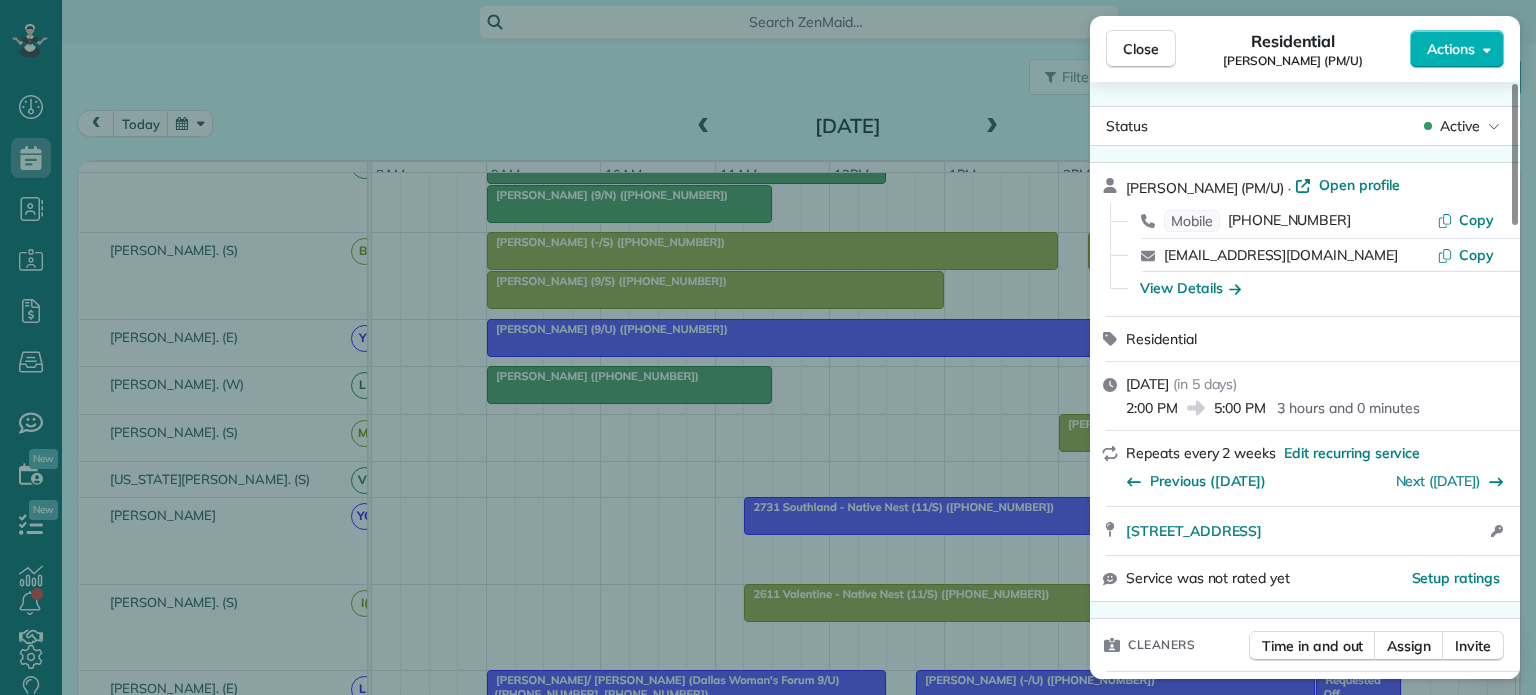 drag, startPoint x: 1122, startPoint y: 531, endPoint x: 1454, endPoint y: 552, distance: 332.66348 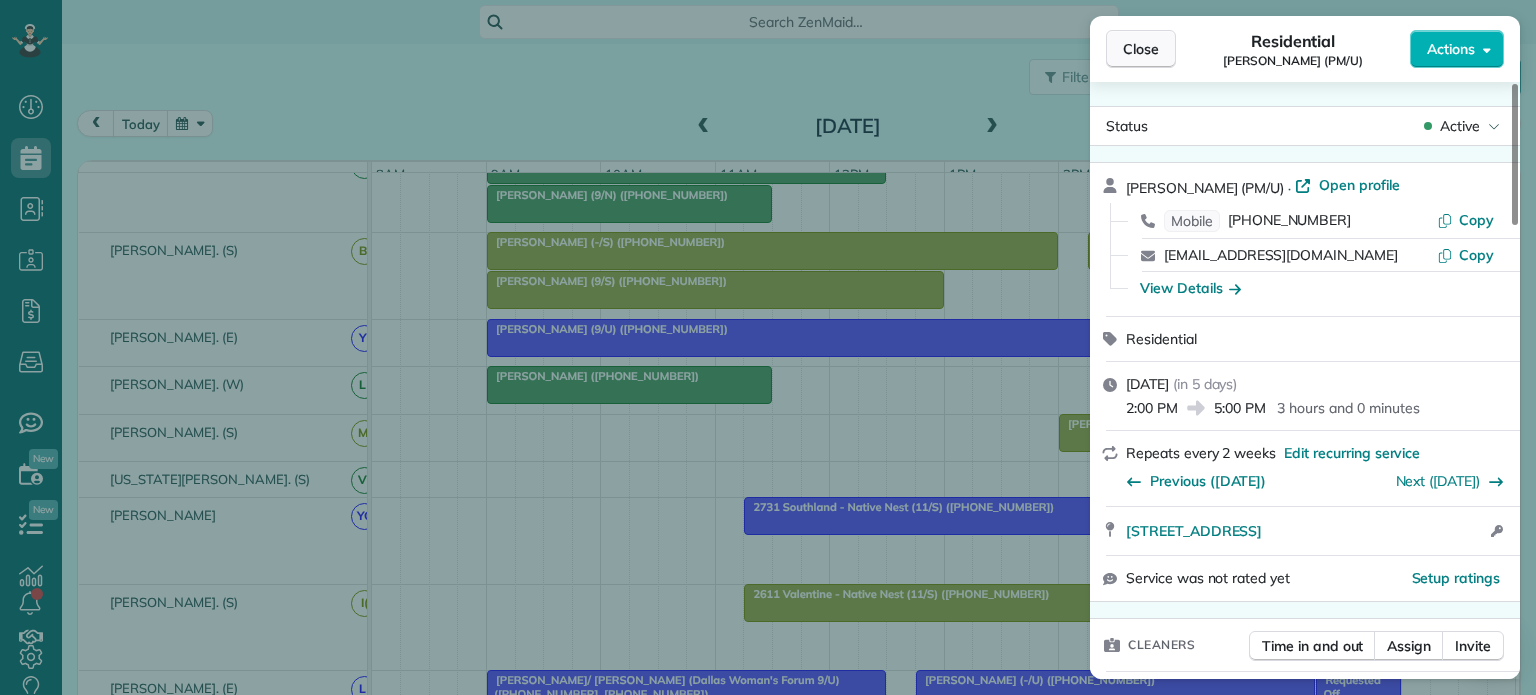 click on "Close" at bounding box center (1141, 49) 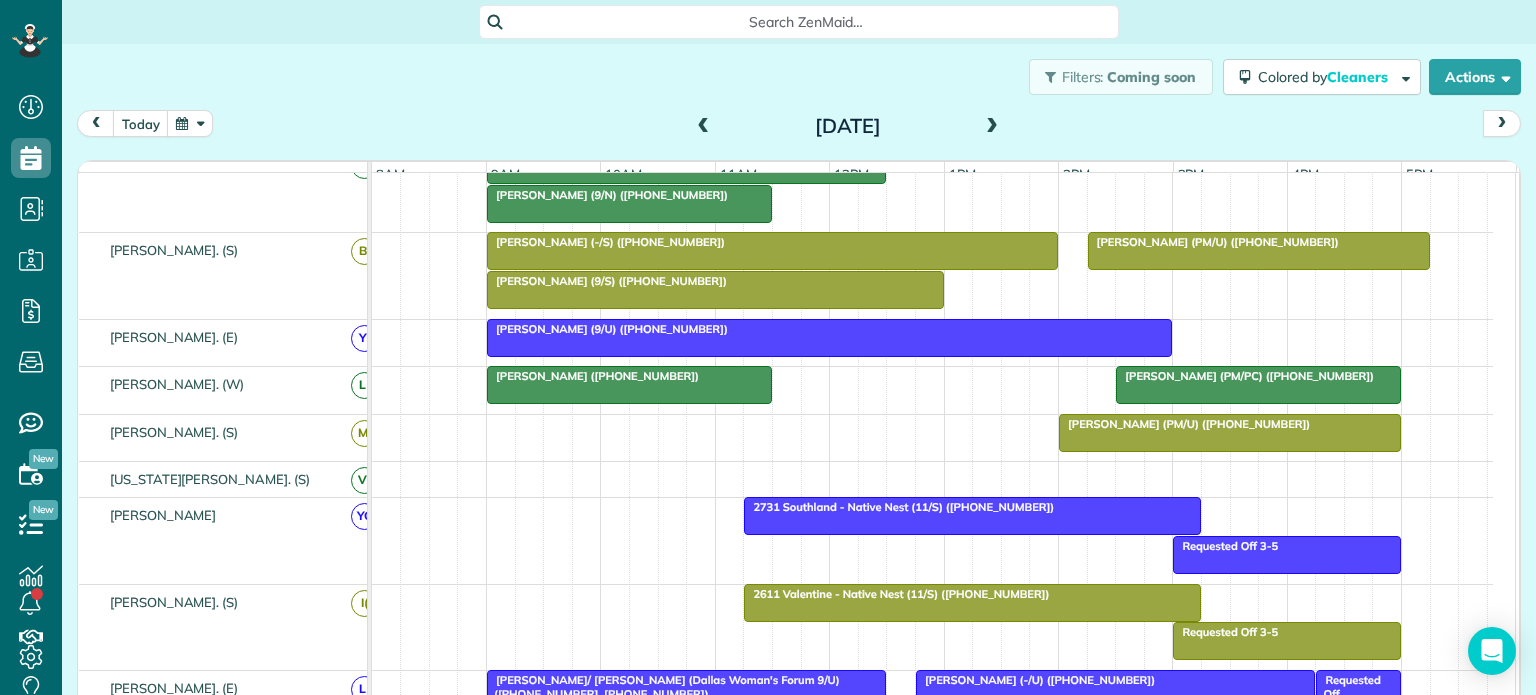 scroll, scrollTop: 576, scrollLeft: 0, axis: vertical 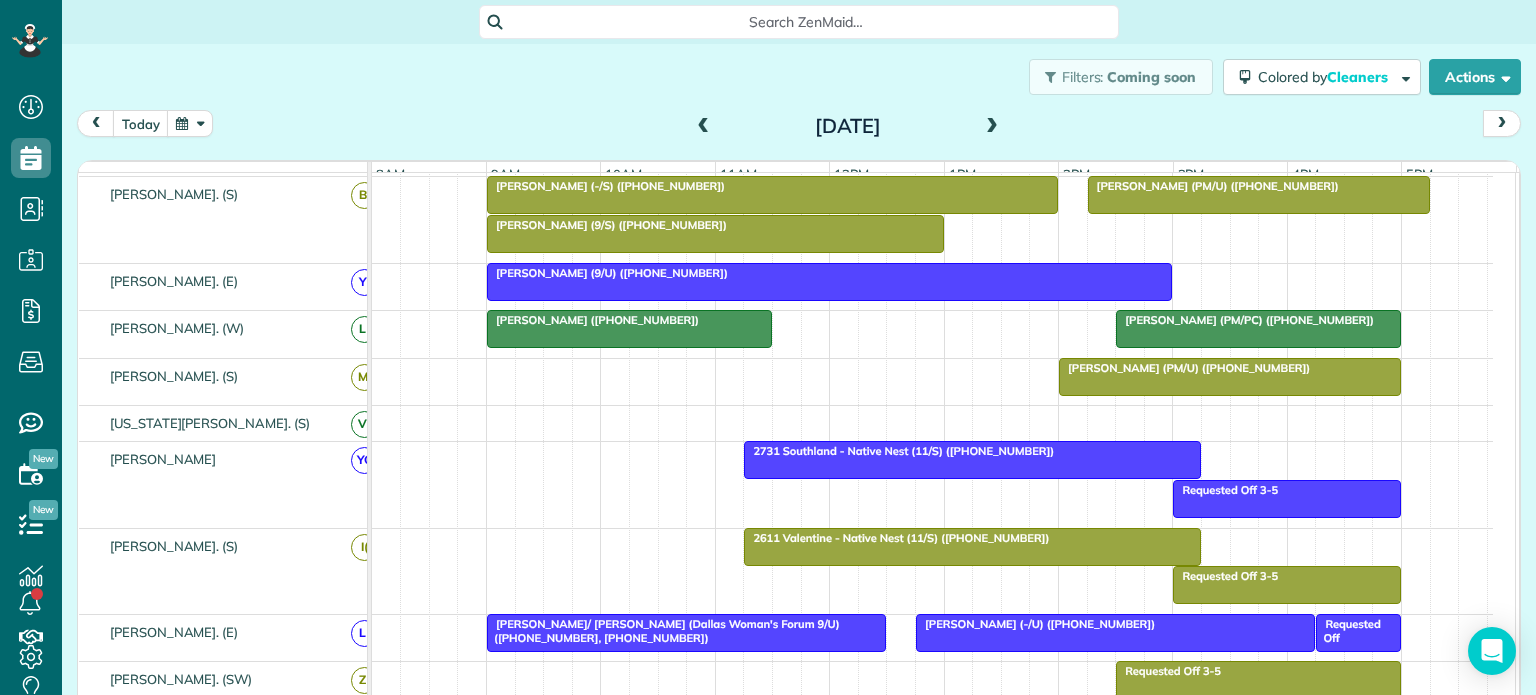 click on "2731 Southland - Native Nest (11/S) (+19406821867)" at bounding box center [899, 451] 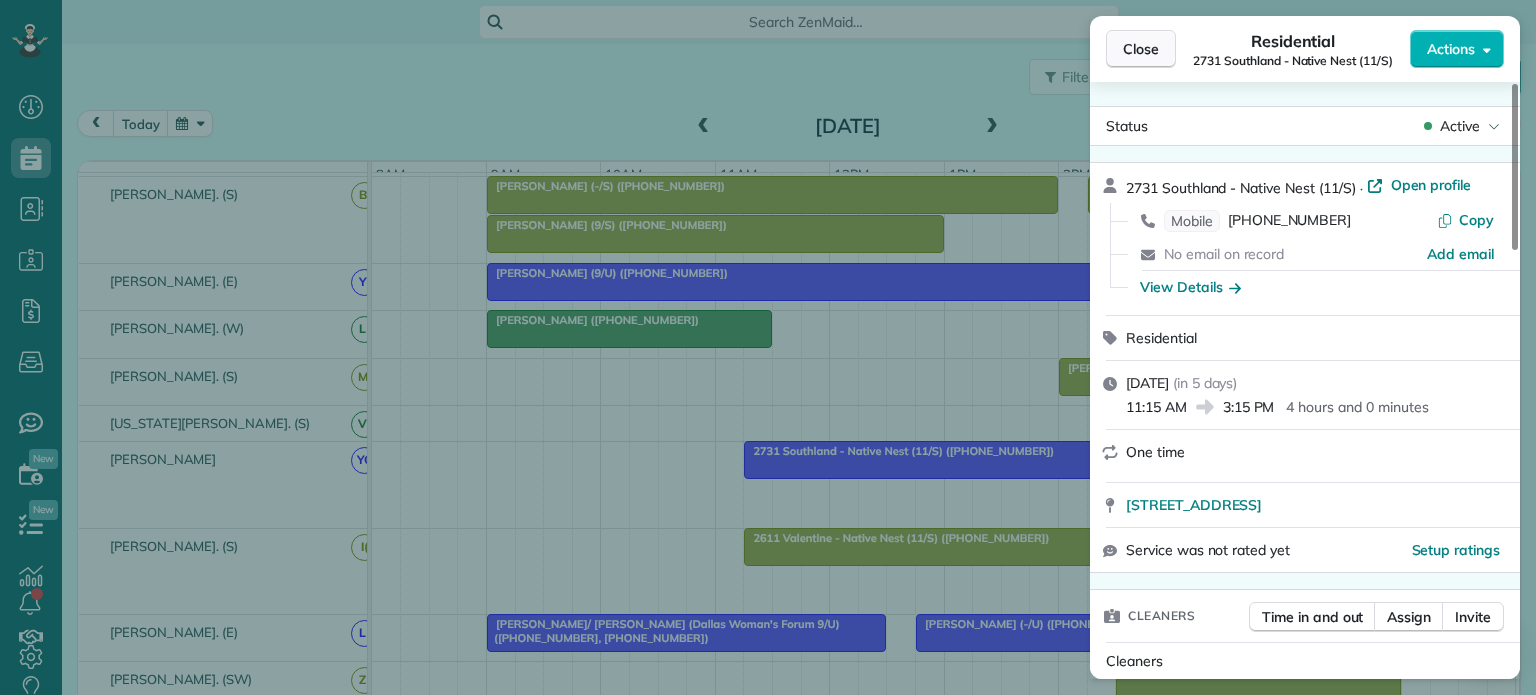click on "Close" at bounding box center [1141, 49] 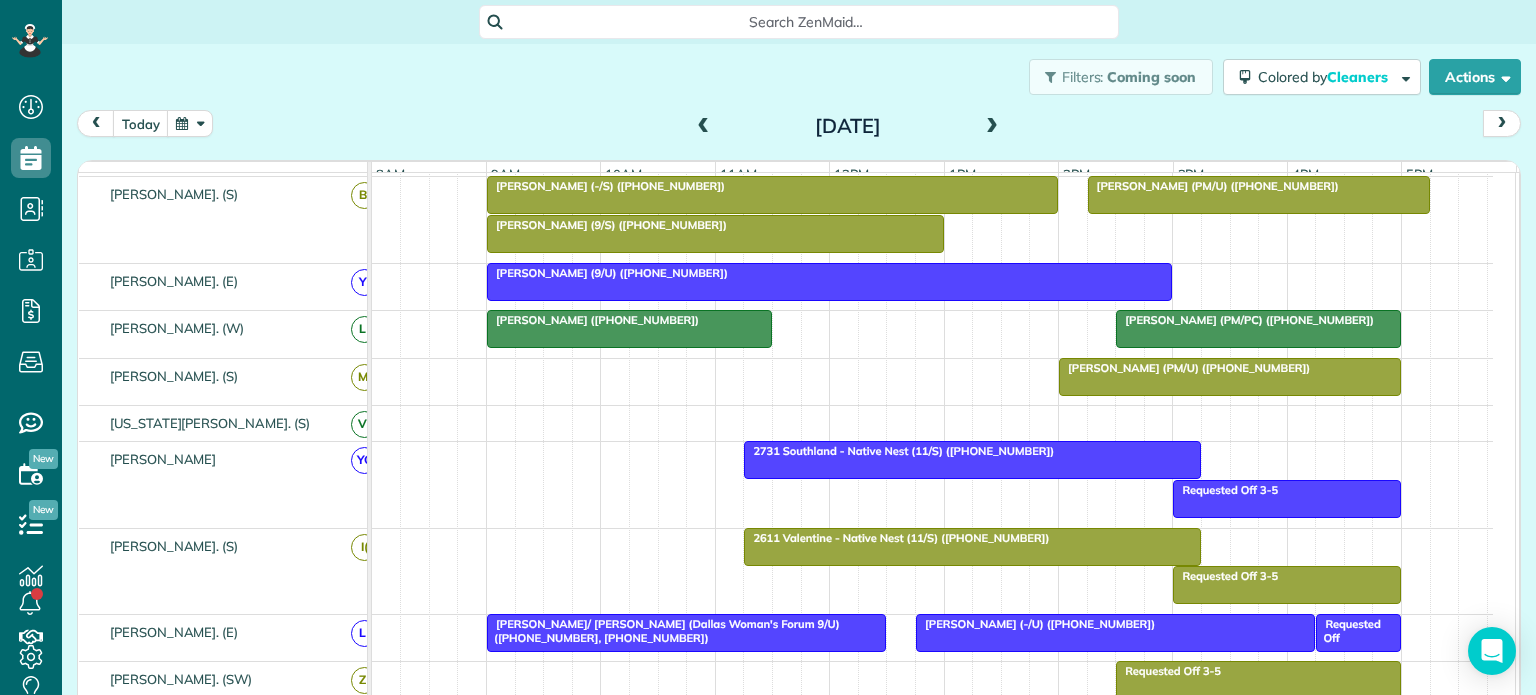 scroll, scrollTop: 601, scrollLeft: 0, axis: vertical 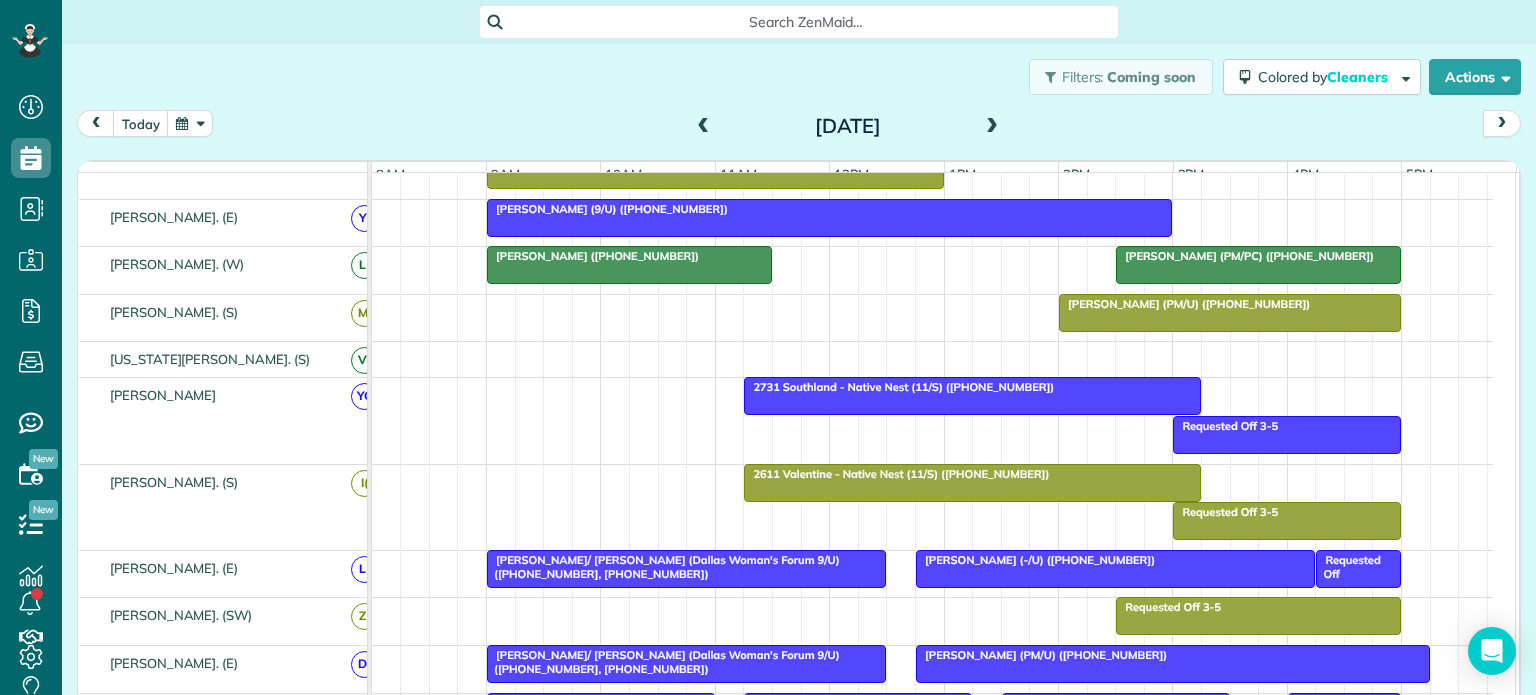 click on "[PERSON_NAME] (PM/PC) ([PHONE_NUMBER])" at bounding box center [1245, 256] 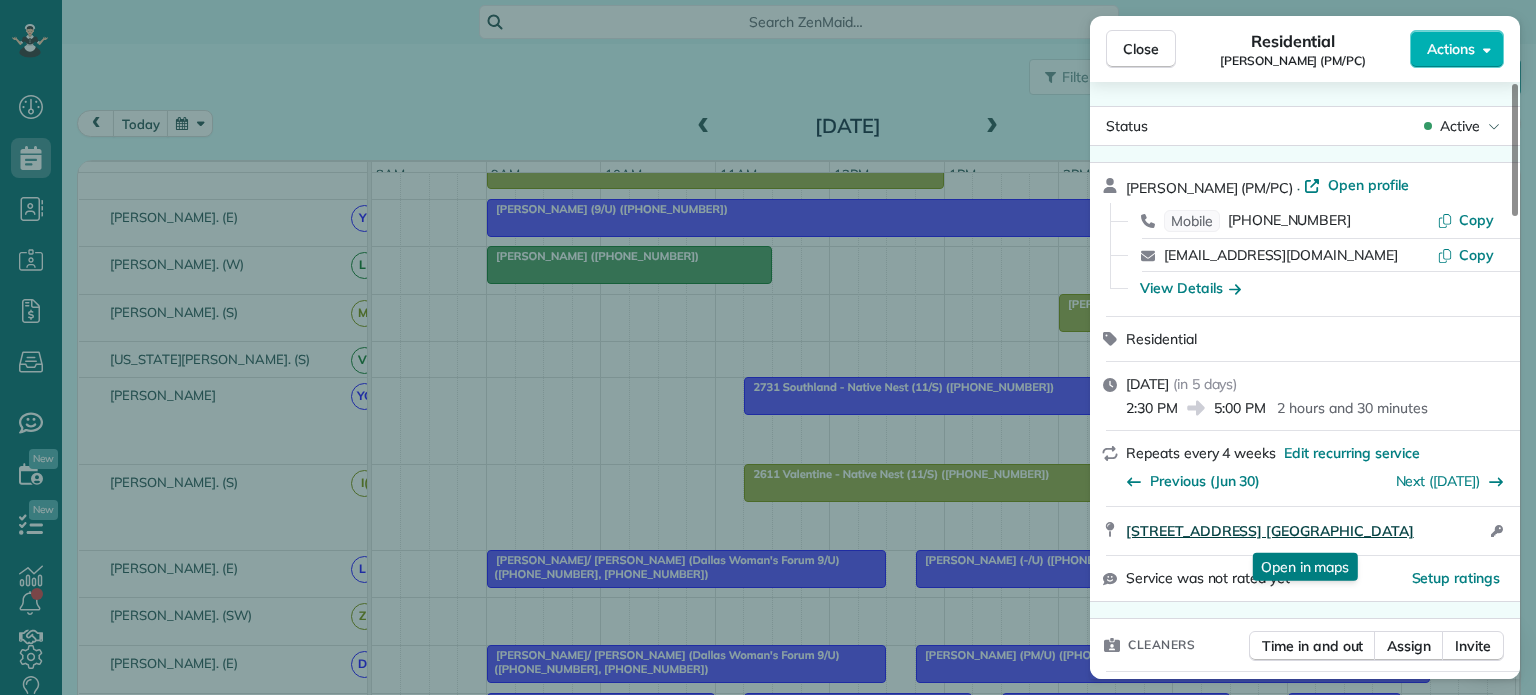 drag, startPoint x: 1120, startPoint y: 514, endPoint x: 1460, endPoint y: 533, distance: 340.53046 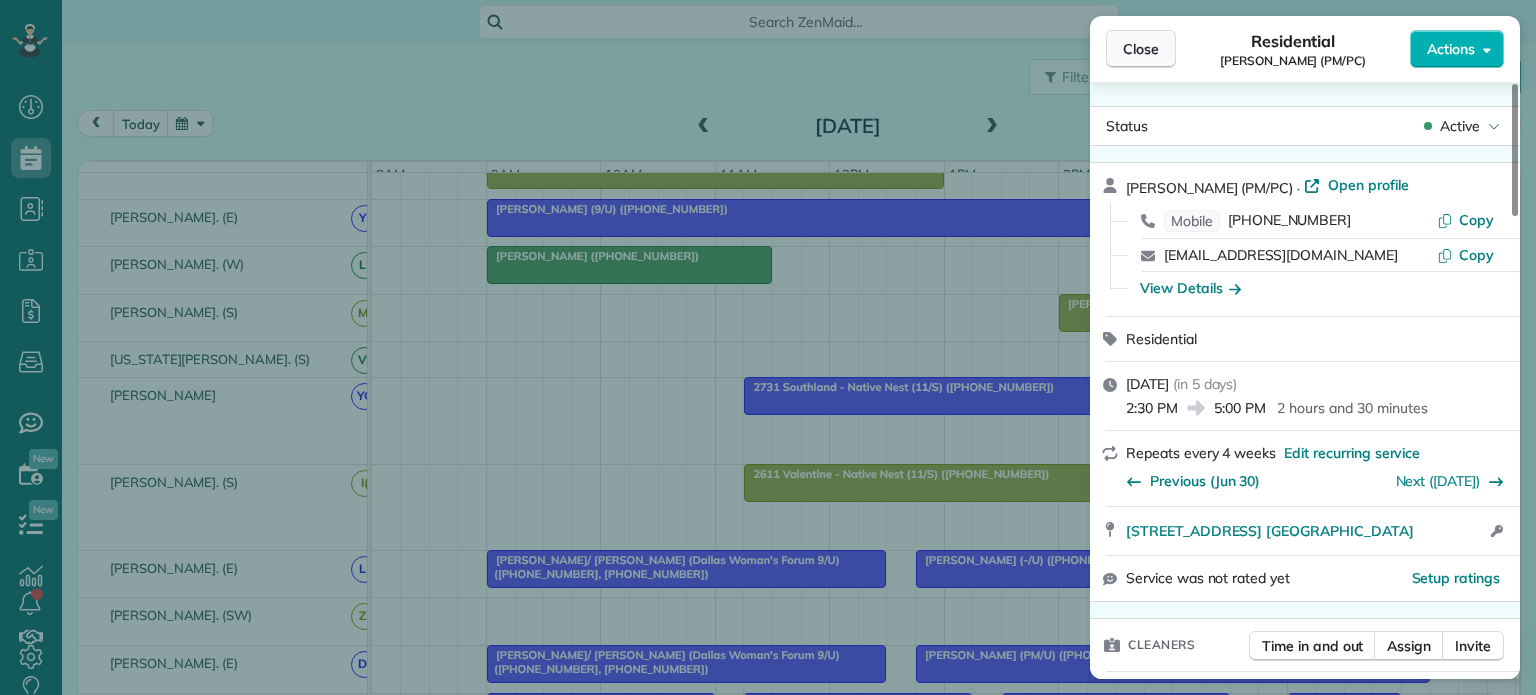 click on "Close" at bounding box center [1141, 49] 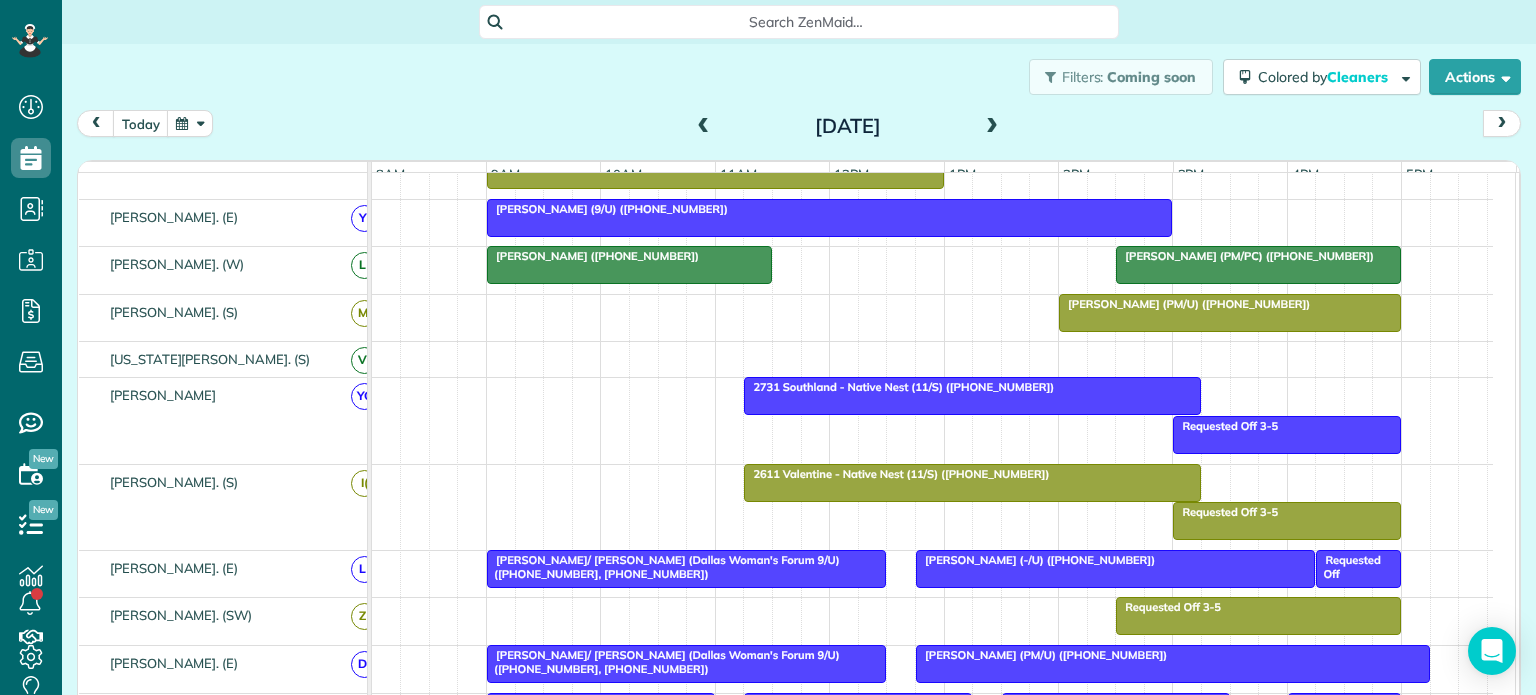 scroll, scrollTop: 29, scrollLeft: 0, axis: vertical 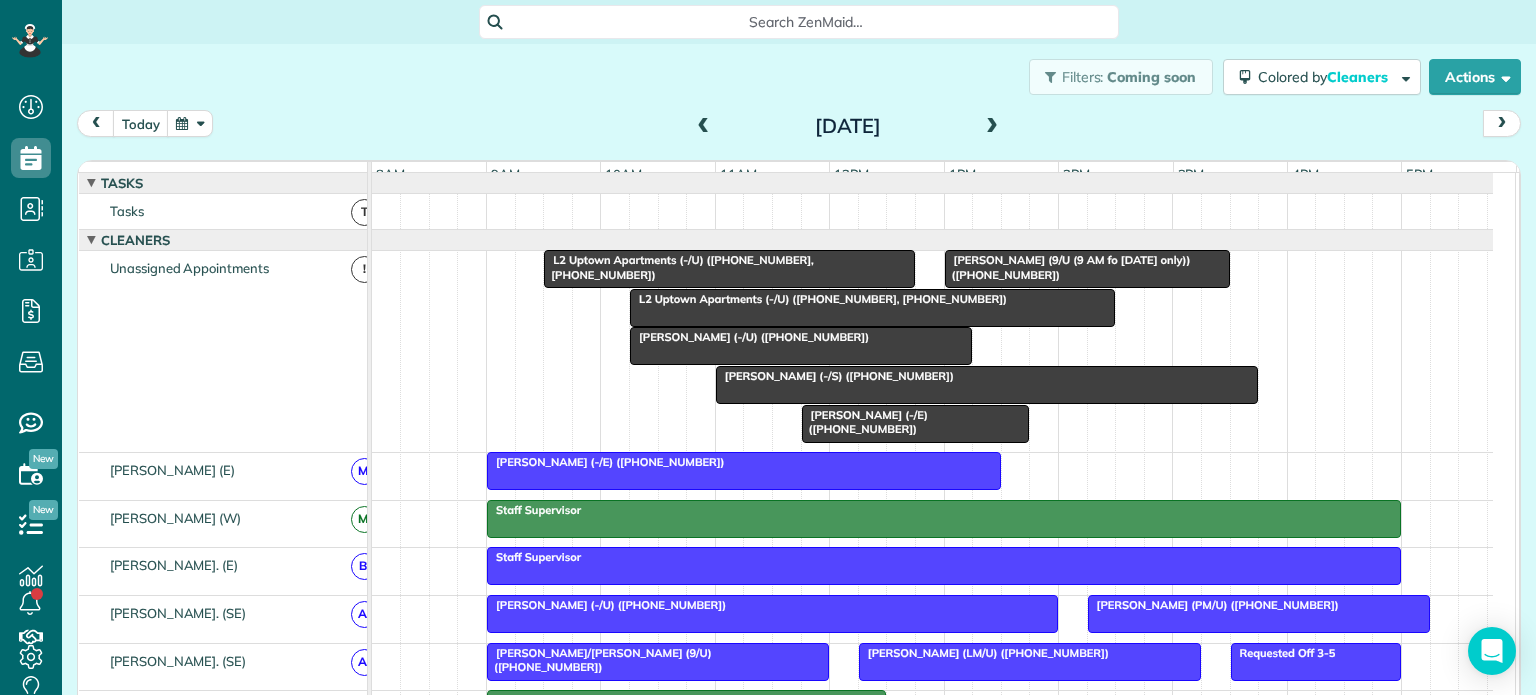 click at bounding box center [704, 127] 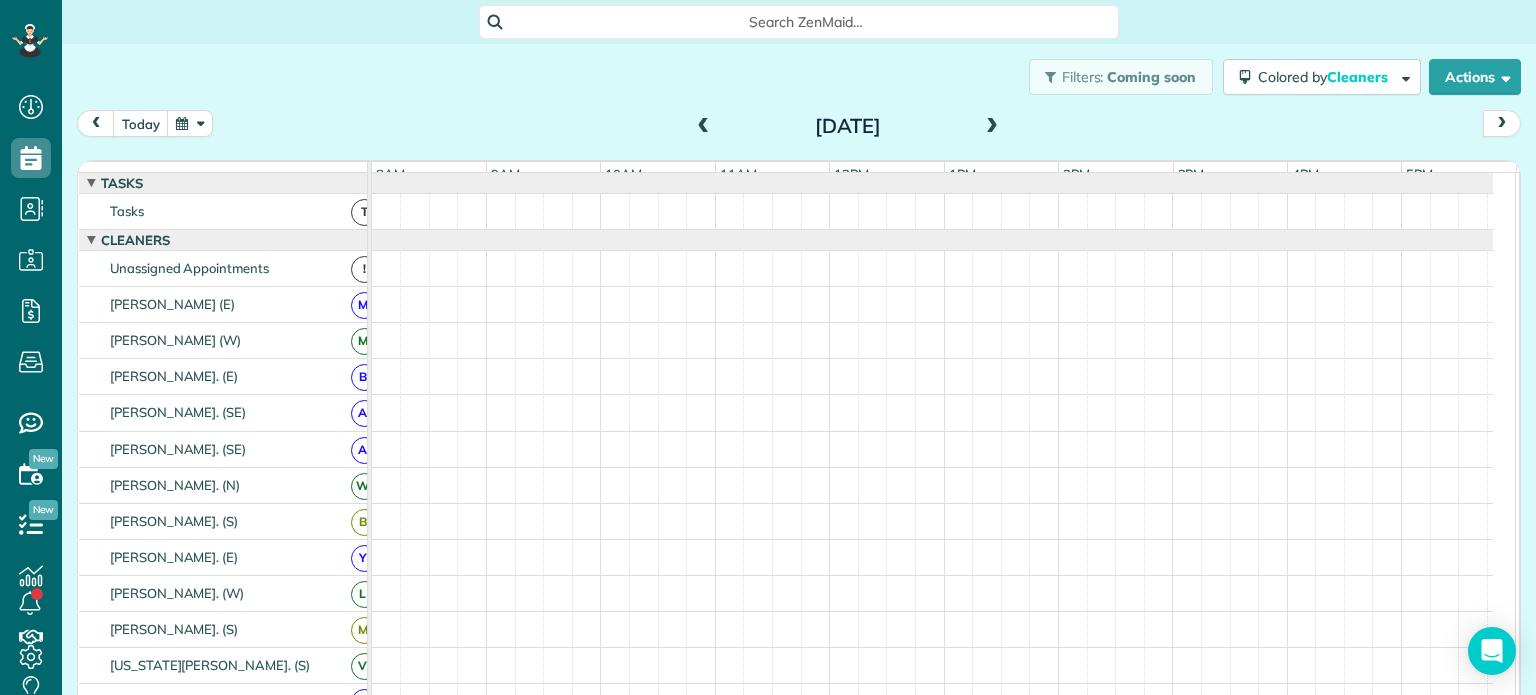 click at bounding box center [704, 127] 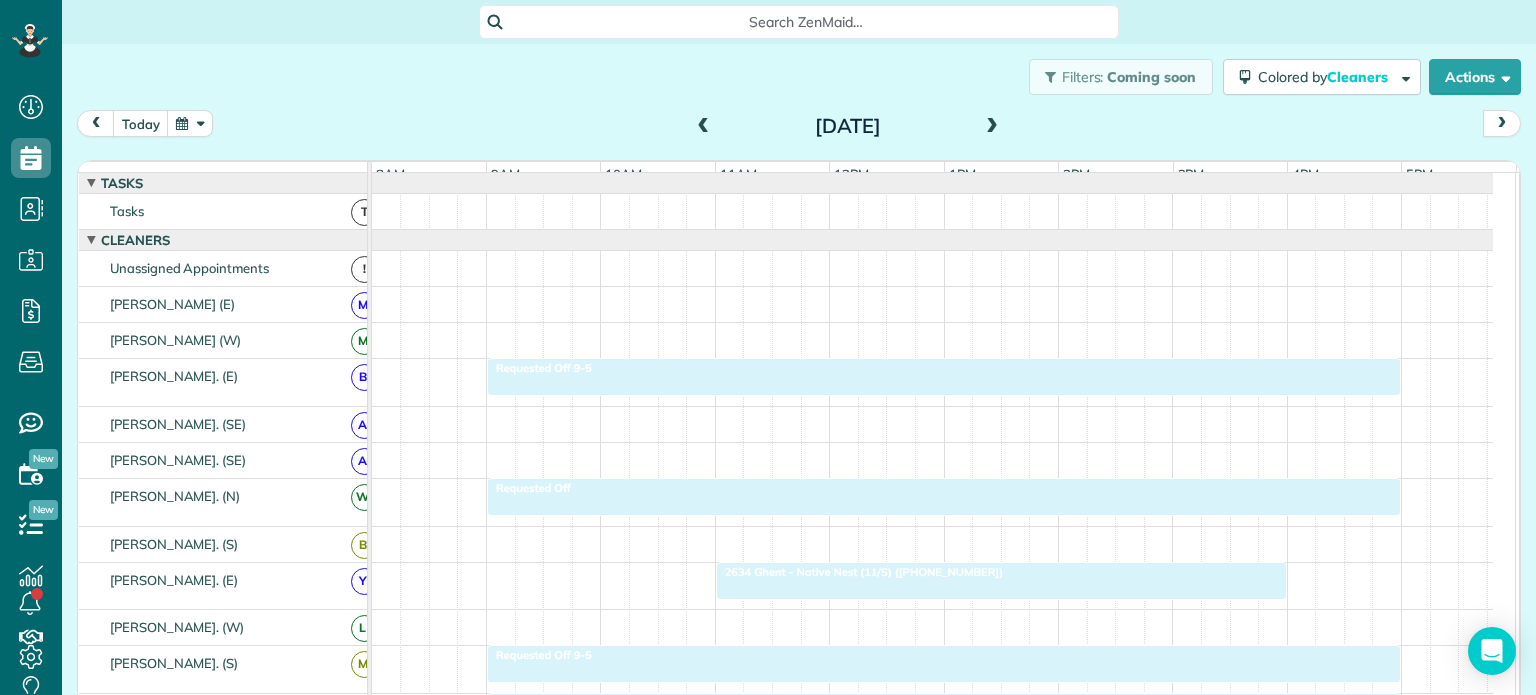 click at bounding box center (704, 127) 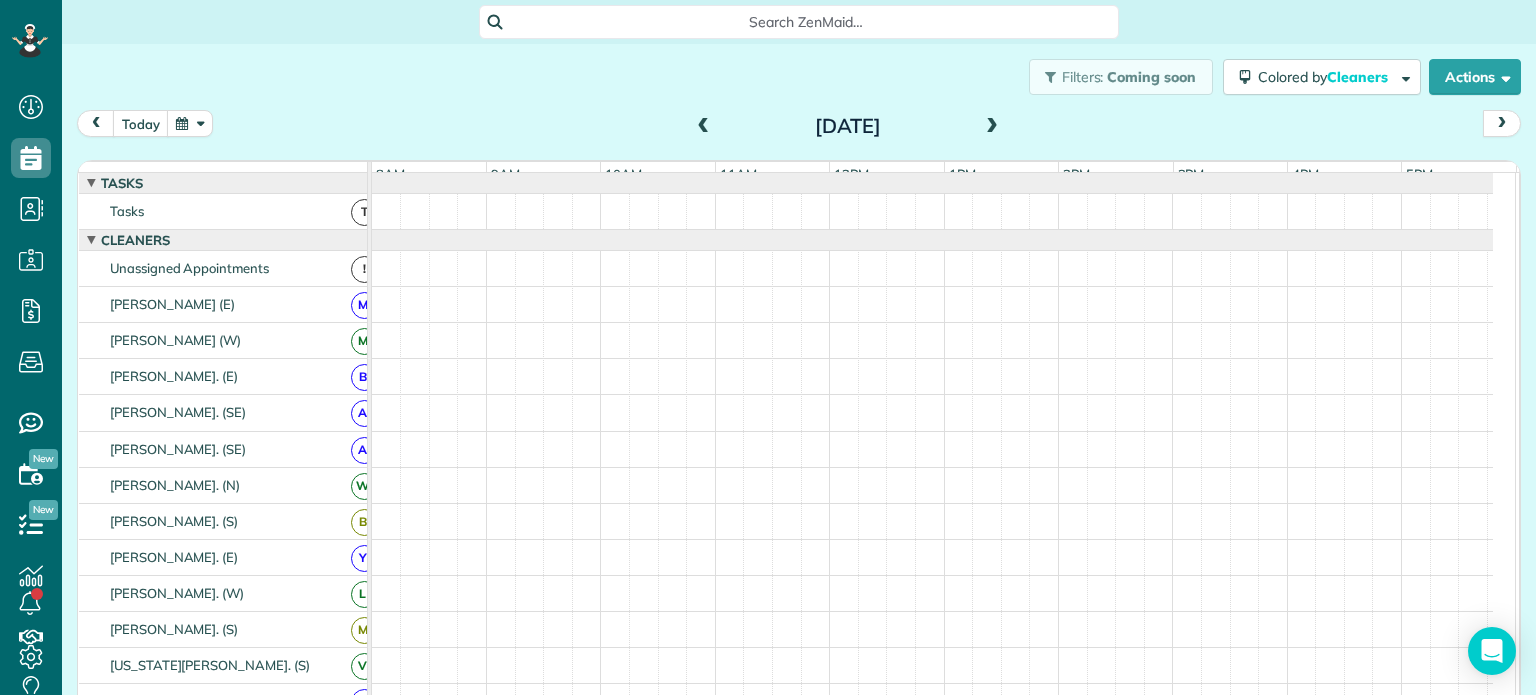 click at bounding box center [704, 127] 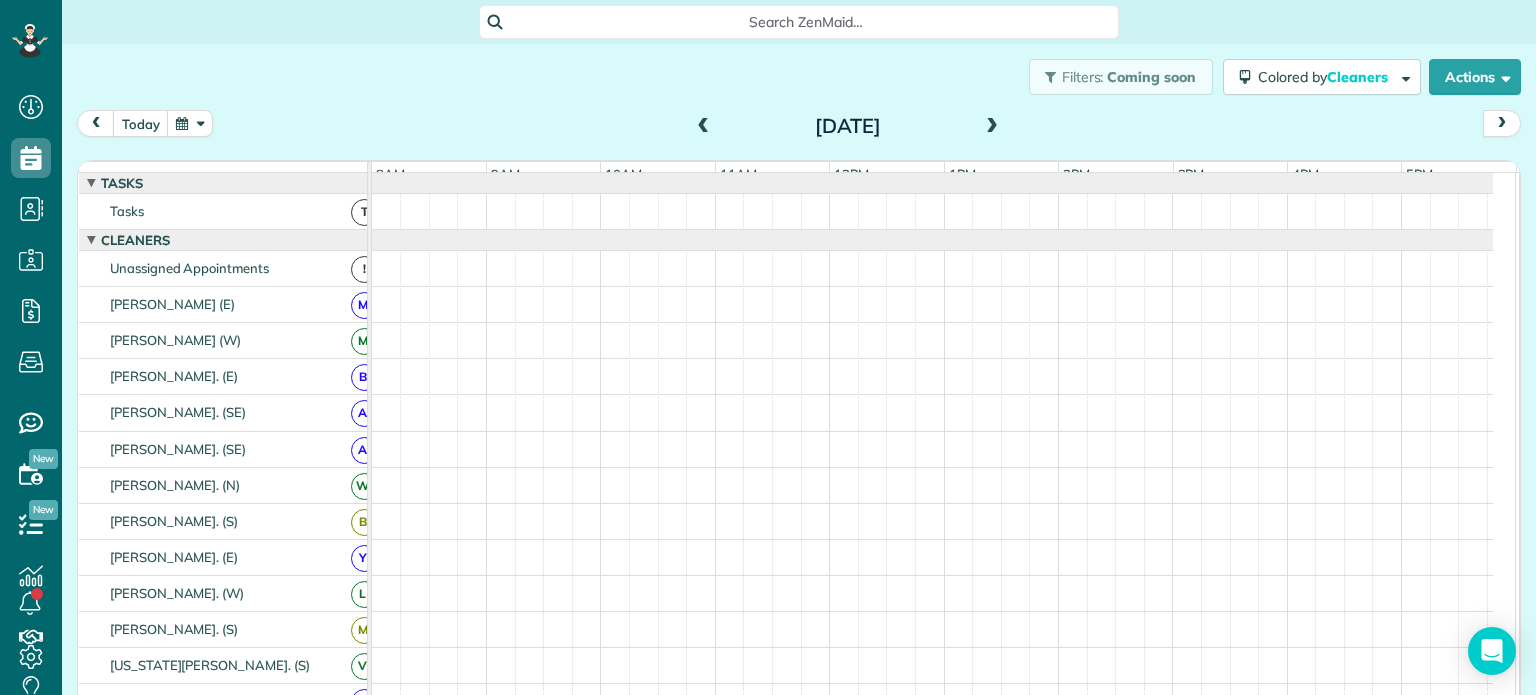 scroll, scrollTop: 0, scrollLeft: 25, axis: horizontal 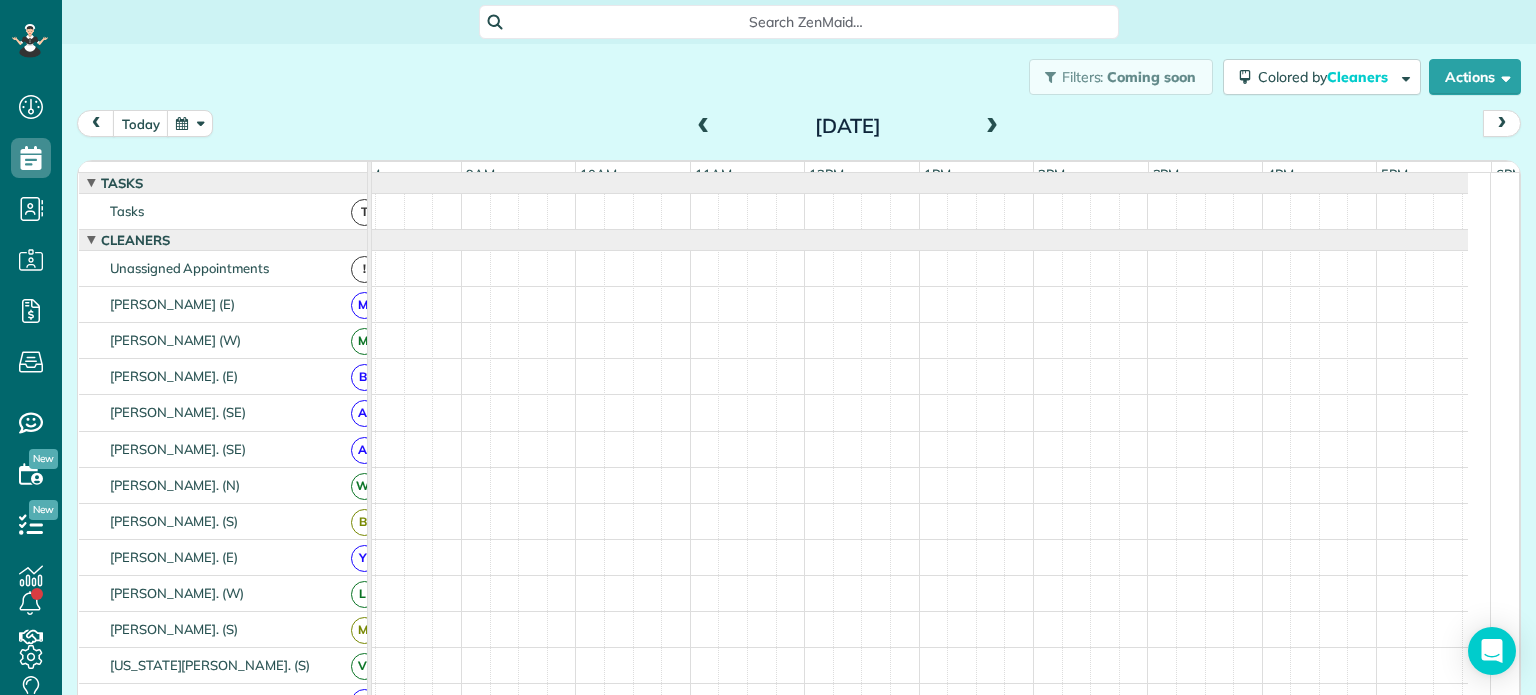 drag, startPoint x: 1488, startPoint y: 343, endPoint x: 1493, endPoint y: 319, distance: 24.5153 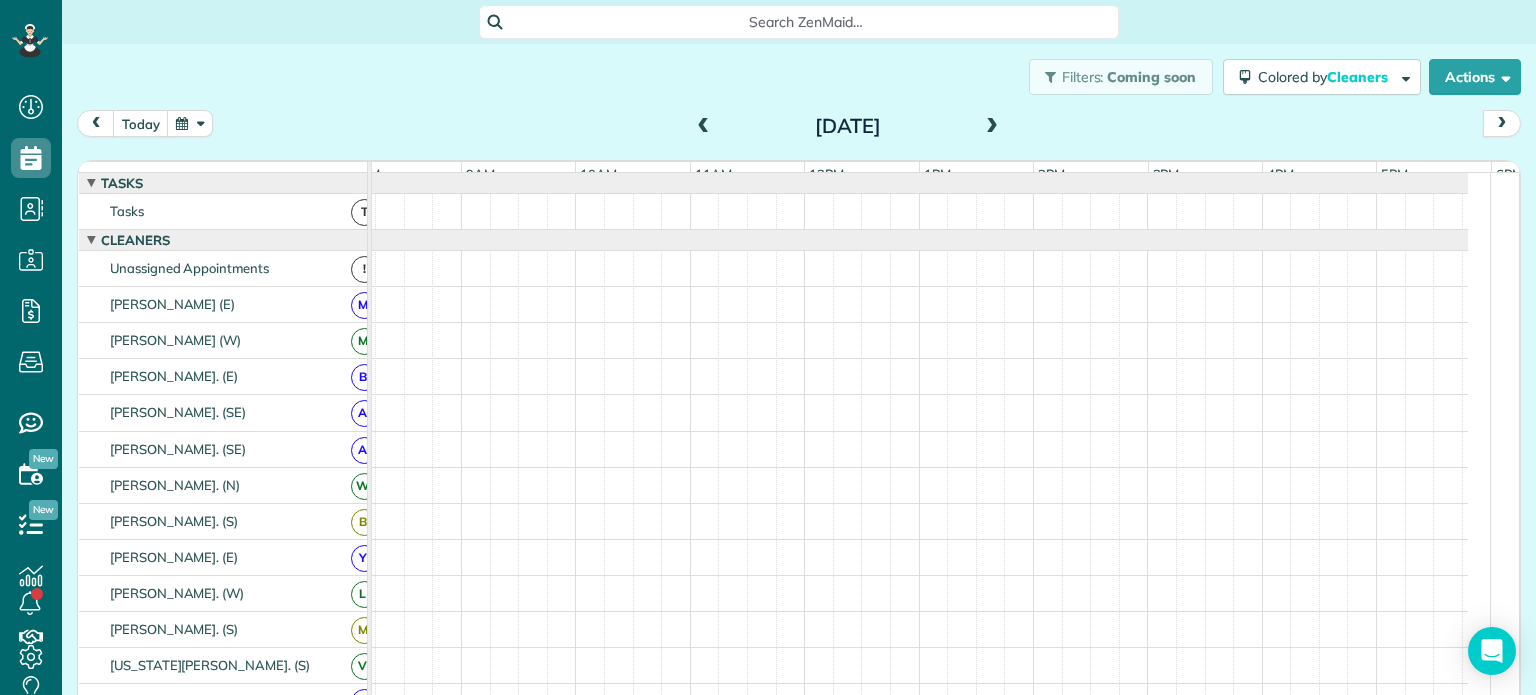 click at bounding box center [945, 443] 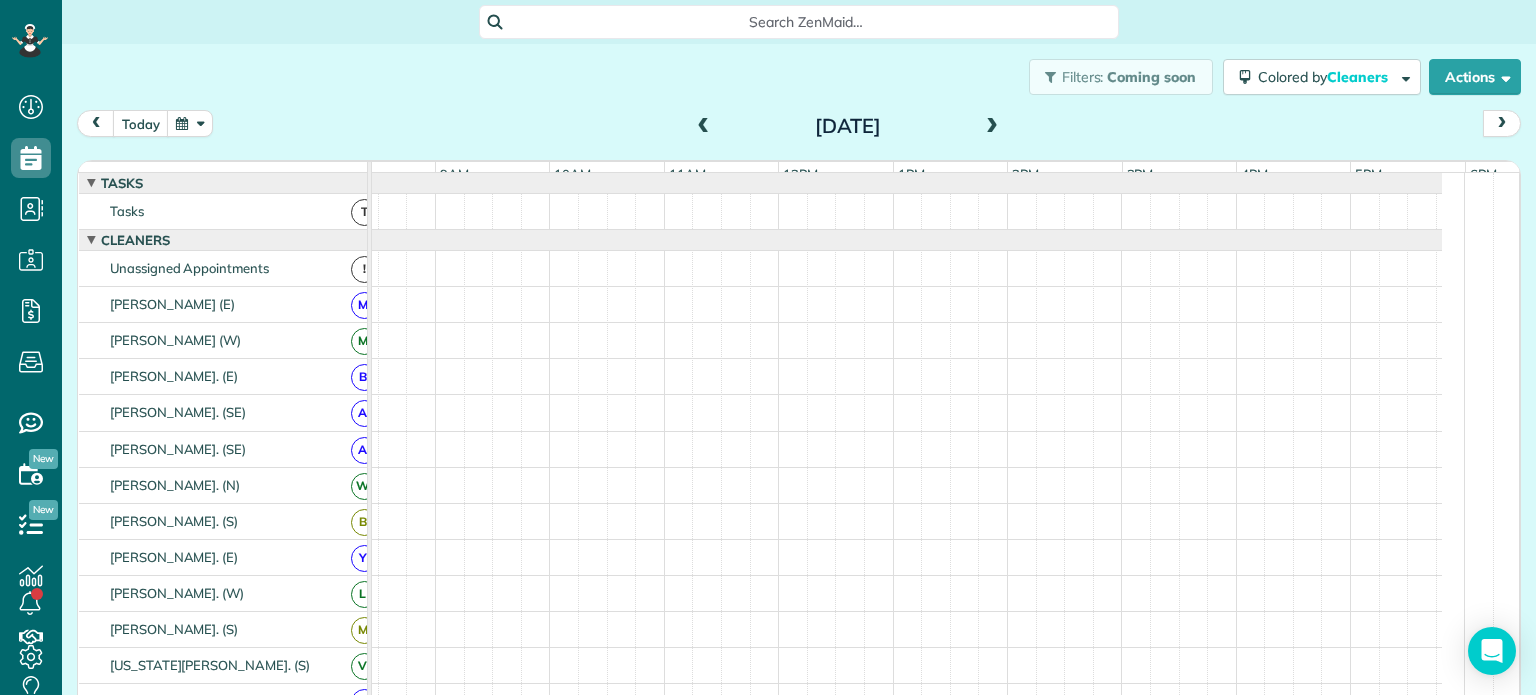 scroll, scrollTop: 247, scrollLeft: 51, axis: both 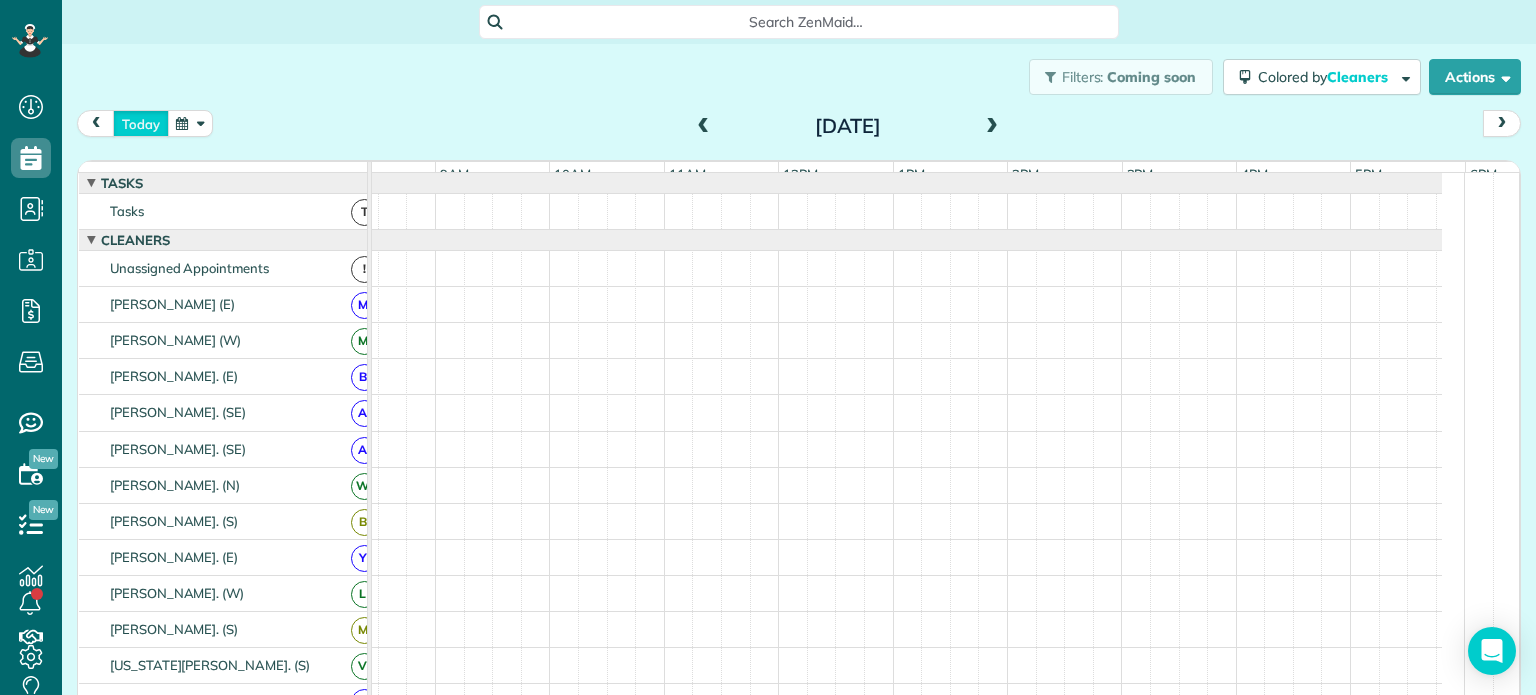 click on "today" at bounding box center (141, 123) 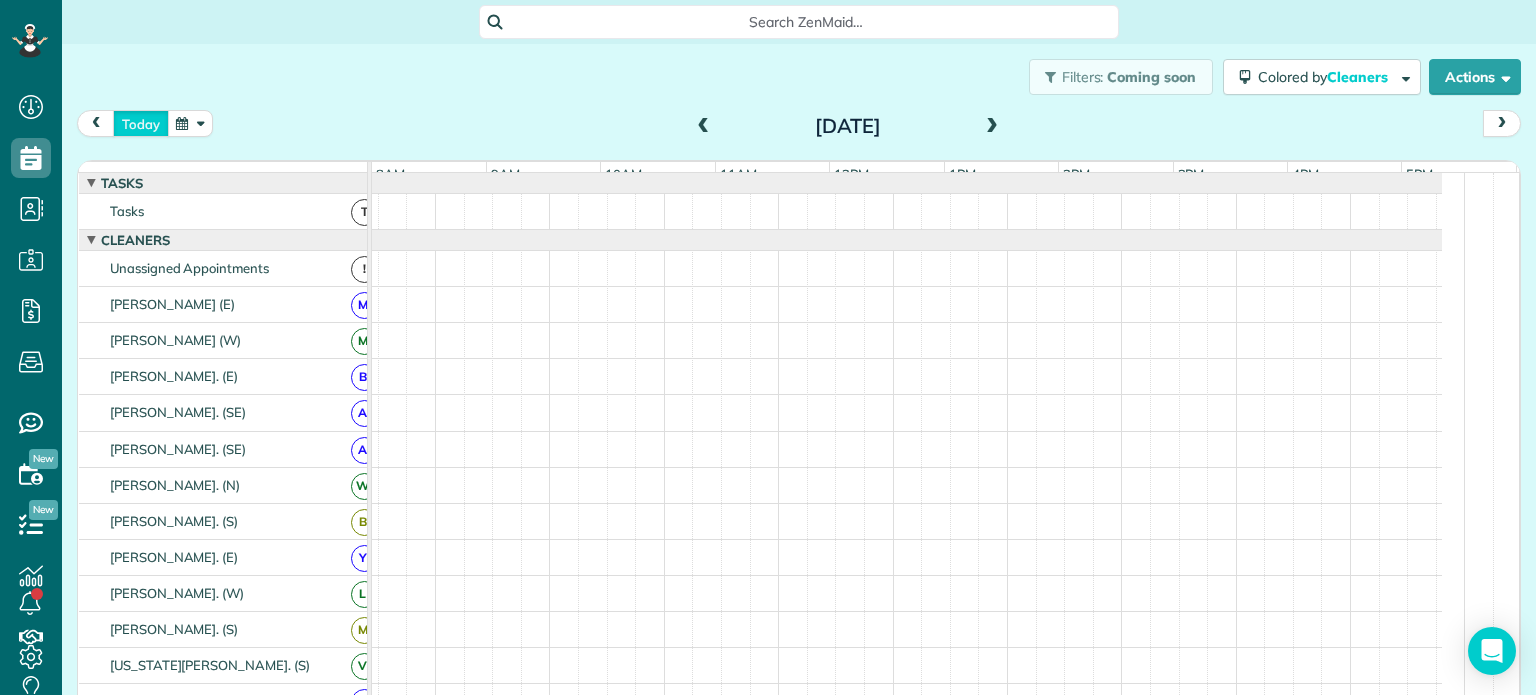 scroll, scrollTop: 0, scrollLeft: 0, axis: both 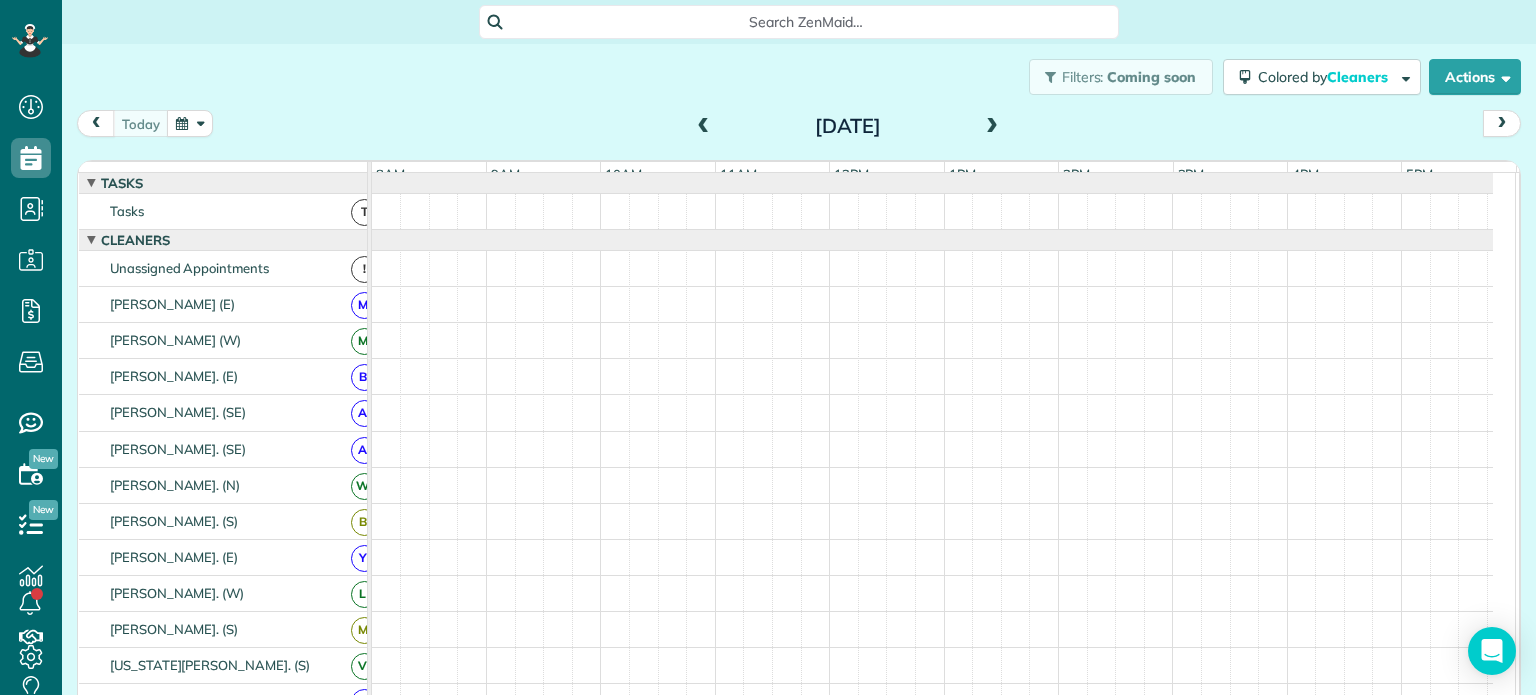 click on "Filters:   Coming soon
Colored by  Cleaners
Color by Cleaner
Color by Team
Color by Status
Color by Recurrence
Color by Paid/Unpaid
Filters  Default
Schedule Changes
Actions
Create Appointment
Create Task
Clock In/Out
Send Work Orders
Print Route Sheets
Today's Emails/Texts
Export data.." at bounding box center [799, 77] 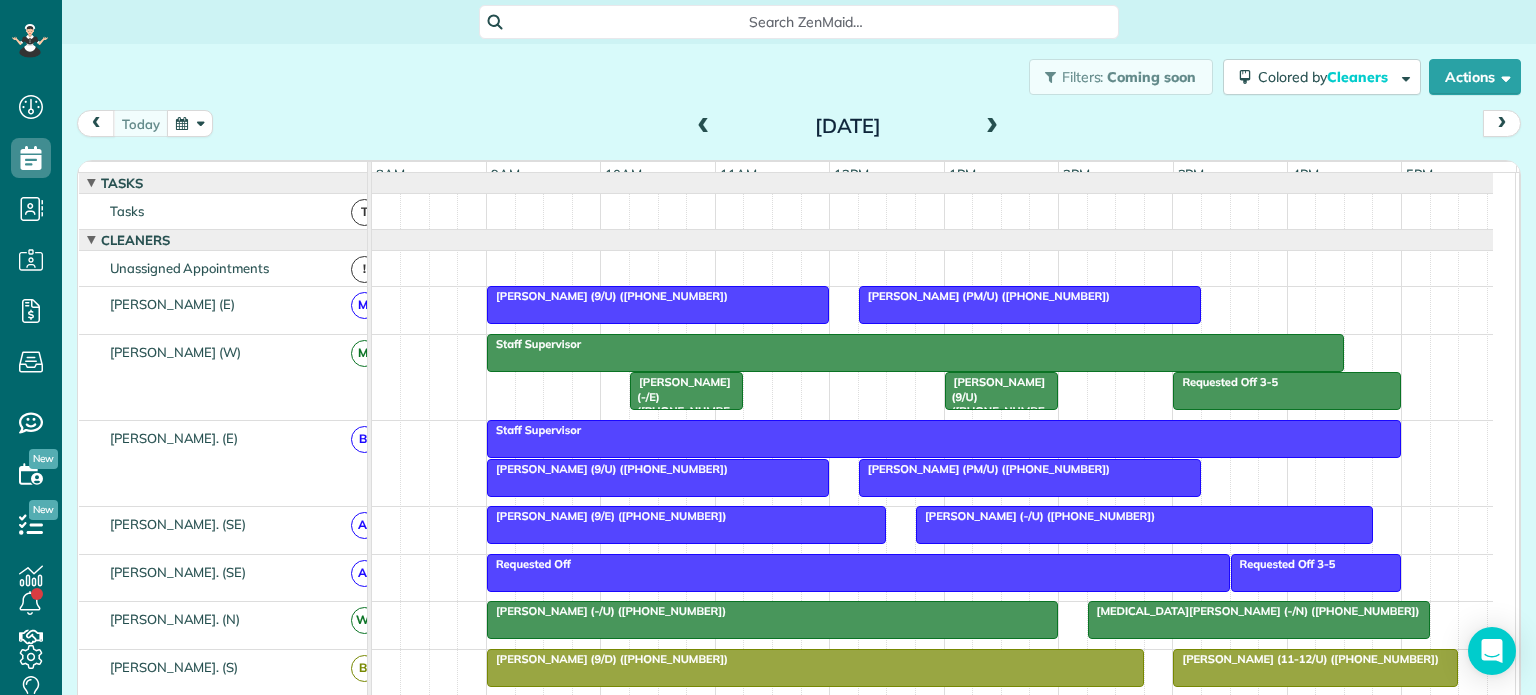 click at bounding box center (992, 127) 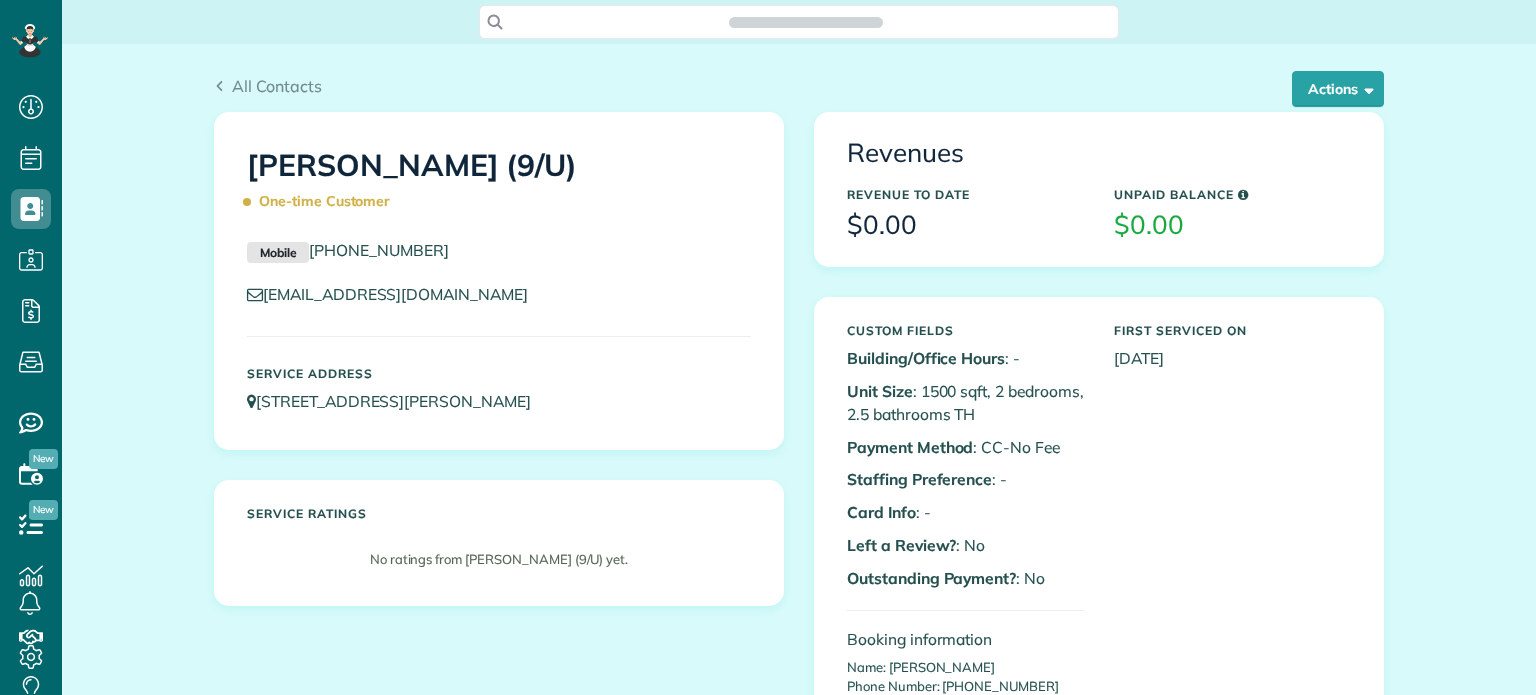 scroll, scrollTop: 0, scrollLeft: 0, axis: both 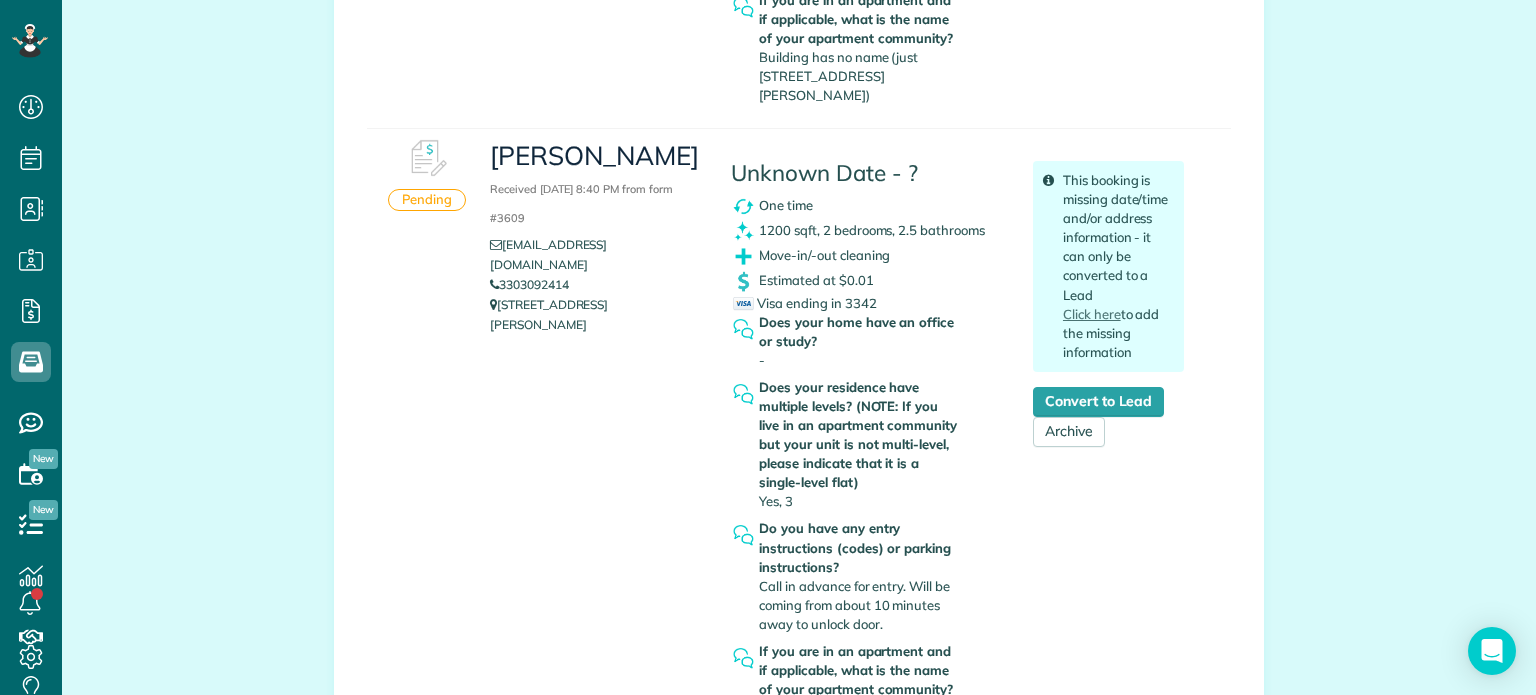 drag, startPoint x: 533, startPoint y: 286, endPoint x: 483, endPoint y: 262, distance: 55.461697 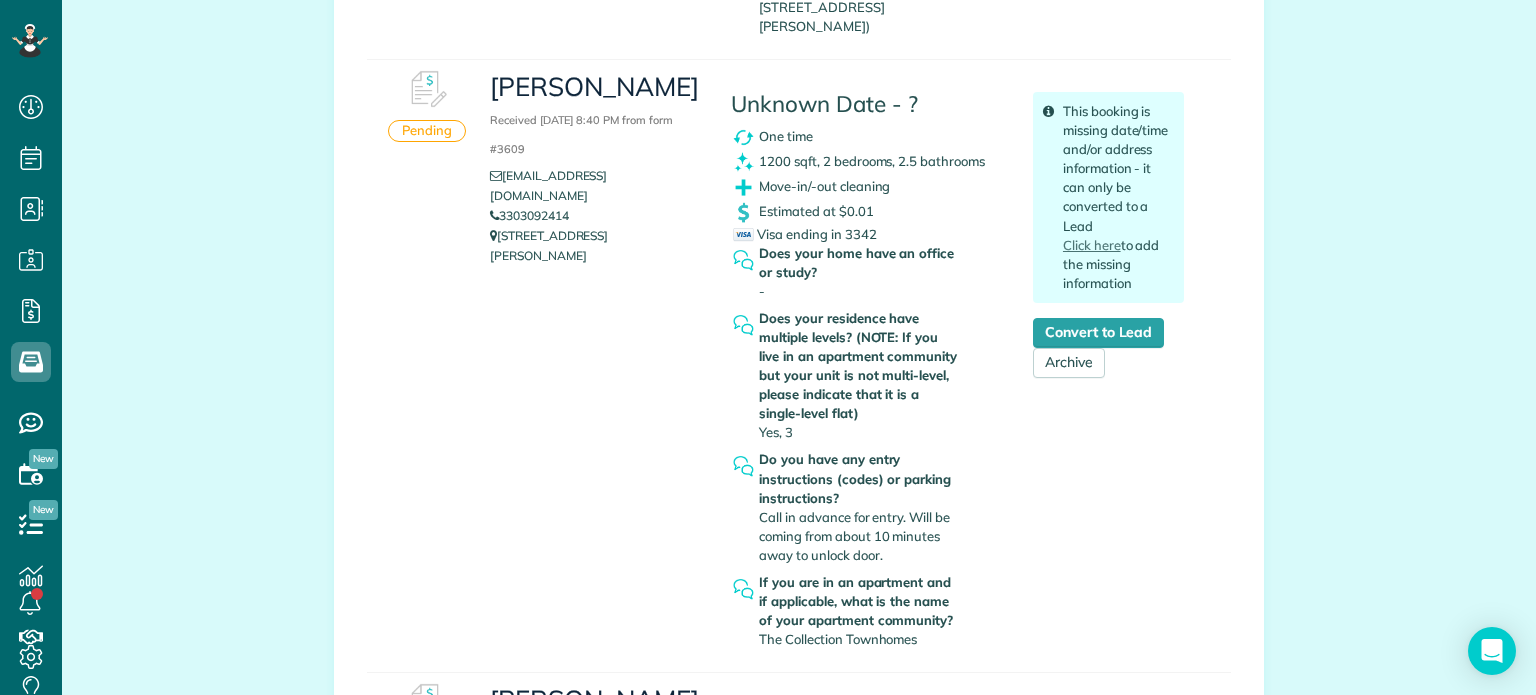 scroll, scrollTop: 2100, scrollLeft: 0, axis: vertical 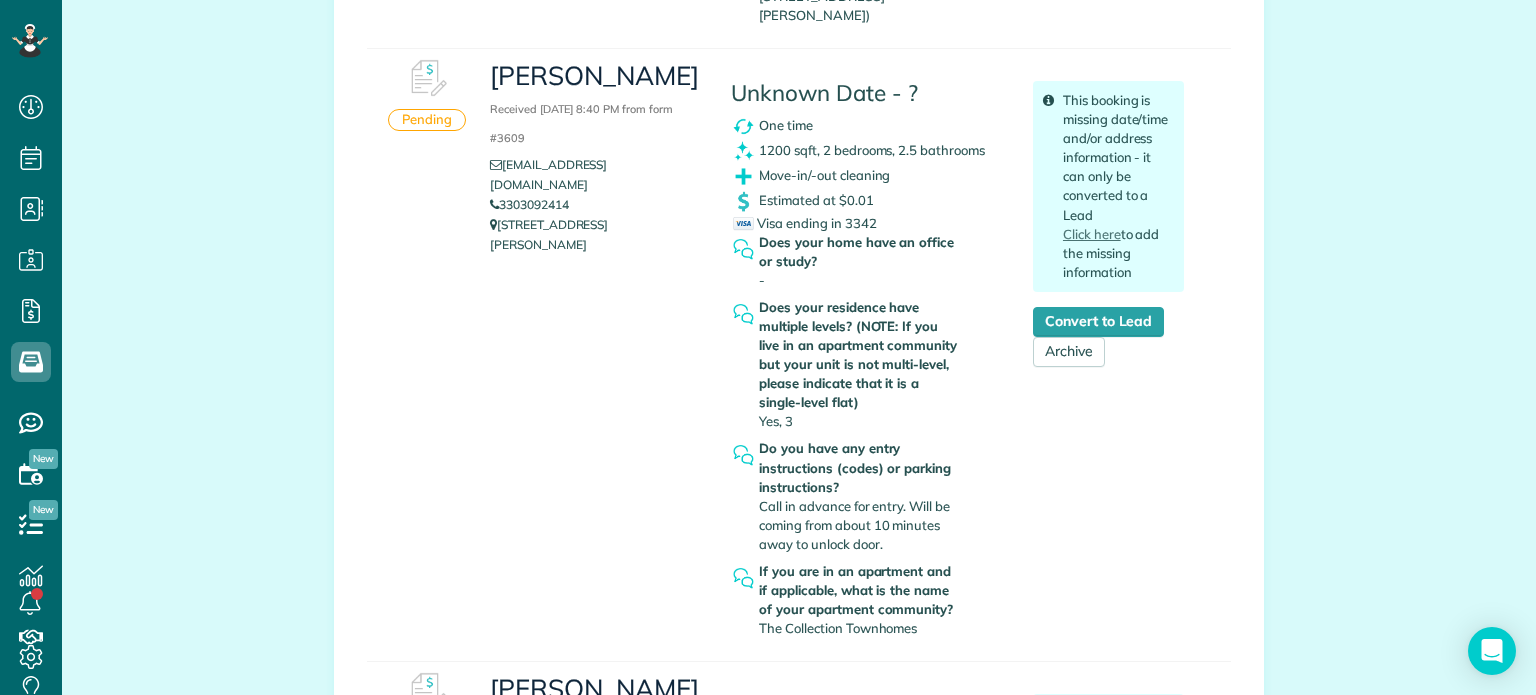 copy on "[STREET_ADDRESS][PERSON_NAME]" 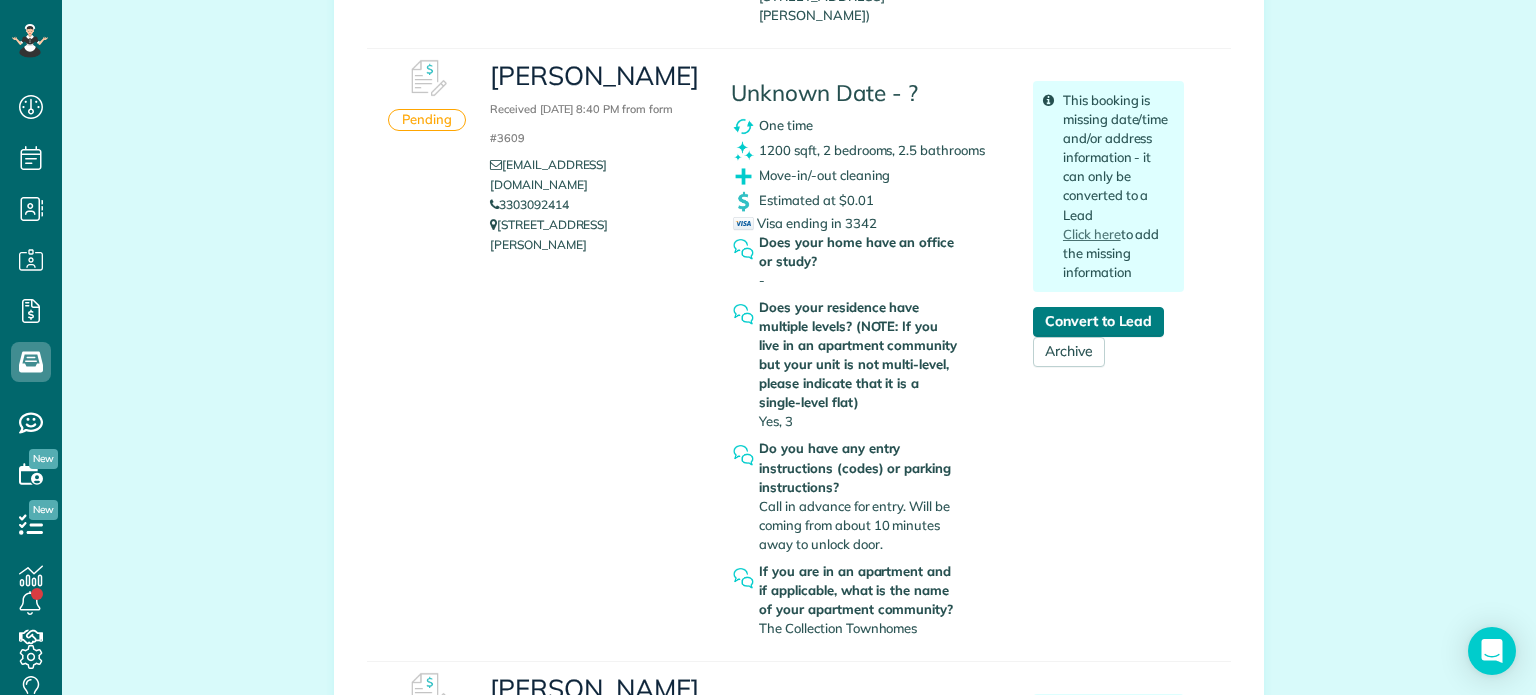 click on "Convert to Lead" at bounding box center [1098, 322] 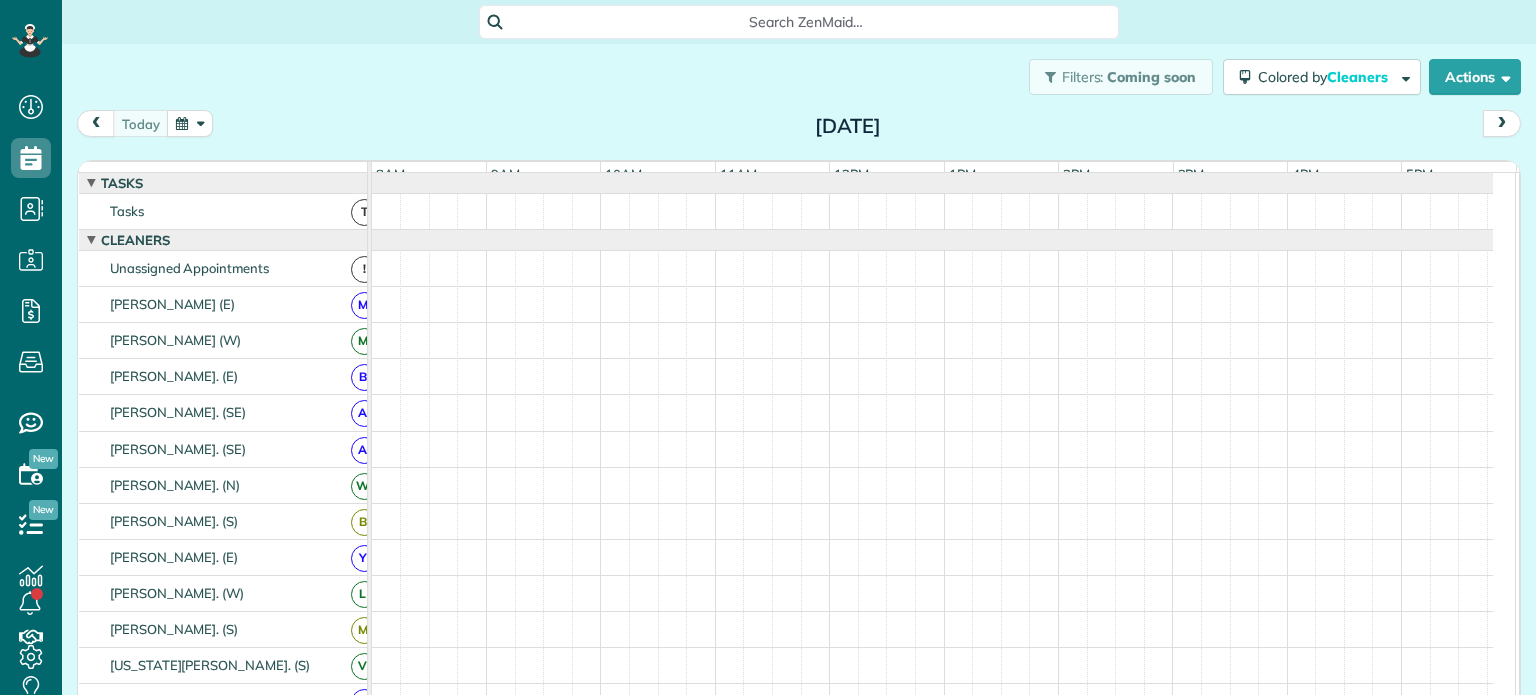 scroll, scrollTop: 0, scrollLeft: 0, axis: both 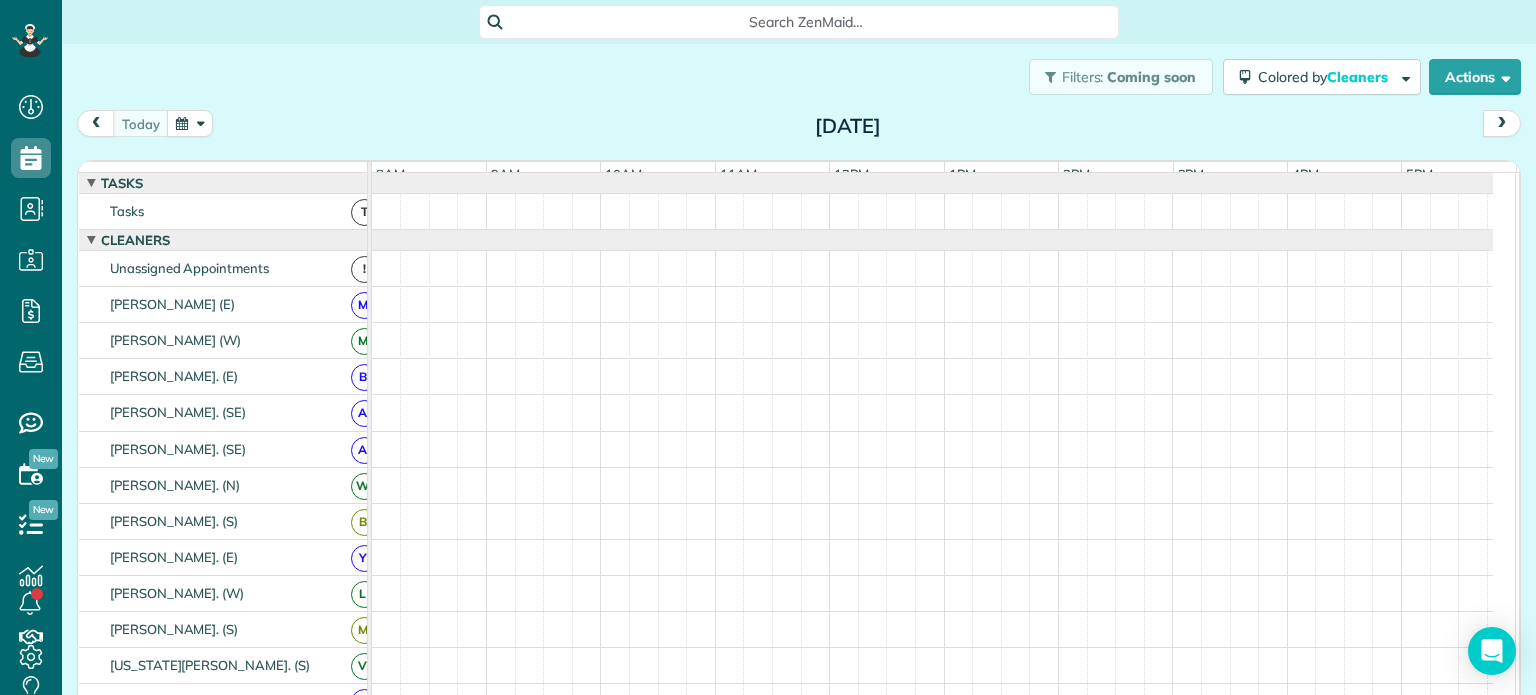click on "Filters:   Coming soon
Colored by  Cleaners
Color by Cleaner
Color by Team
Color by Status
Color by Recurrence
Color by Paid/Unpaid
Filters  Default
Schedule Changes
Actions
Create Appointment
Create Task
Clock In/Out
Send Work Orders
Print Route Sheets
[DATE] Emails/Texts
Export data.." at bounding box center (799, 77) 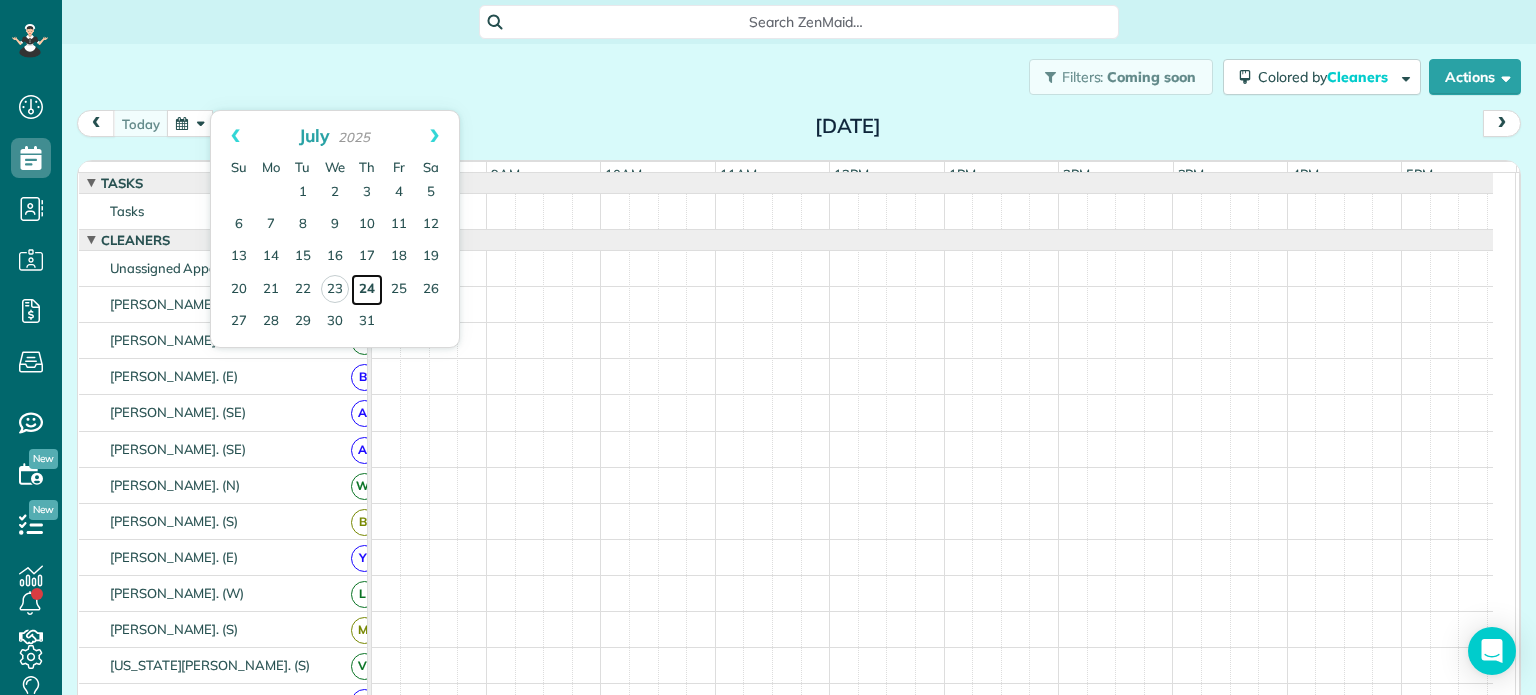 click on "24" at bounding box center [367, 290] 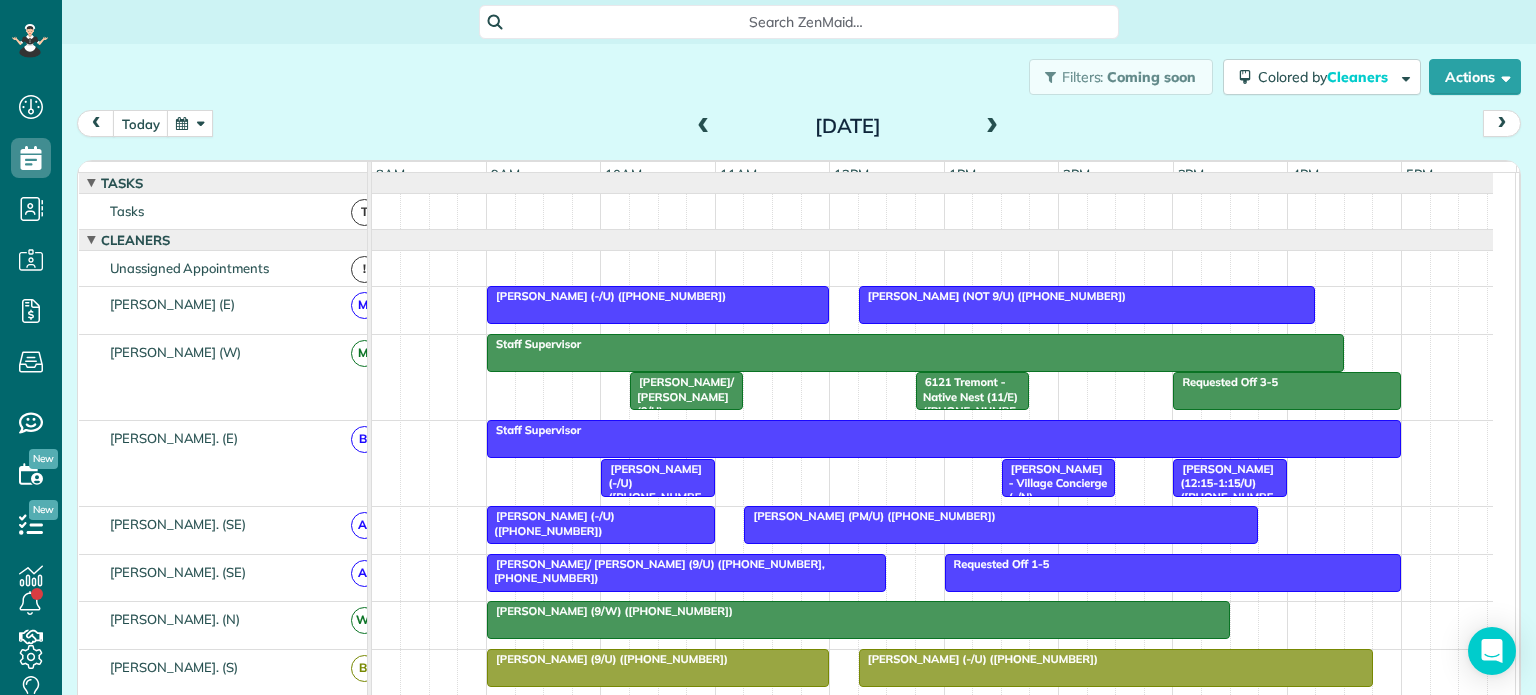 scroll, scrollTop: 458, scrollLeft: 0, axis: vertical 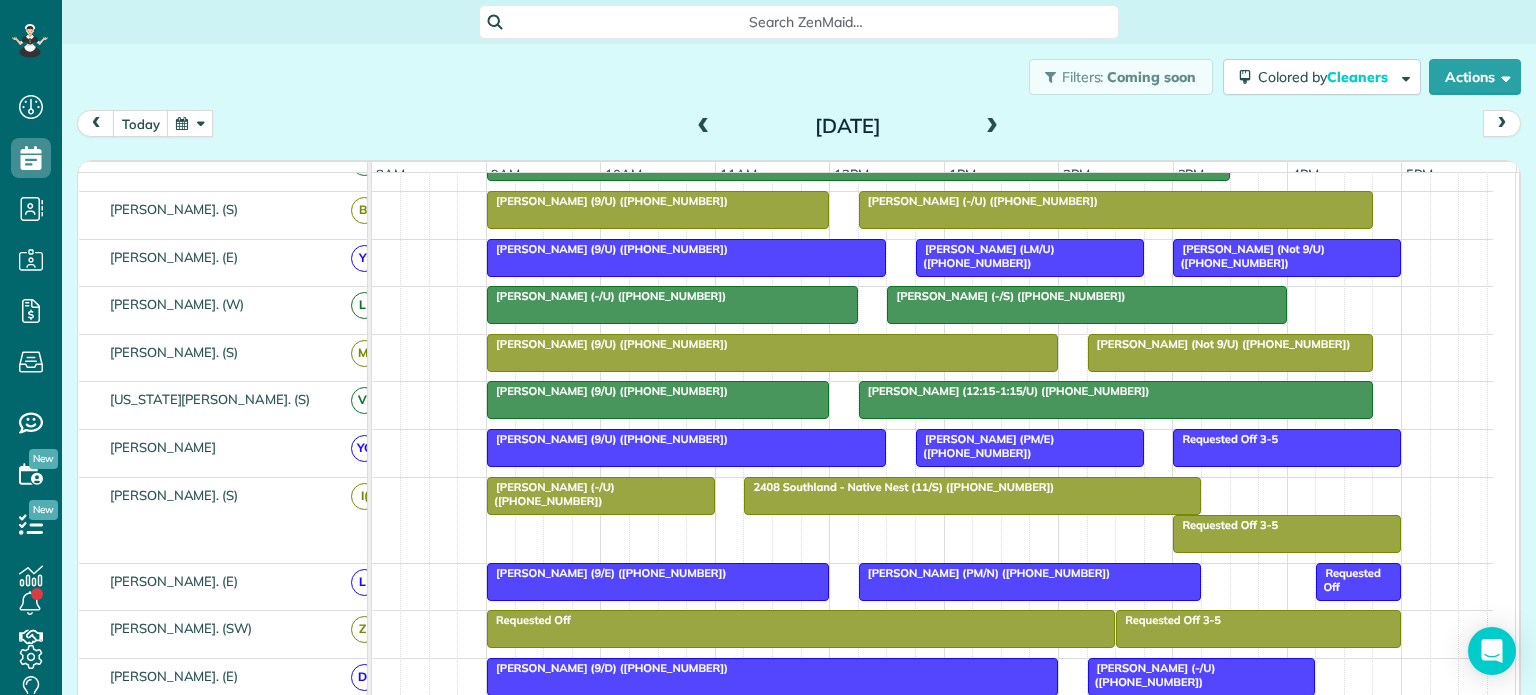 click at bounding box center (992, 127) 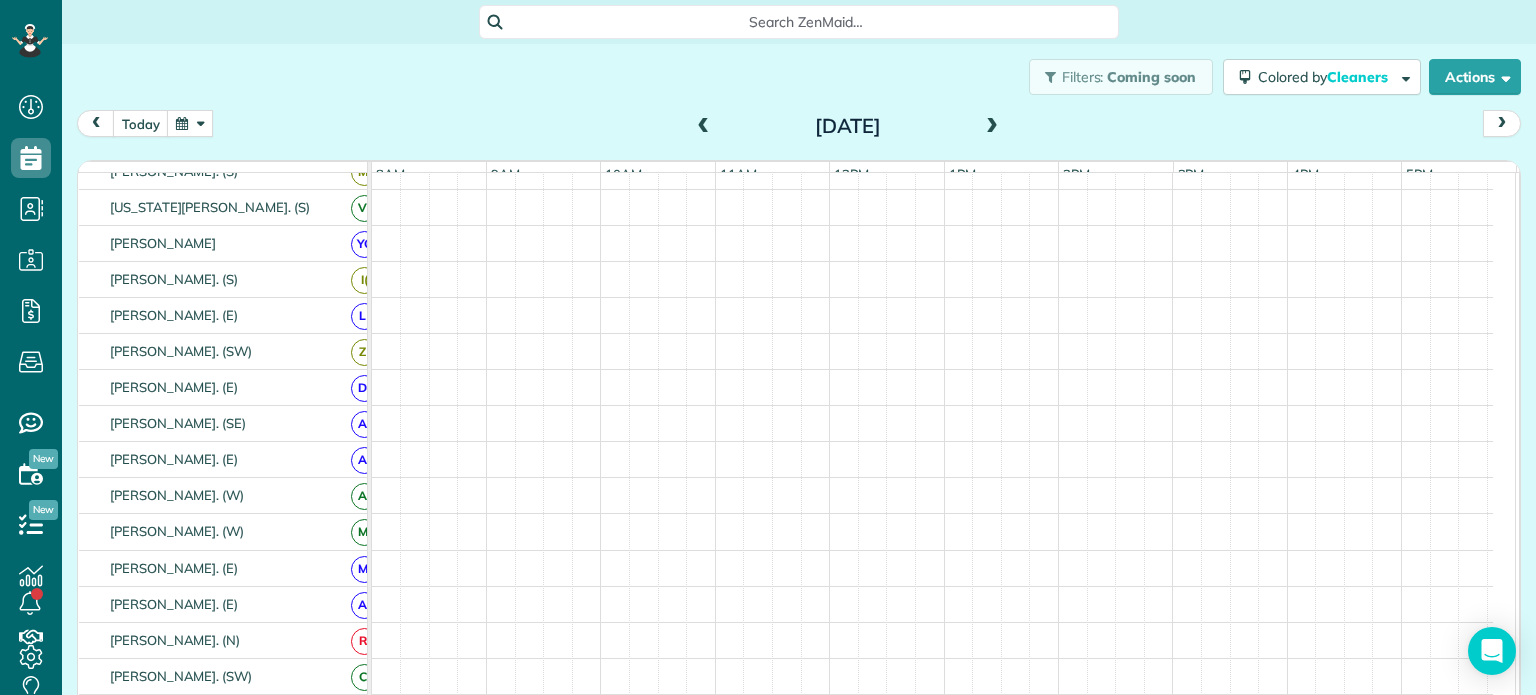 scroll, scrollTop: 312, scrollLeft: 0, axis: vertical 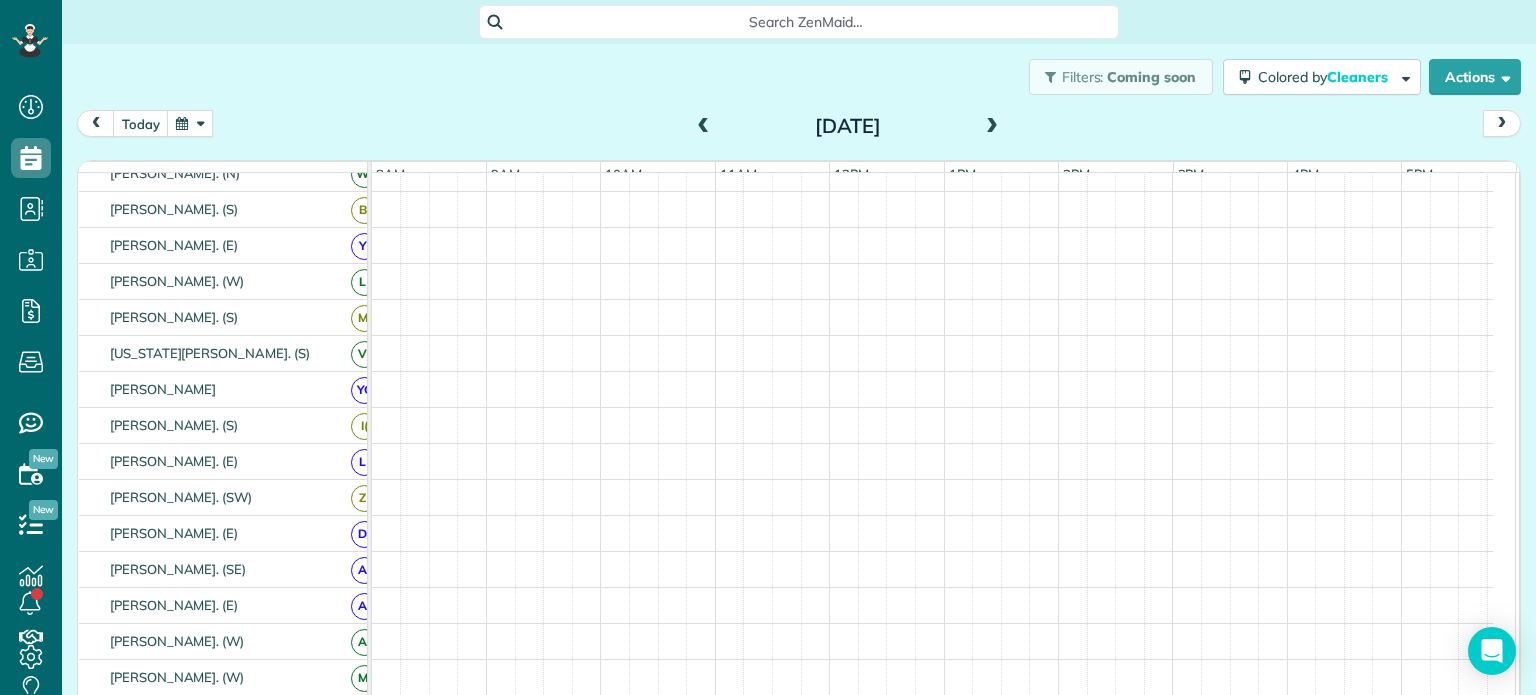 click at bounding box center (992, 127) 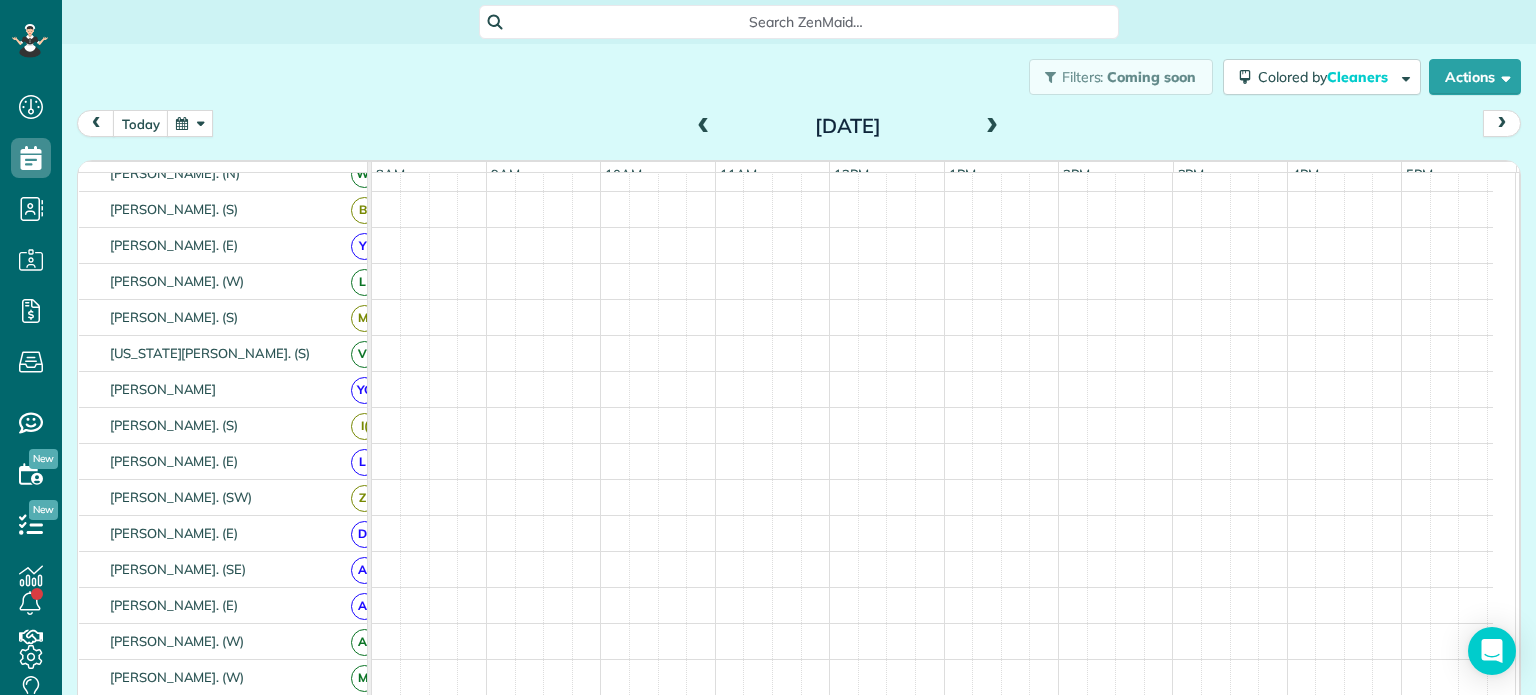 click at bounding box center [992, 127] 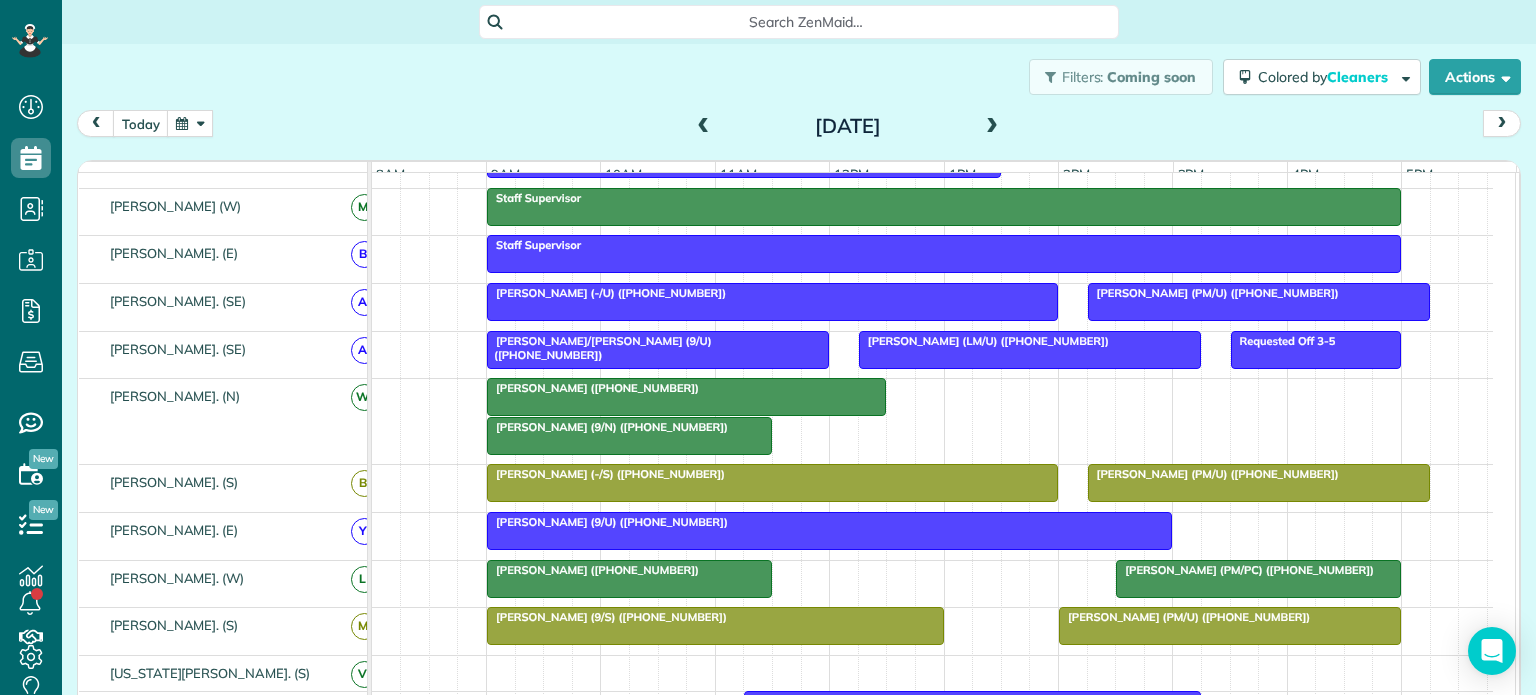 scroll, scrollTop: 585, scrollLeft: 0, axis: vertical 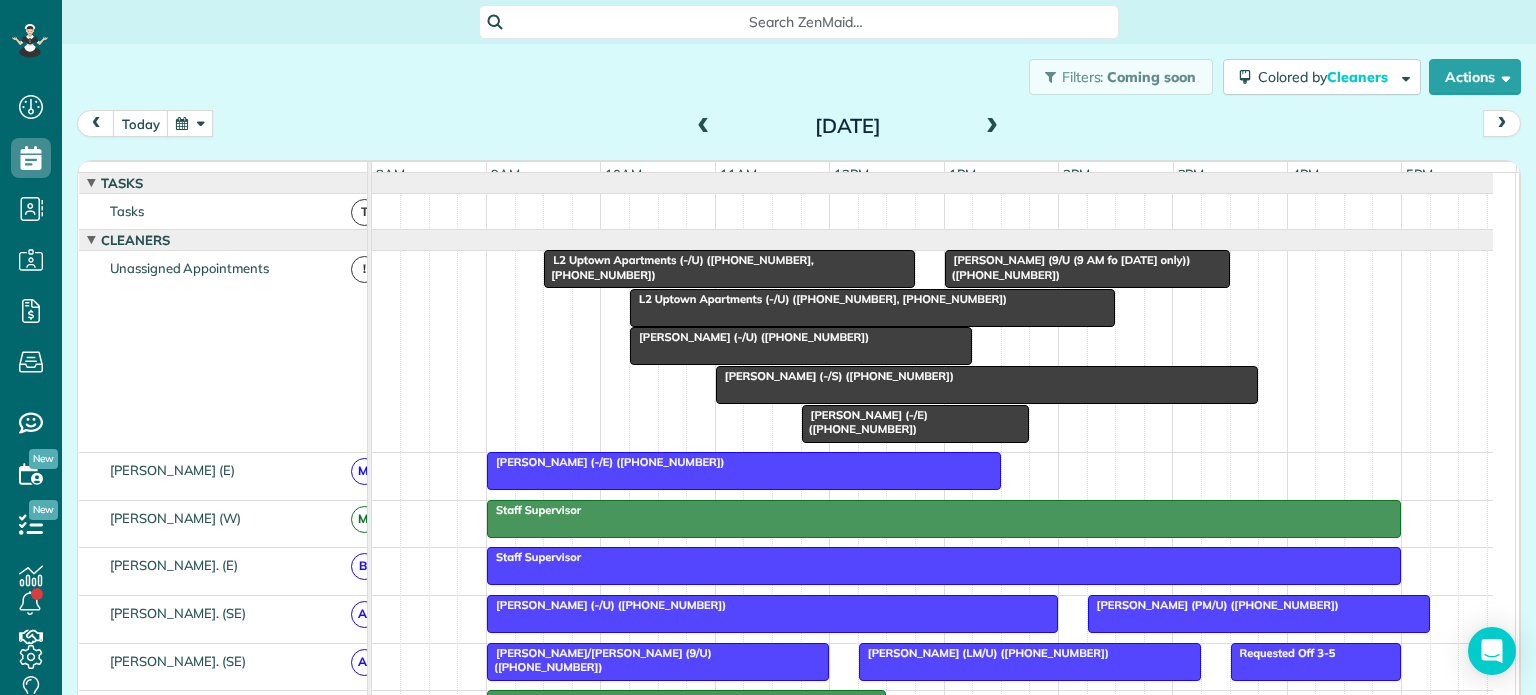 click on "Jessica Wasinger (9/U (9 AM fo 7/28/25 only)) (+12145462717)" at bounding box center (1067, 267) 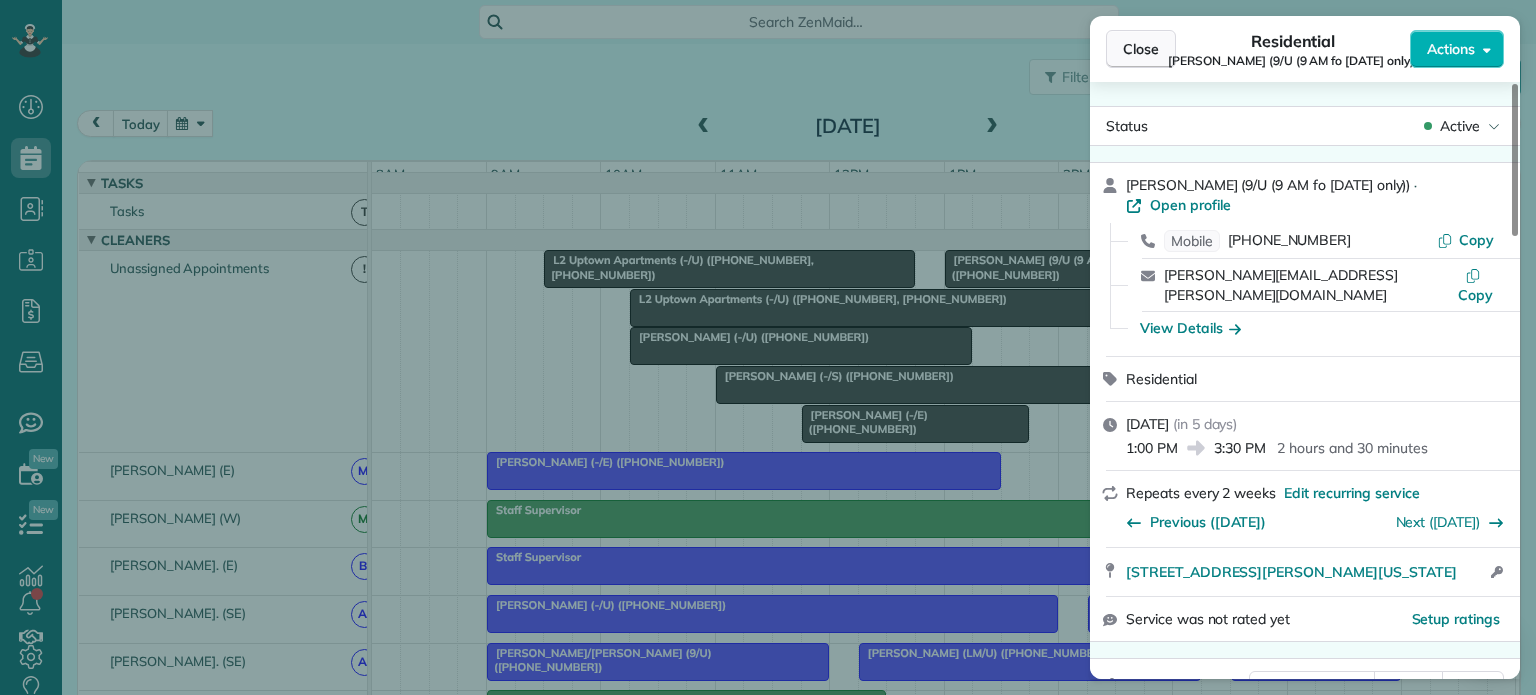 click on "Close" at bounding box center (1141, 49) 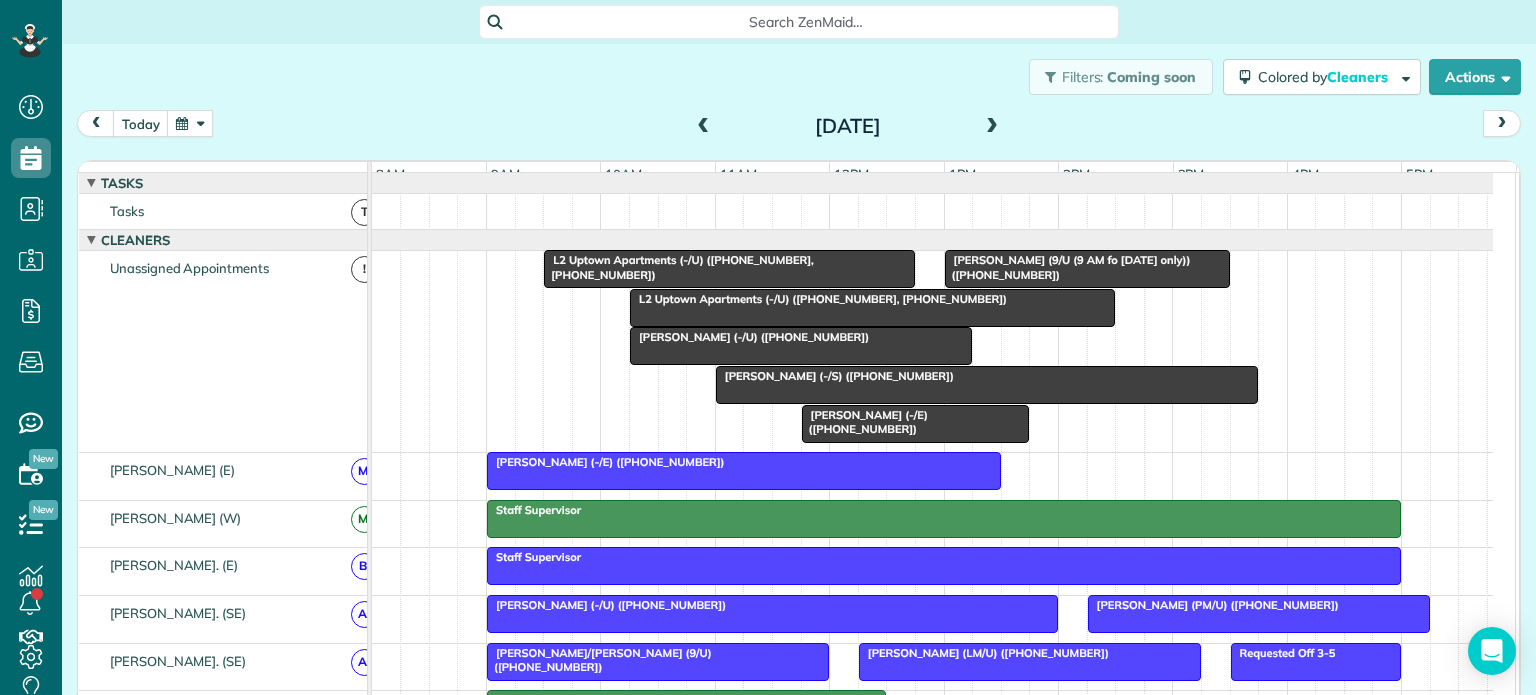 scroll, scrollTop: 208, scrollLeft: 0, axis: vertical 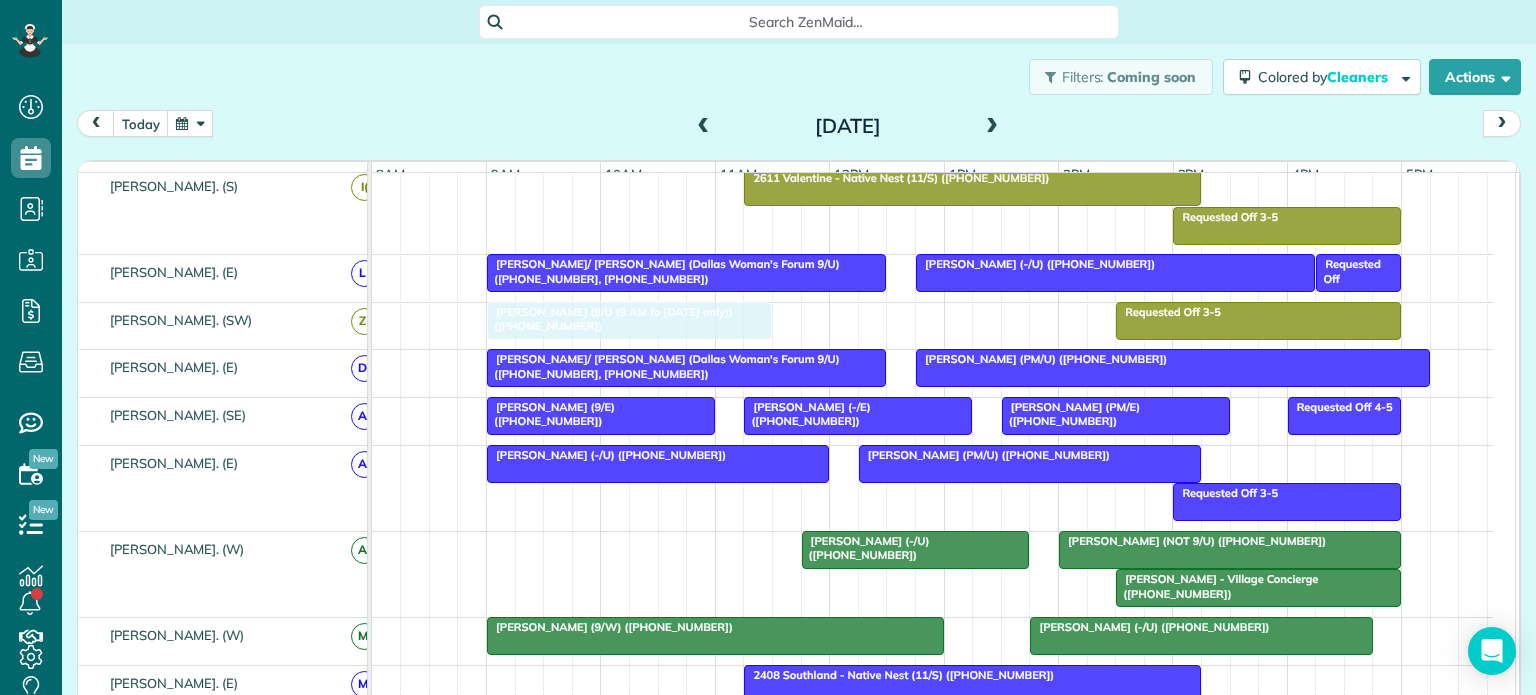 drag, startPoint x: 1128, startPoint y: 271, endPoint x: 661, endPoint y: 347, distance: 473.14374 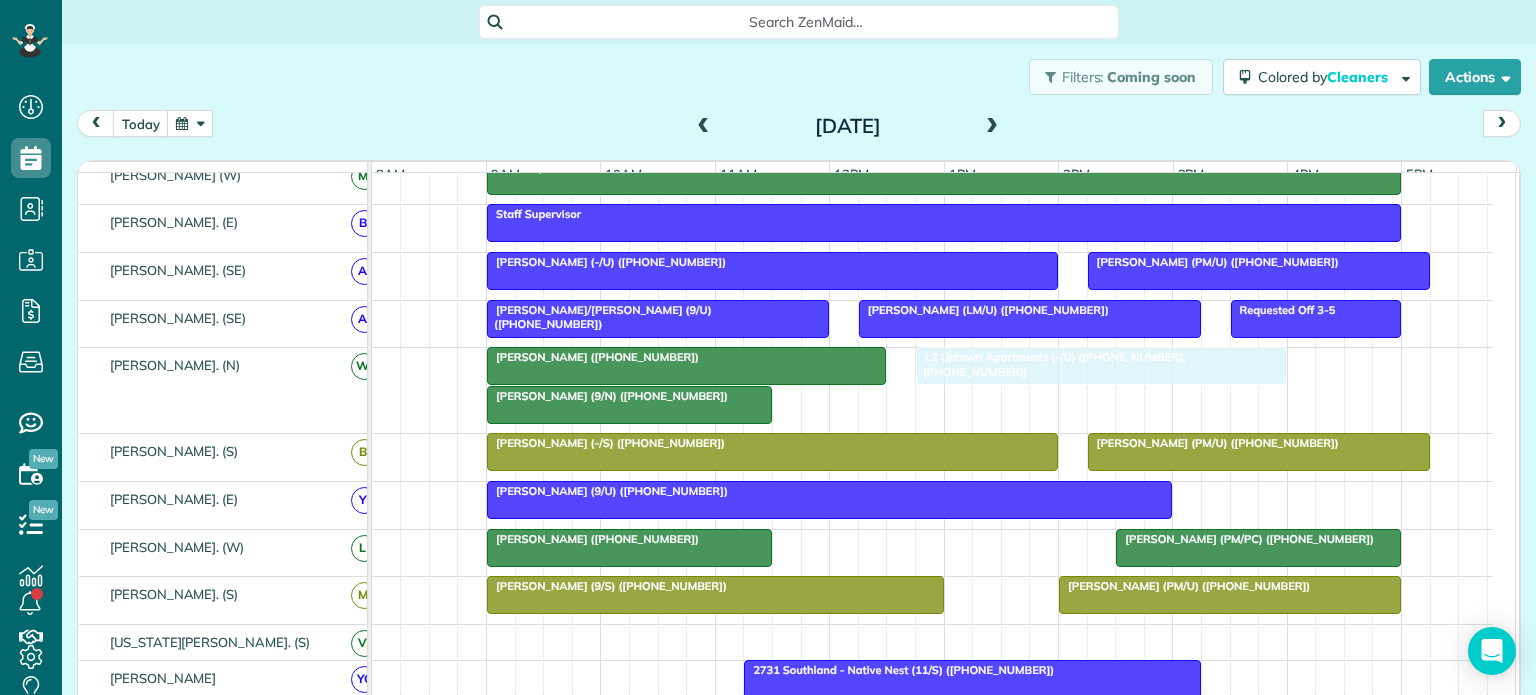 drag, startPoint x: 764, startPoint y: 278, endPoint x: 1122, endPoint y: 423, distance: 386.2499 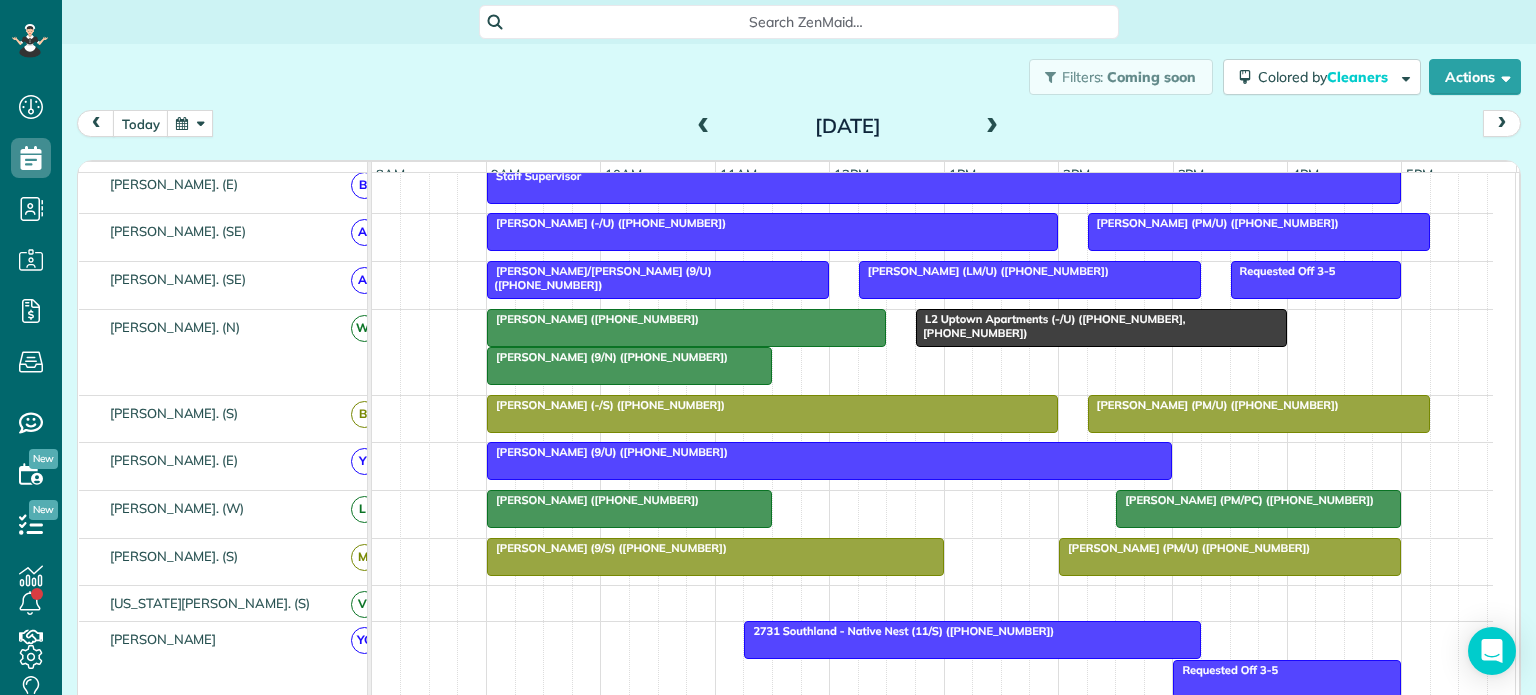 scroll, scrollTop: 304, scrollLeft: 0, axis: vertical 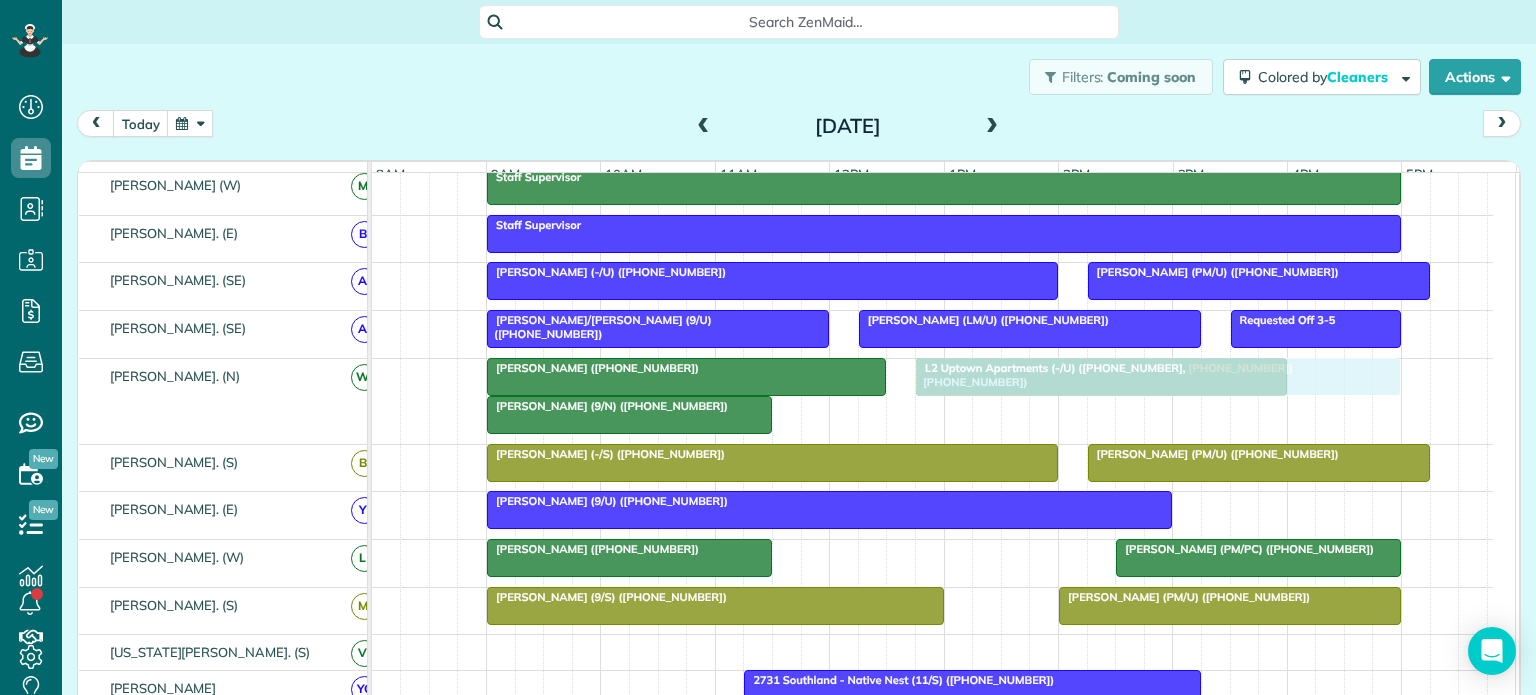 drag, startPoint x: 1013, startPoint y: 237, endPoint x: 1311, endPoint y: 459, distance: 371.60193 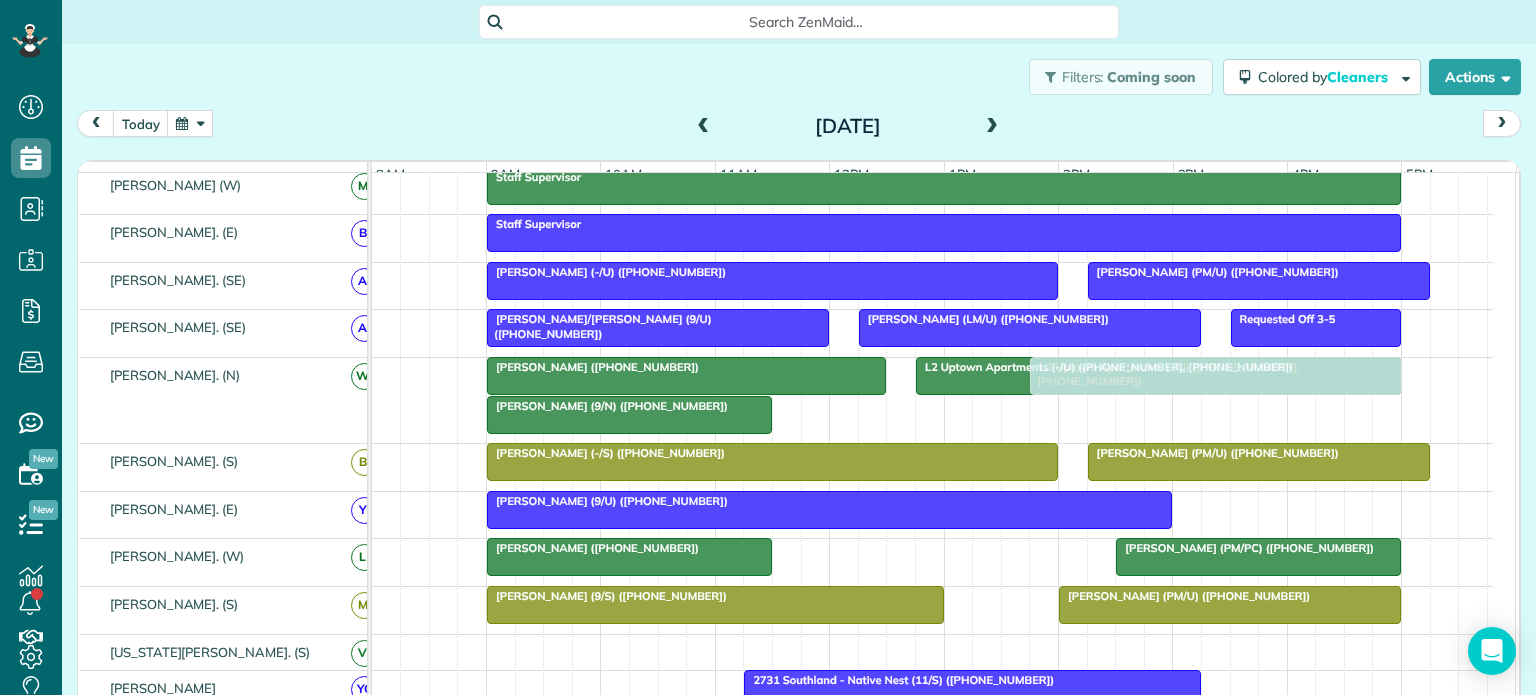 drag, startPoint x: 1168, startPoint y: 426, endPoint x: 1276, endPoint y: 452, distance: 111.085556 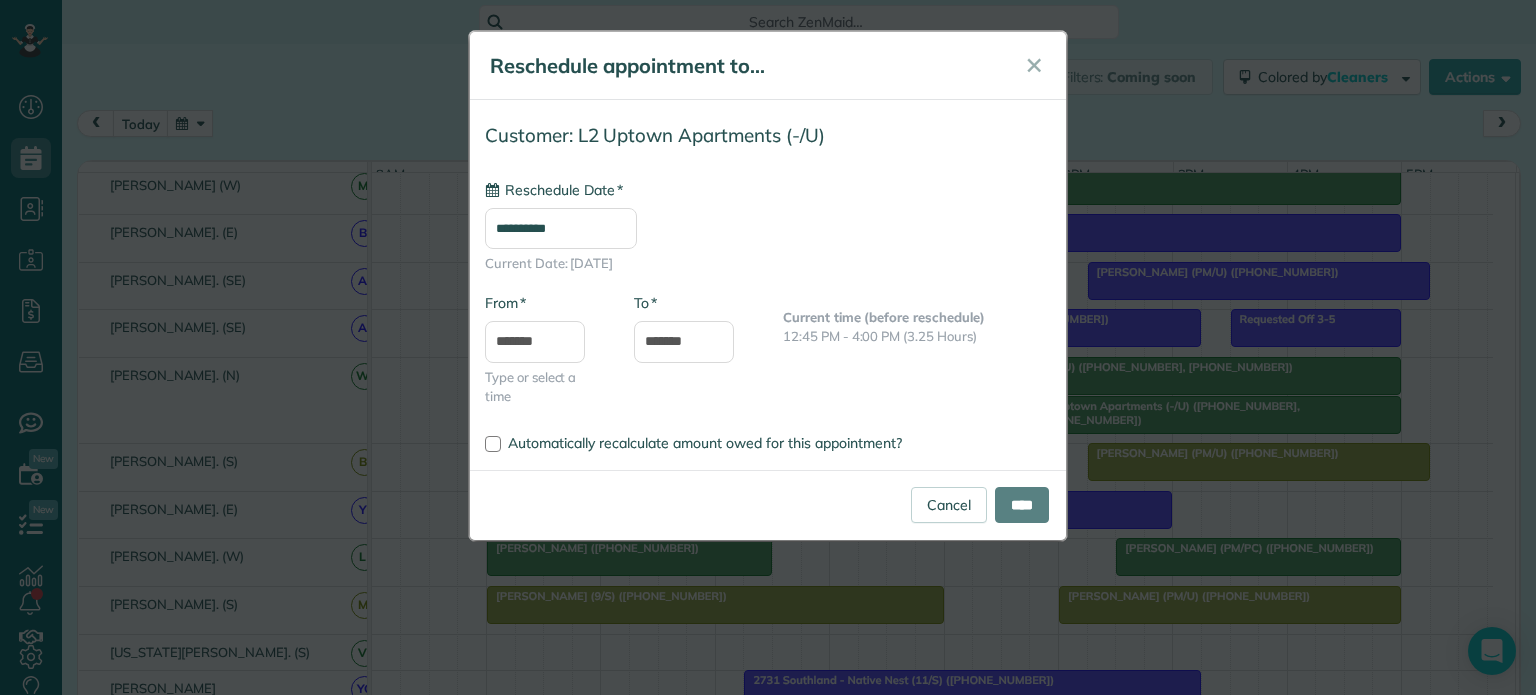 type on "**********" 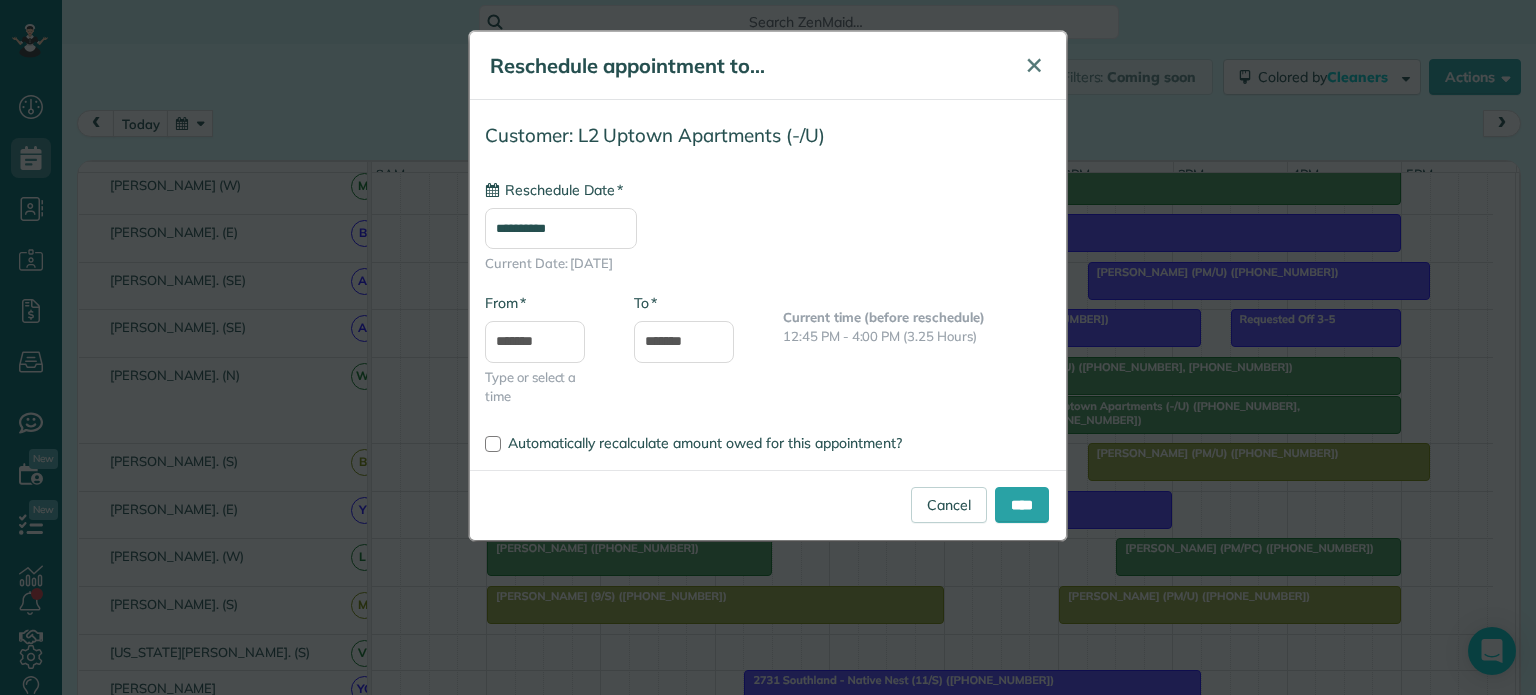 click on "✕" at bounding box center (1034, 65) 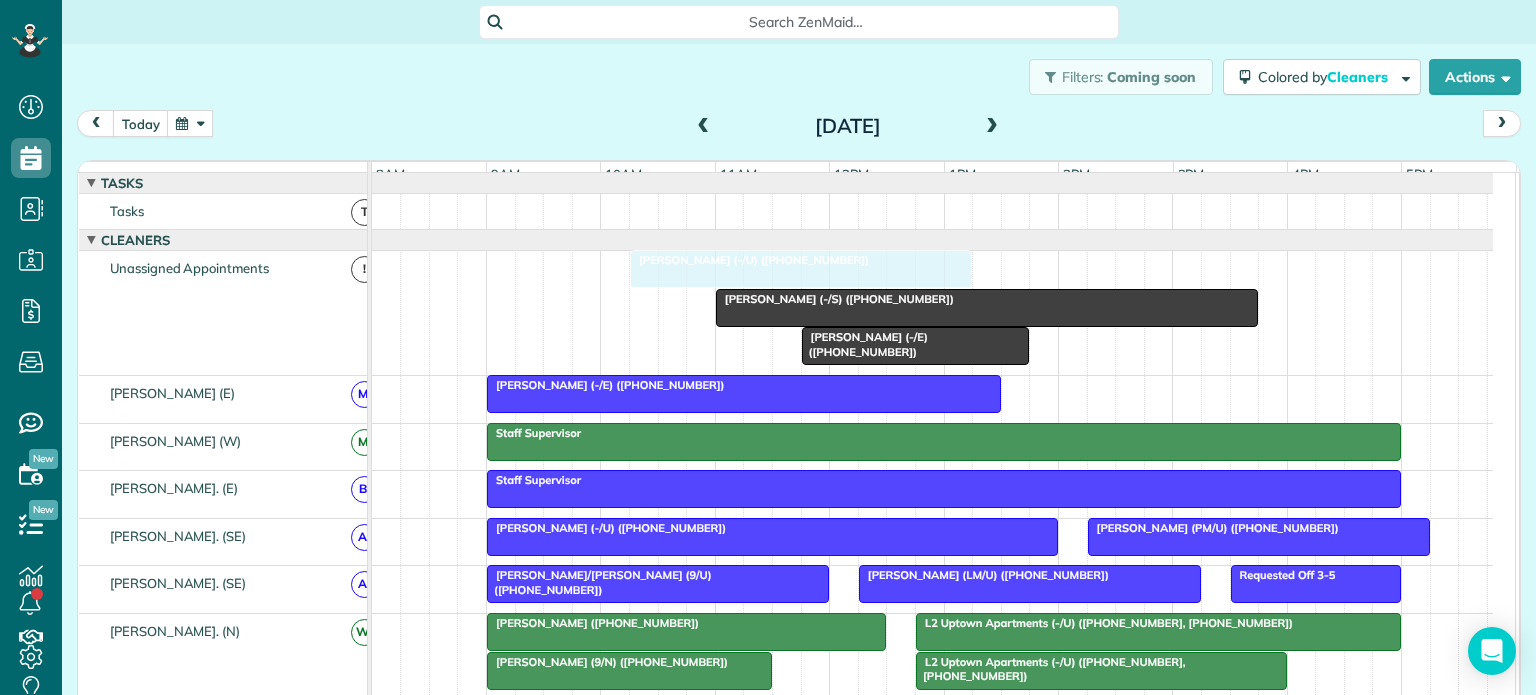 drag, startPoint x: 884, startPoint y: 280, endPoint x: 892, endPoint y: 305, distance: 26.24881 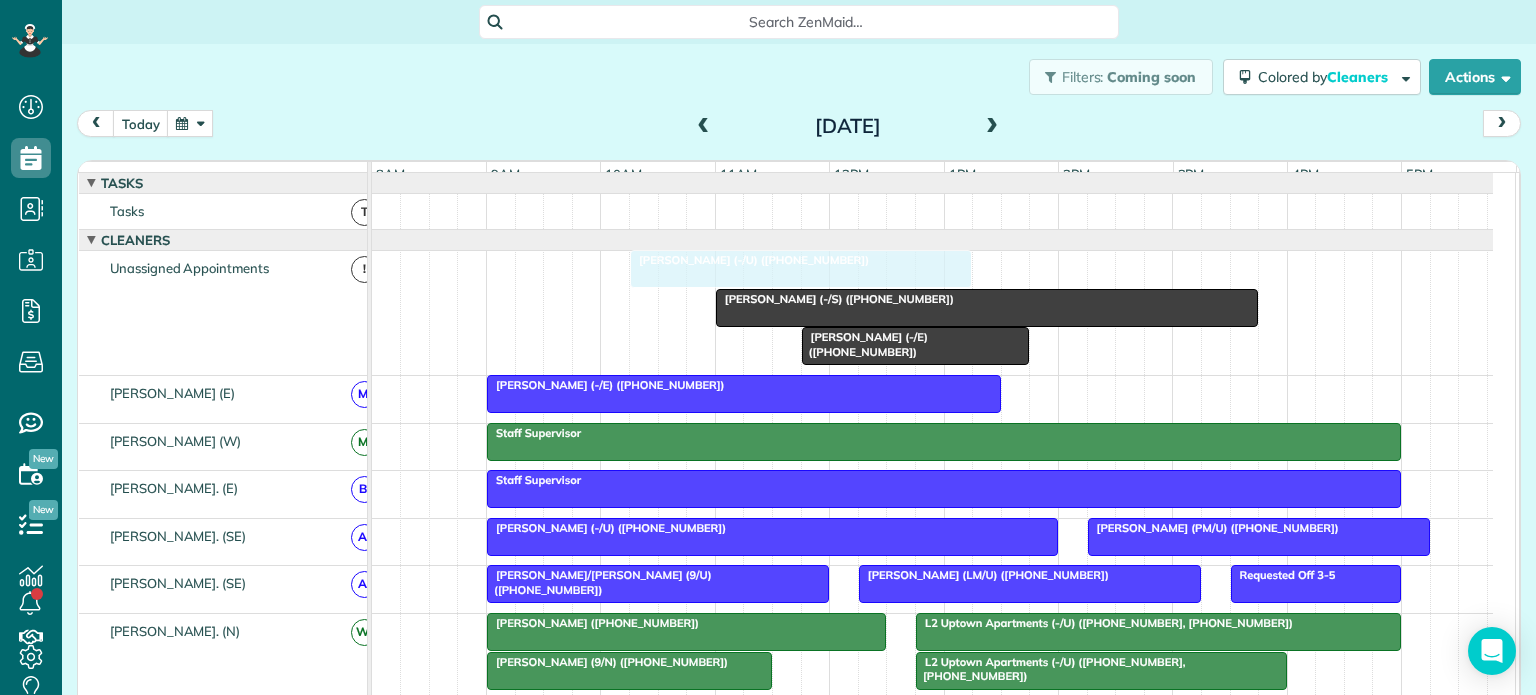 click on "Ehtisham Khan (-/E) (+19452398101) Jaklin Lucero (-/S) (+14793206746) Delaney Rea (-/U) (+18176878241)" at bounding box center [372, 312] 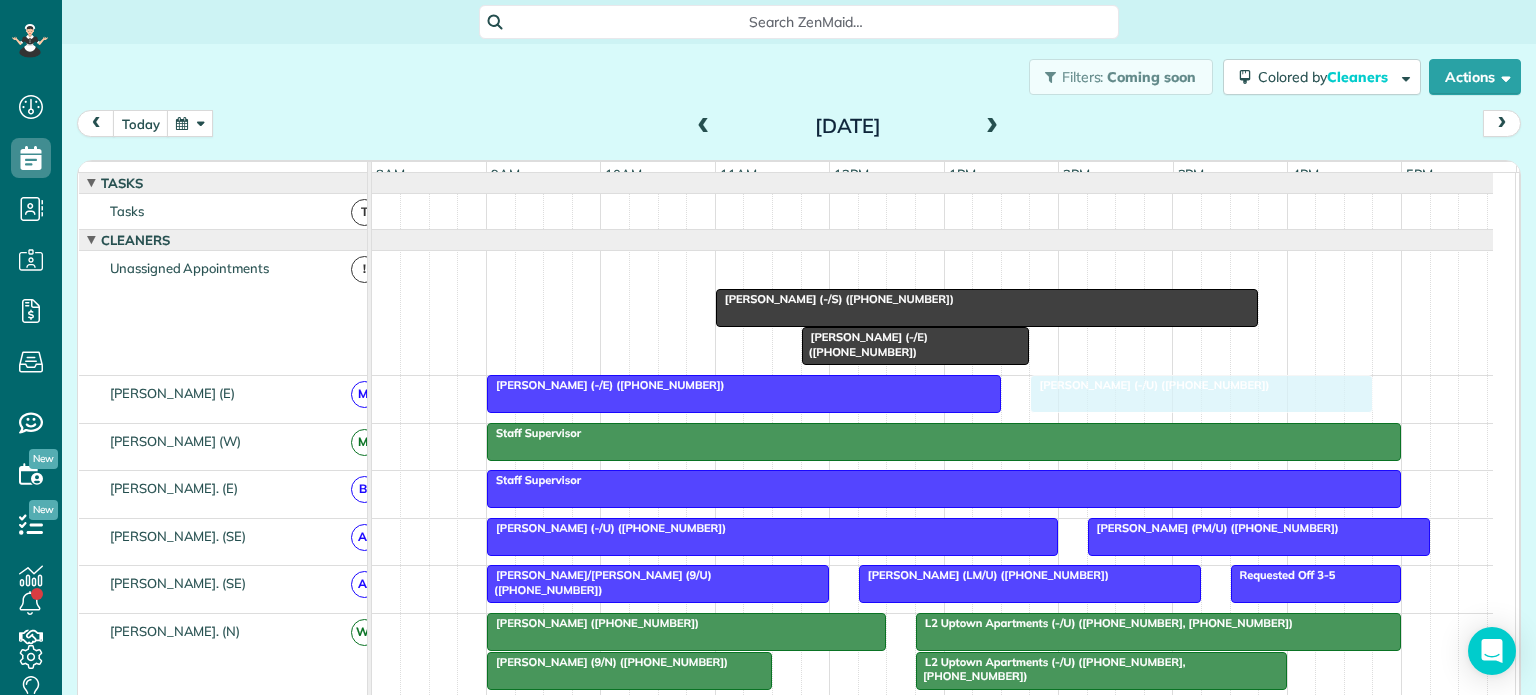 drag, startPoint x: 853, startPoint y: 282, endPoint x: 1262, endPoint y: 415, distance: 430.0814 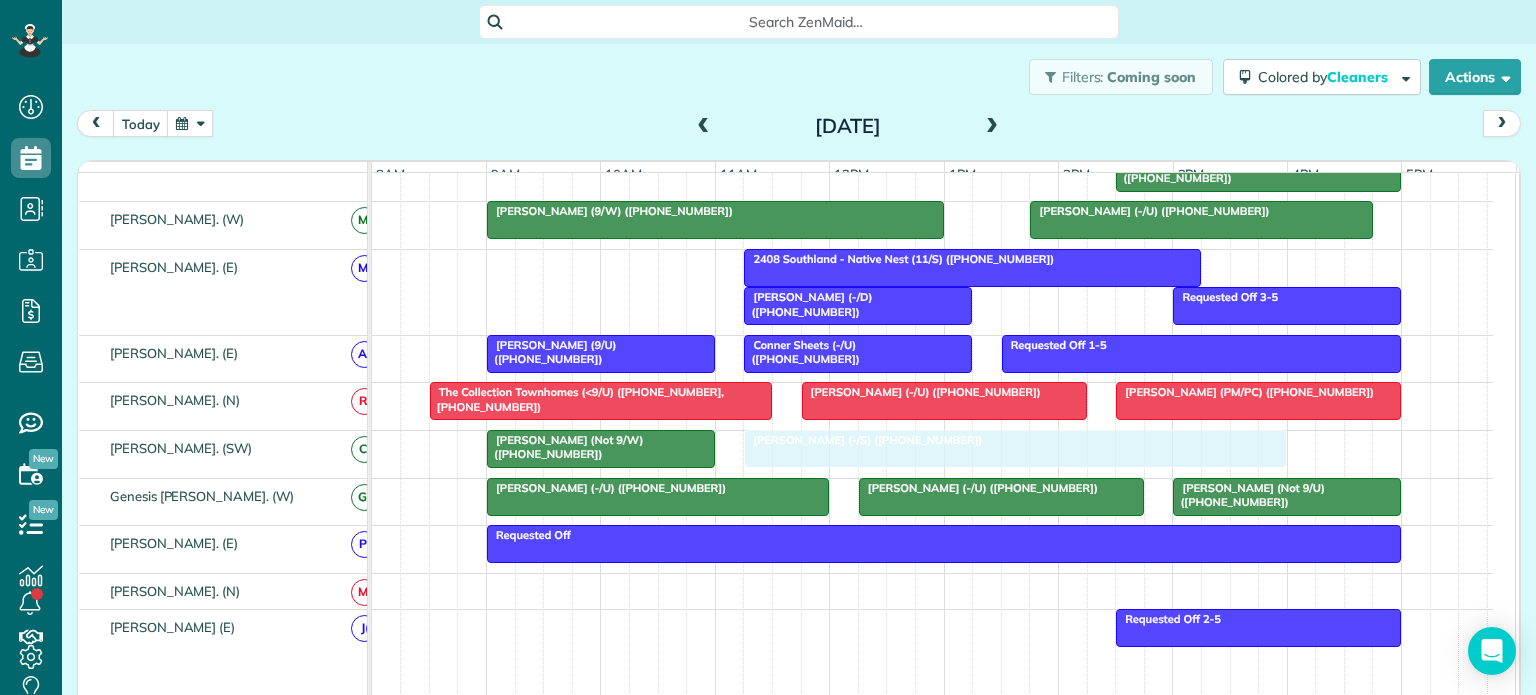 drag, startPoint x: 805, startPoint y: 276, endPoint x: 820, endPoint y: 473, distance: 197.57024 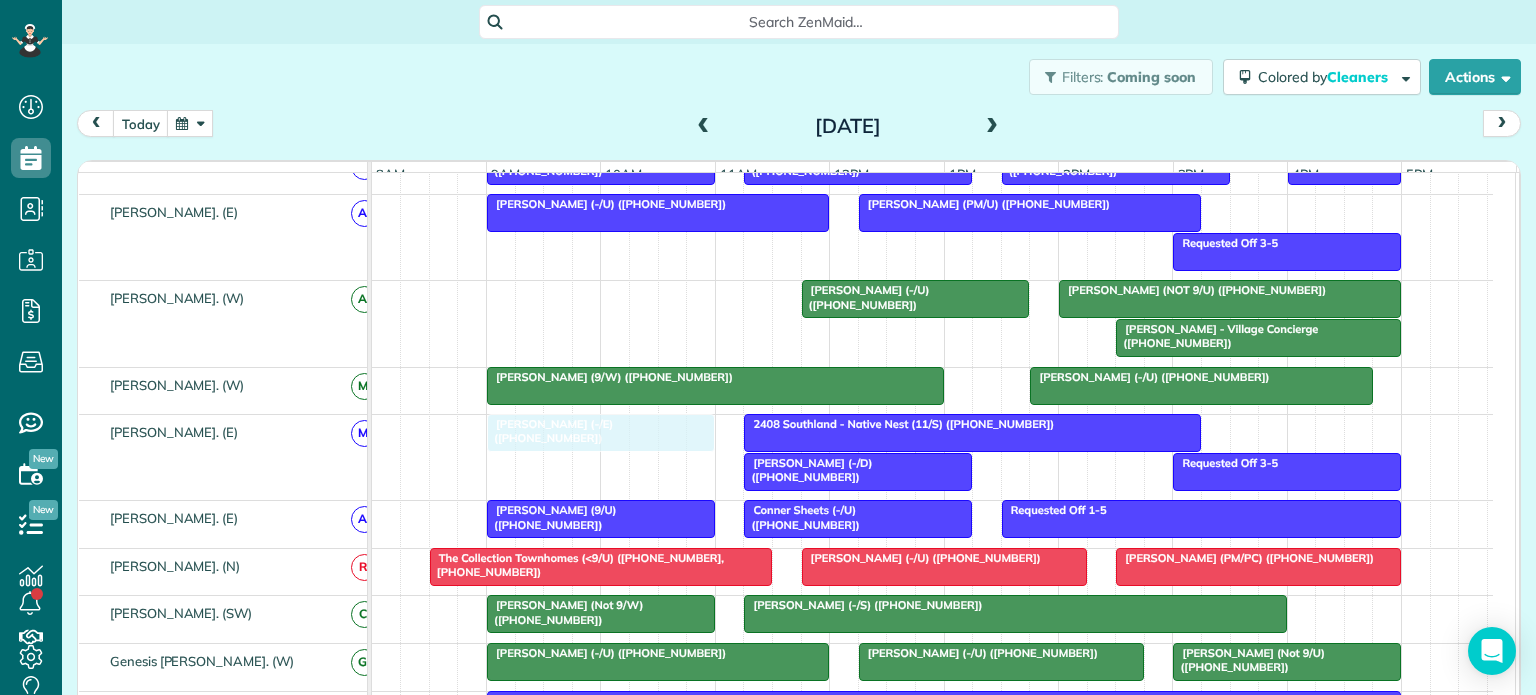 drag, startPoint x: 990, startPoint y: 279, endPoint x: 676, endPoint y: 476, distance: 370.6818 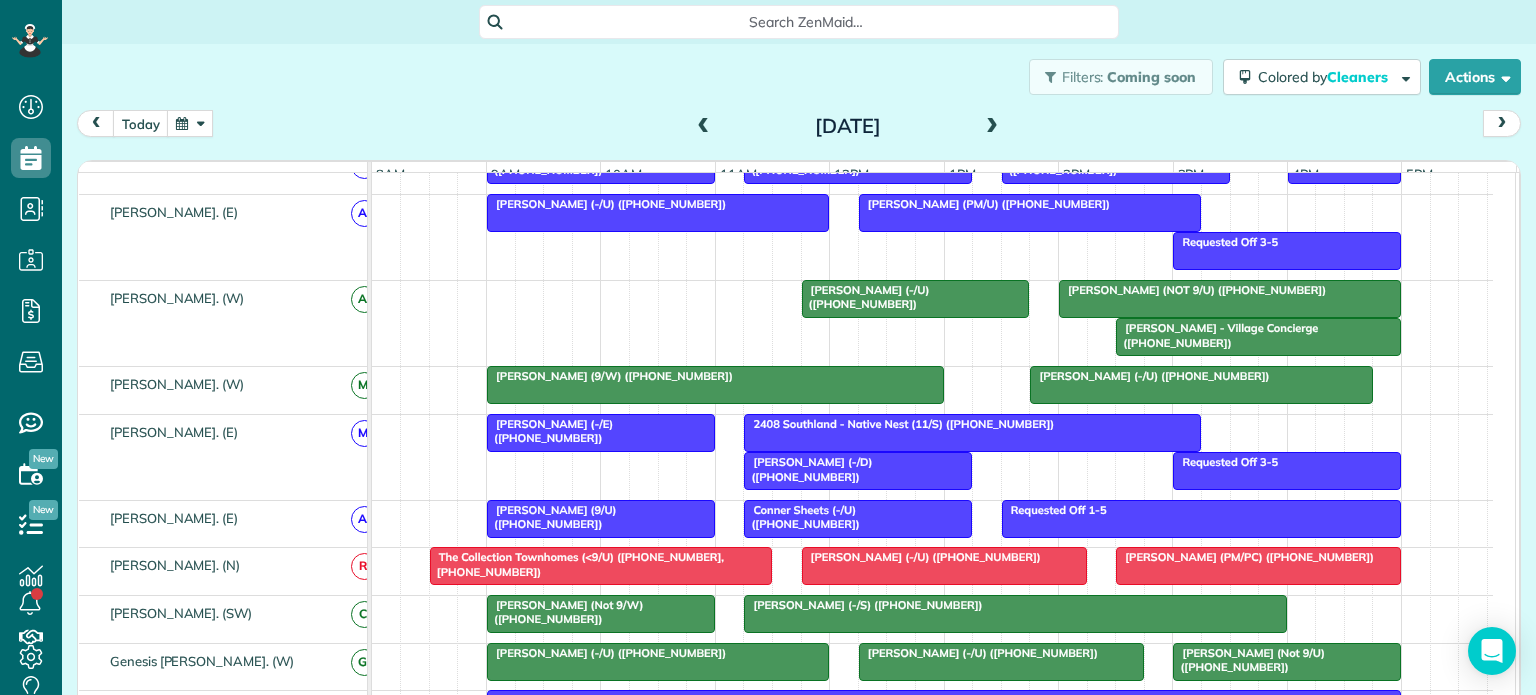 scroll, scrollTop: 1181, scrollLeft: 0, axis: vertical 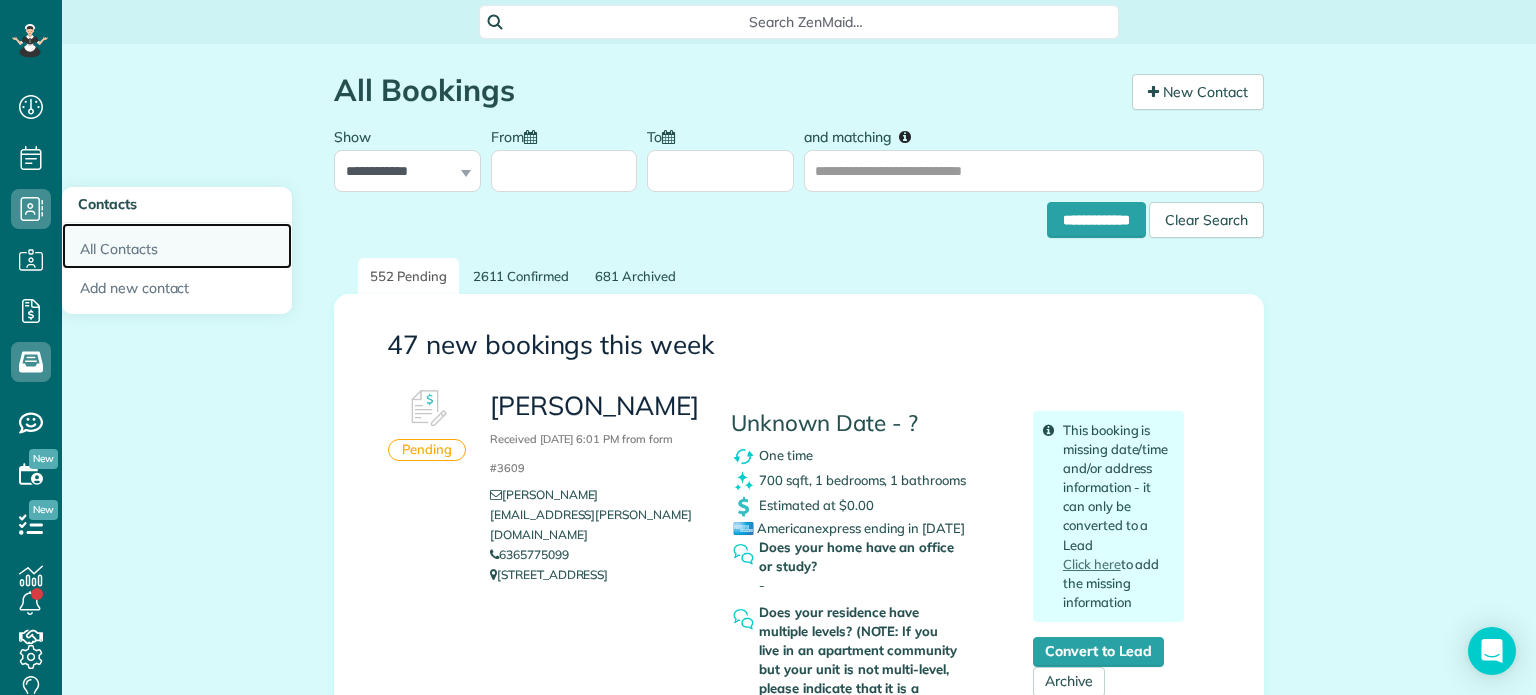 click on "All Contacts" at bounding box center [177, 246] 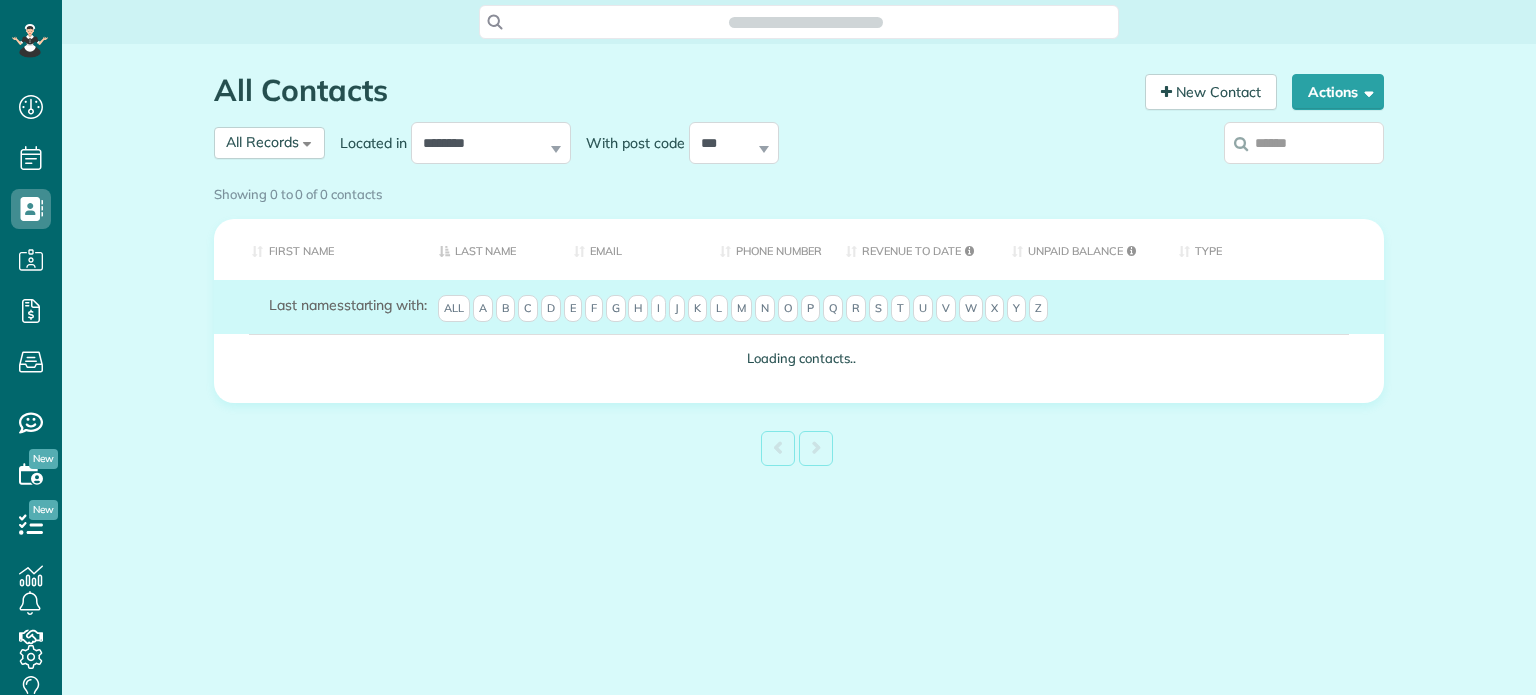 scroll, scrollTop: 0, scrollLeft: 0, axis: both 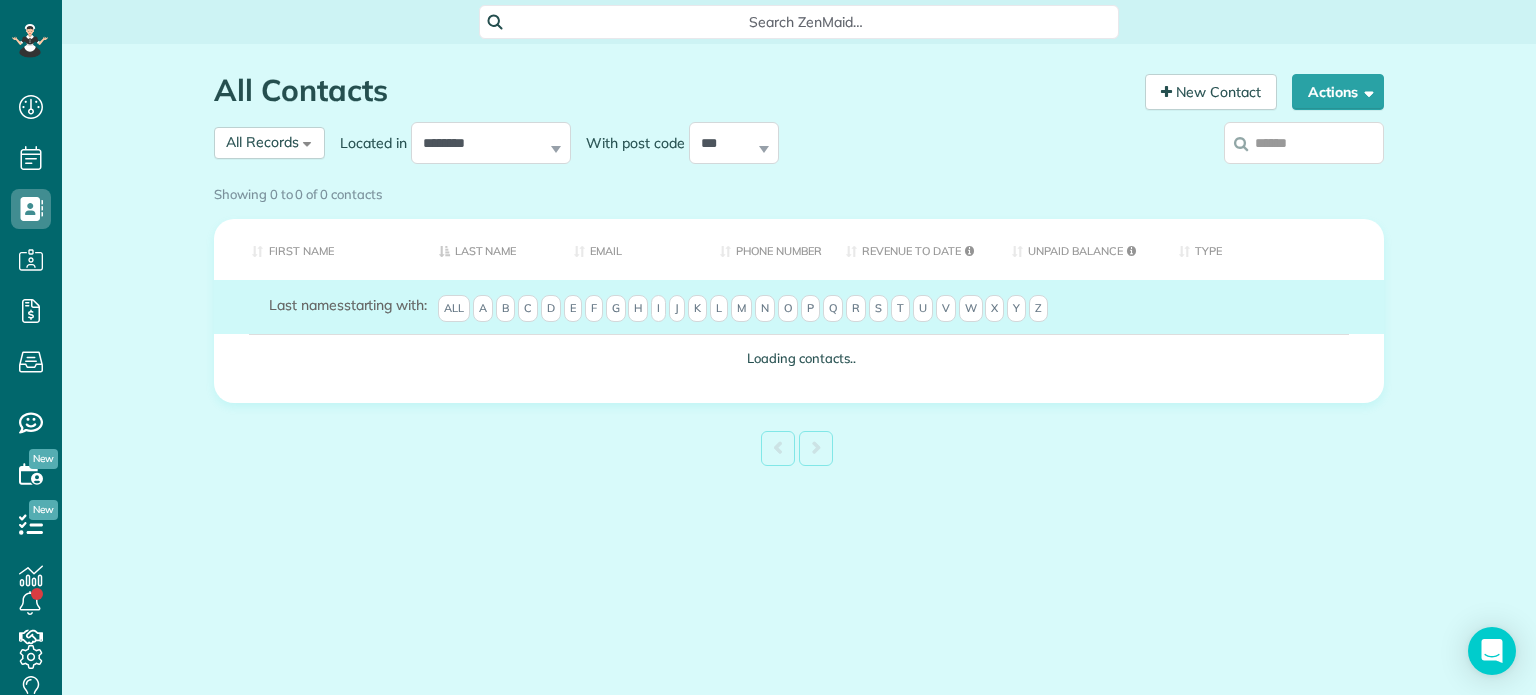 click at bounding box center (1304, 143) 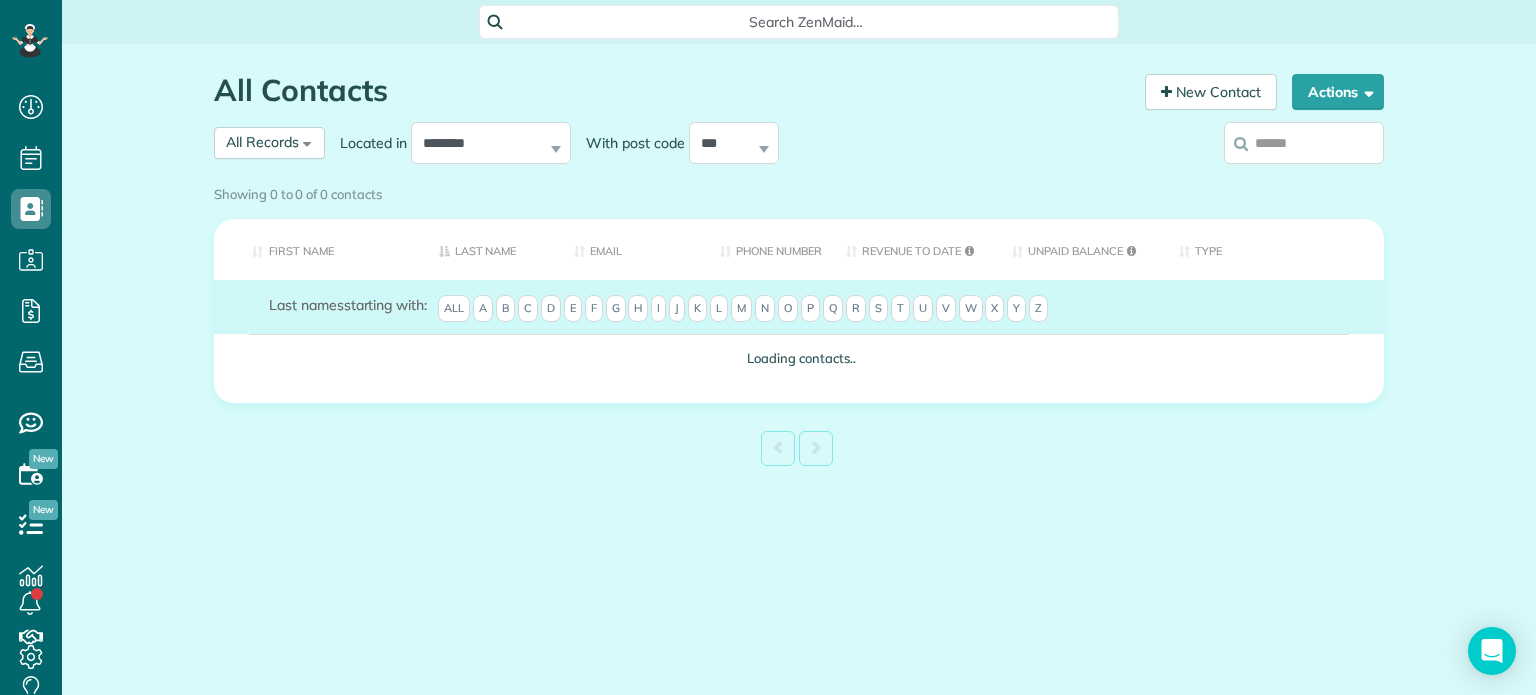 click on "Showing 0 to 0 of 0 contacts" at bounding box center (799, 190) 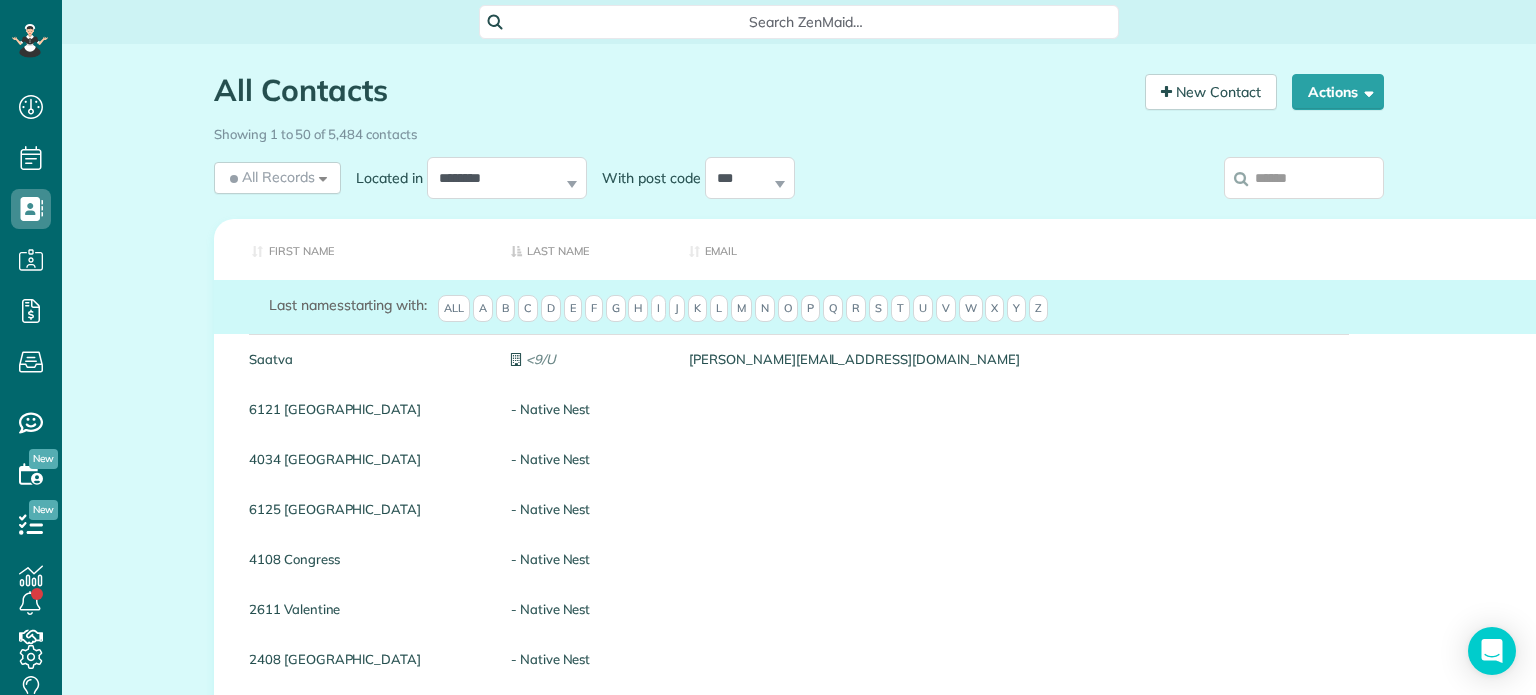 click at bounding box center (1304, 178) 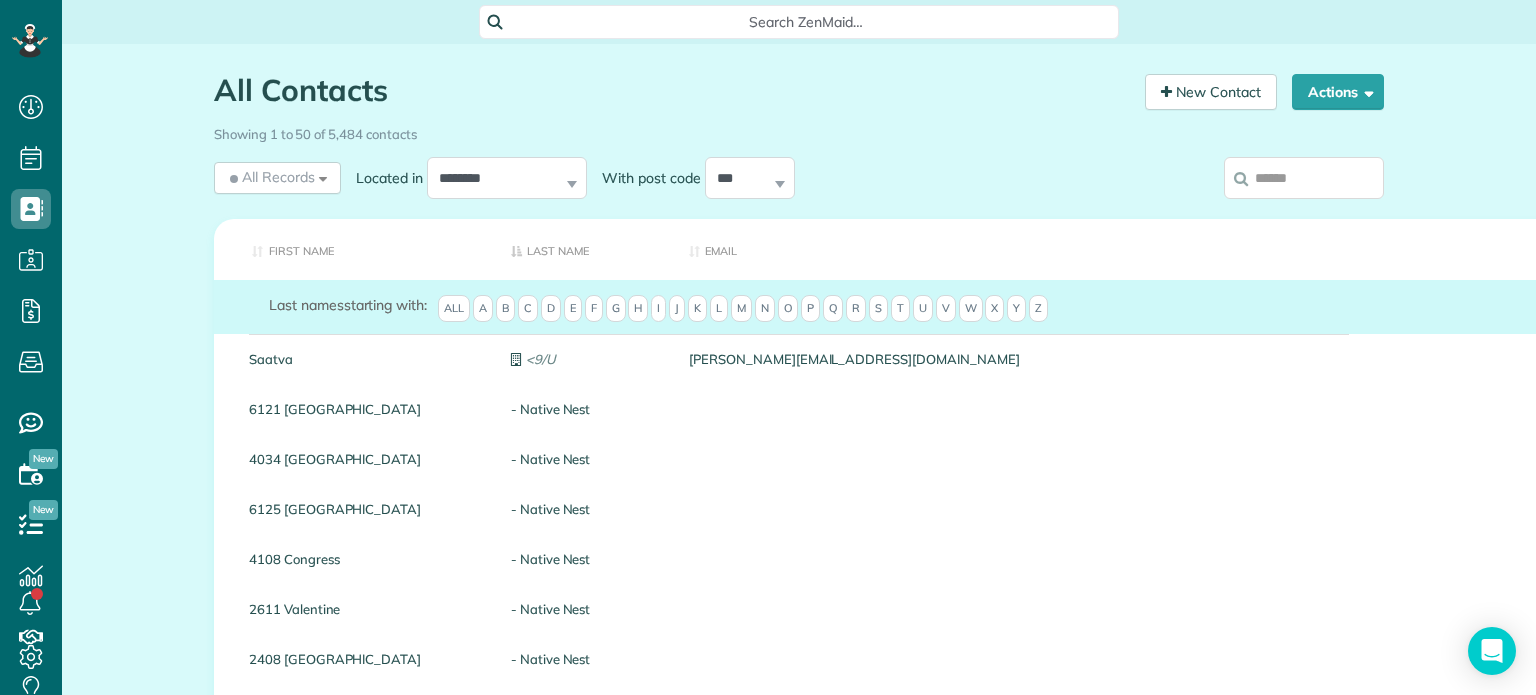 paste on "**********" 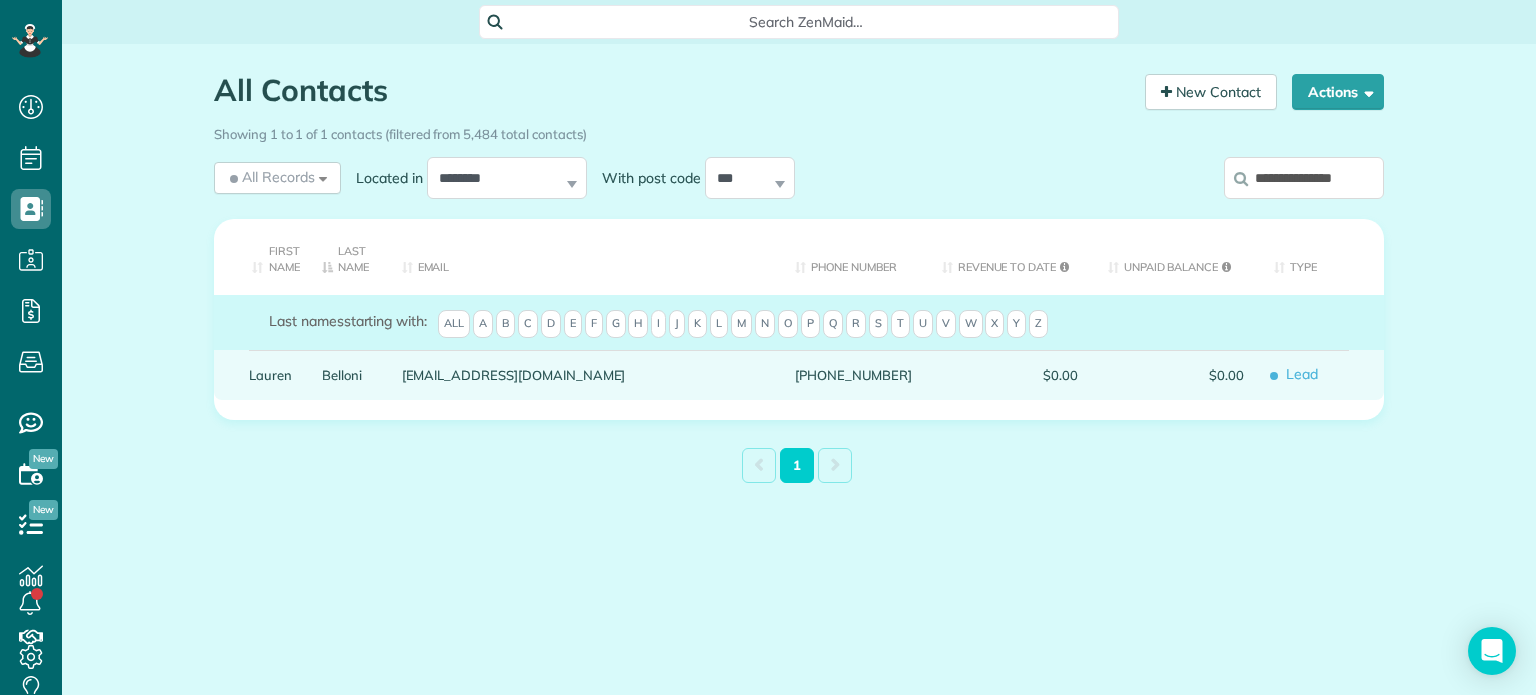 type on "**********" 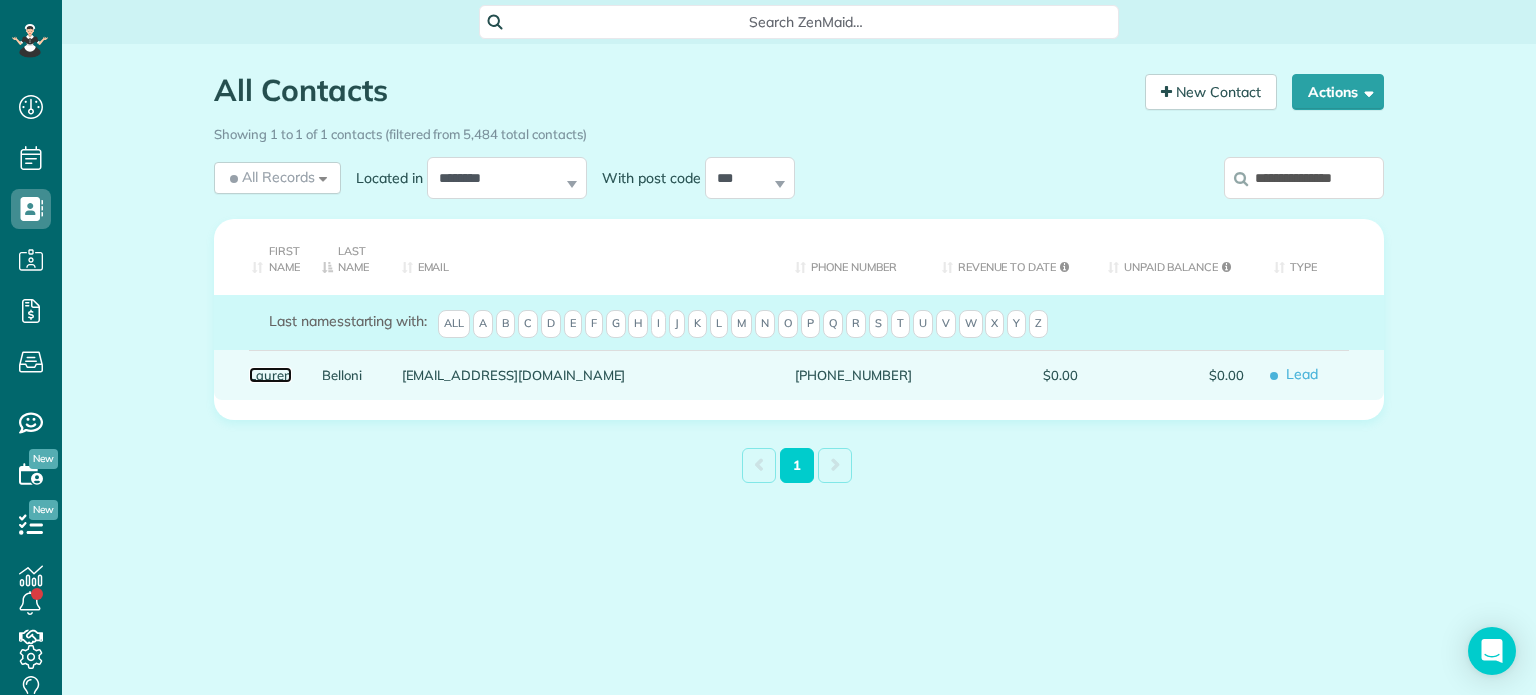 click on "Lauren" at bounding box center [270, 375] 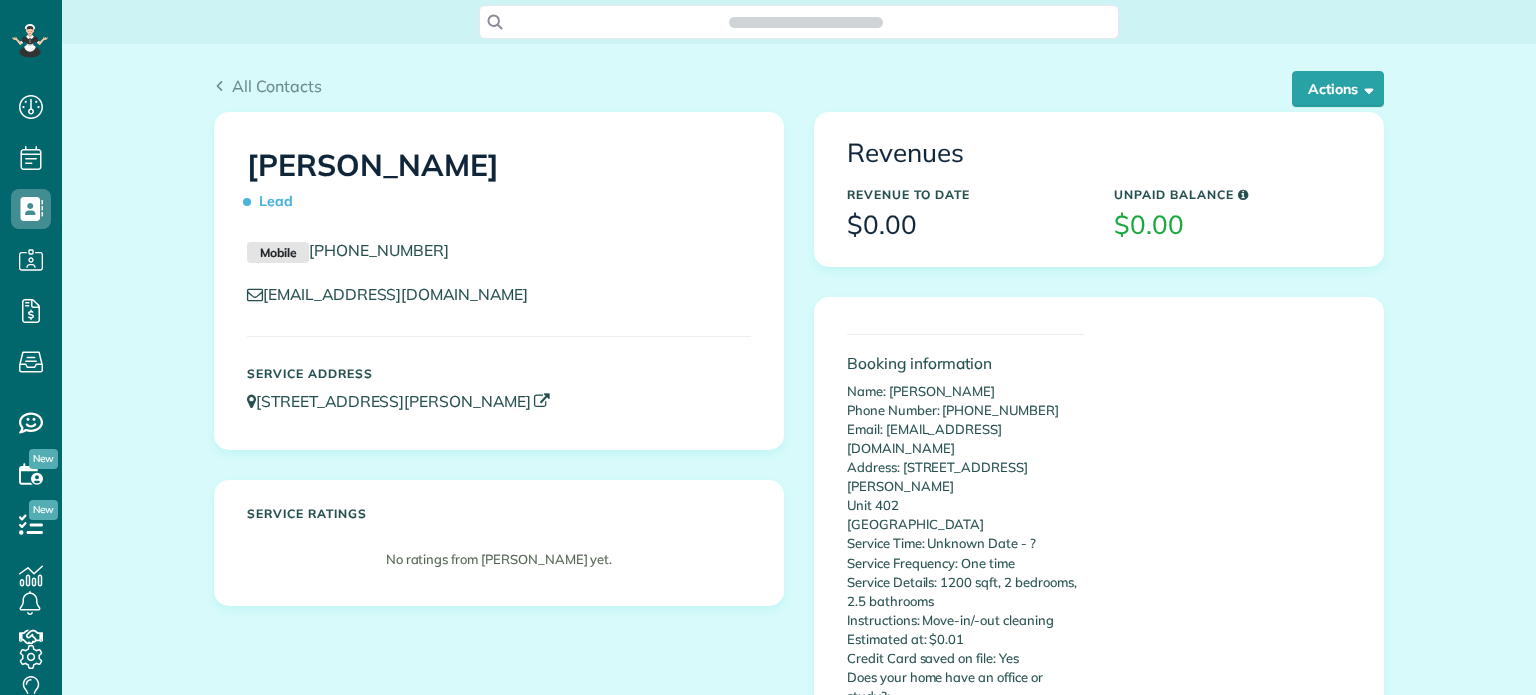 scroll, scrollTop: 0, scrollLeft: 0, axis: both 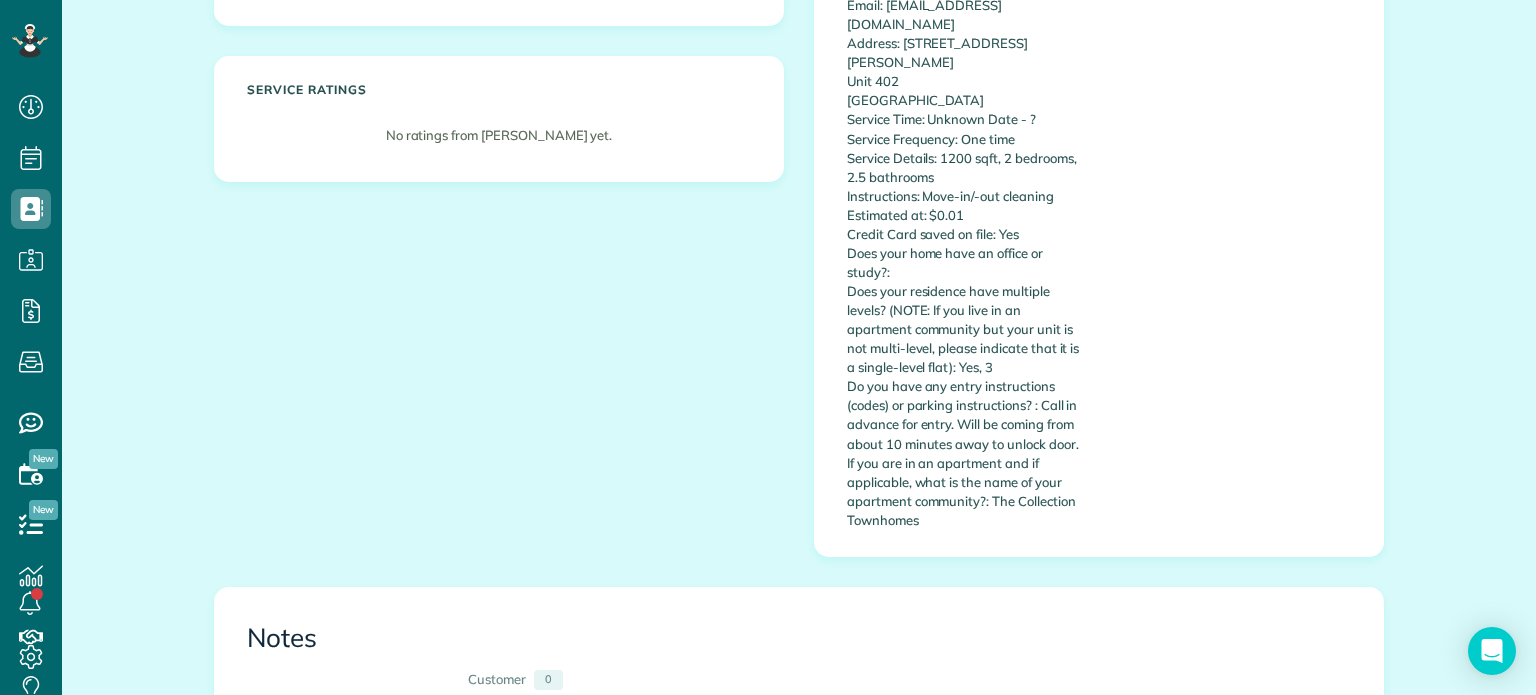 drag, startPoint x: 1535, startPoint y: 187, endPoint x: 1529, endPoint y: 335, distance: 148.12157 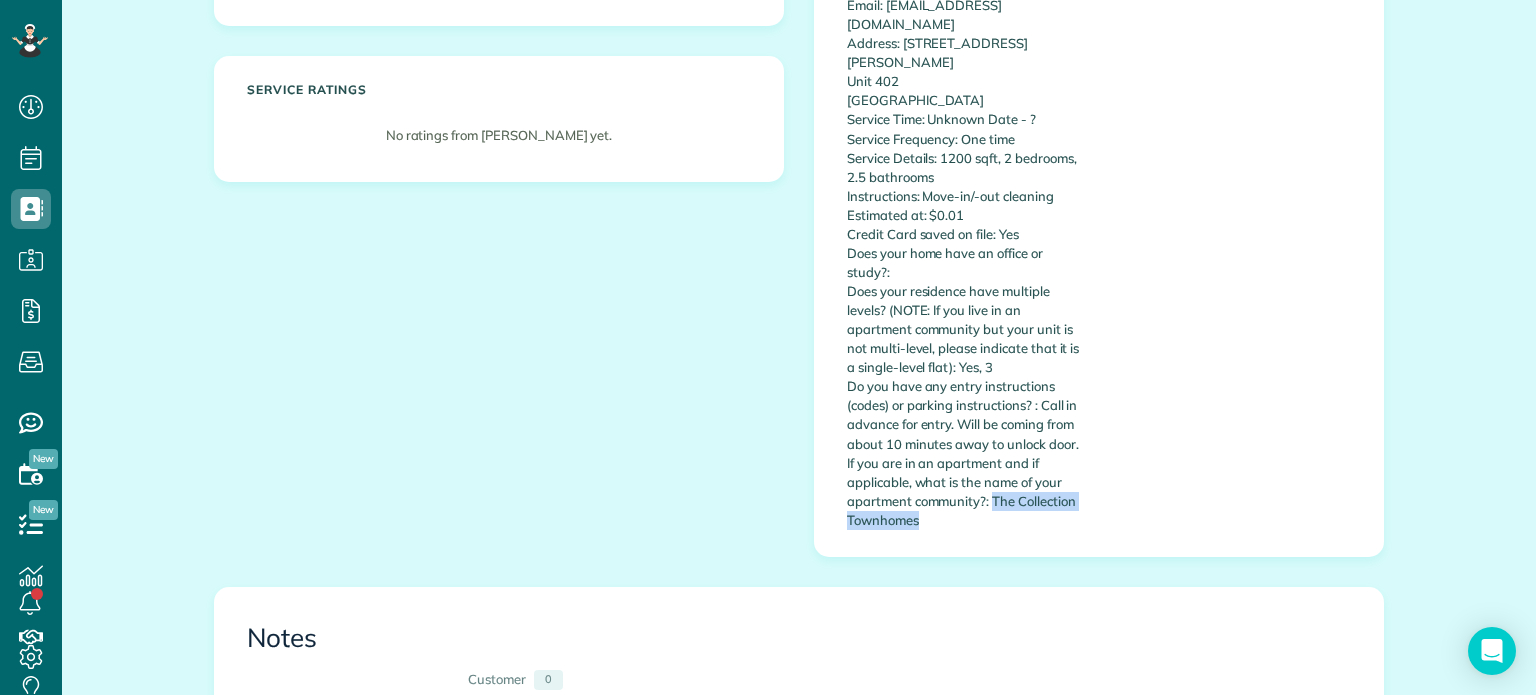 drag, startPoint x: 984, startPoint y: 454, endPoint x: 1044, endPoint y: 488, distance: 68.96376 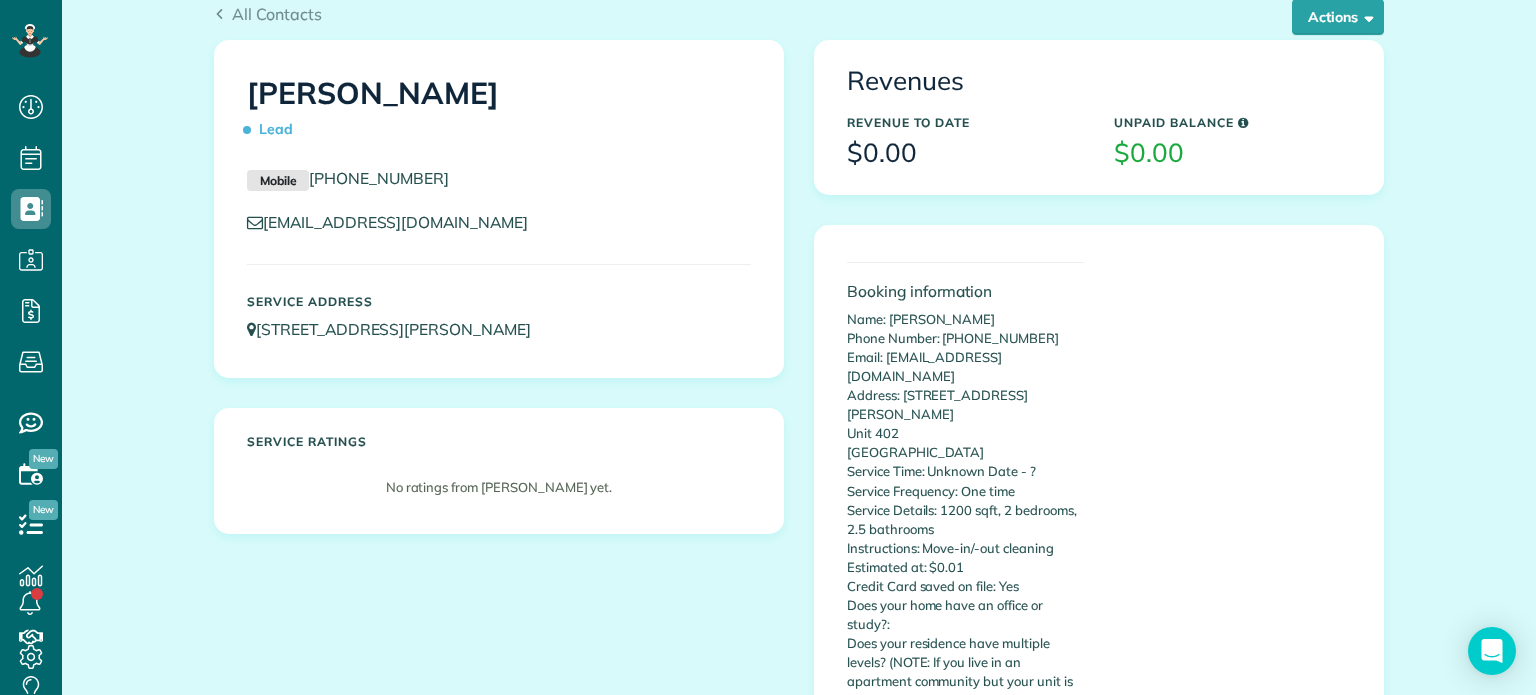 scroll, scrollTop: 0, scrollLeft: 0, axis: both 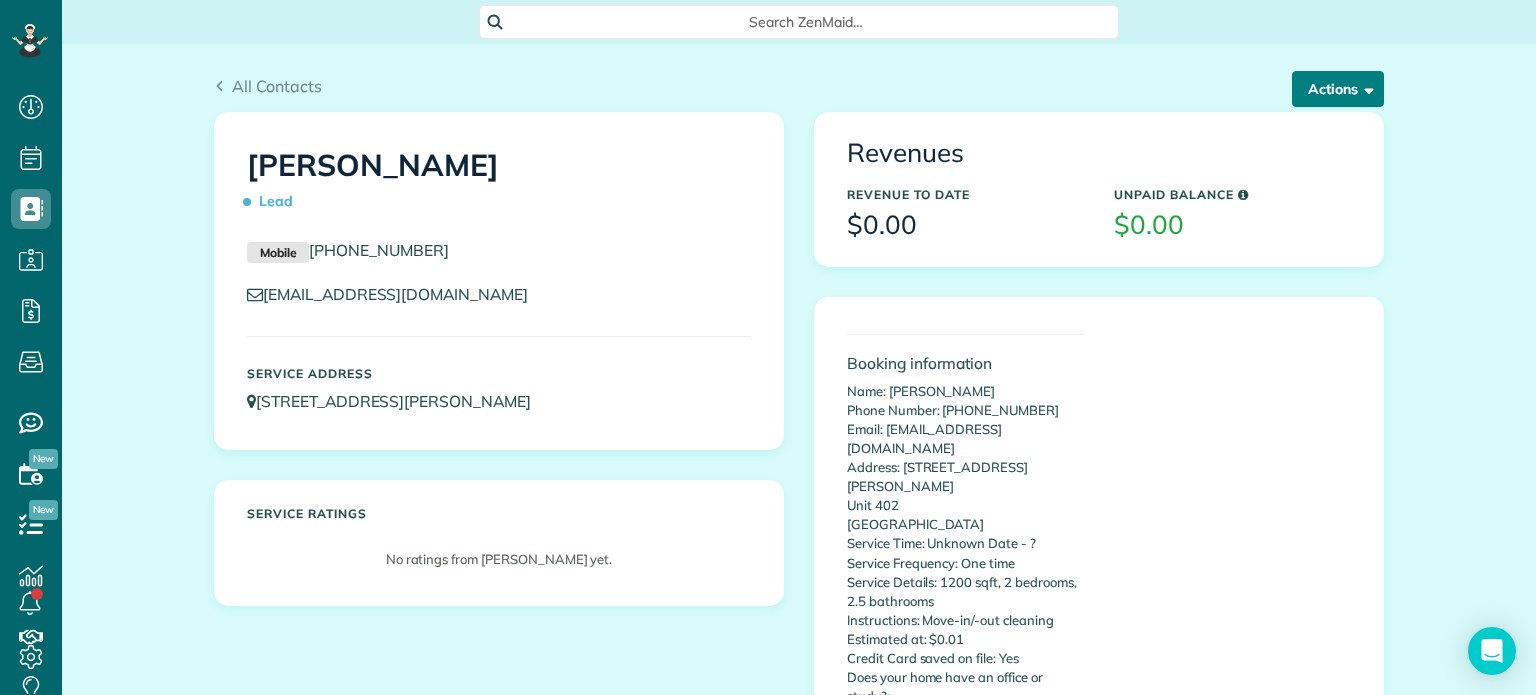 click on "Actions" at bounding box center [1338, 89] 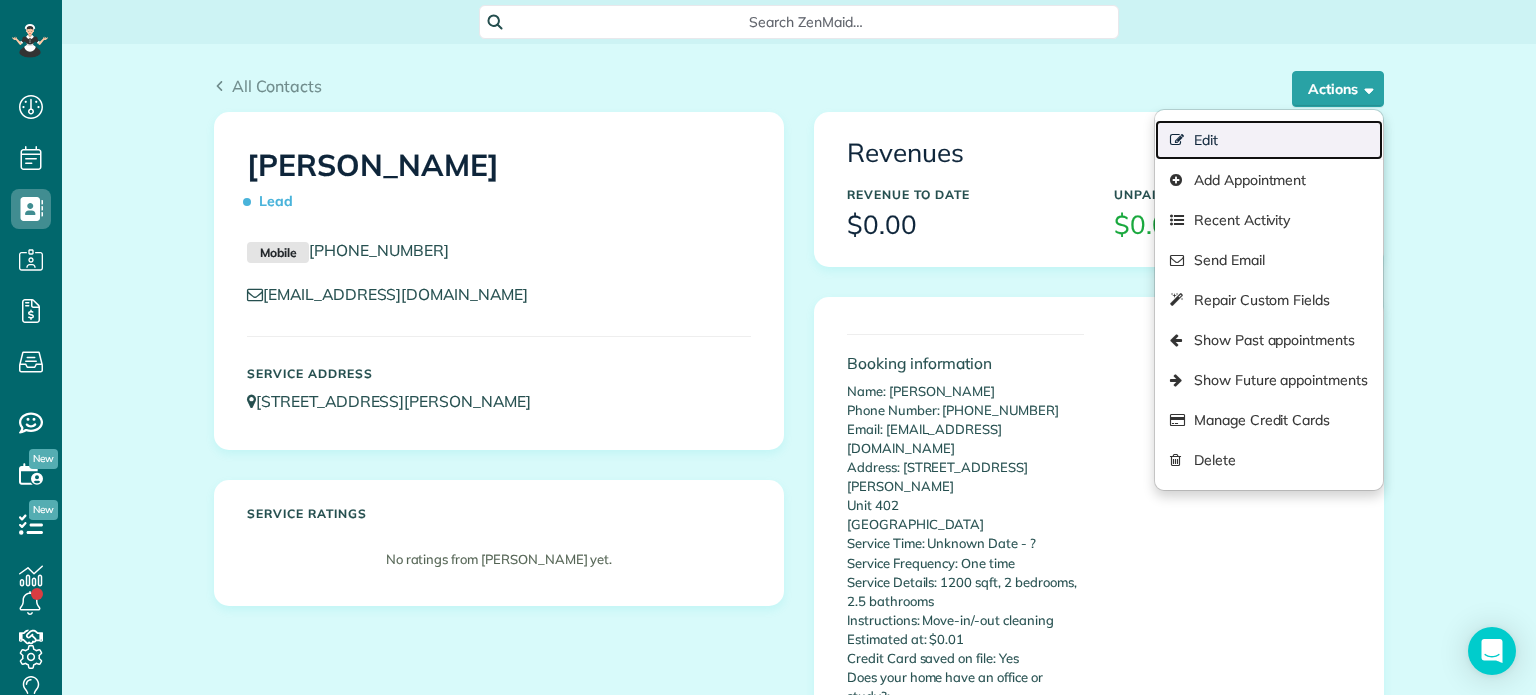 click on "Edit" at bounding box center [1269, 140] 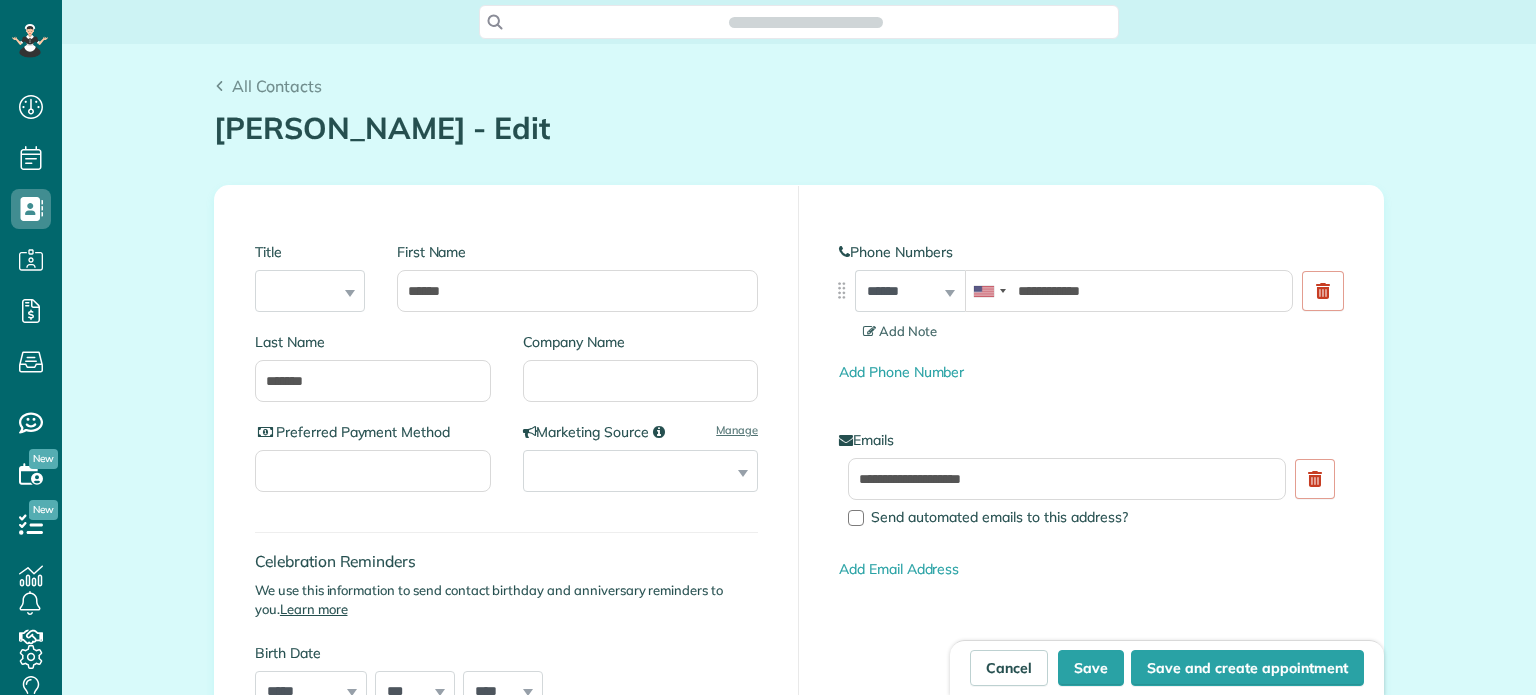 scroll, scrollTop: 0, scrollLeft: 0, axis: both 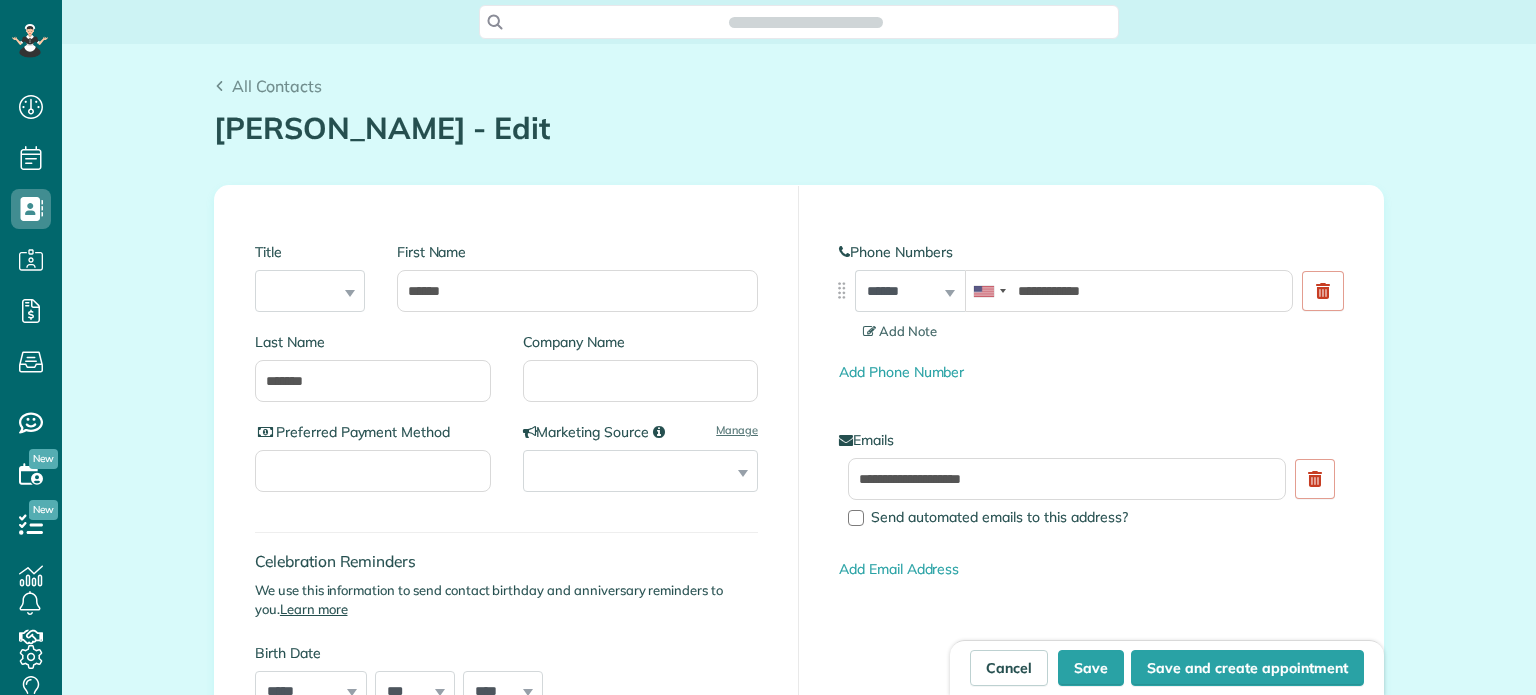 type on "**********" 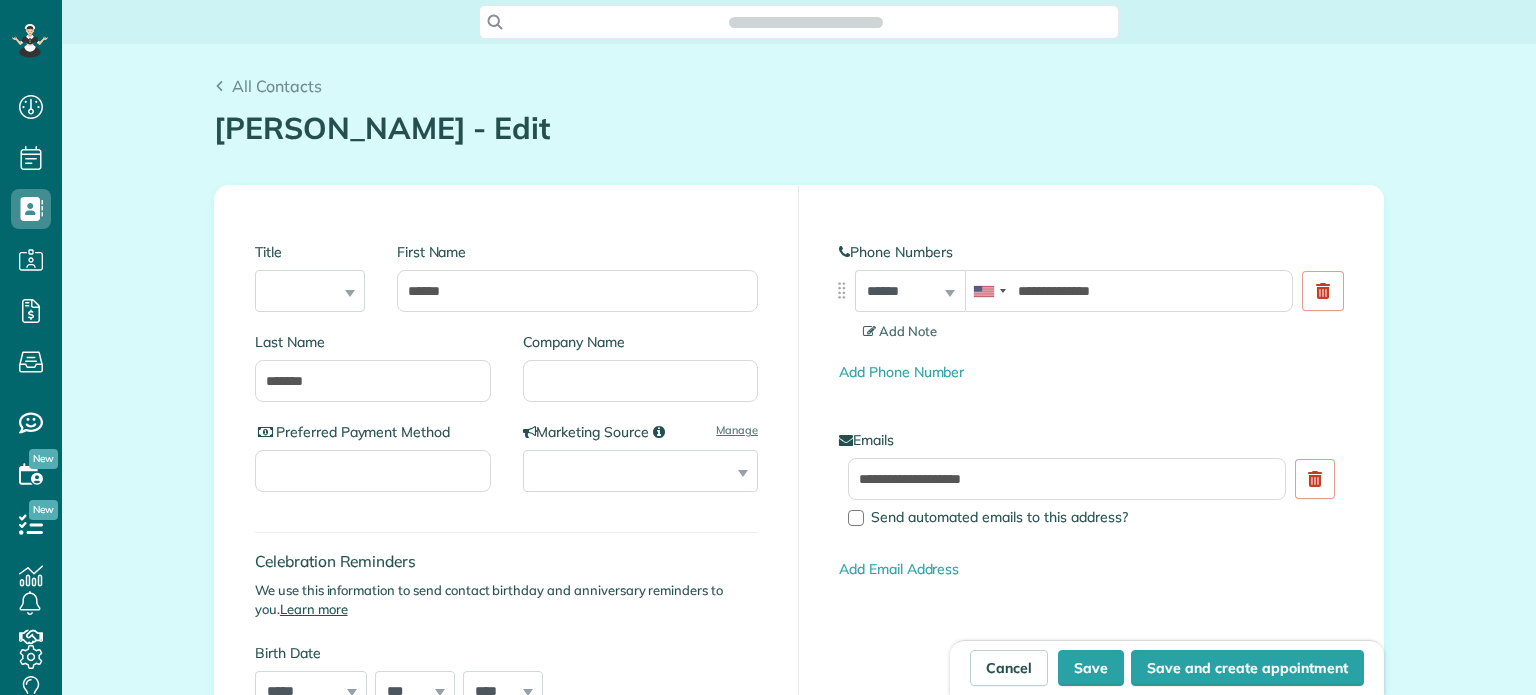 scroll, scrollTop: 695, scrollLeft: 61, axis: both 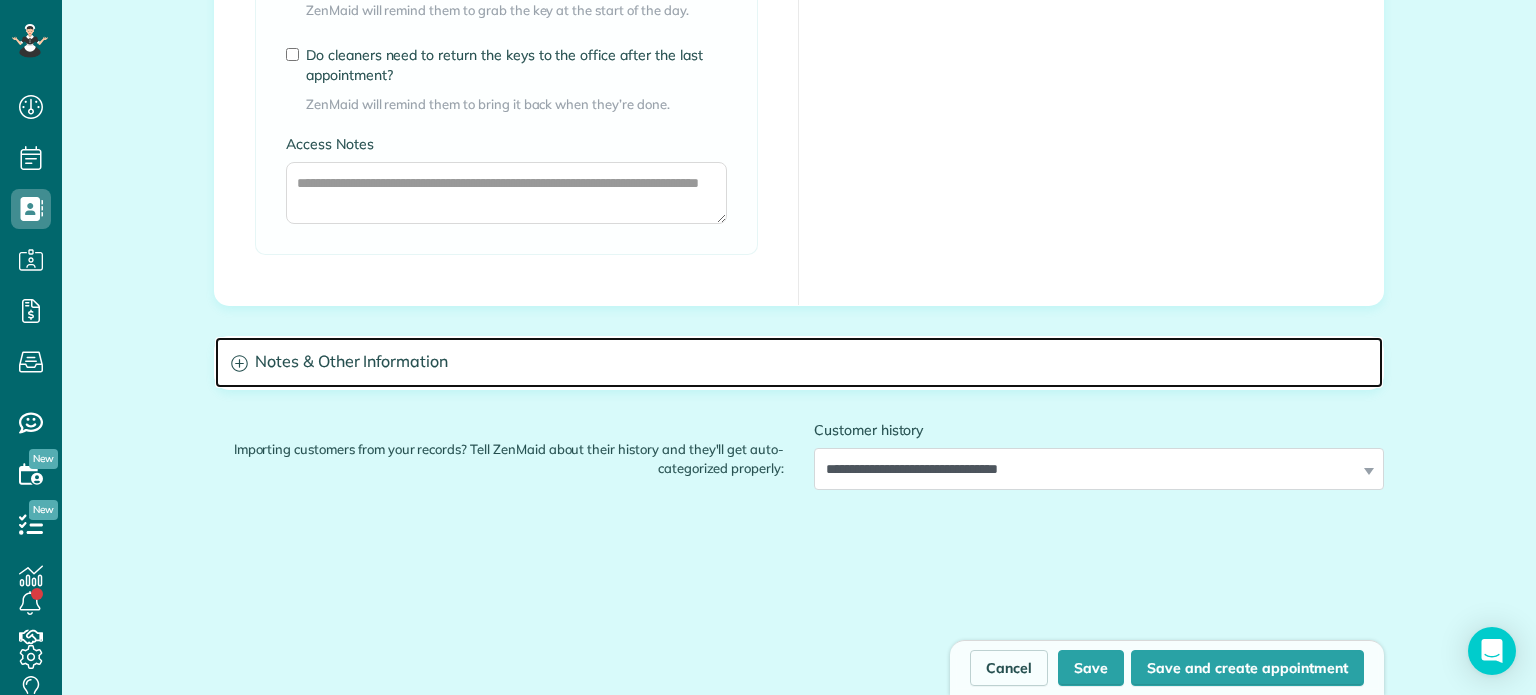 click on "Notes & Other Information" at bounding box center [799, 362] 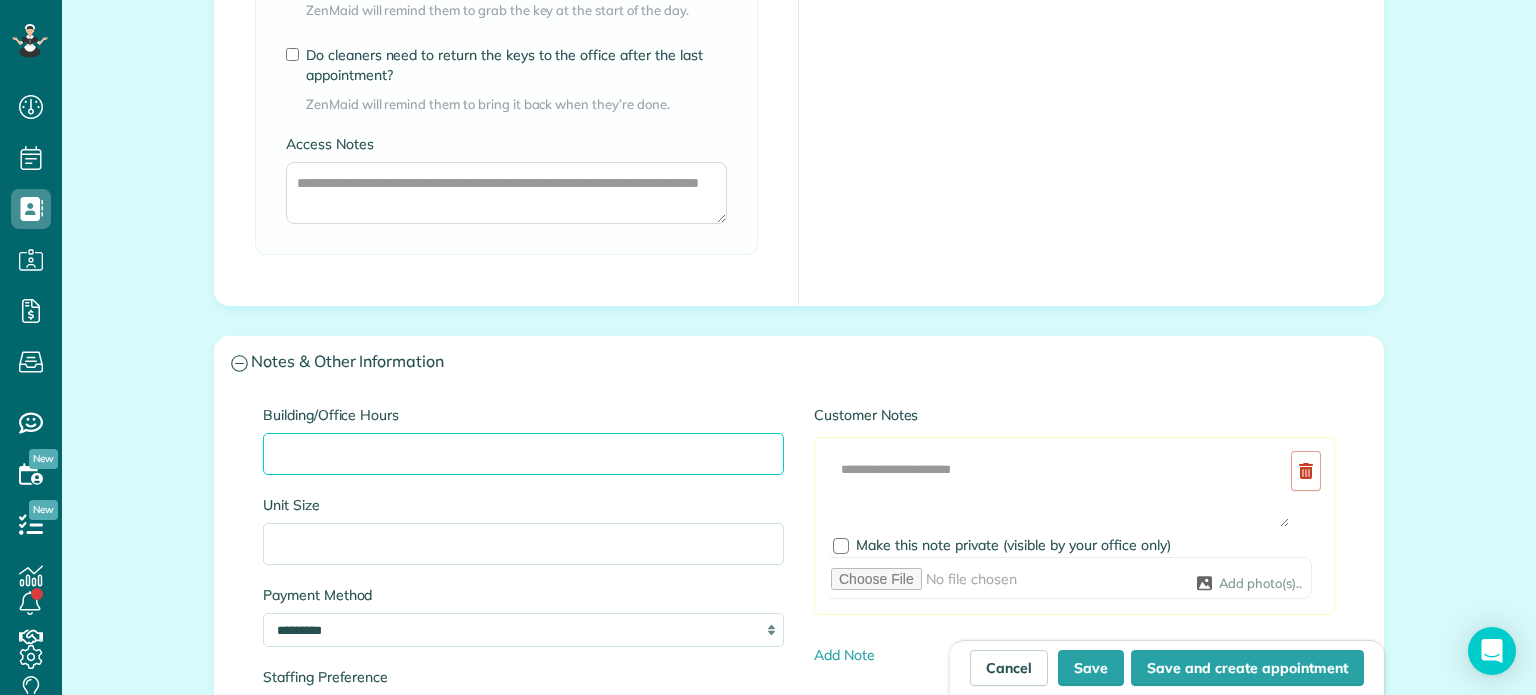click on "Building/Office Hours" at bounding box center [523, 454] 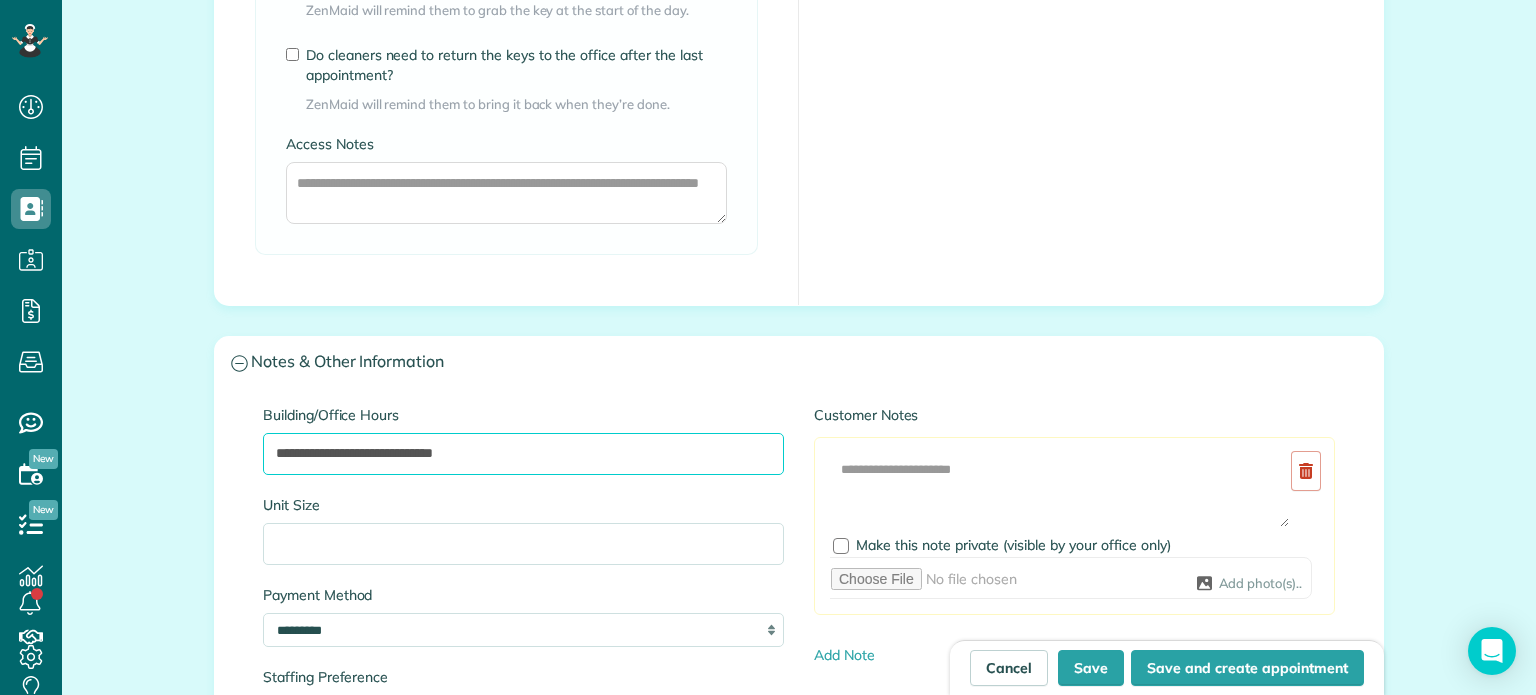 type on "**********" 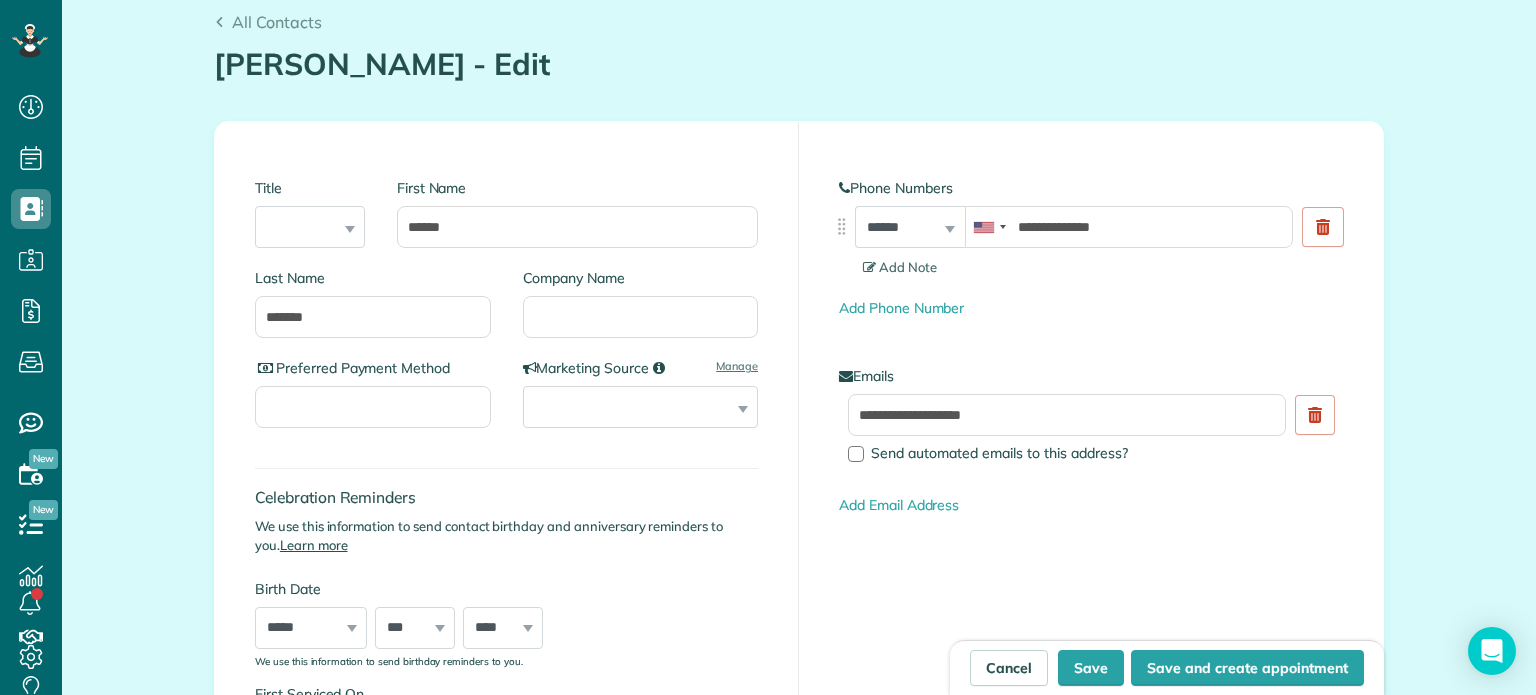 scroll, scrollTop: 0, scrollLeft: 0, axis: both 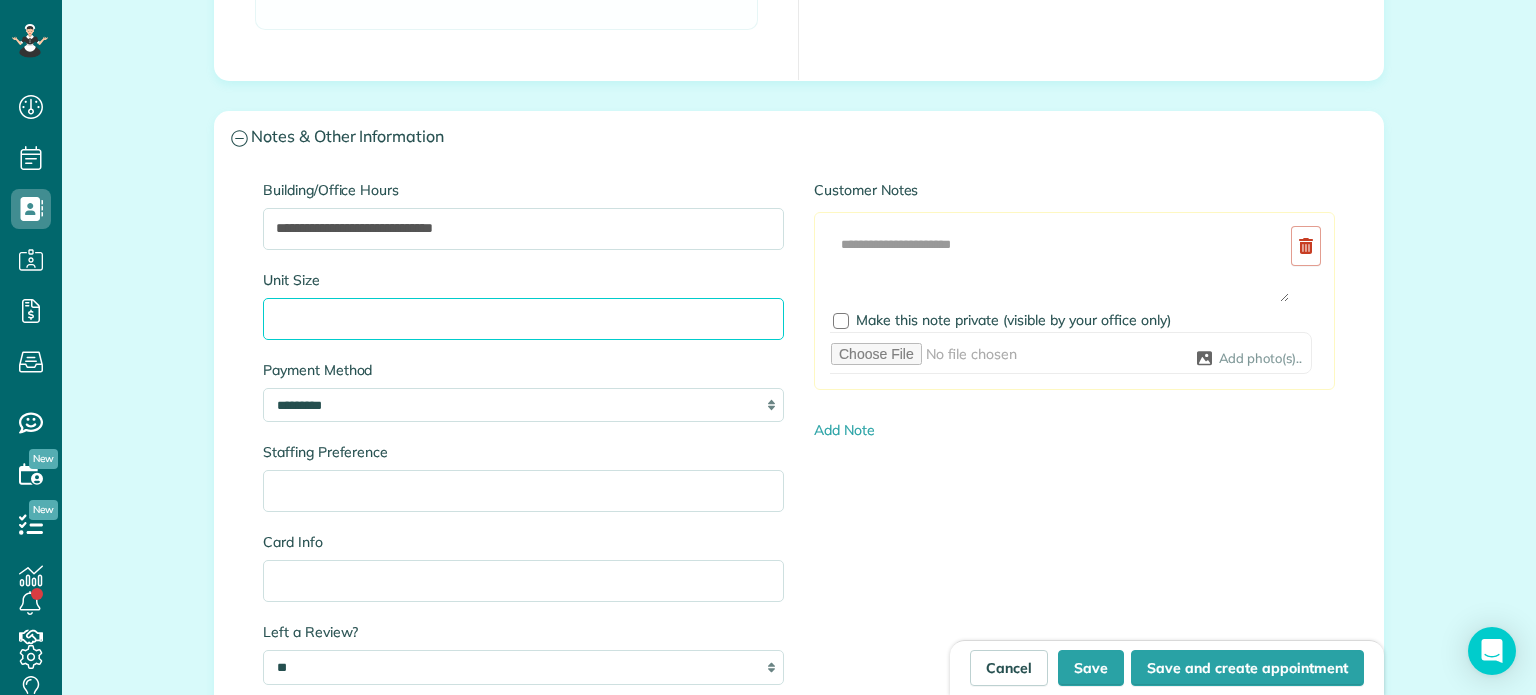 click on "Unit Size" at bounding box center [523, 319] 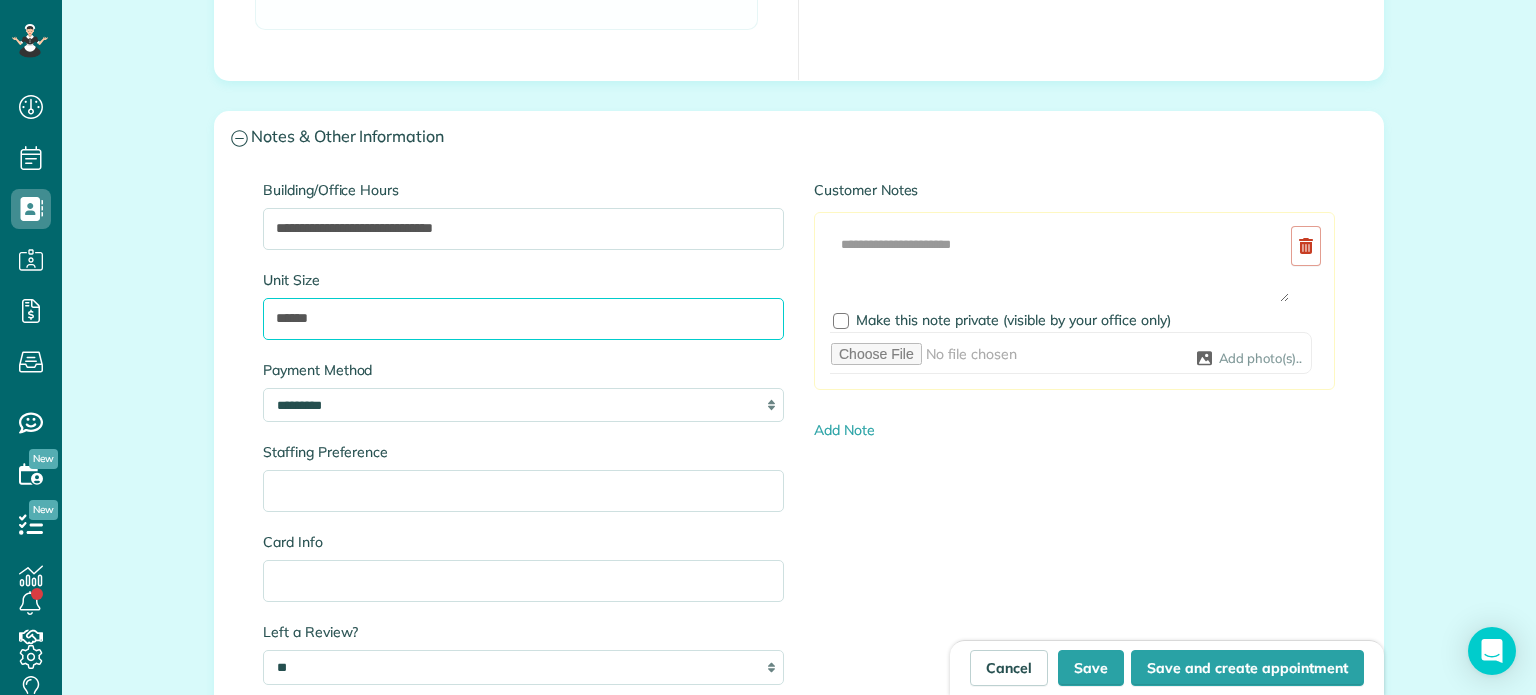 paste on "*****" 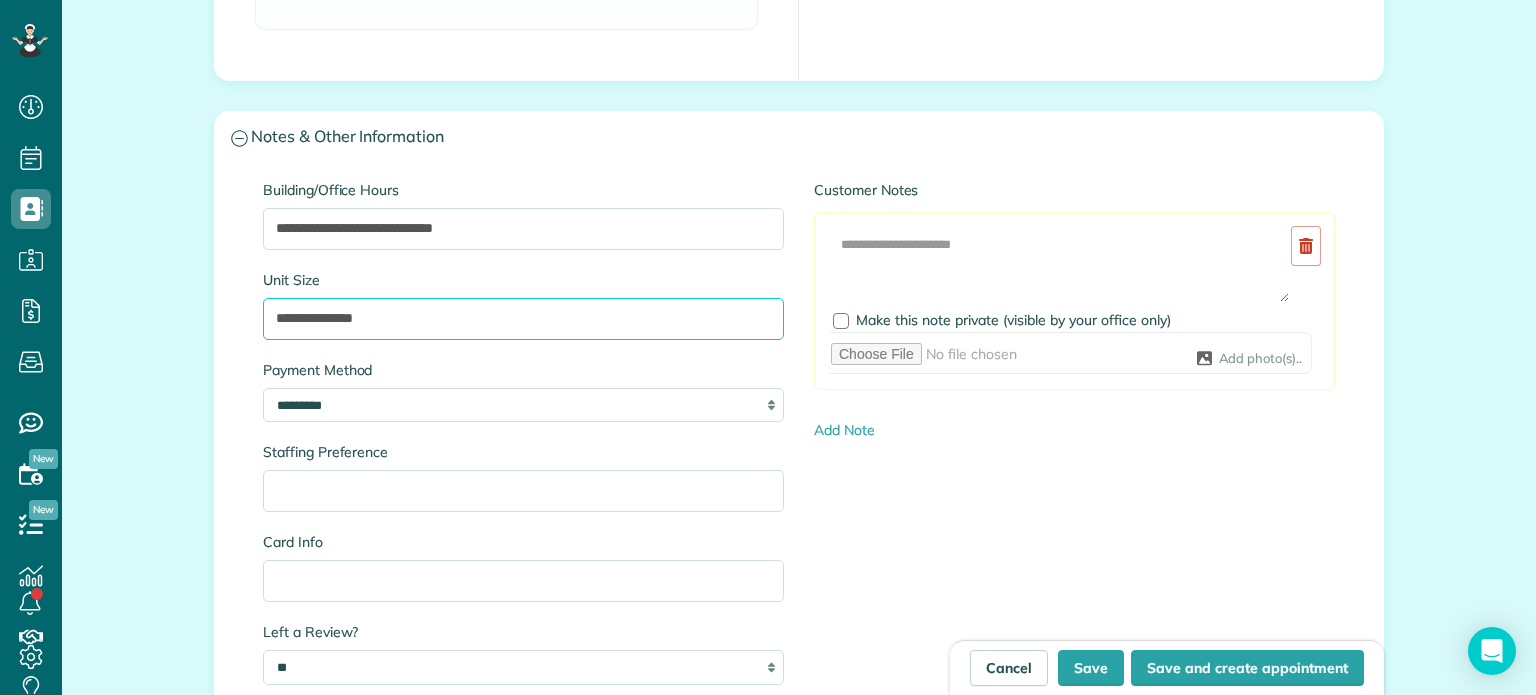 type on "**********" 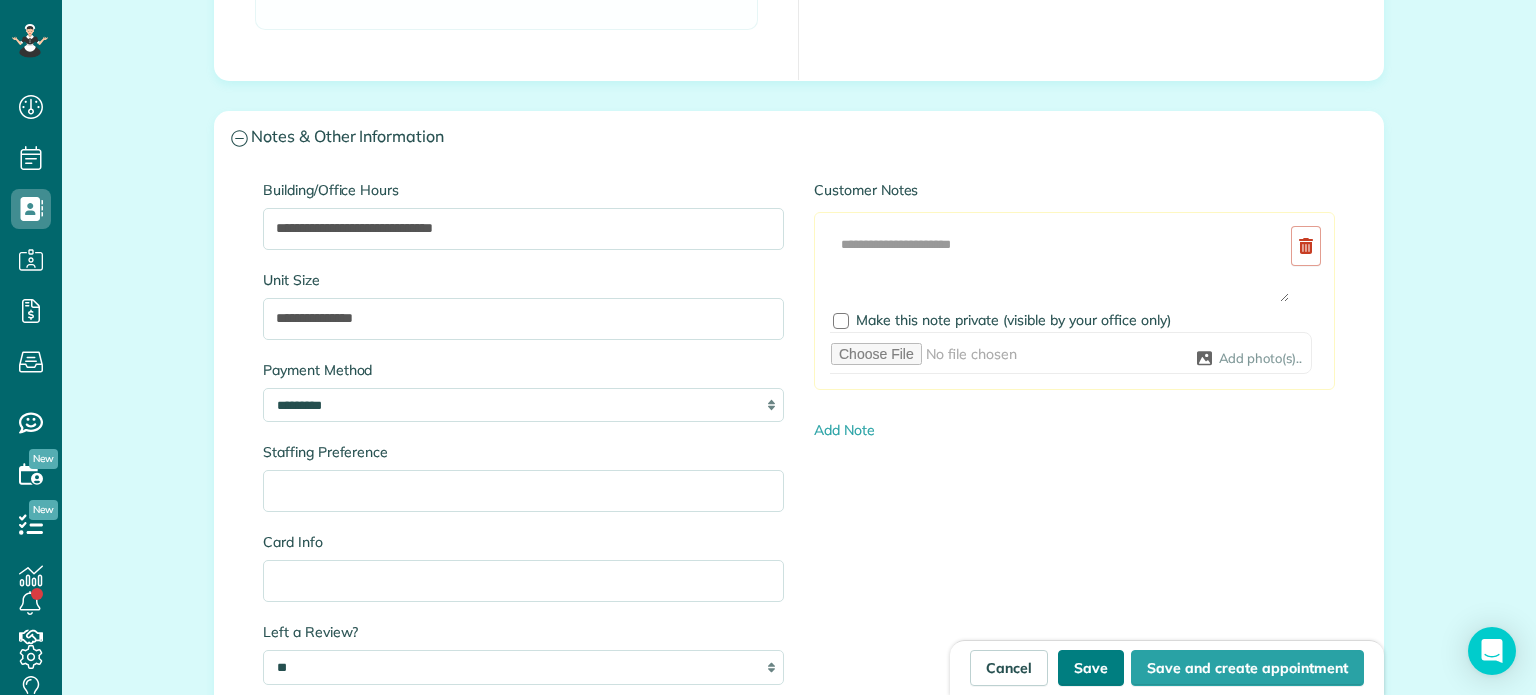 click on "Save" at bounding box center [1091, 668] 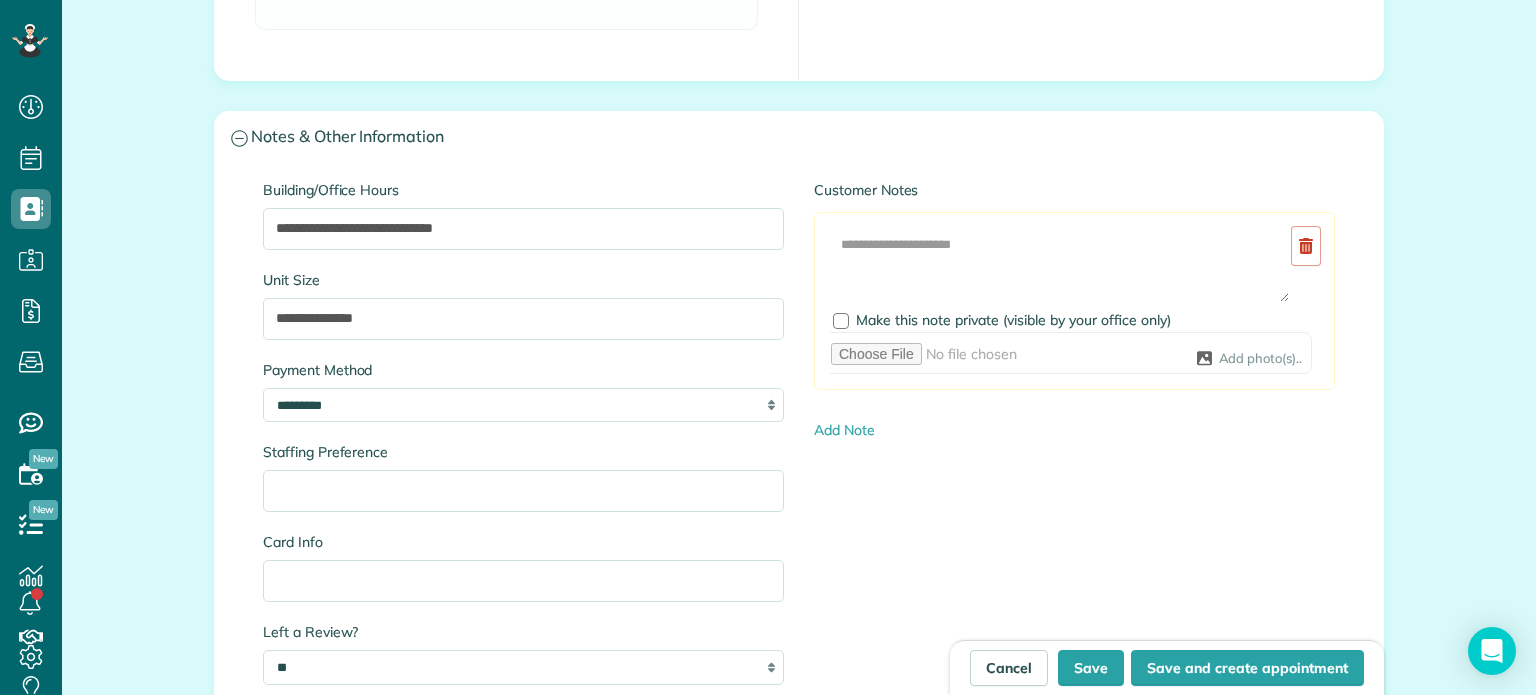 type on "**********" 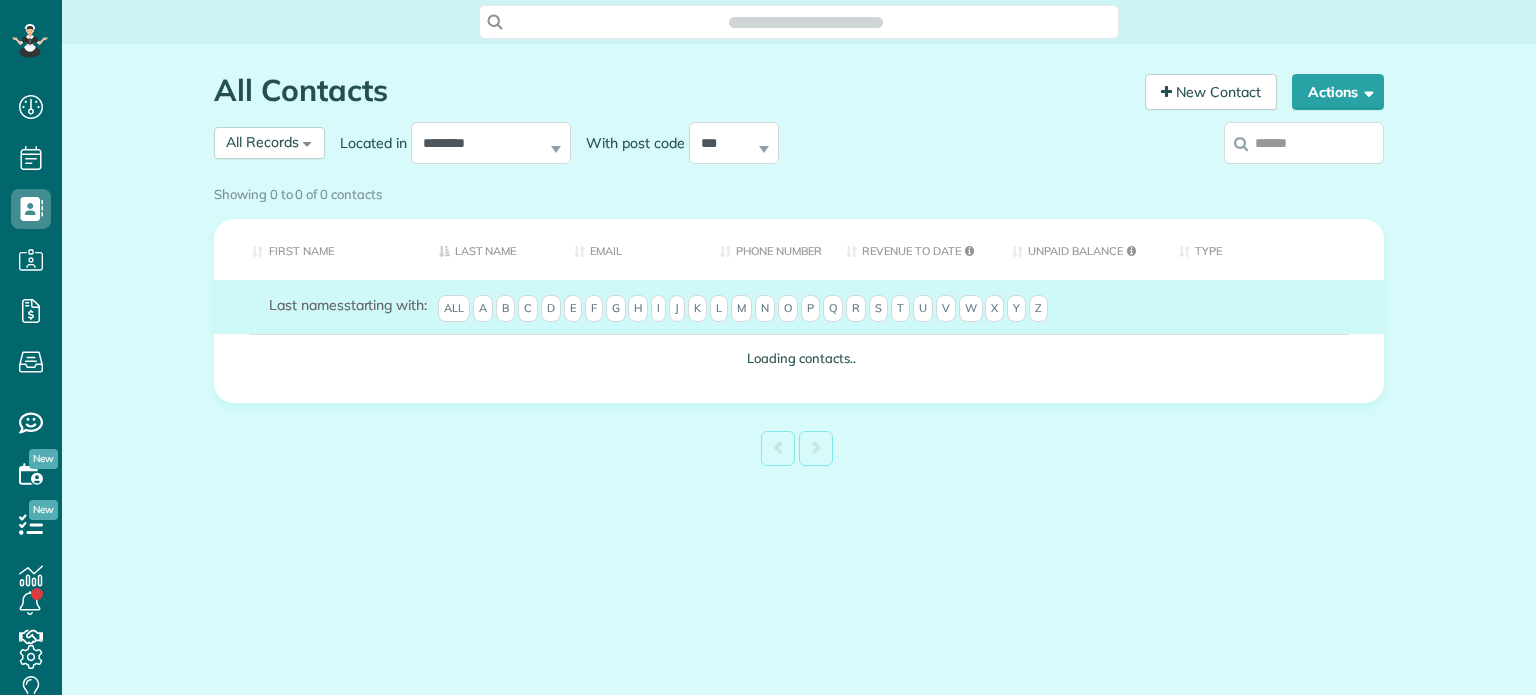 scroll, scrollTop: 0, scrollLeft: 0, axis: both 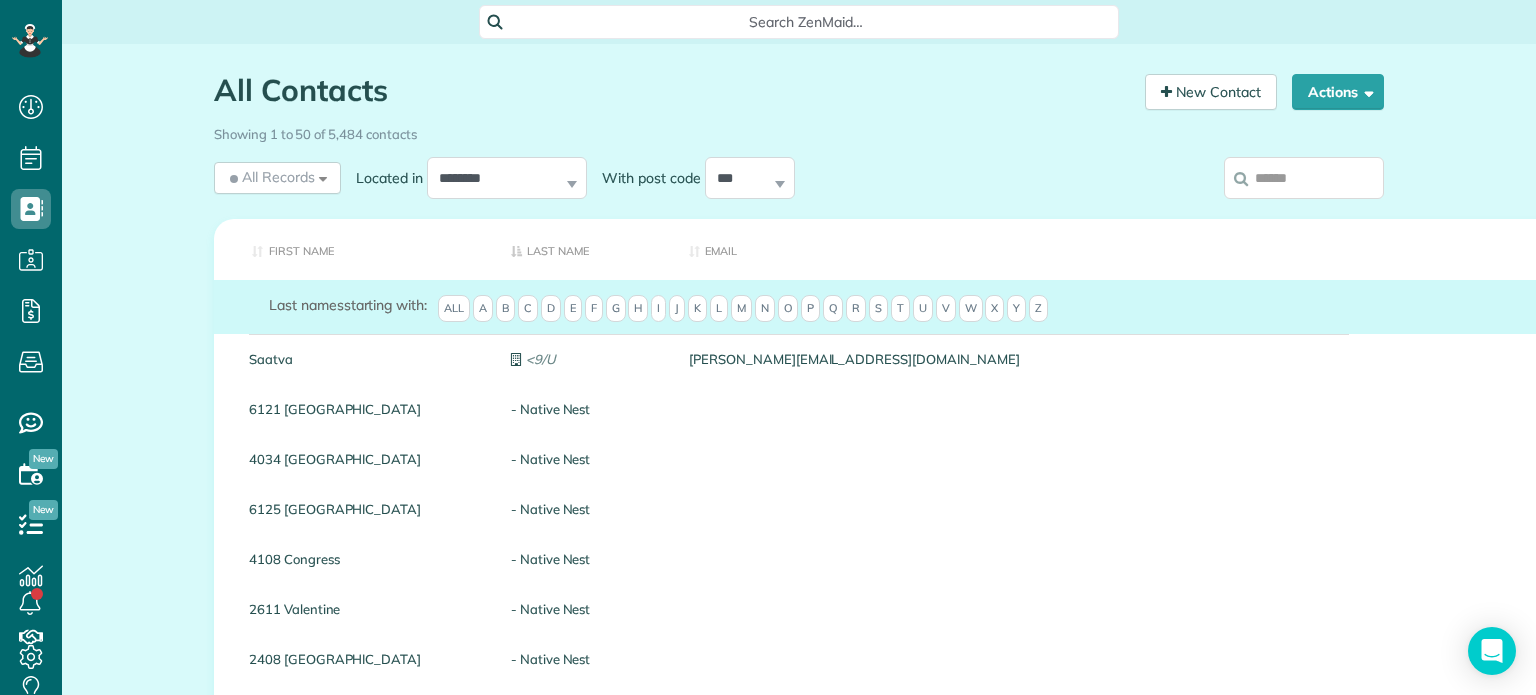 click at bounding box center (1304, 178) 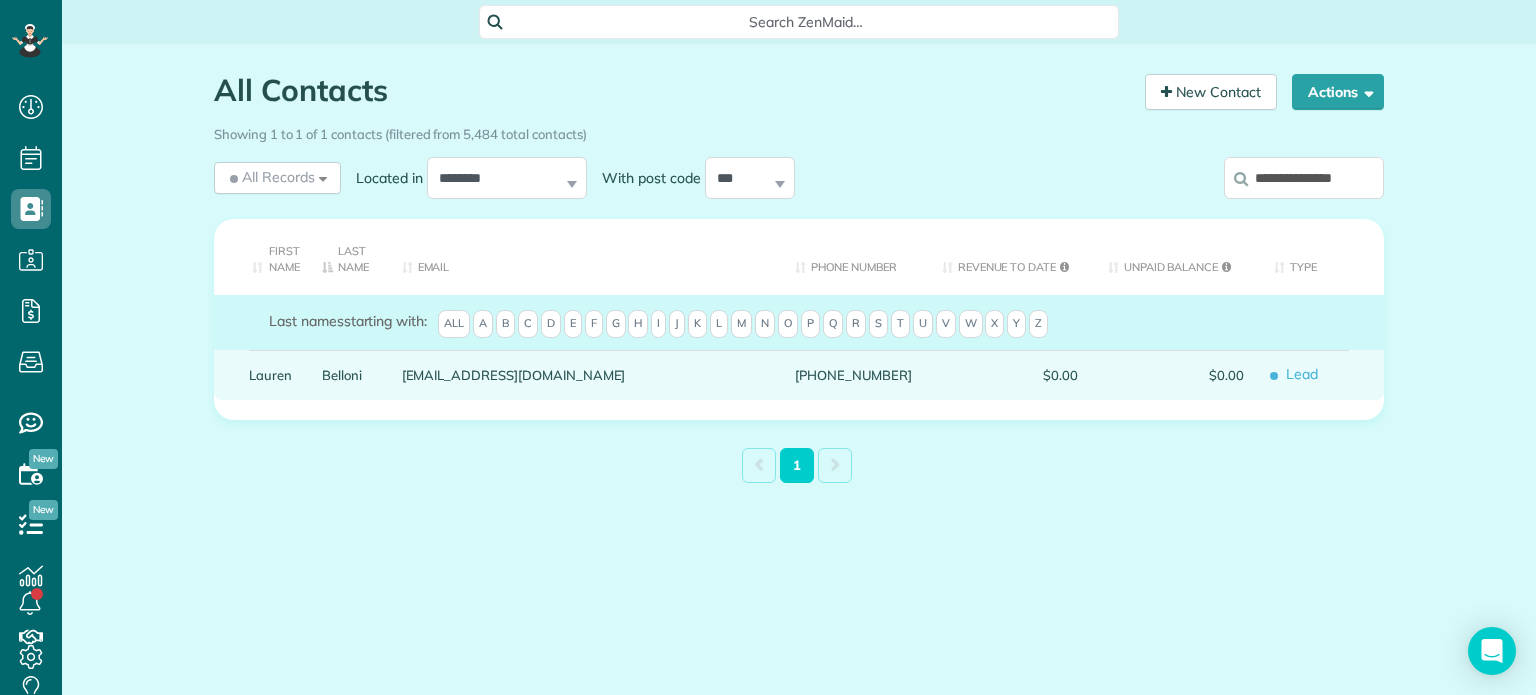 type on "**********" 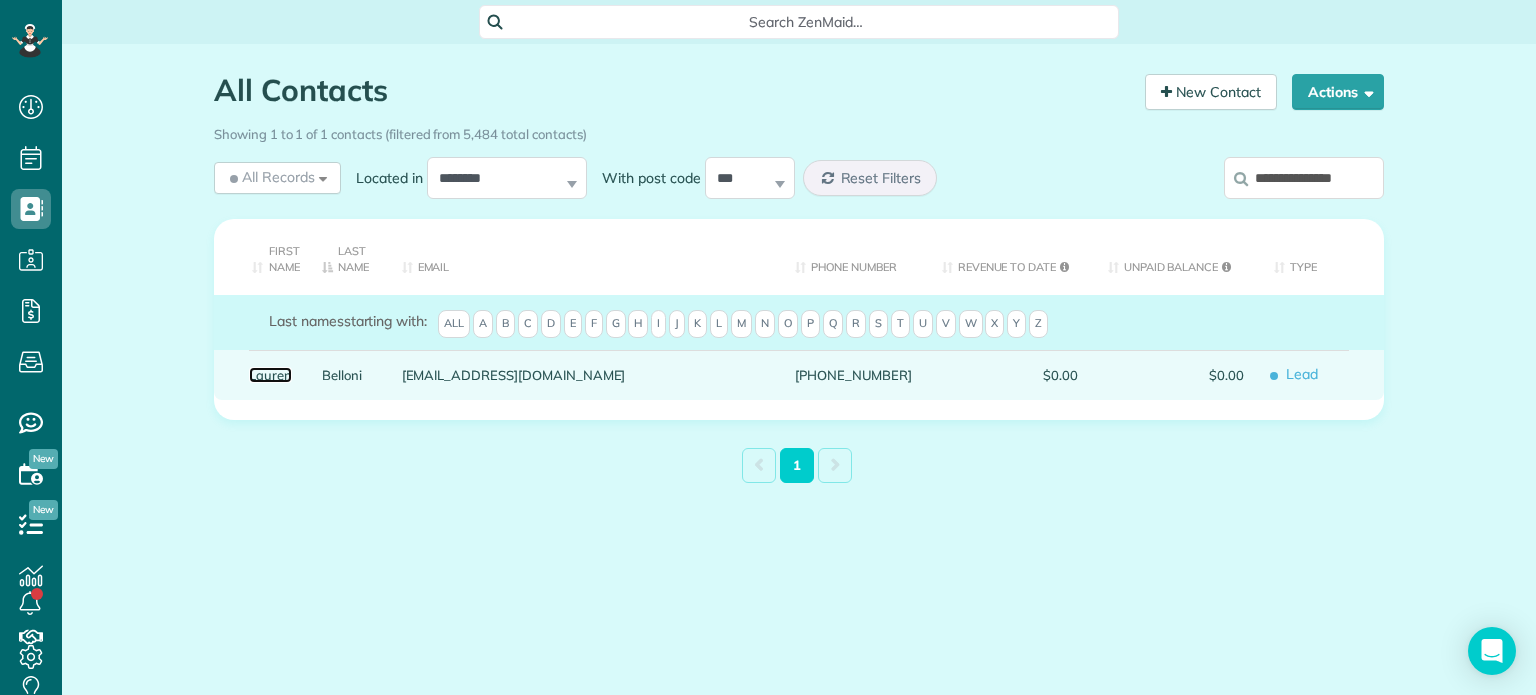 click on "Lauren" at bounding box center [270, 375] 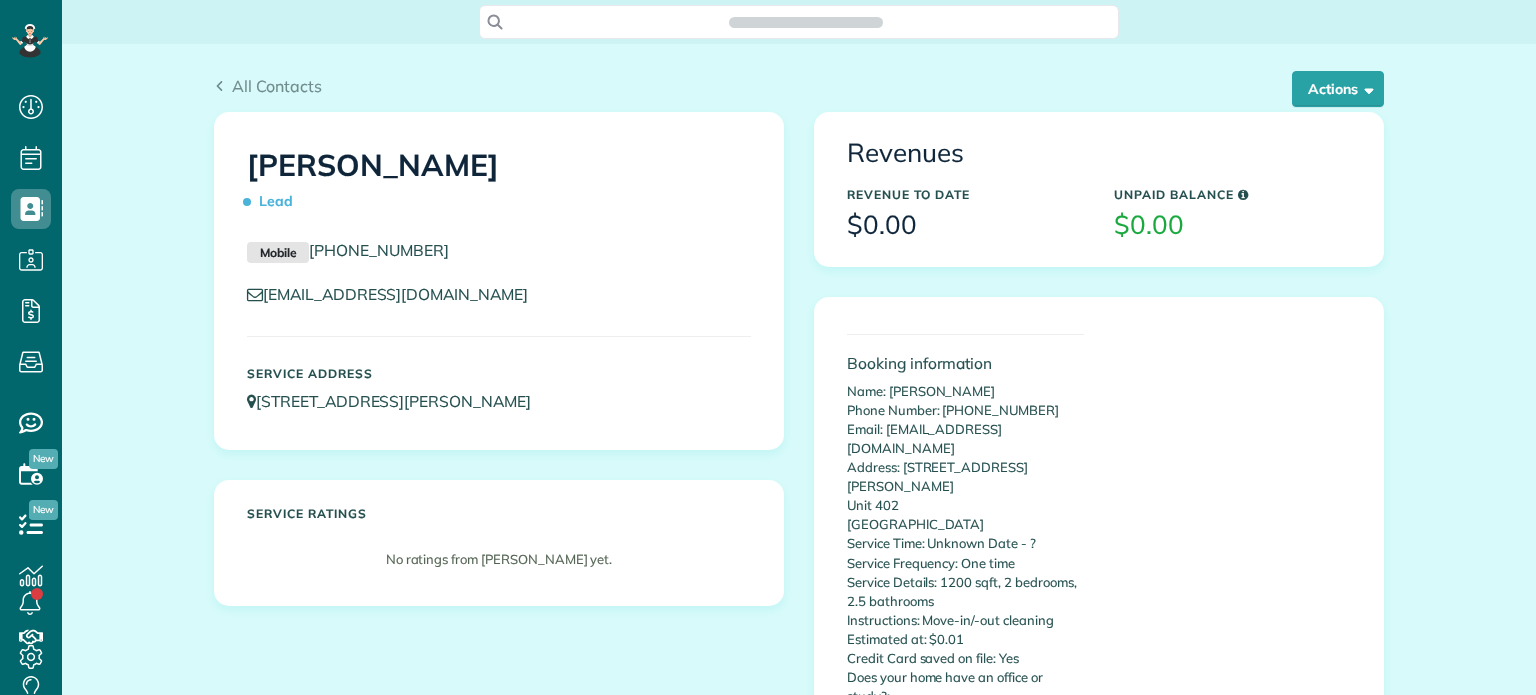 scroll, scrollTop: 0, scrollLeft: 0, axis: both 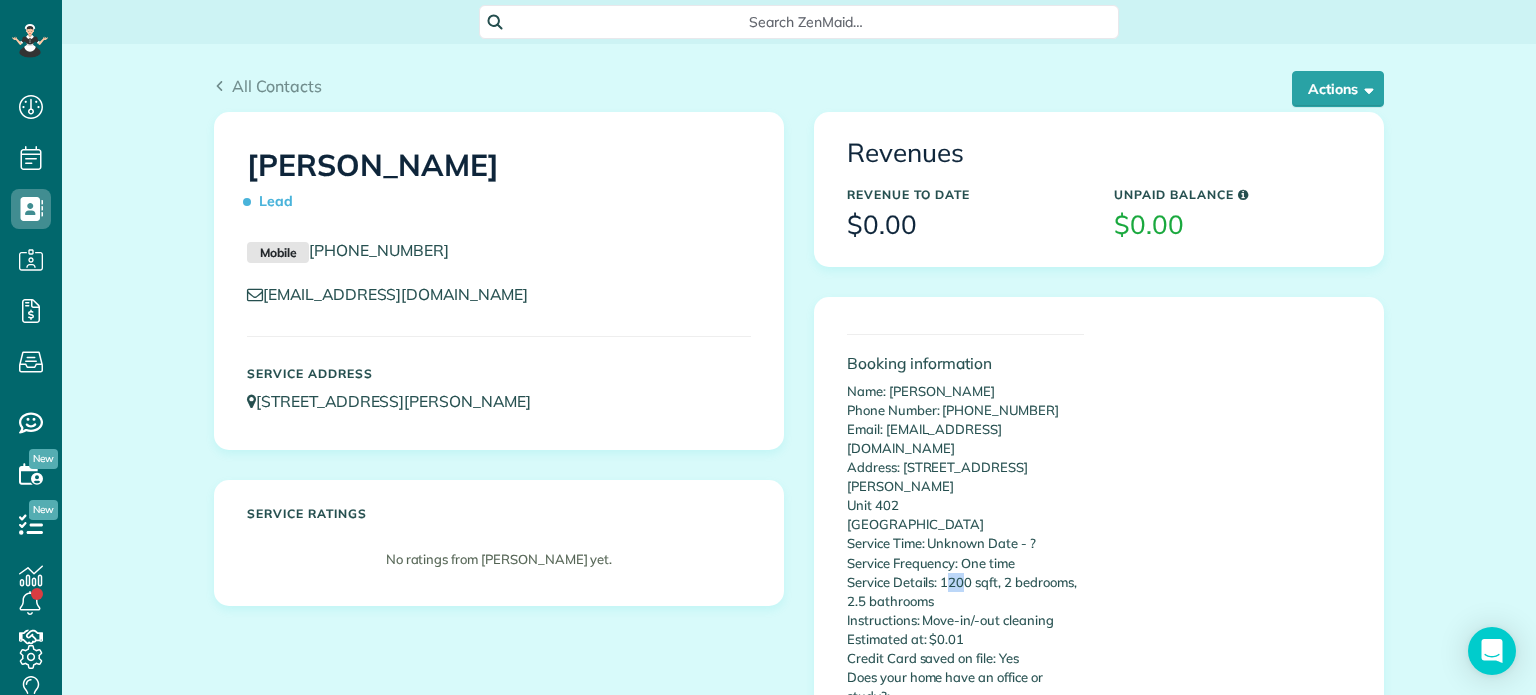 drag, startPoint x: 937, startPoint y: 543, endPoint x: 957, endPoint y: 539, distance: 20.396078 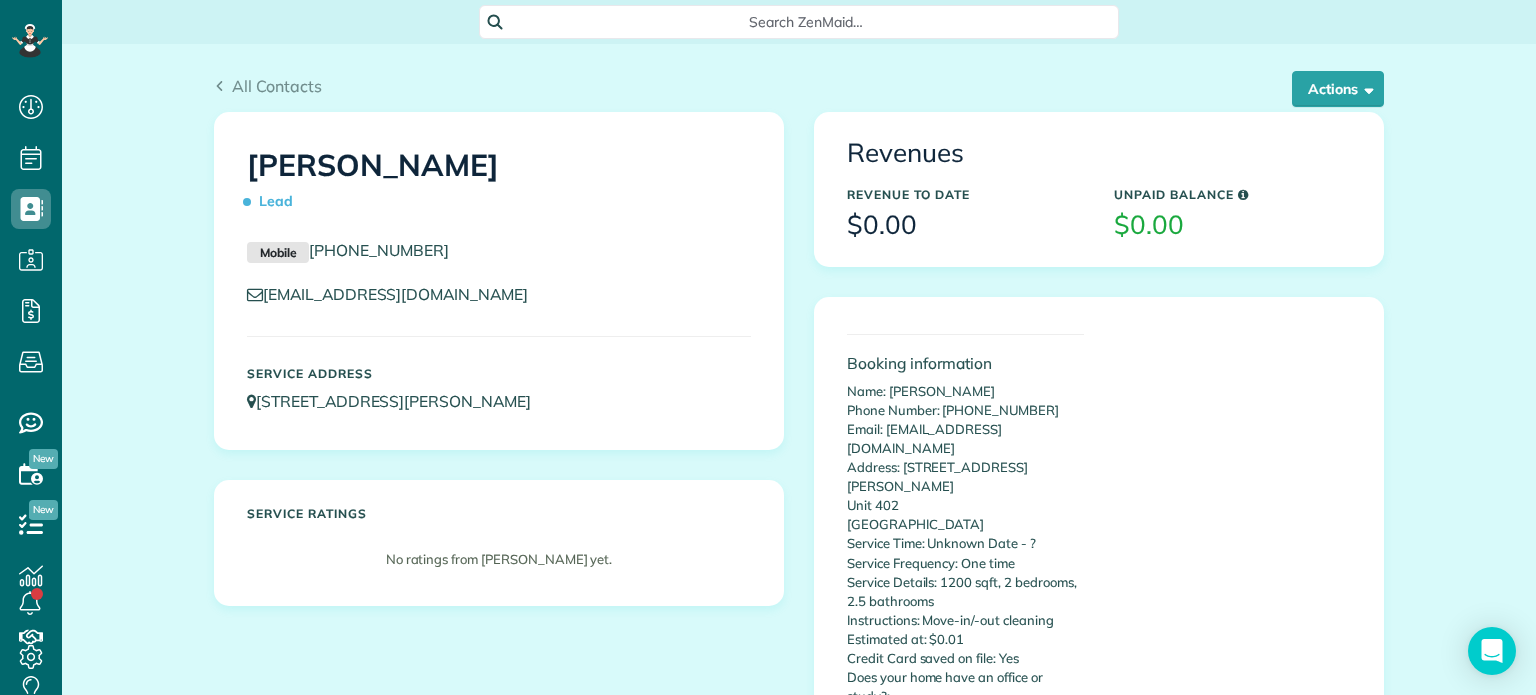 click on "Name: [PERSON_NAME]
Phone Number: [PHONE_NUMBER]
Email: [EMAIL_ADDRESS][DOMAIN_NAME]
Address: [STREET_ADDRESS][PERSON_NAME]
Service Time: Unknown Date - ?
Service Frequency: One time
Service Details: 1200 sqft, 2 bedrooms, 2.5 bathrooms
Instructions: Move-in/-out cleaning
Estimated at: $0.01
Credit Card saved on file: Yes
Does your home have an office or study?:
Does your residence have multiple levels? (NOTE: If you live in an apartment community but your unit is not multi-level, please indicate that it is a single-level flat): Yes, 3
Do you have any entry instructions (codes) or parking instructions? : Call in advance for entry. Will be coming from about 10 minutes away to unlock door.
If you are in an apartment and if applicable, what is the name of your apartment community?: The Collection Townhomes" at bounding box center (965, 668) 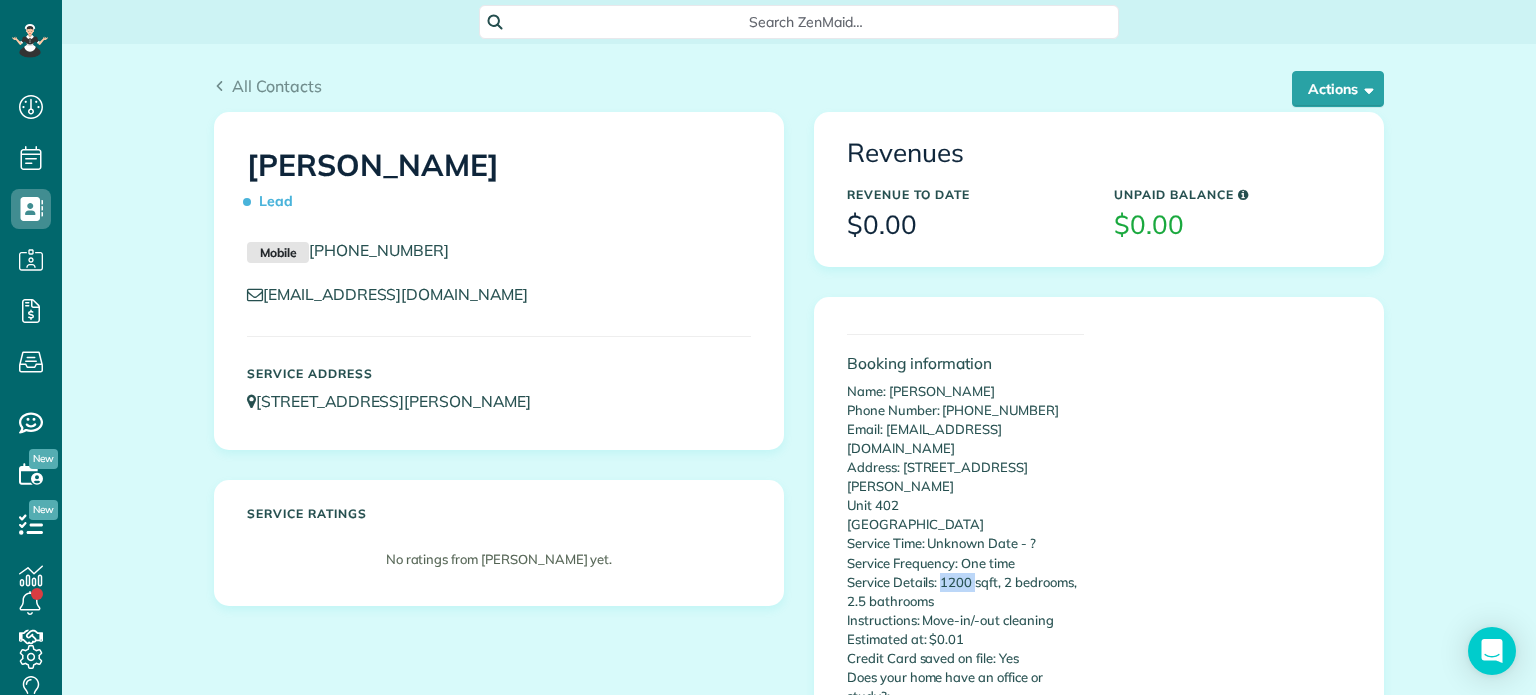 drag, startPoint x: 935, startPoint y: 543, endPoint x: 971, endPoint y: 541, distance: 36.05551 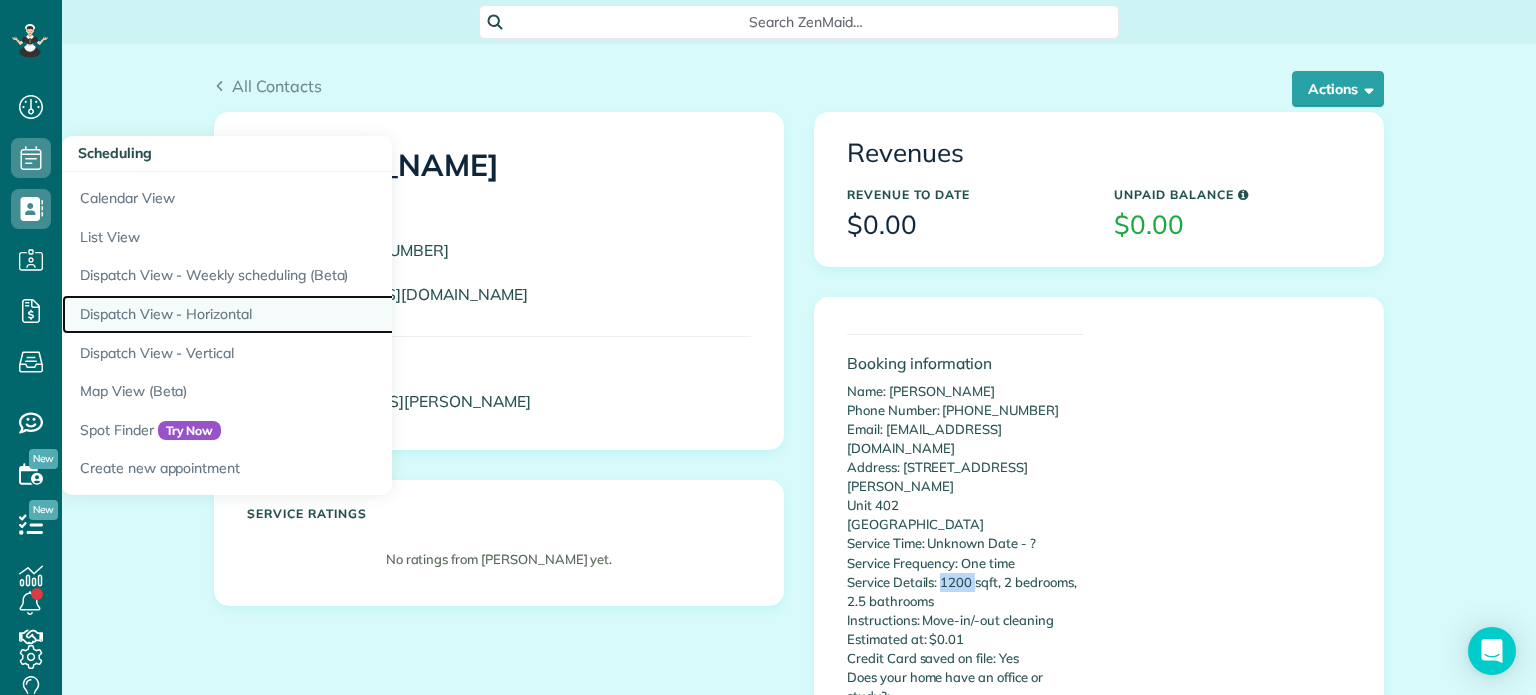 click on "Dispatch View - Horizontal" at bounding box center (312, 314) 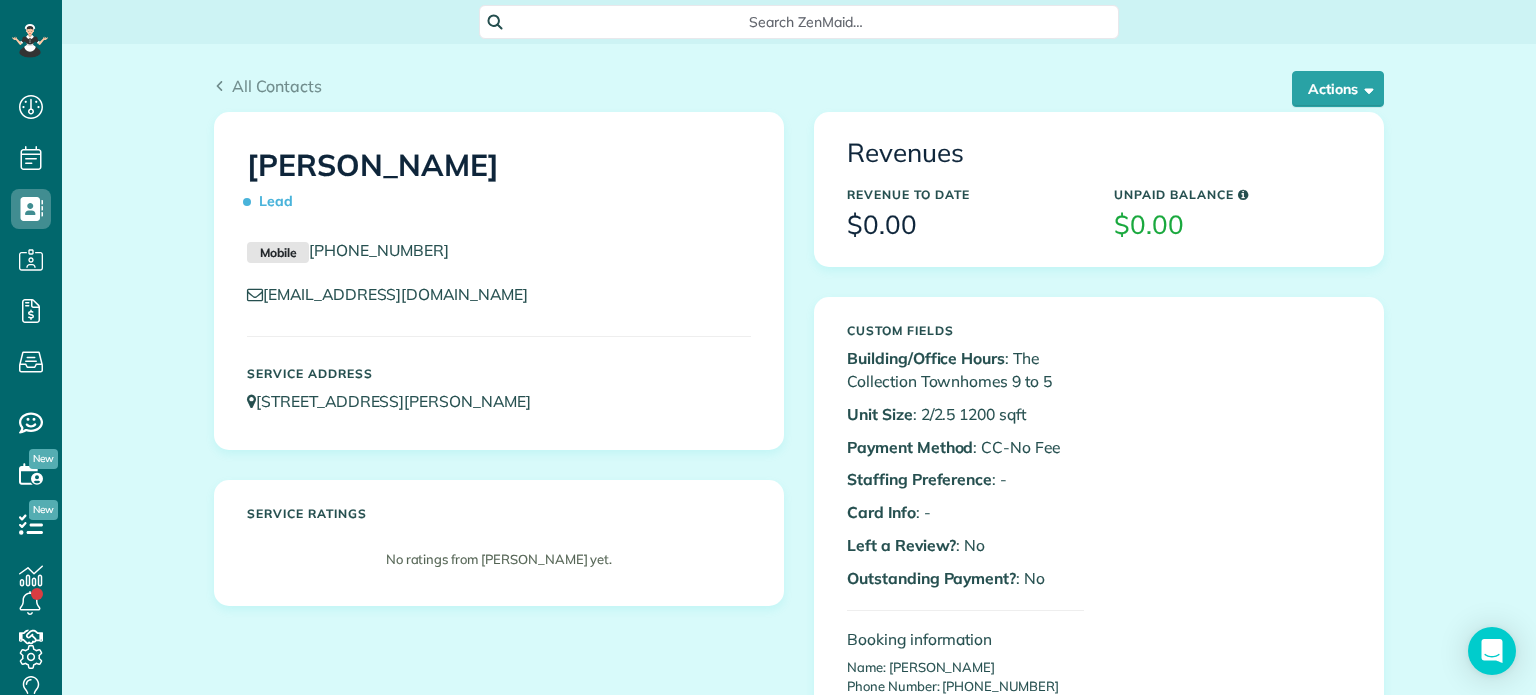 scroll, scrollTop: 0, scrollLeft: 0, axis: both 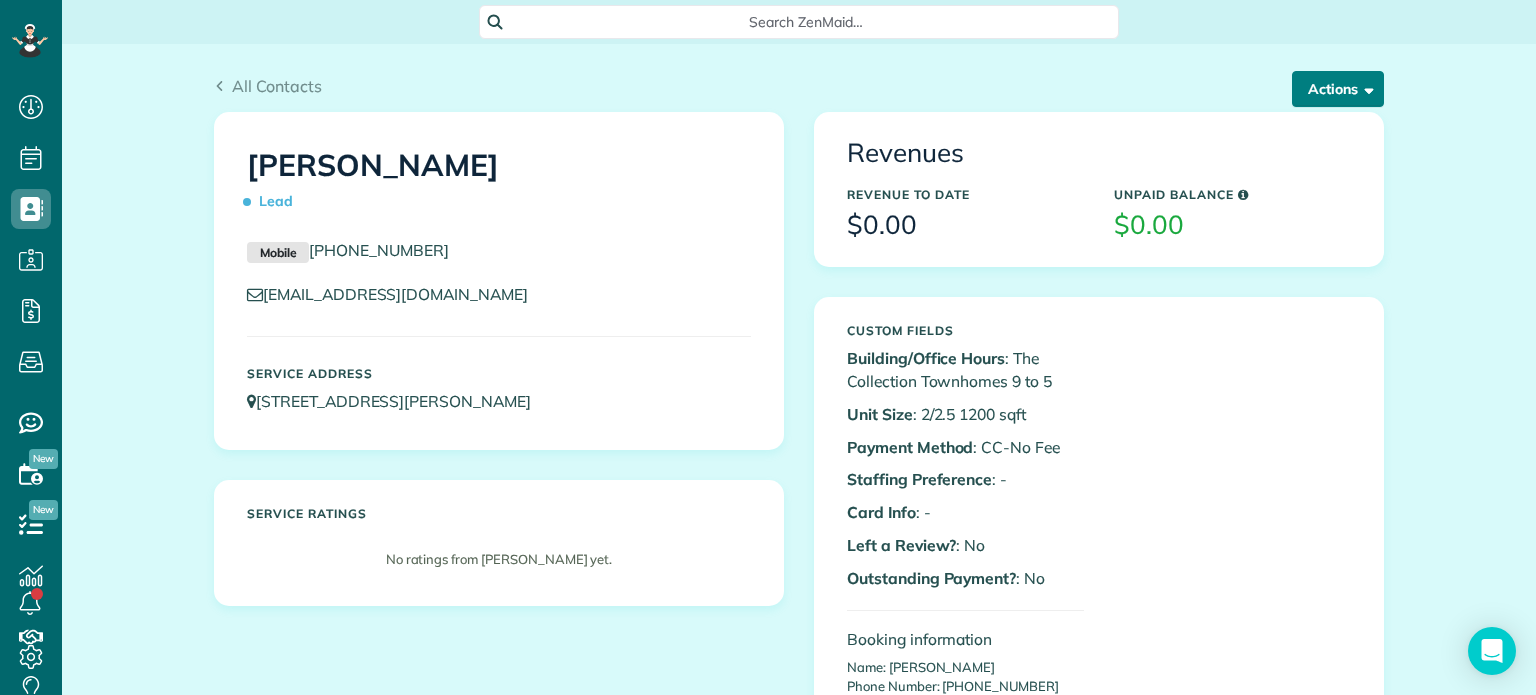 click on "Actions" at bounding box center [1338, 89] 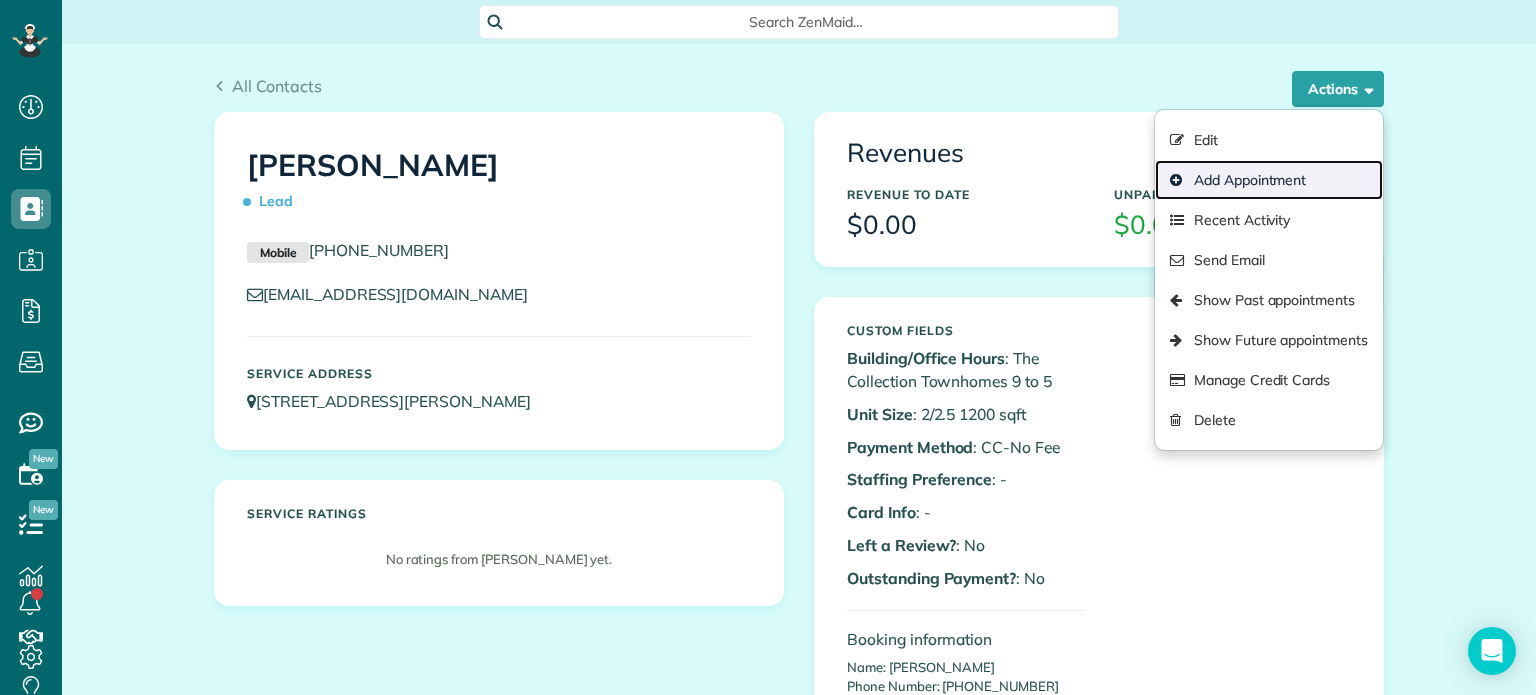 click on "Add Appointment" at bounding box center [1269, 180] 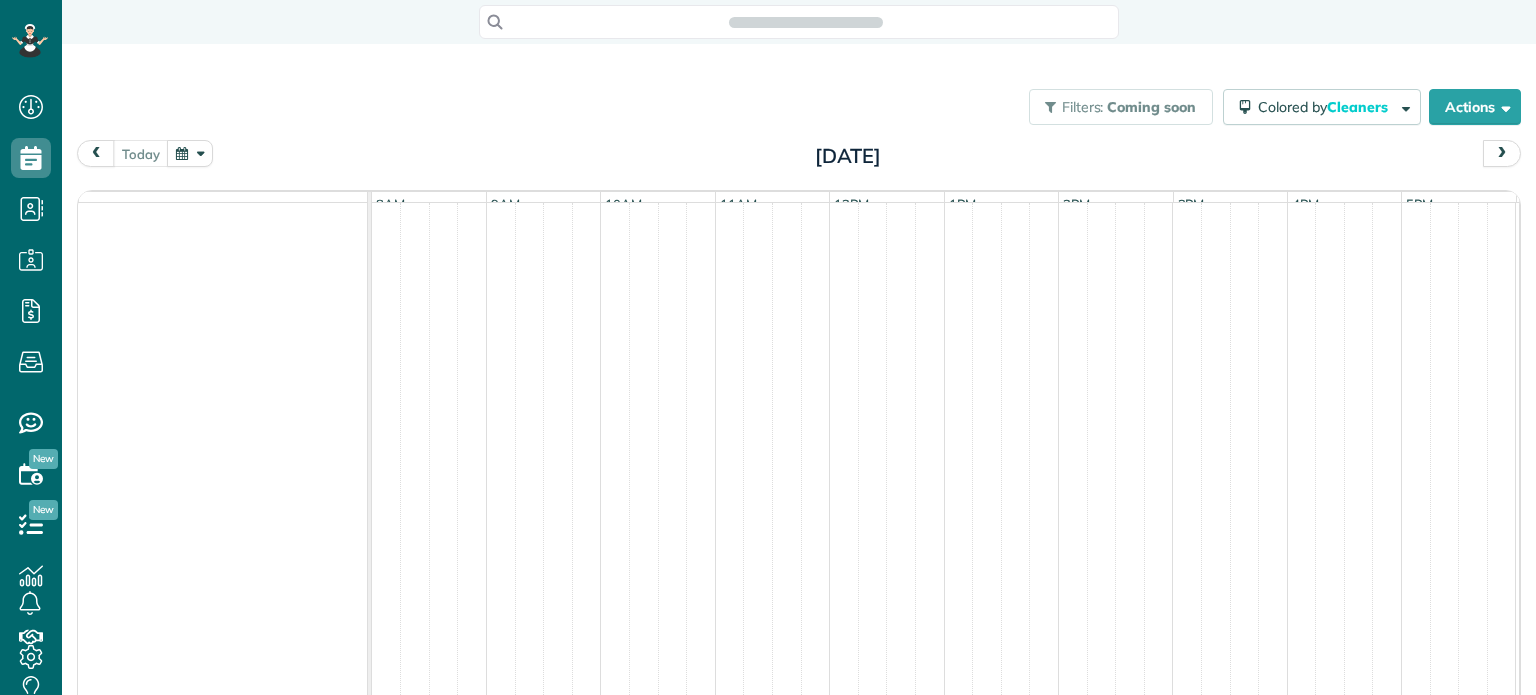 scroll, scrollTop: 0, scrollLeft: 0, axis: both 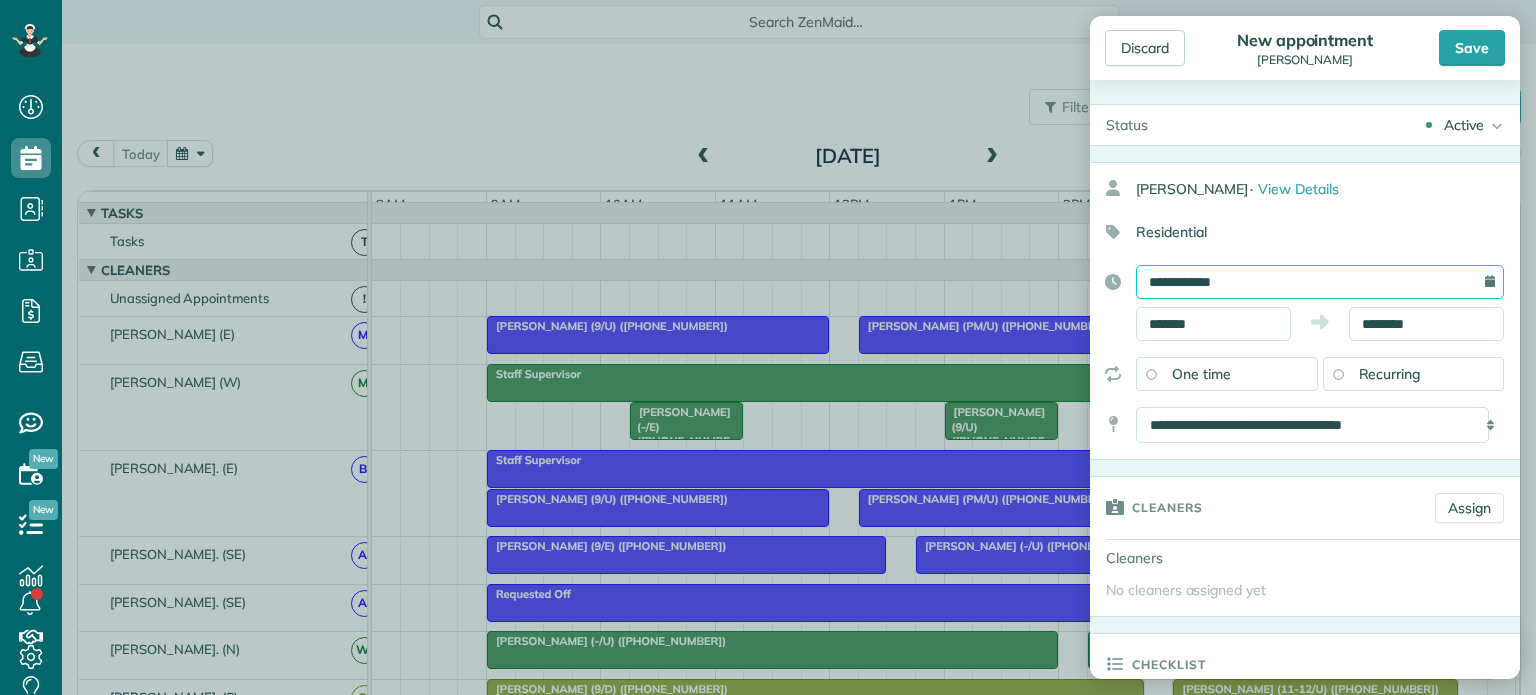 click on "**********" at bounding box center (1320, 282) 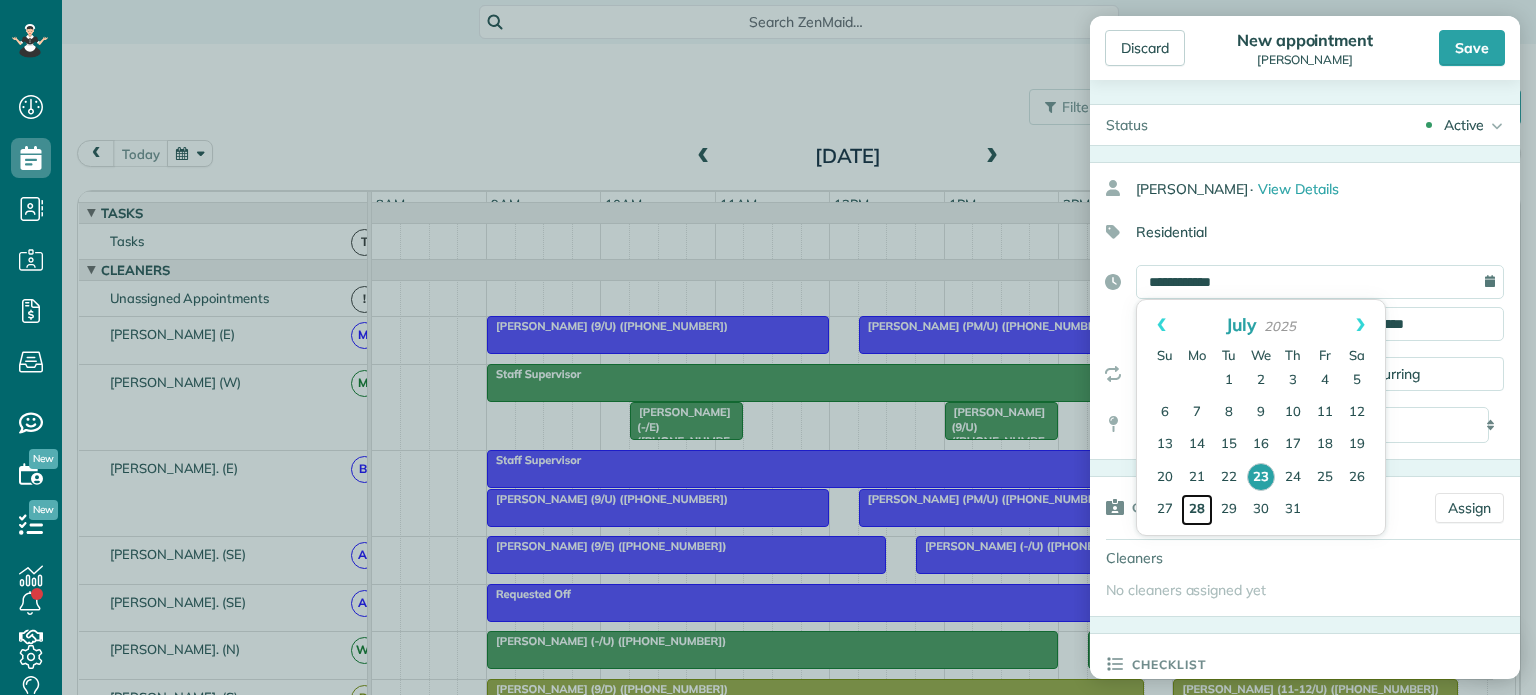 click on "28" at bounding box center [1197, 510] 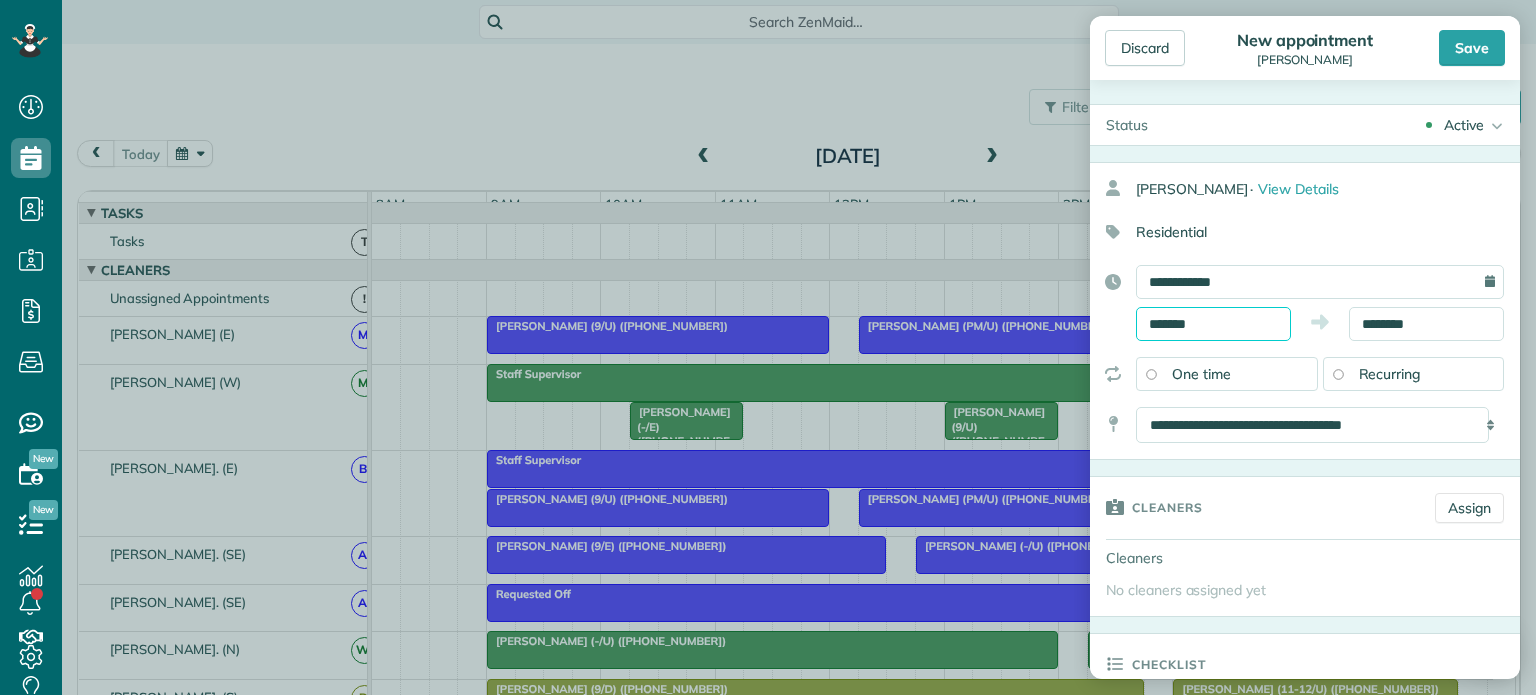 click on "Dashboard
Scheduling
Calendar View
List View
Dispatch View - Weekly scheduling (Beta)" at bounding box center (768, 347) 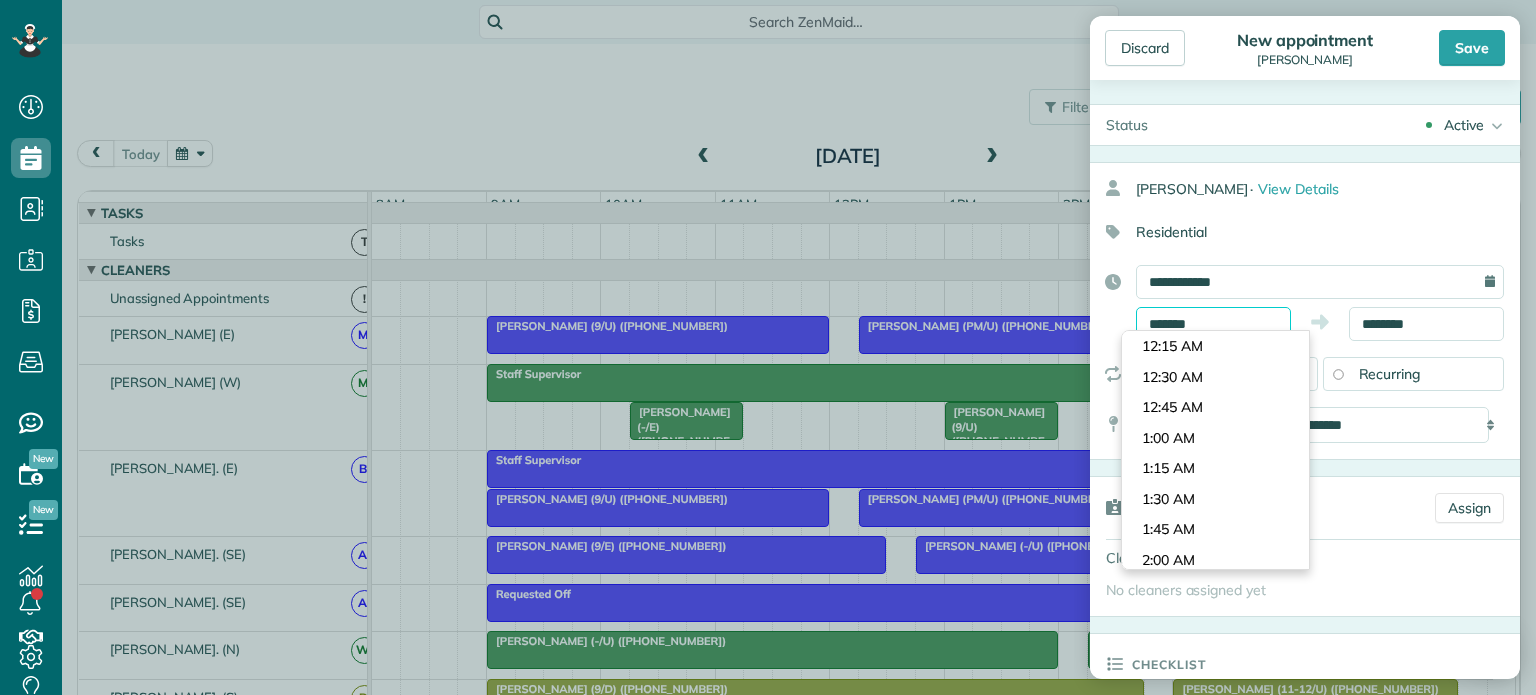 scroll, scrollTop: 1037, scrollLeft: 0, axis: vertical 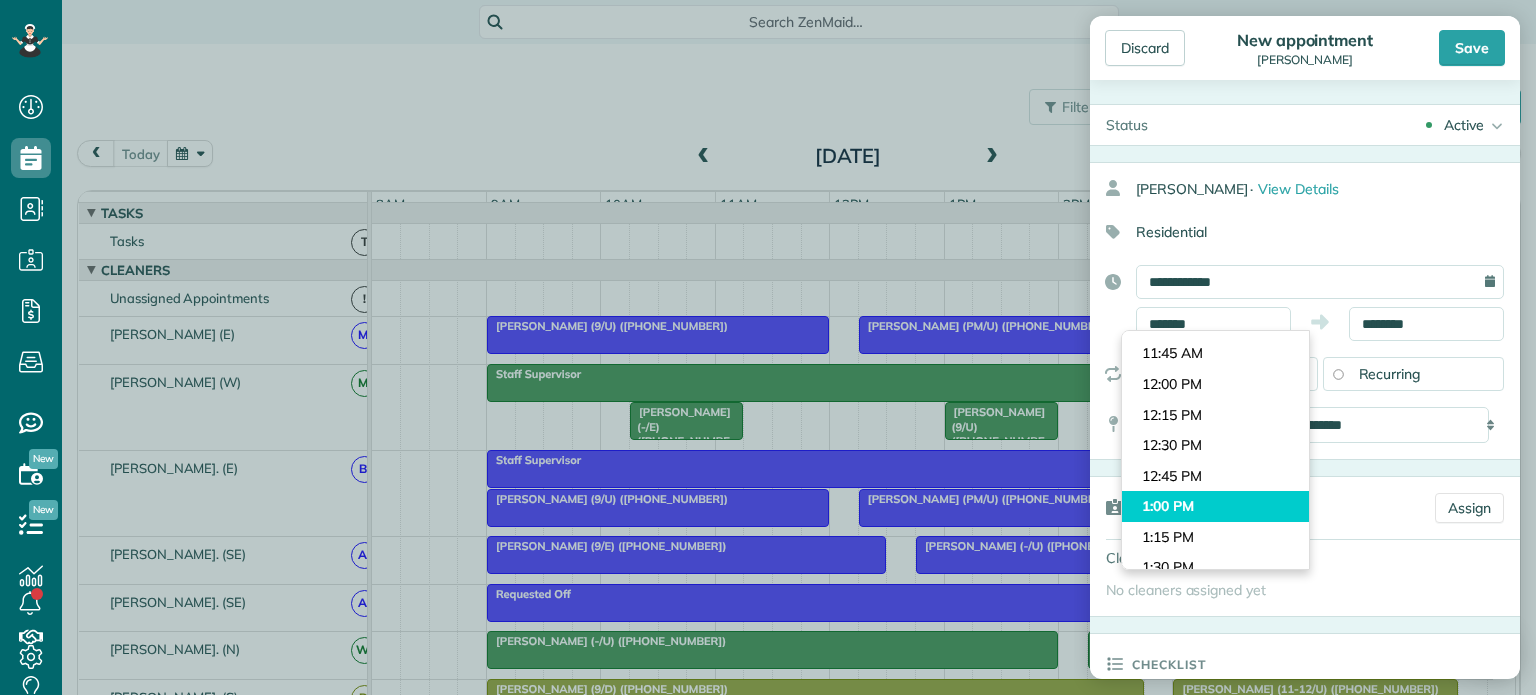 type on "*******" 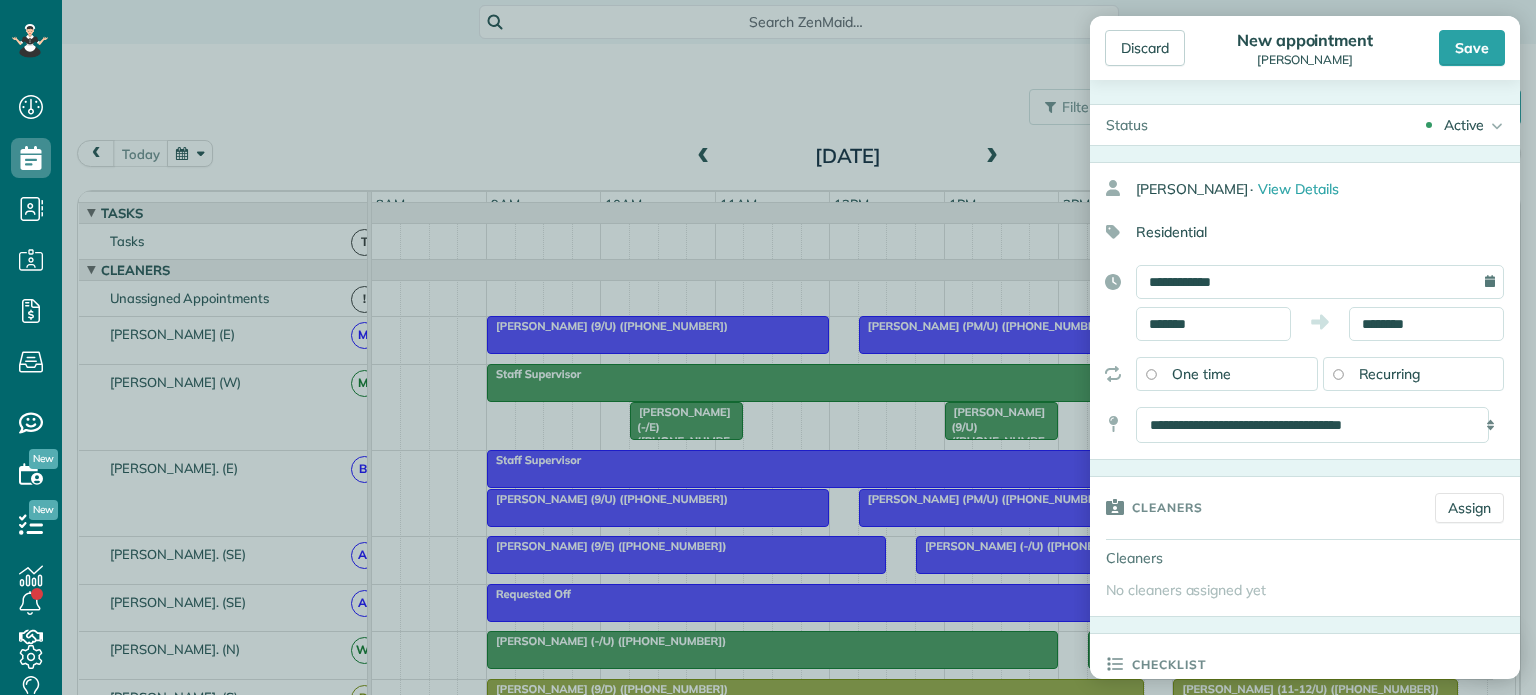 click on "Dashboard
Scheduling
Calendar View
List View
Dispatch View - Weekly scheduling (Beta)" at bounding box center (768, 347) 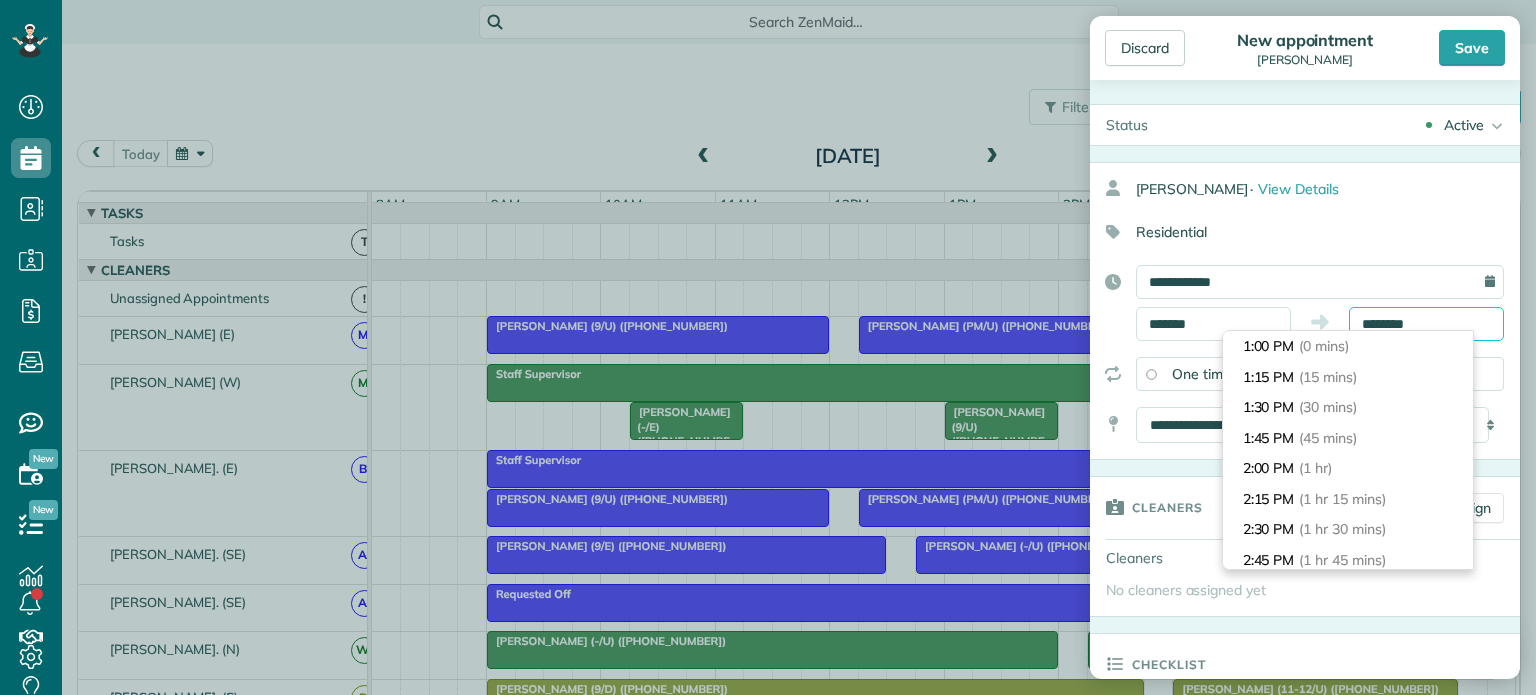 click on "********" at bounding box center (1426, 324) 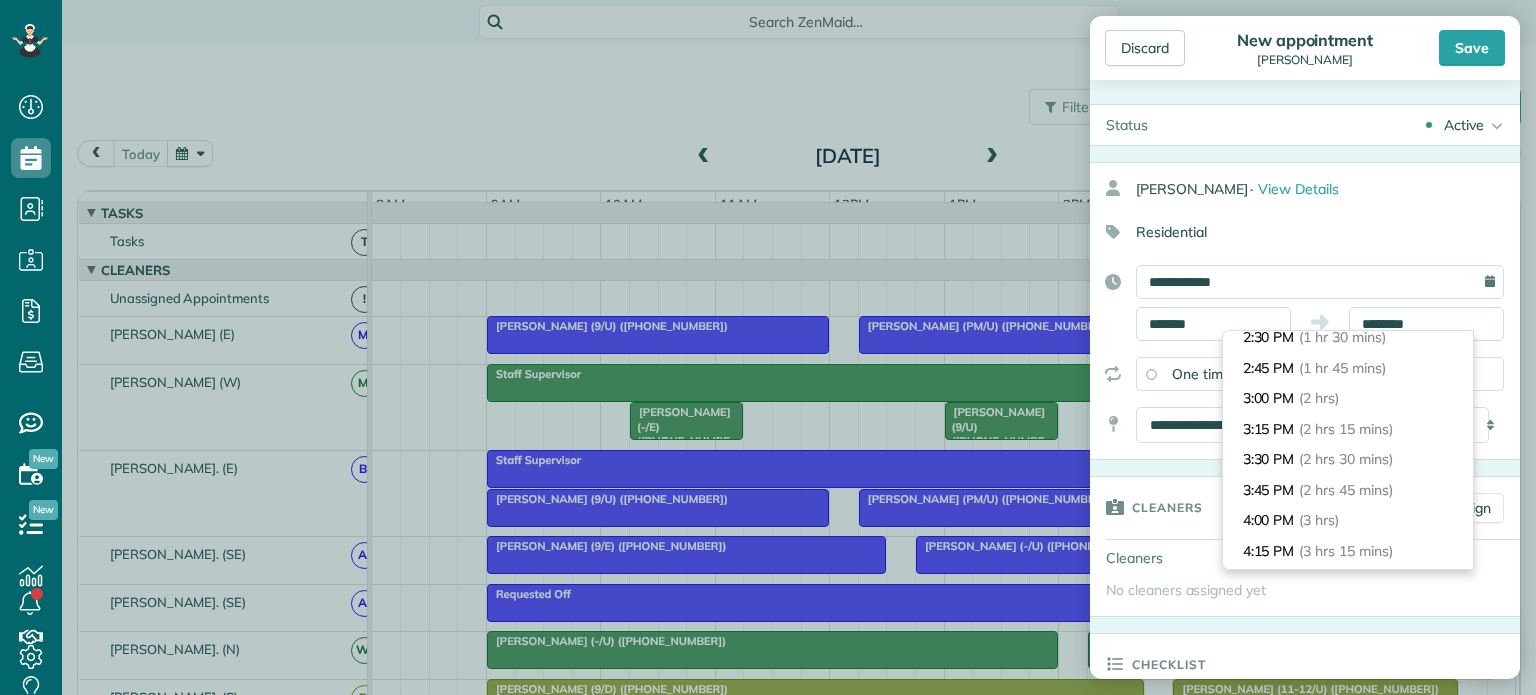 scroll, scrollTop: 200, scrollLeft: 0, axis: vertical 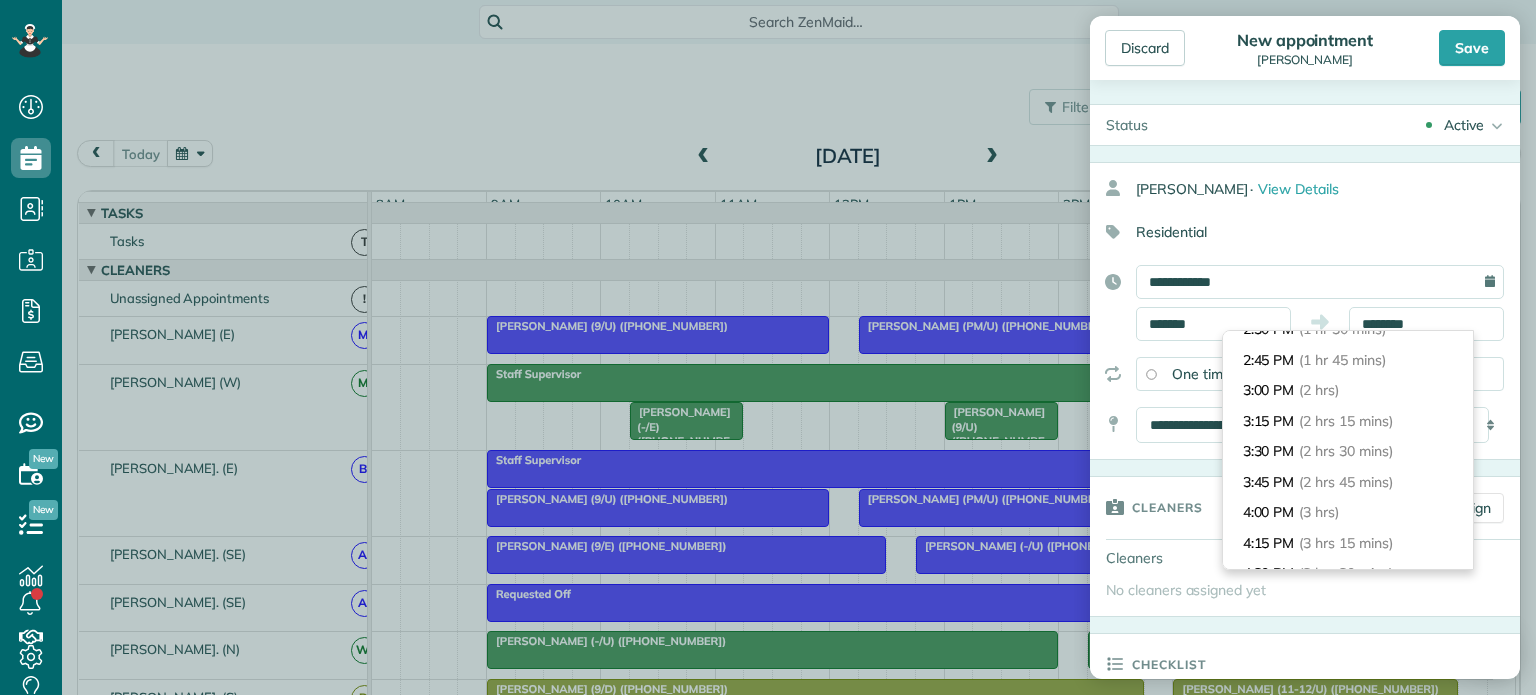 click on "Residential" at bounding box center [1297, 232] 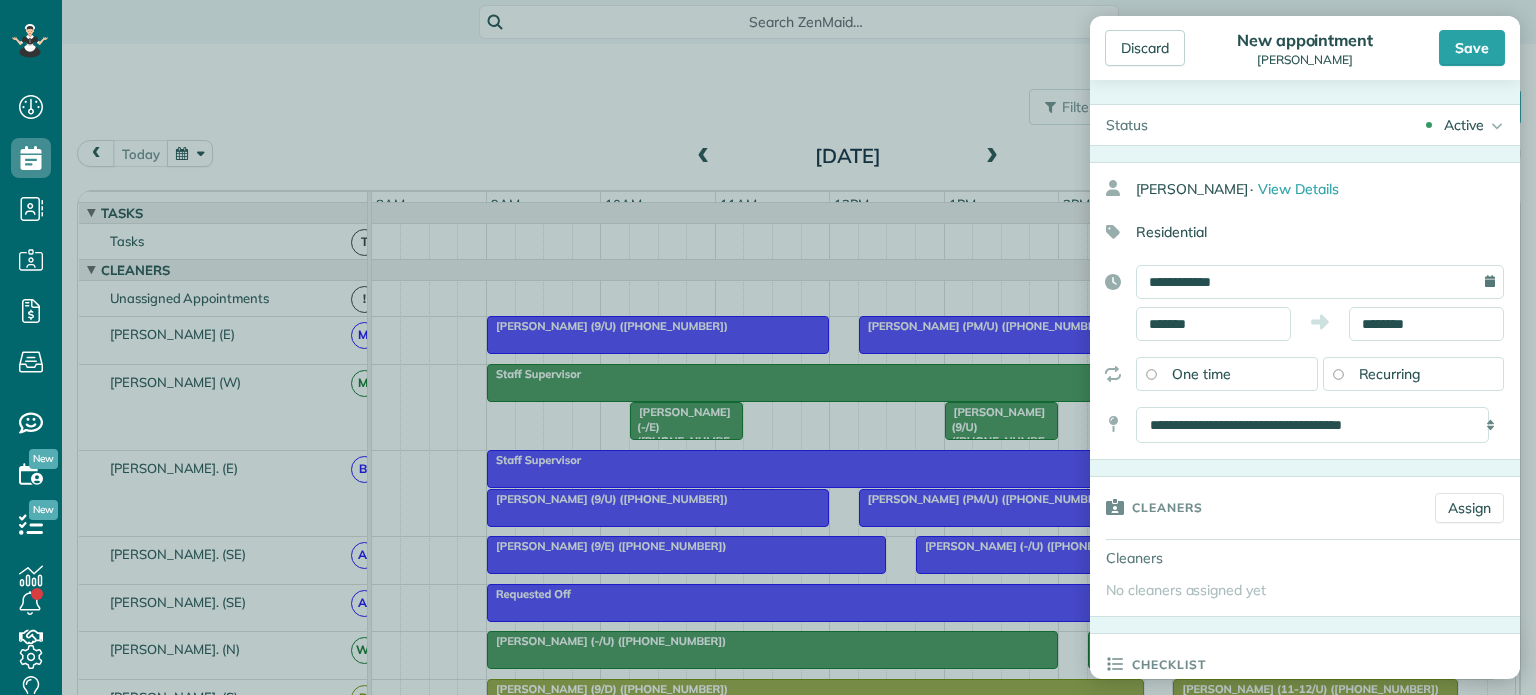 click 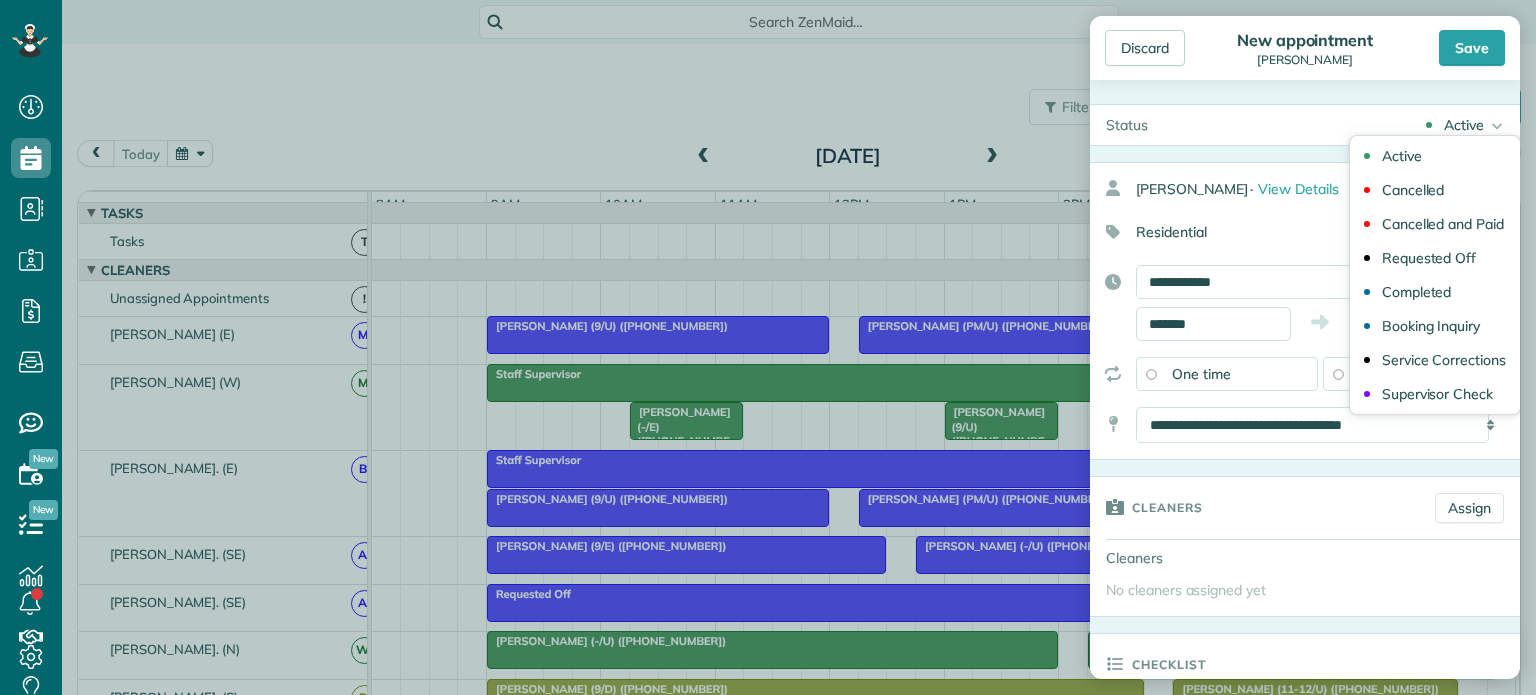 click on "Active
Active
Cancelled
Cancelled and Paid
Requested Off
Completed" at bounding box center [1342, 125] 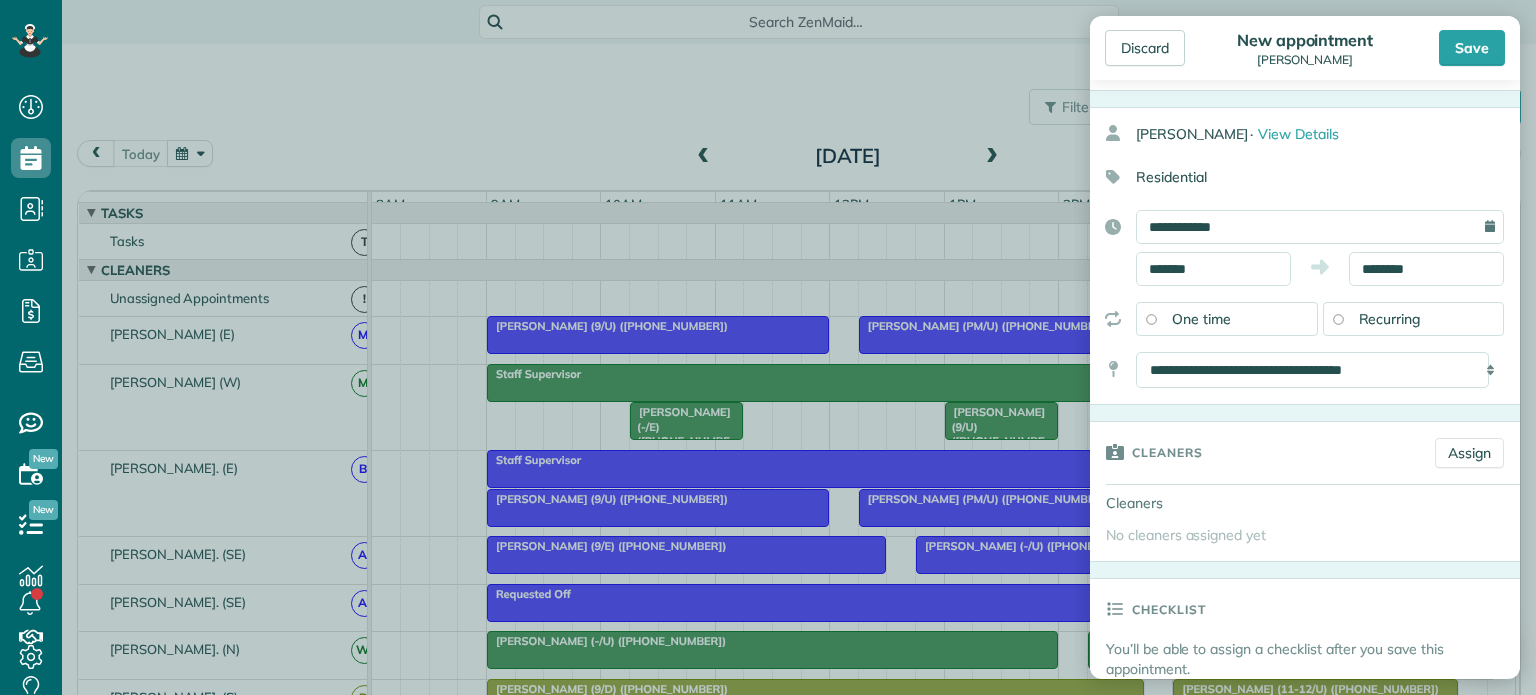 scroll, scrollTop: 27, scrollLeft: 0, axis: vertical 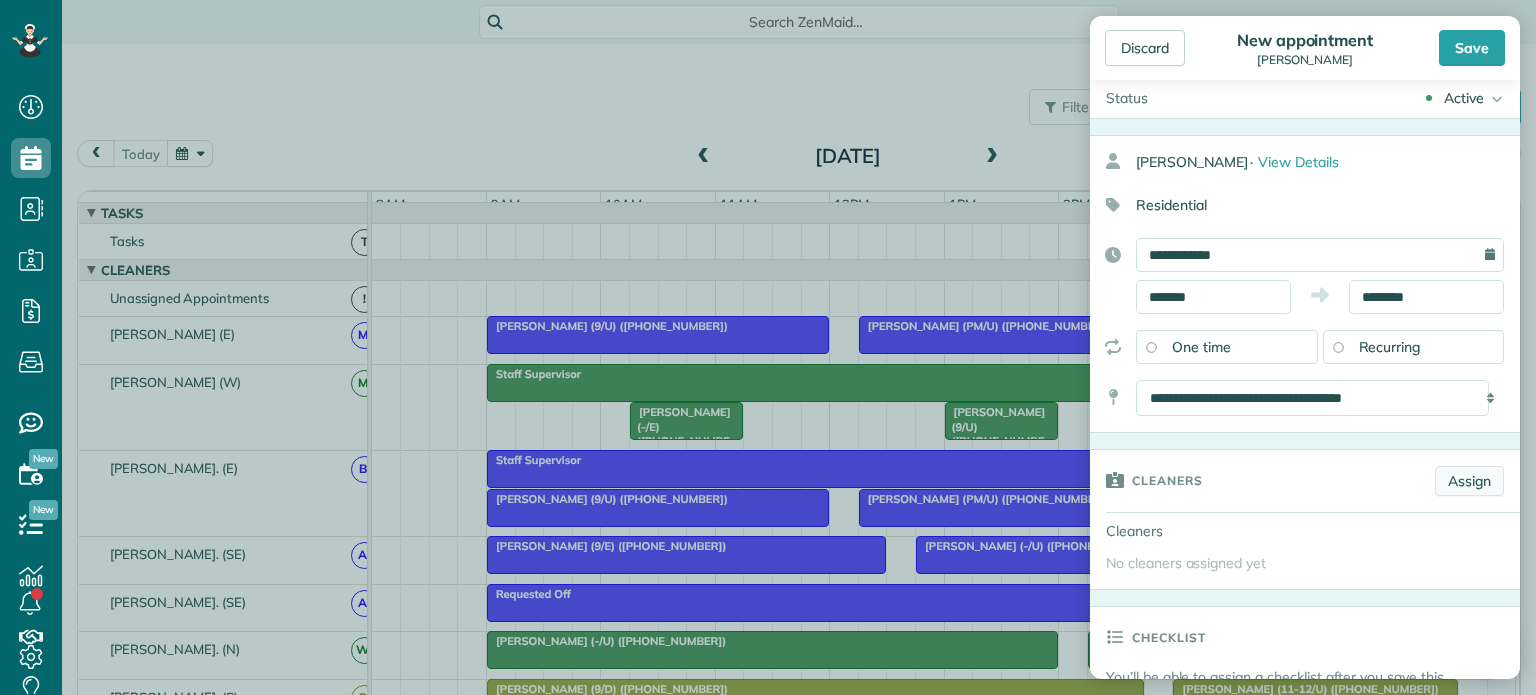 click on "Assign" at bounding box center (1469, 481) 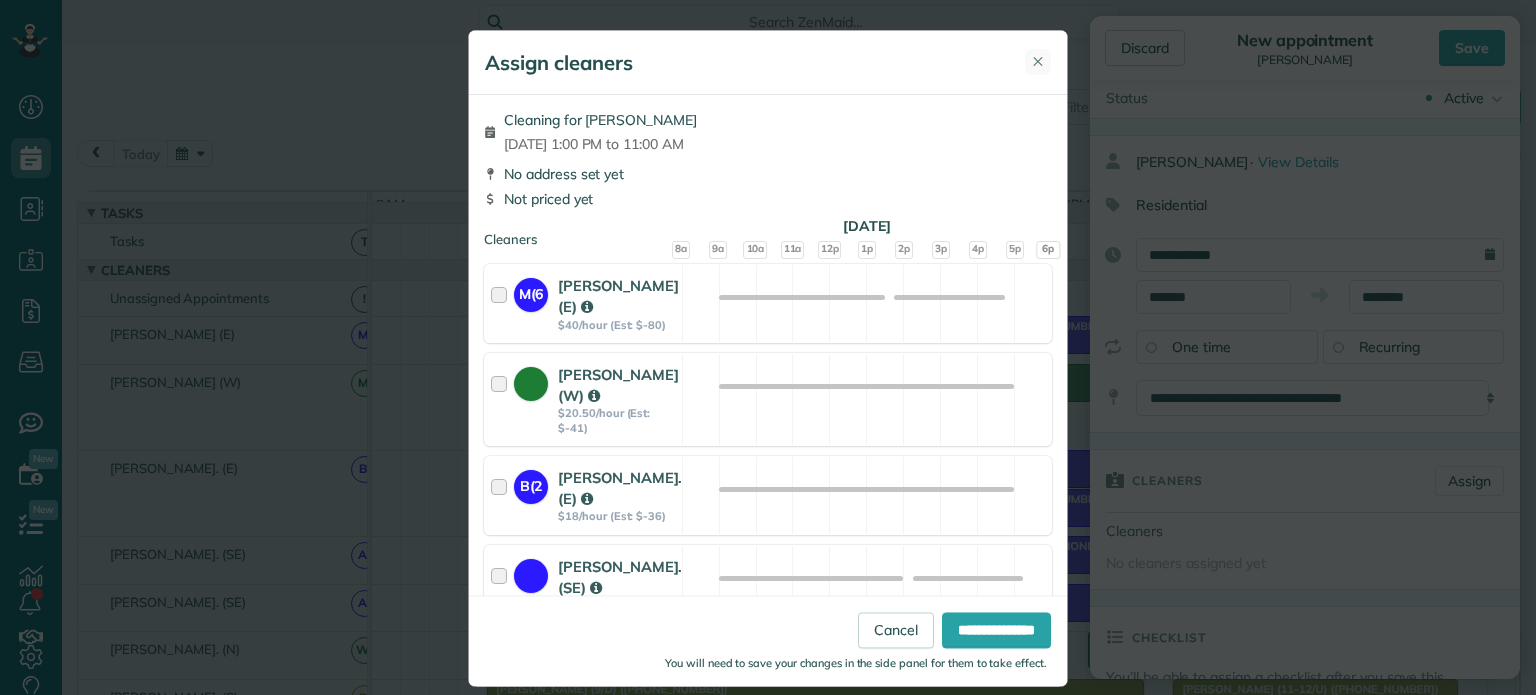 click on "✕" at bounding box center [1038, 61] 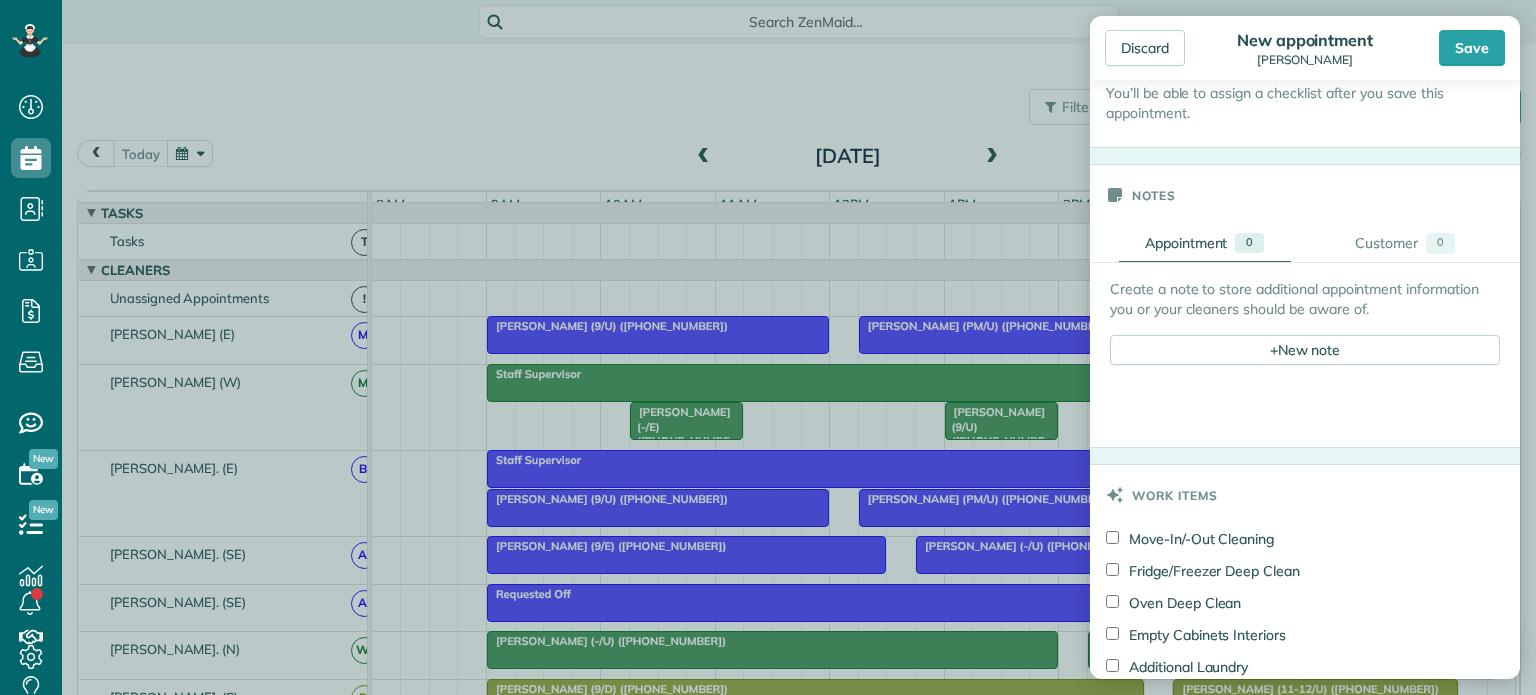 scroll, scrollTop: 0, scrollLeft: 0, axis: both 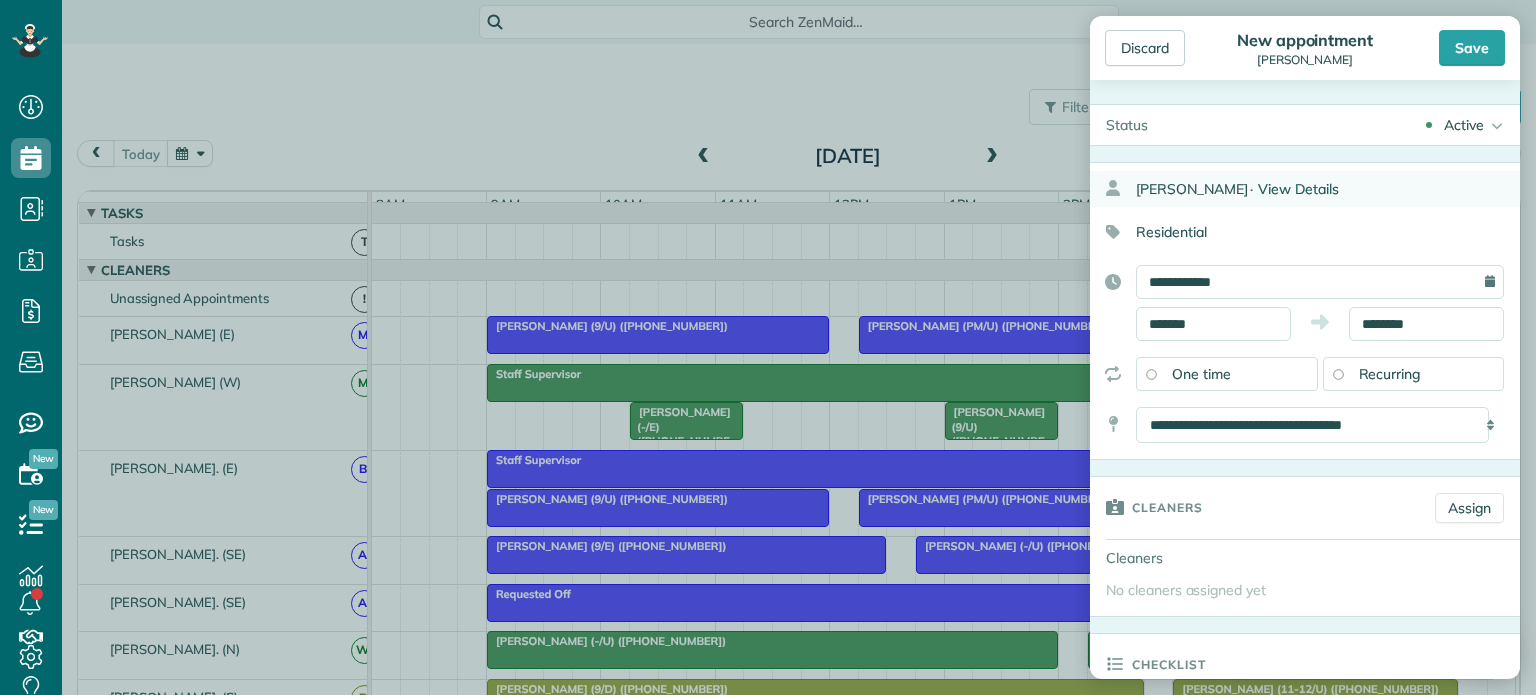 click on "View Details" at bounding box center [1298, 189] 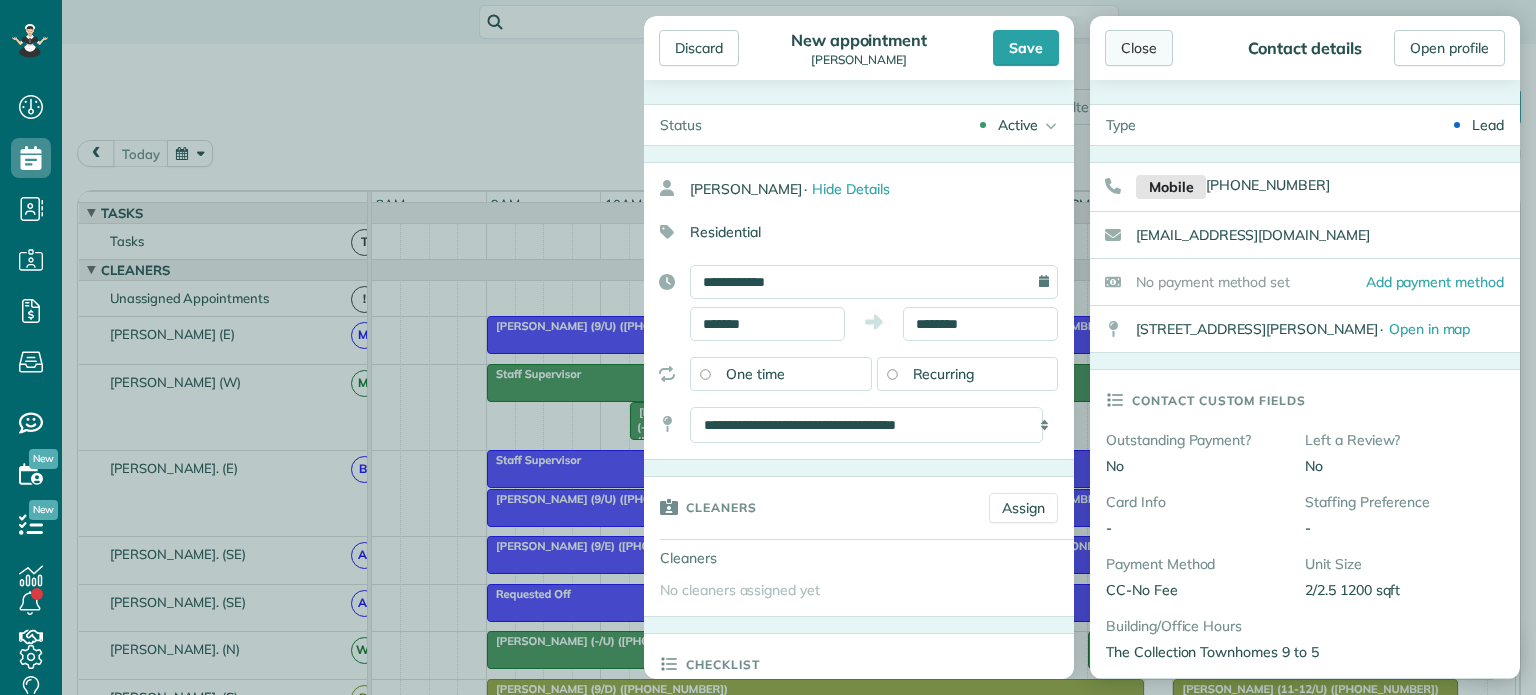 click on "Close" at bounding box center [1139, 48] 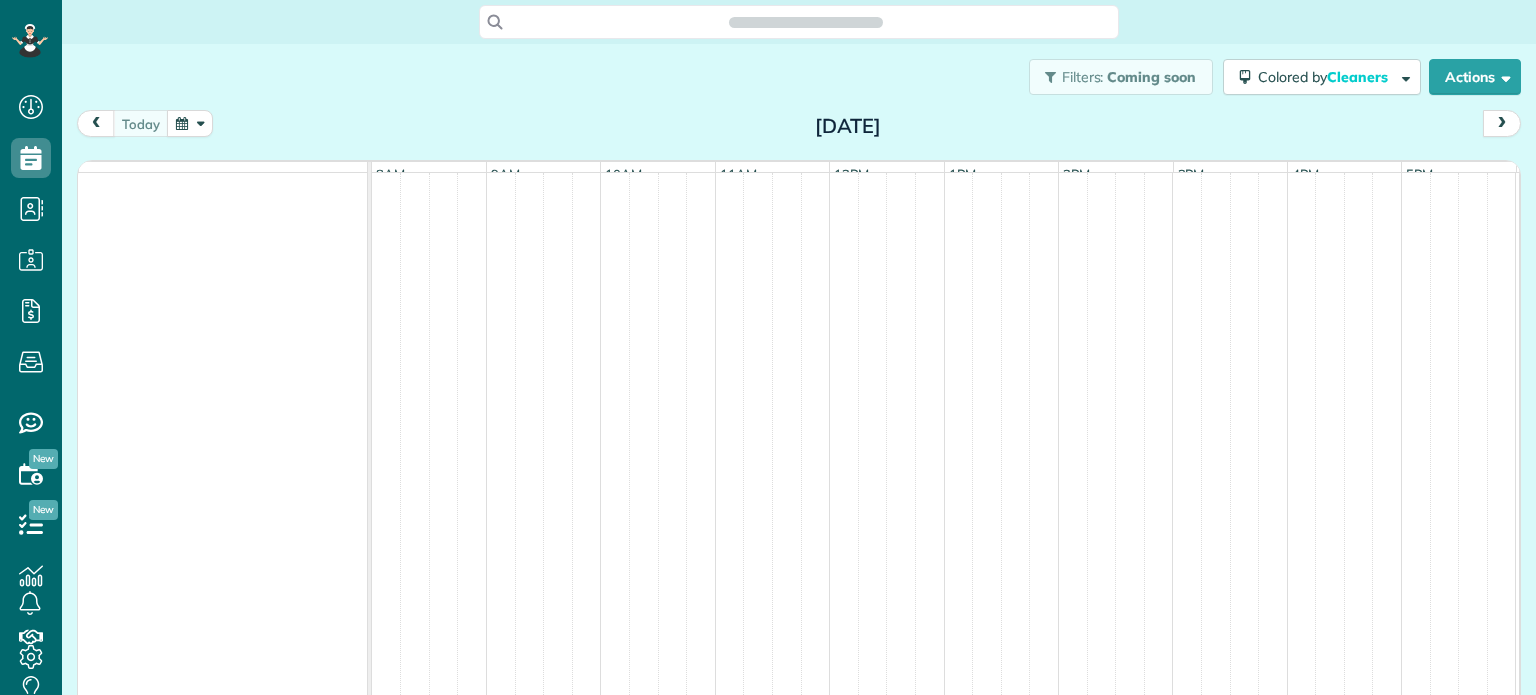 scroll, scrollTop: 0, scrollLeft: 0, axis: both 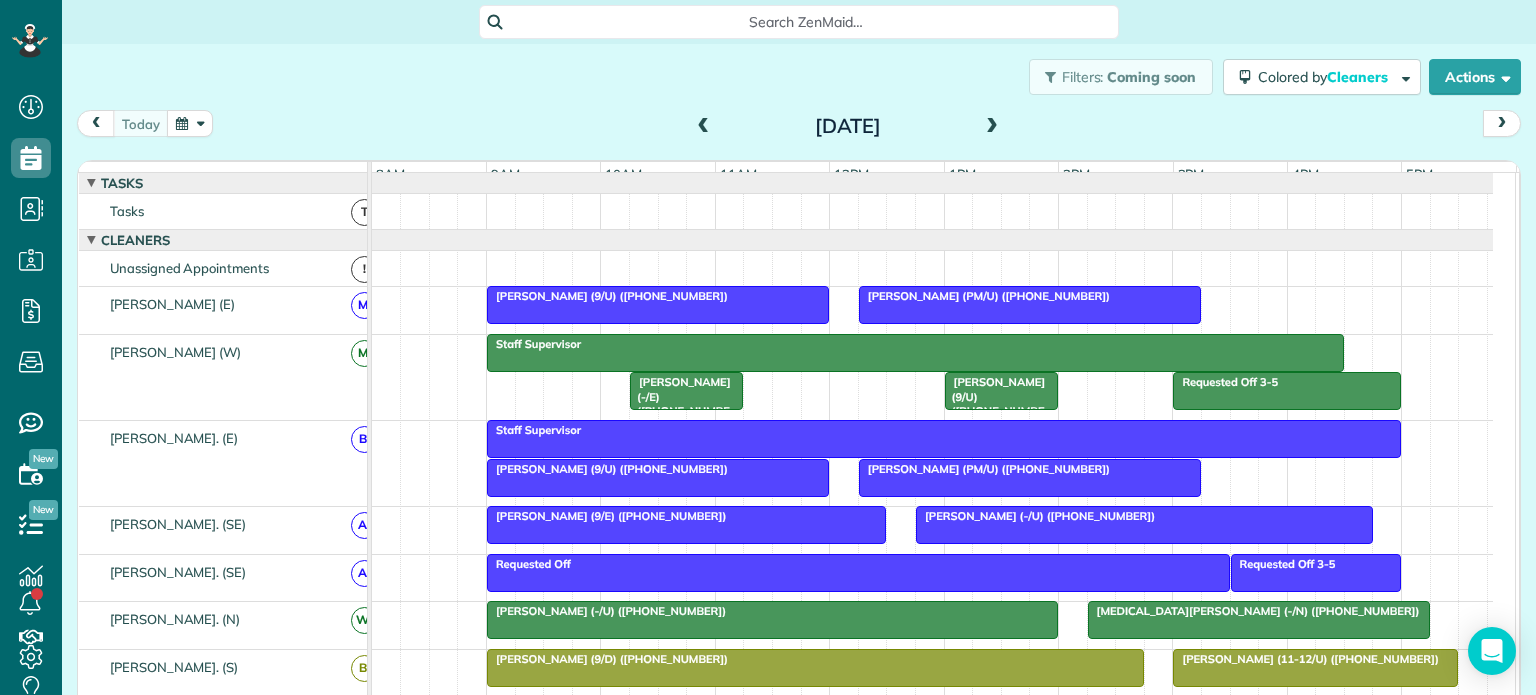 click at bounding box center (992, 127) 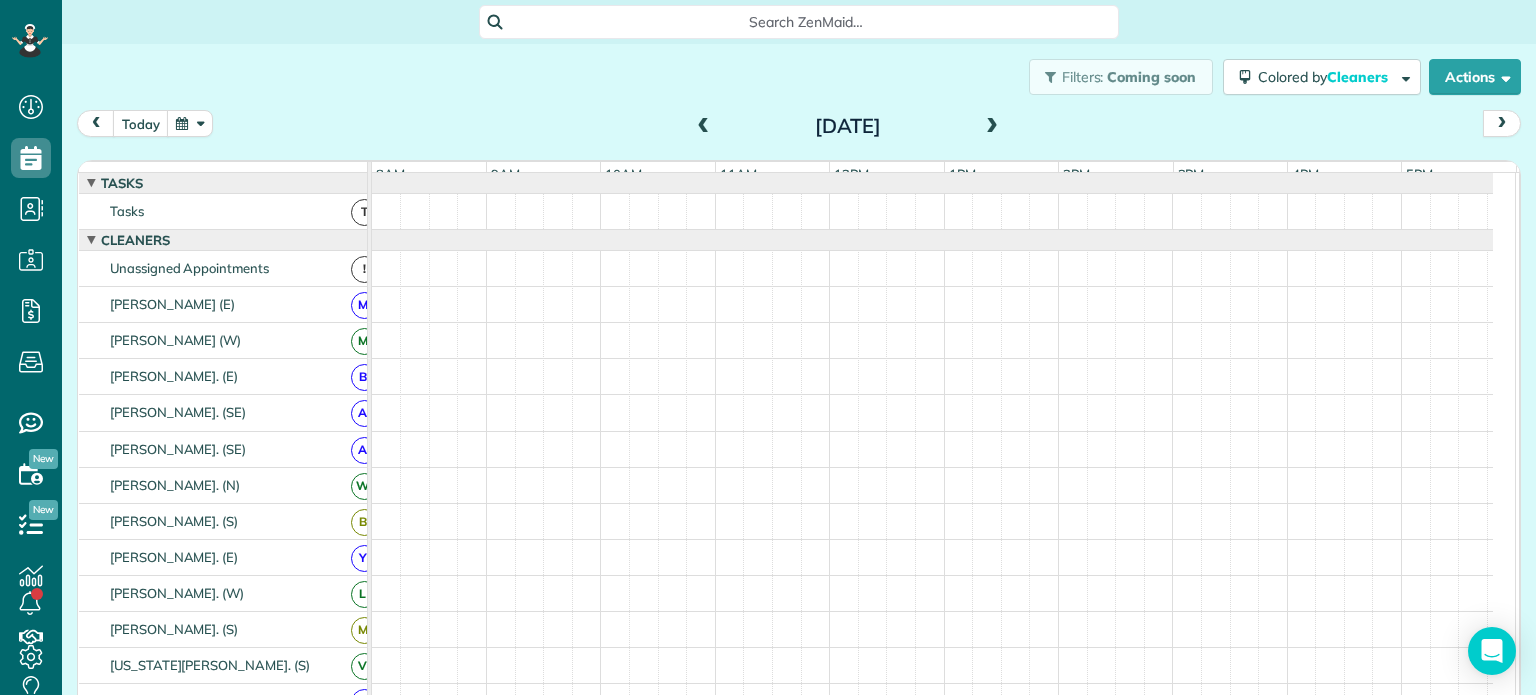 click at bounding box center (992, 127) 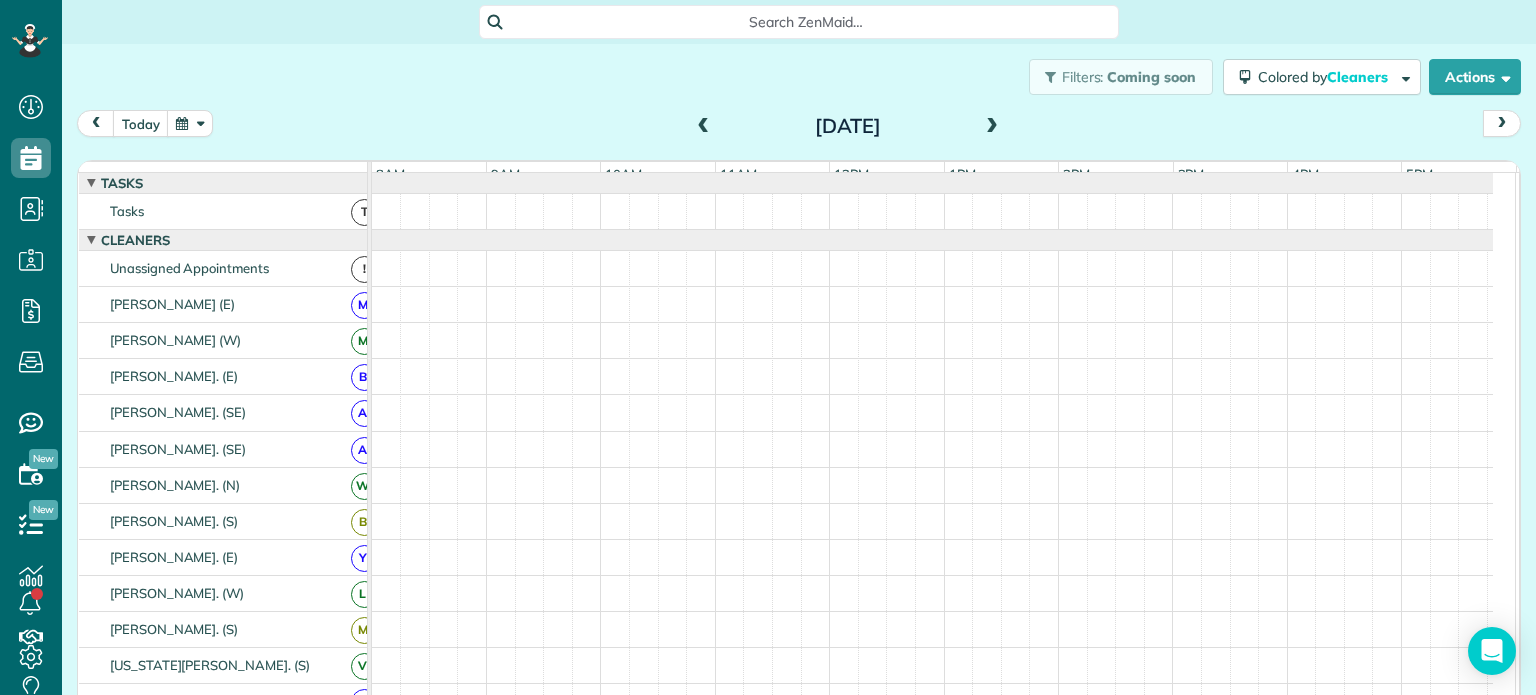 click at bounding box center [992, 127] 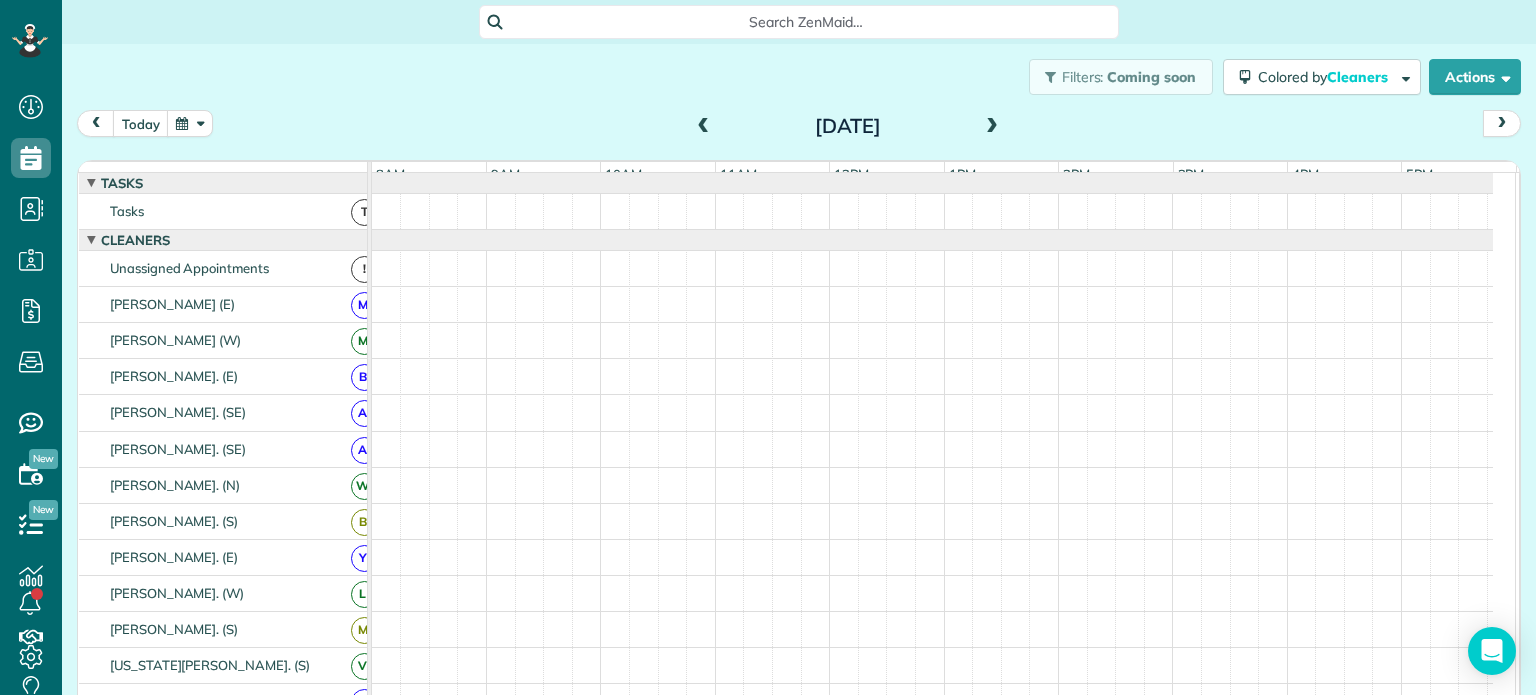 click at bounding box center (992, 127) 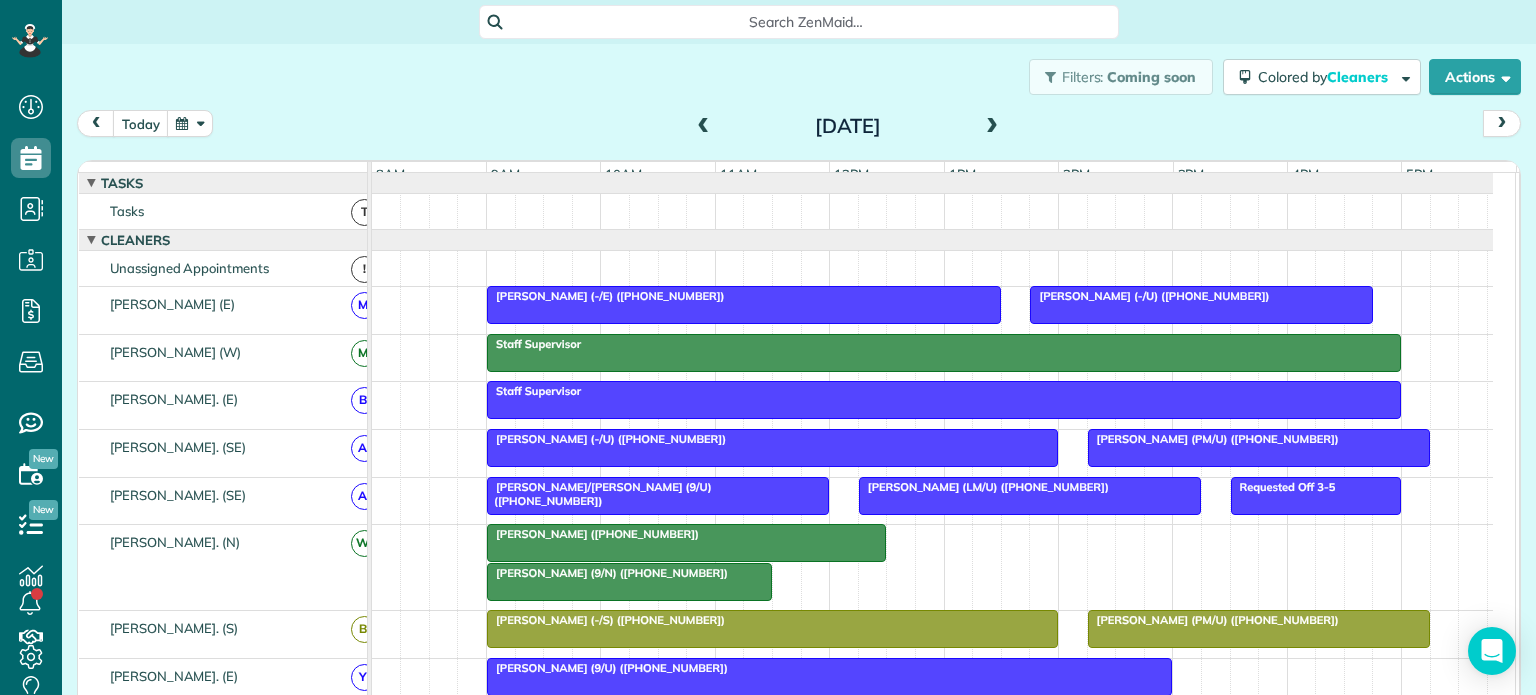 scroll, scrollTop: 58, scrollLeft: 0, axis: vertical 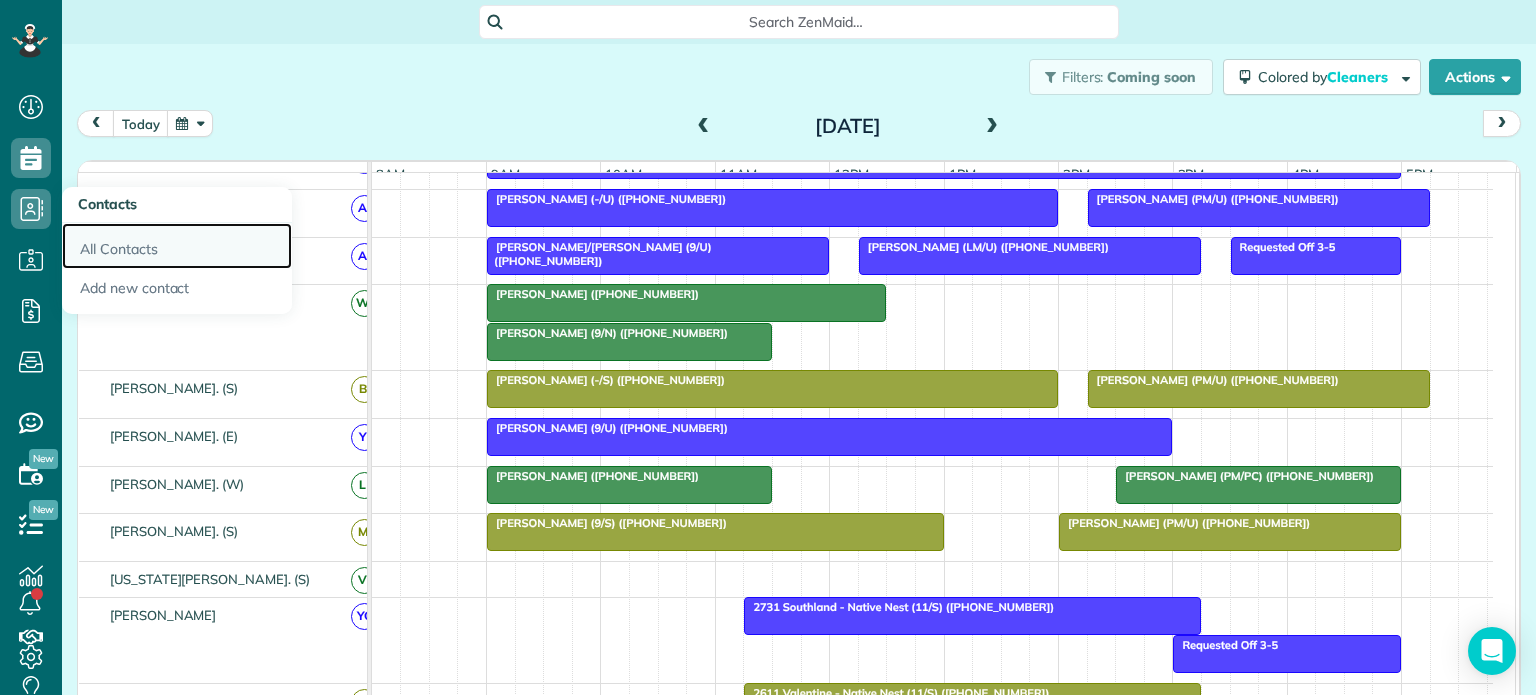 click on "All Contacts" at bounding box center [177, 246] 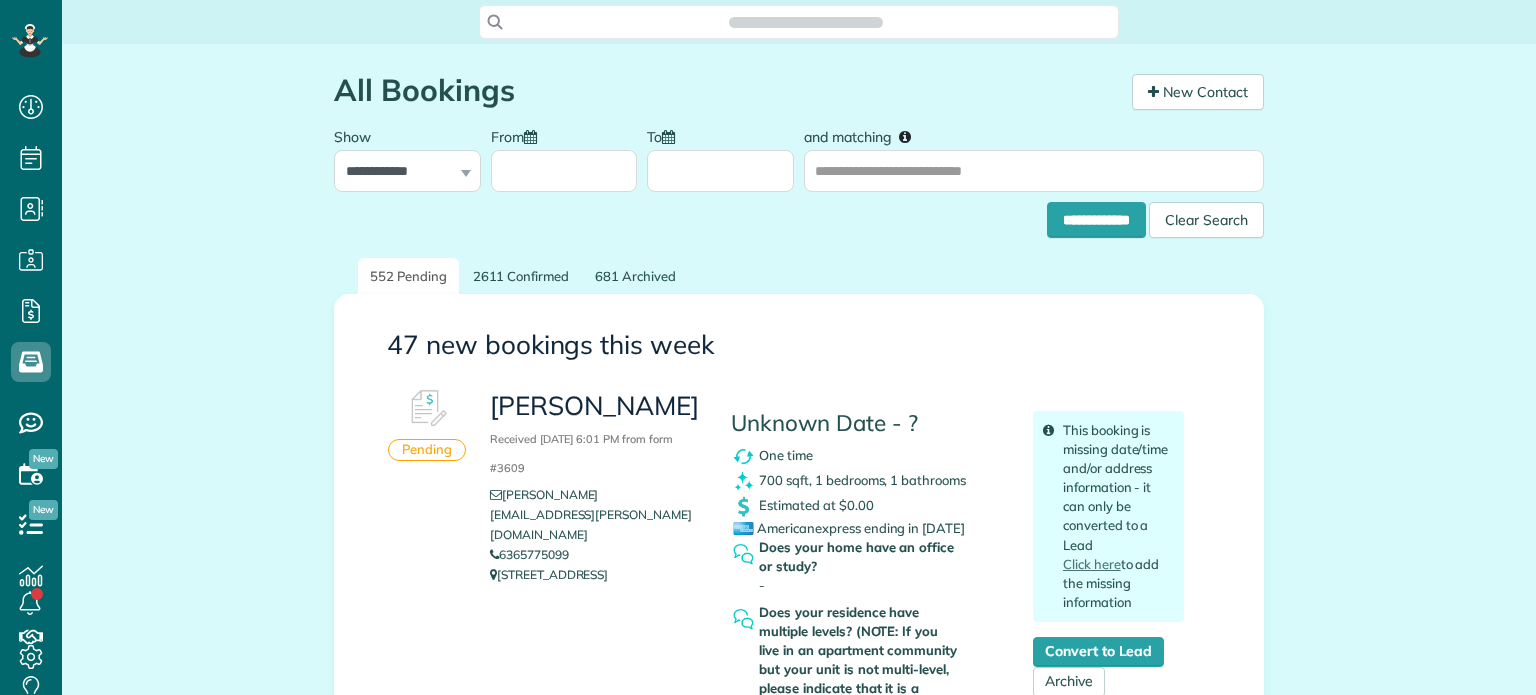 scroll, scrollTop: 0, scrollLeft: 0, axis: both 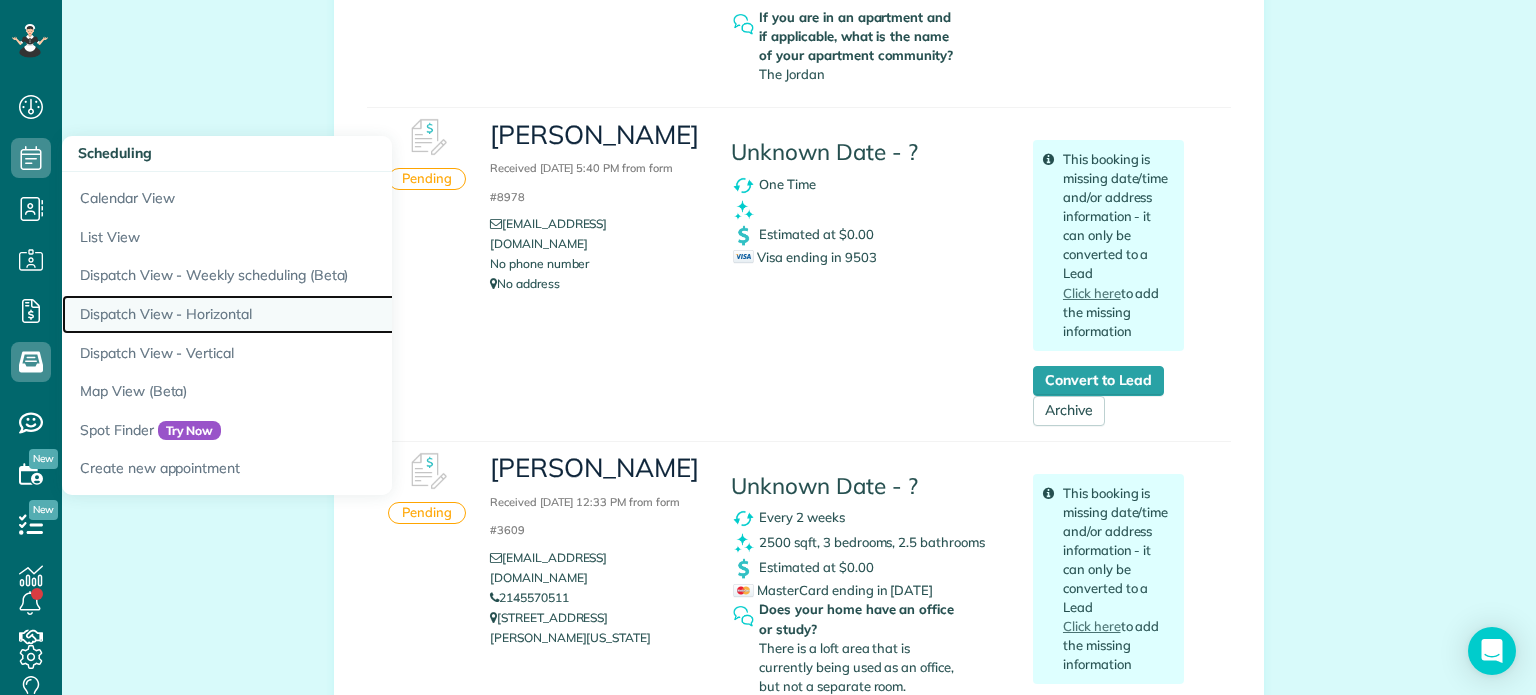 click on "Dispatch View - Horizontal" at bounding box center (312, 314) 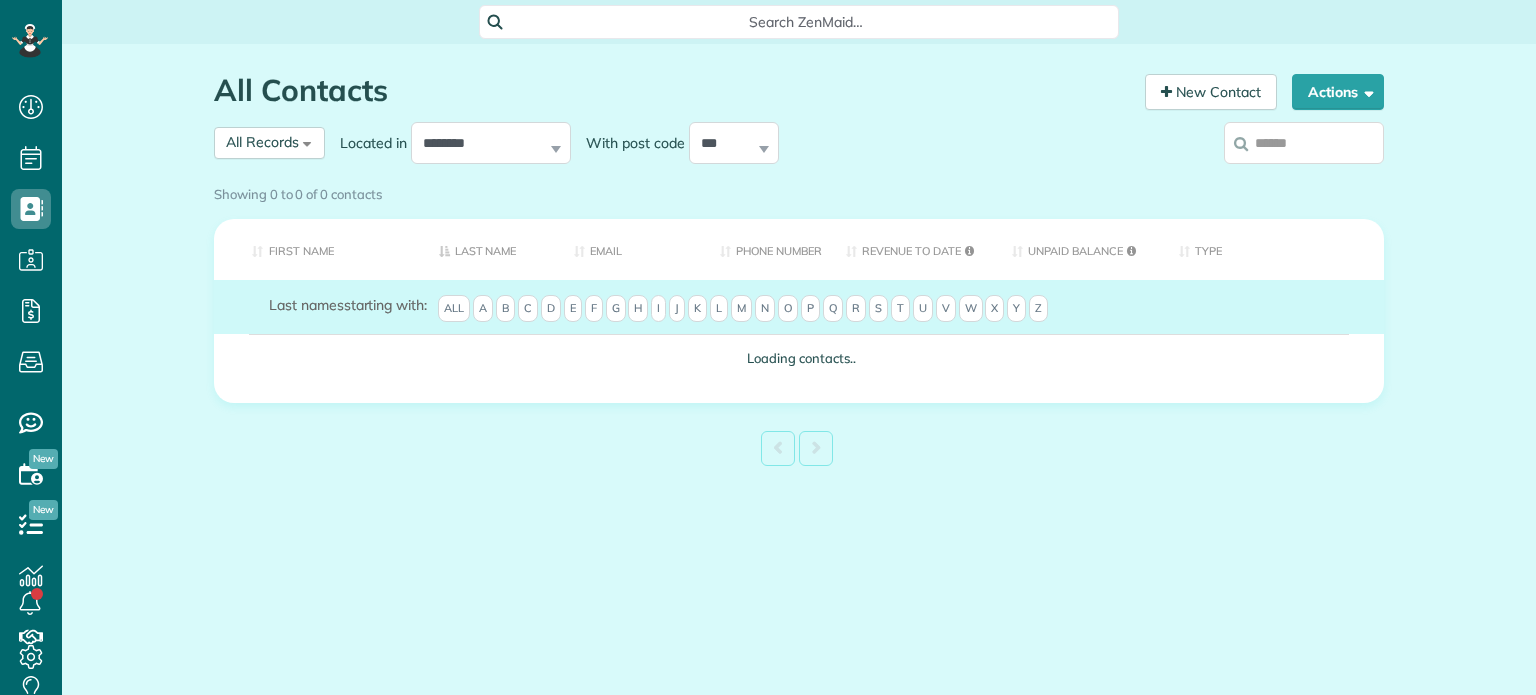 scroll, scrollTop: 0, scrollLeft: 0, axis: both 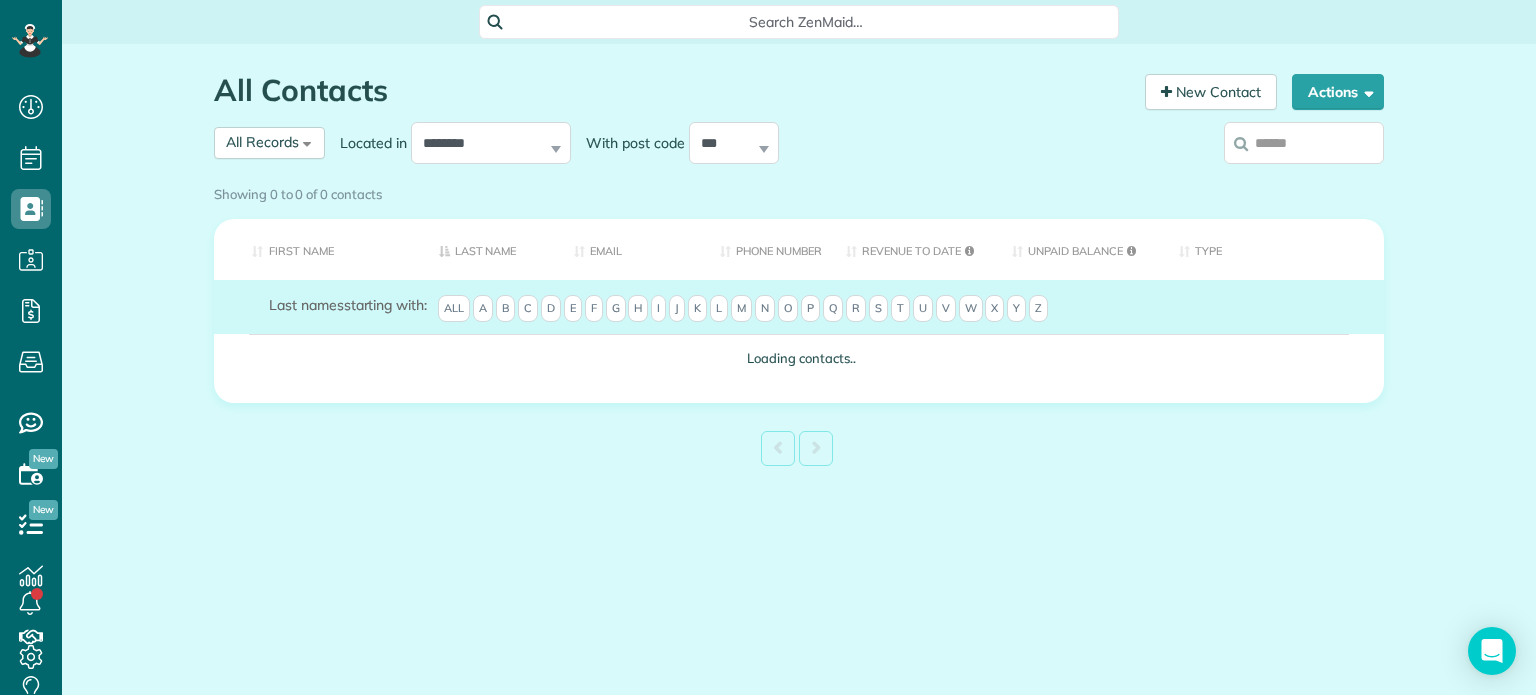 click at bounding box center [1304, 143] 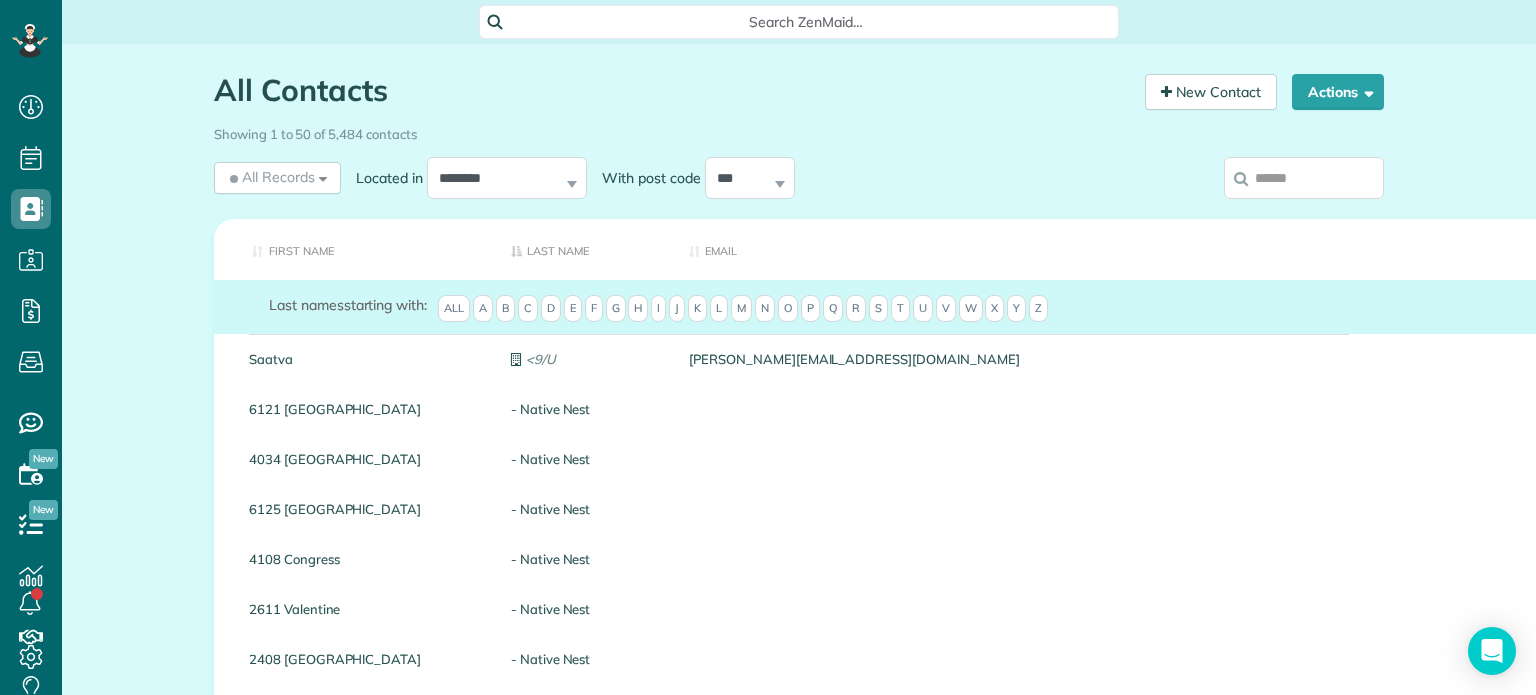 click at bounding box center [1304, 178] 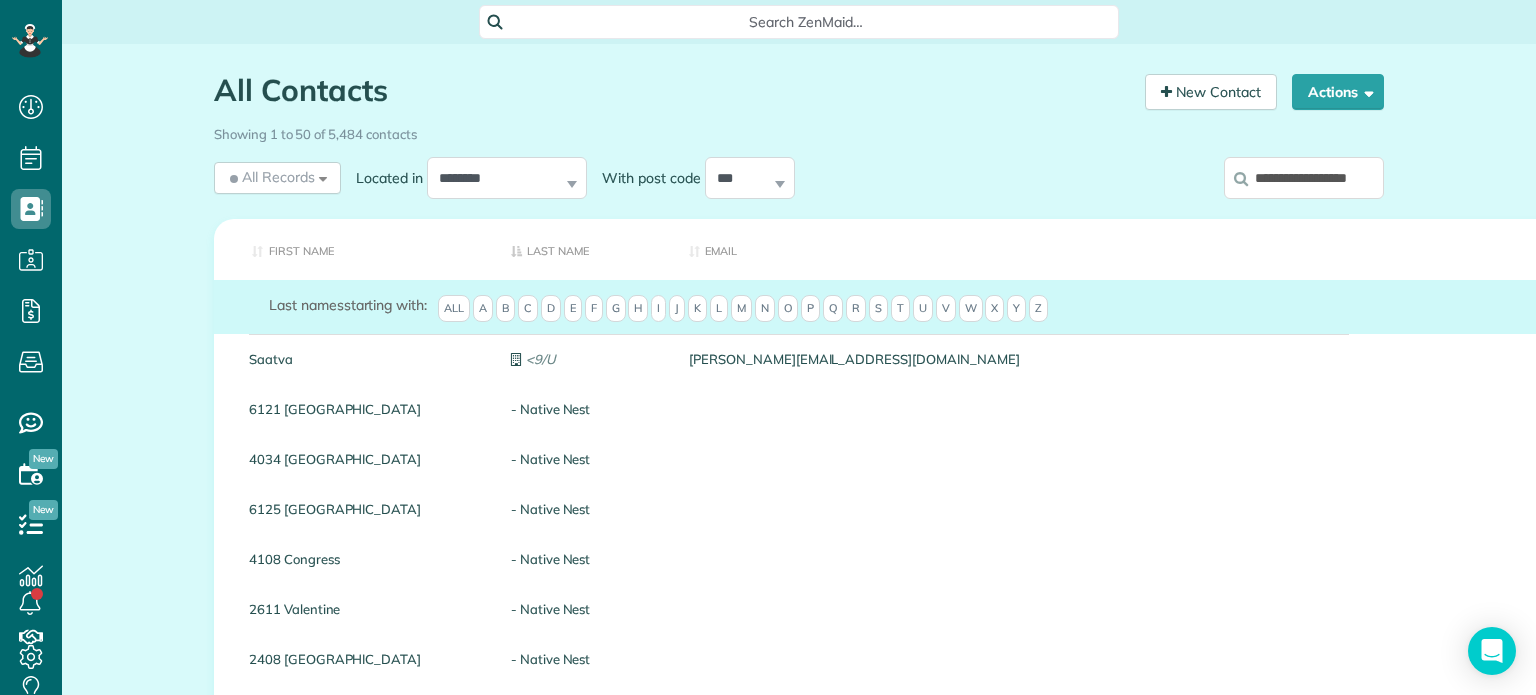 scroll, scrollTop: 0, scrollLeft: 12, axis: horizontal 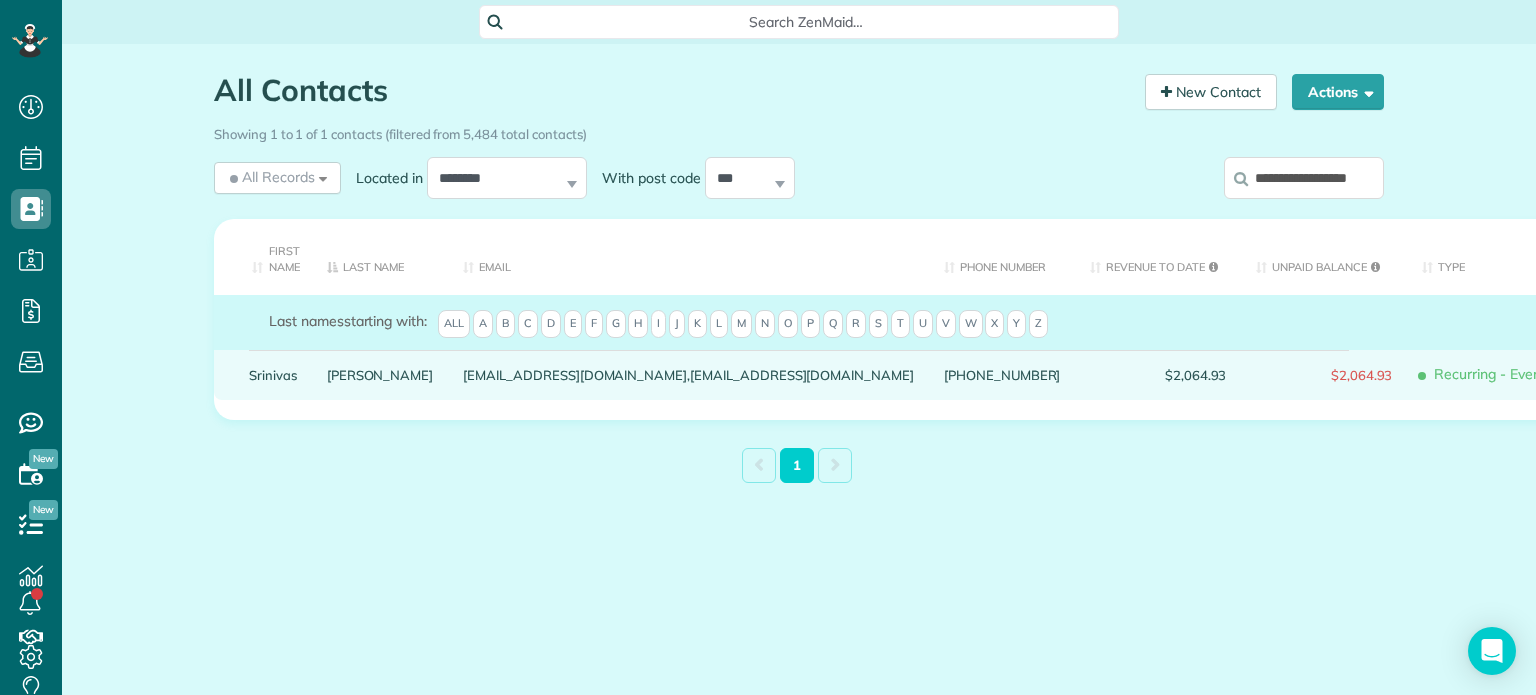 type on "**********" 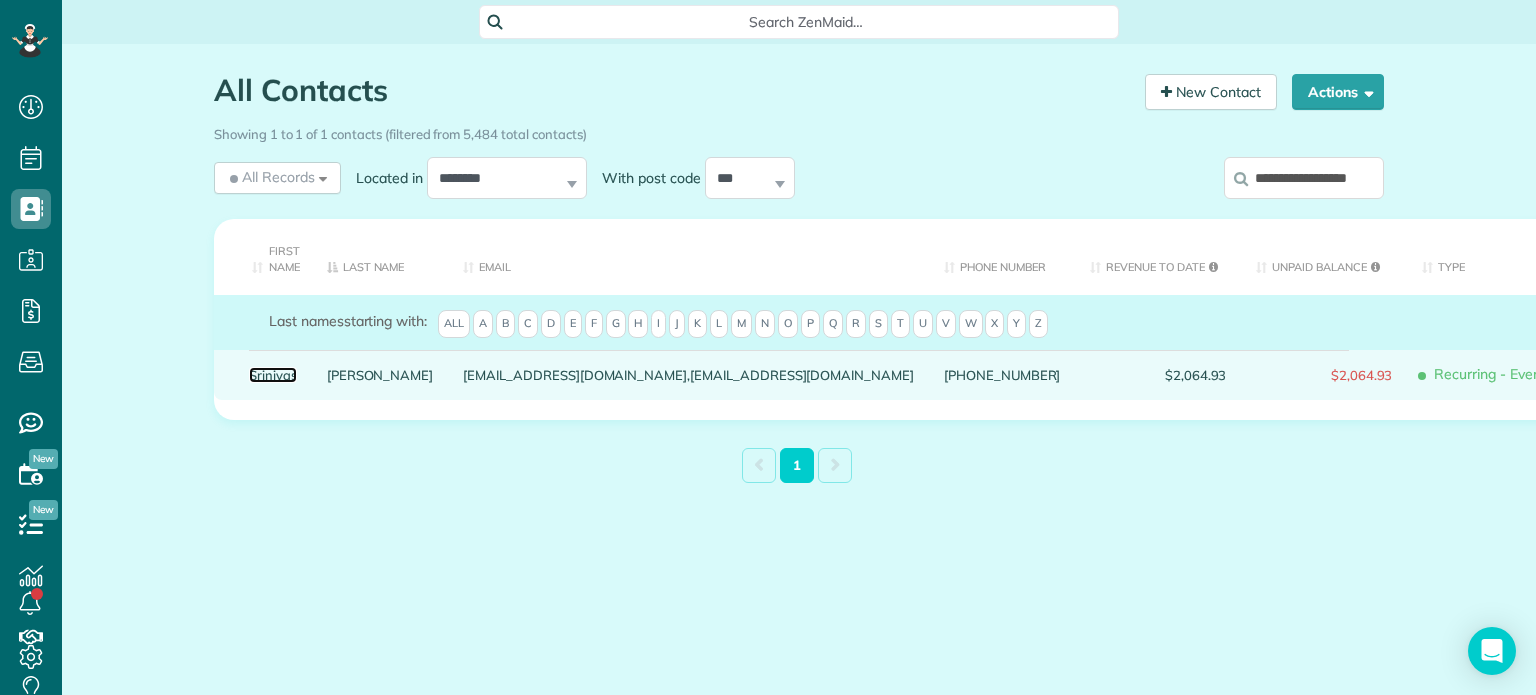 click on "Srinivas" at bounding box center [273, 375] 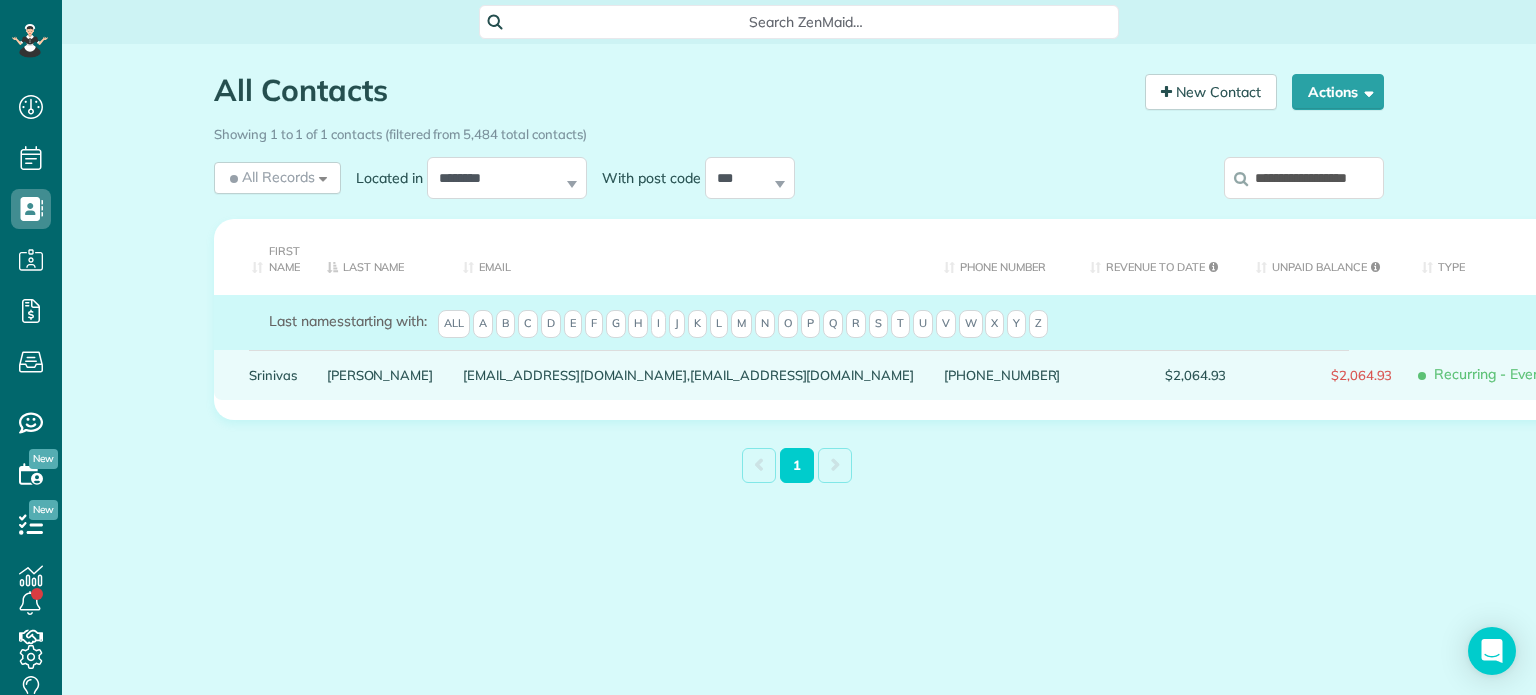 scroll, scrollTop: 0, scrollLeft: 0, axis: both 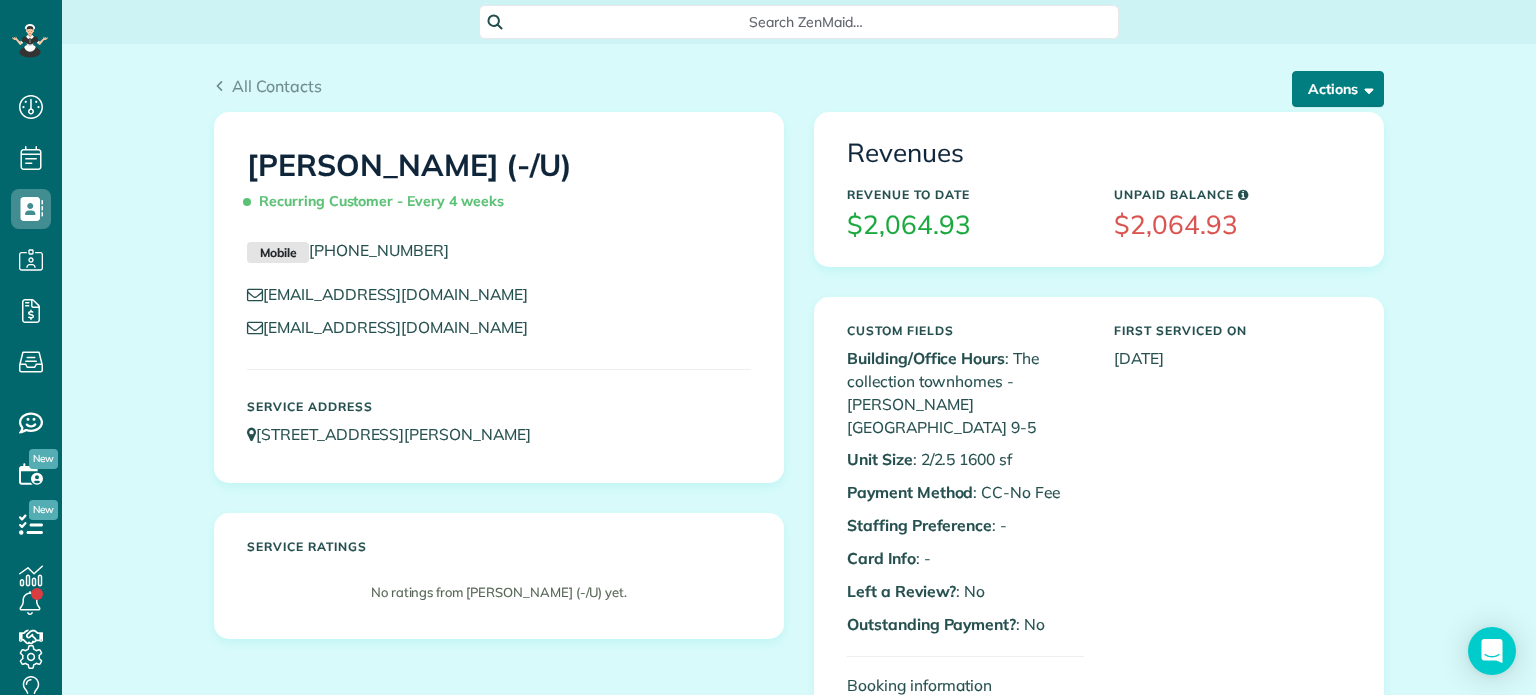 click at bounding box center (1365, 88) 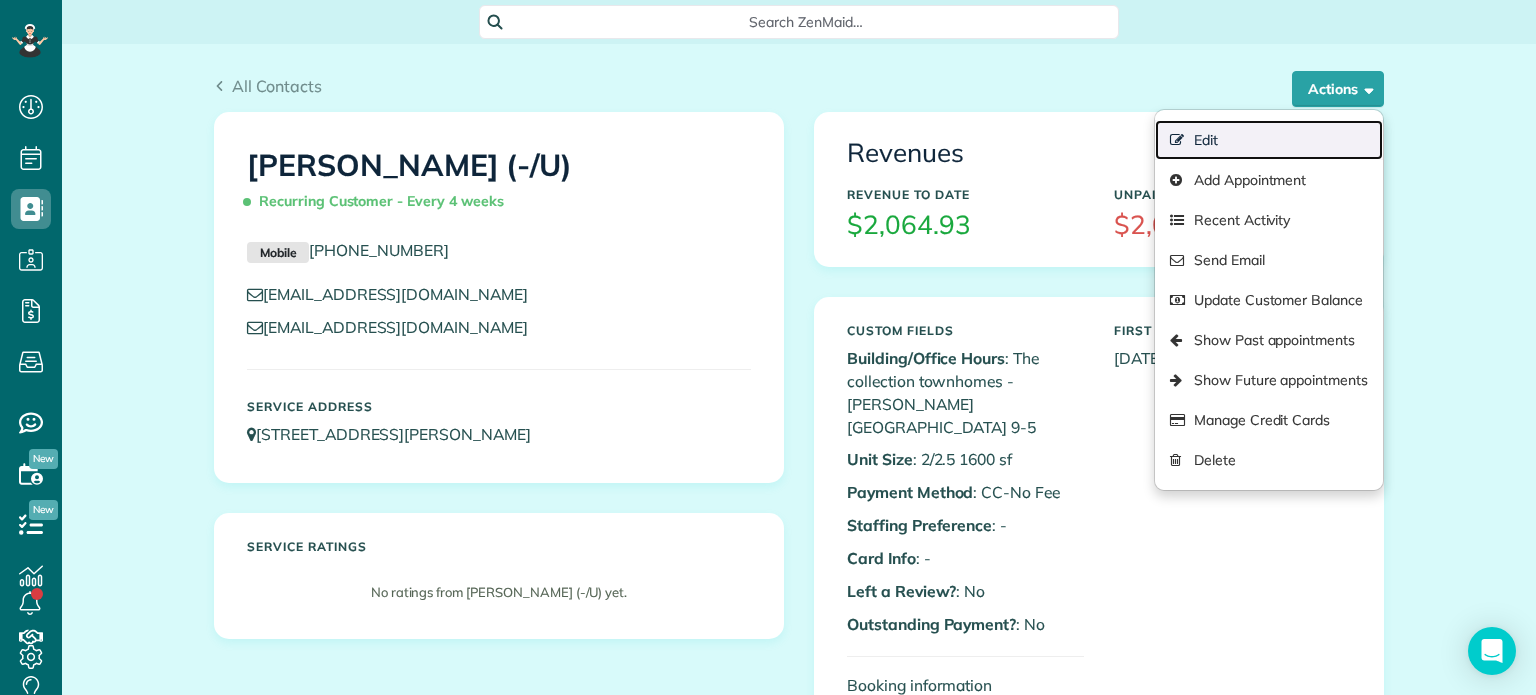 click on "Edit" at bounding box center [1269, 140] 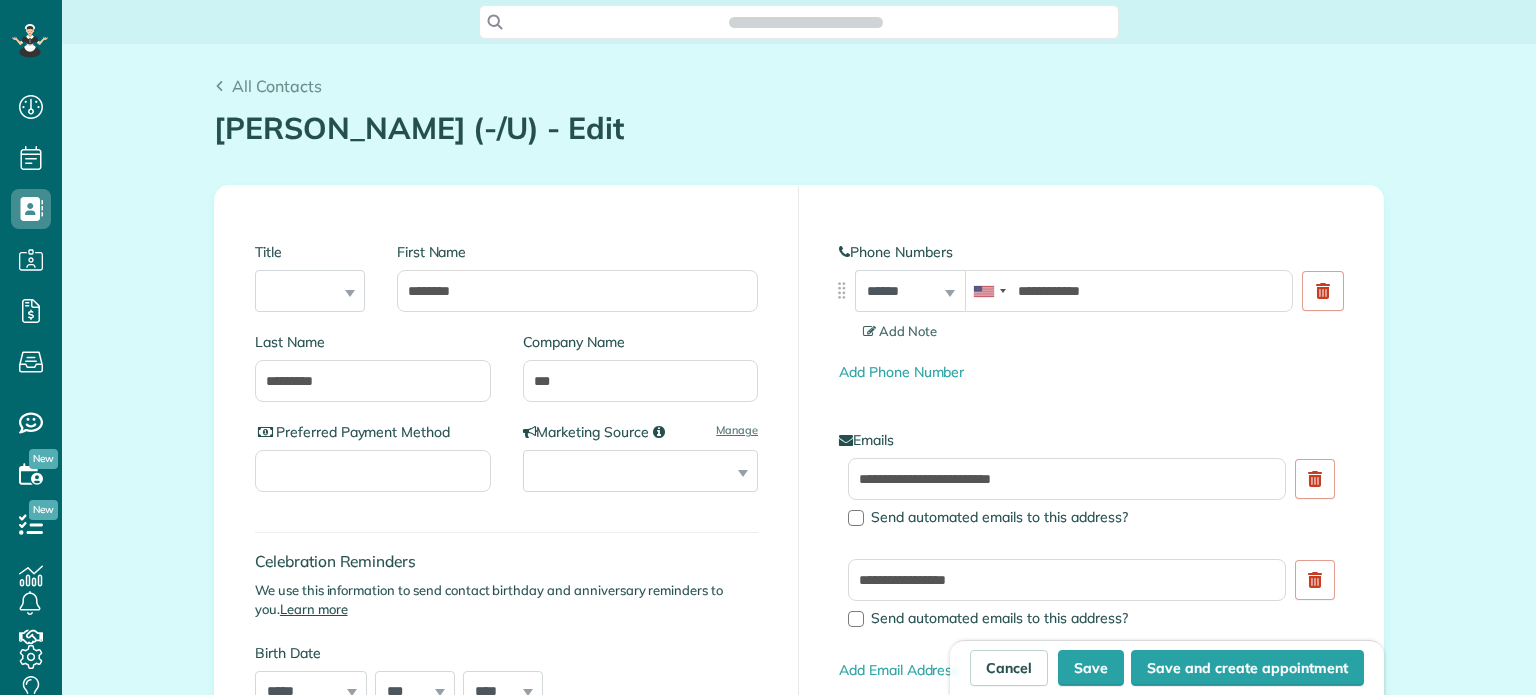 scroll, scrollTop: 0, scrollLeft: 0, axis: both 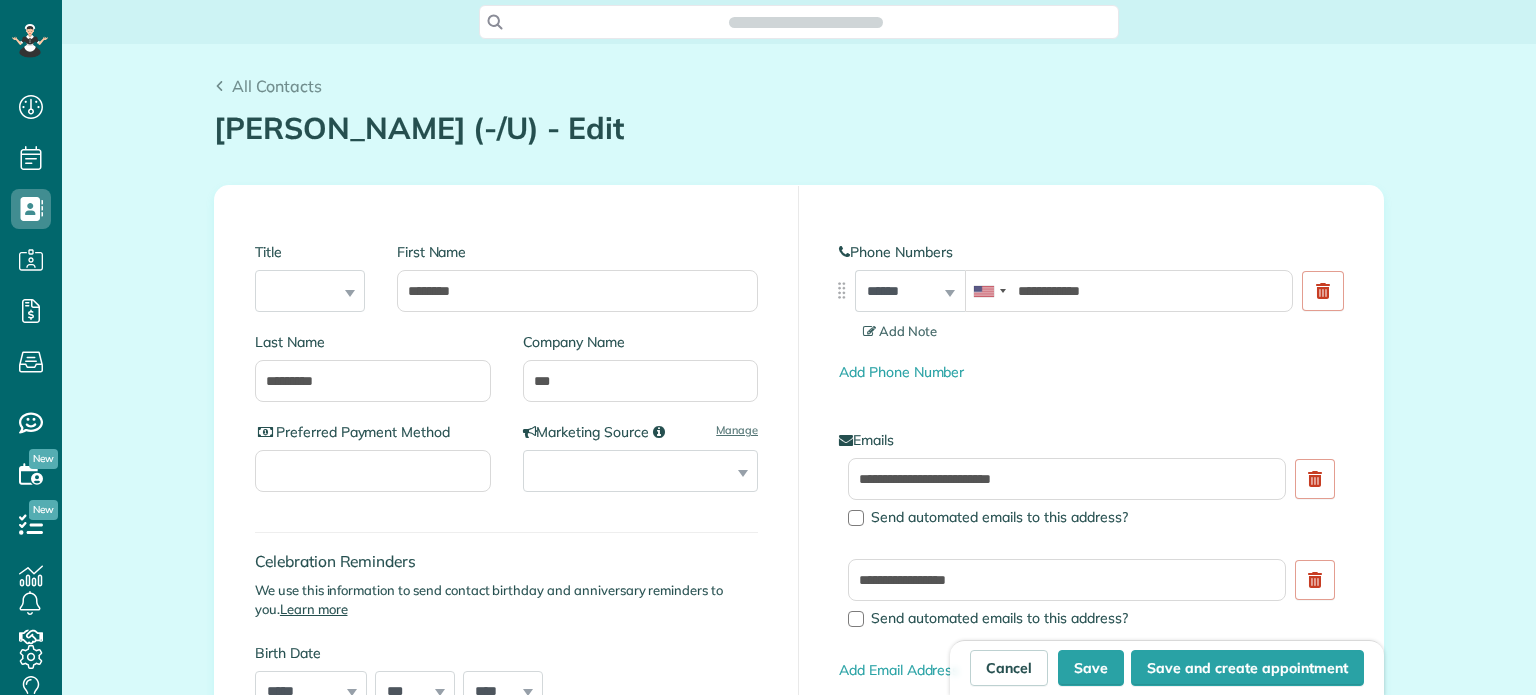 type on "**********" 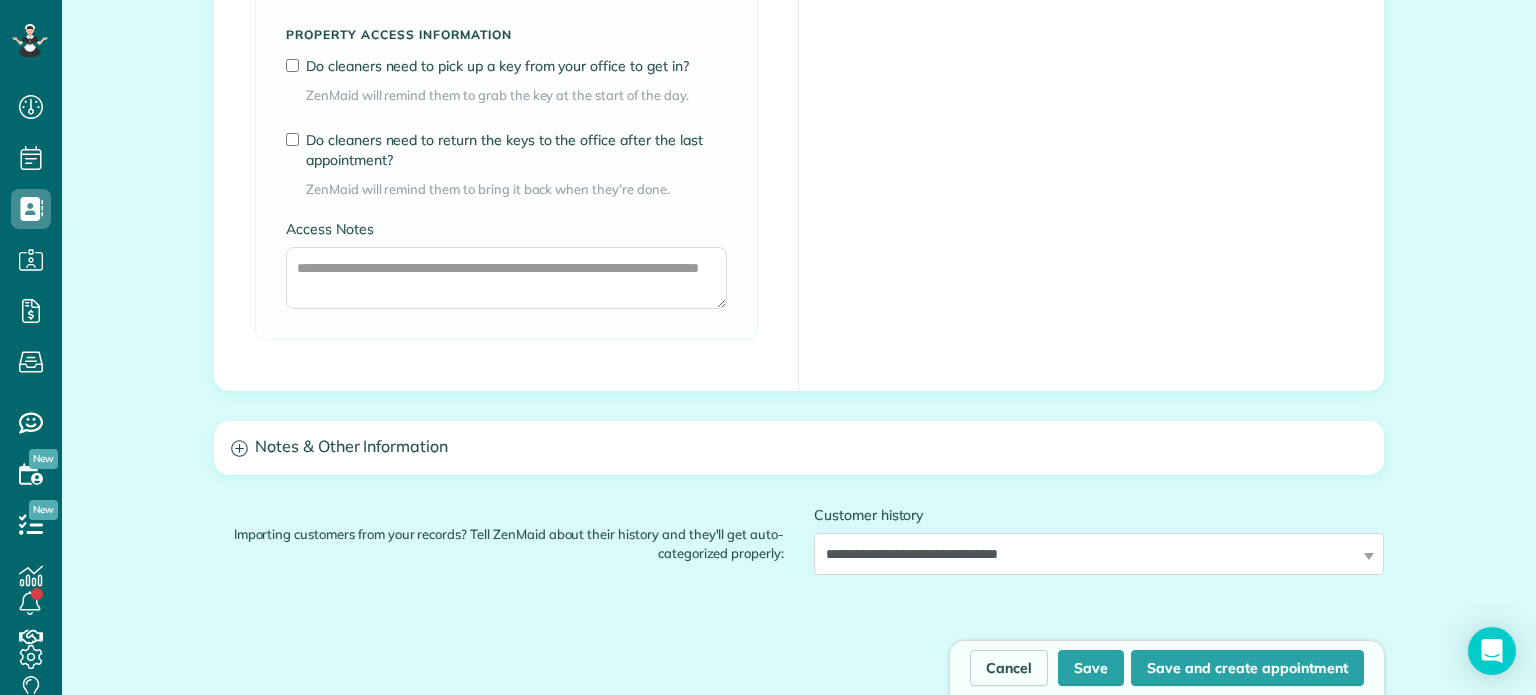 scroll, scrollTop: 1575, scrollLeft: 0, axis: vertical 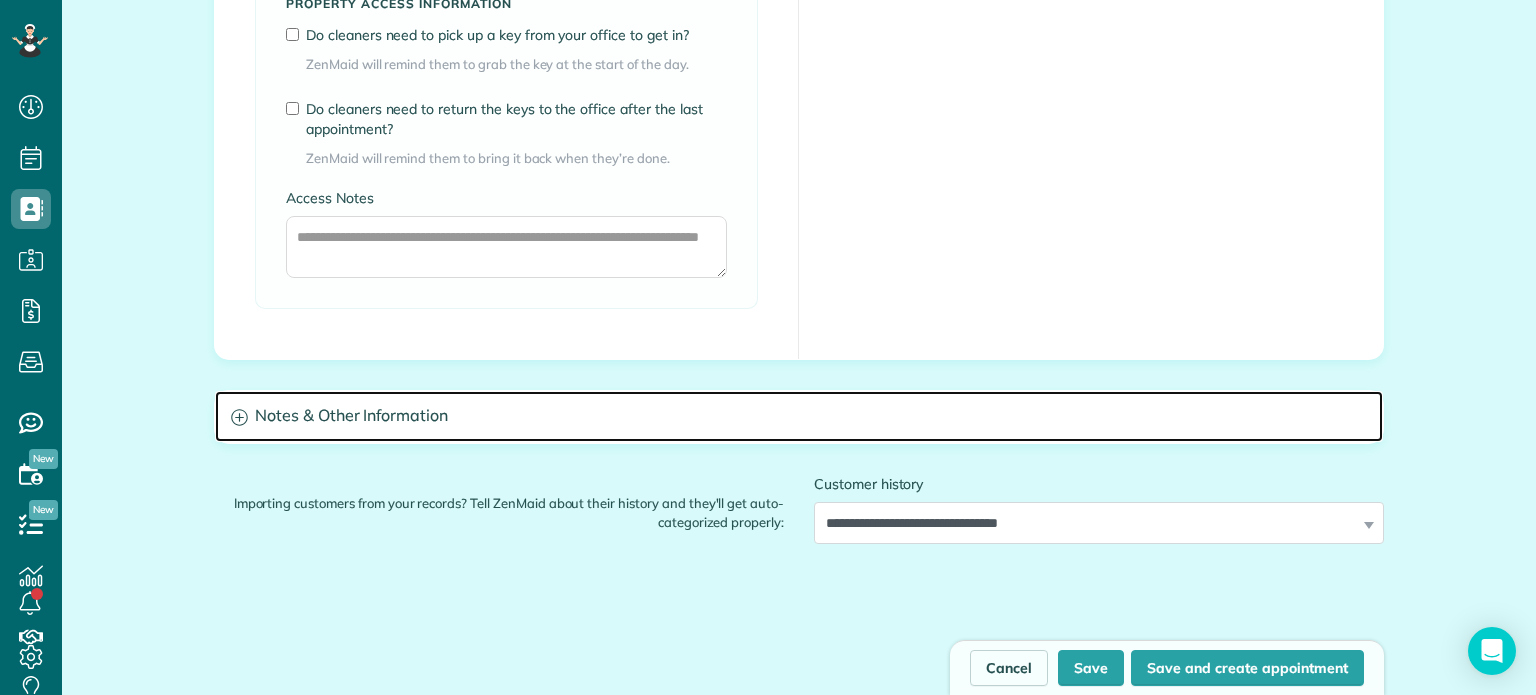 click on "Notes & Other Information" at bounding box center (799, 416) 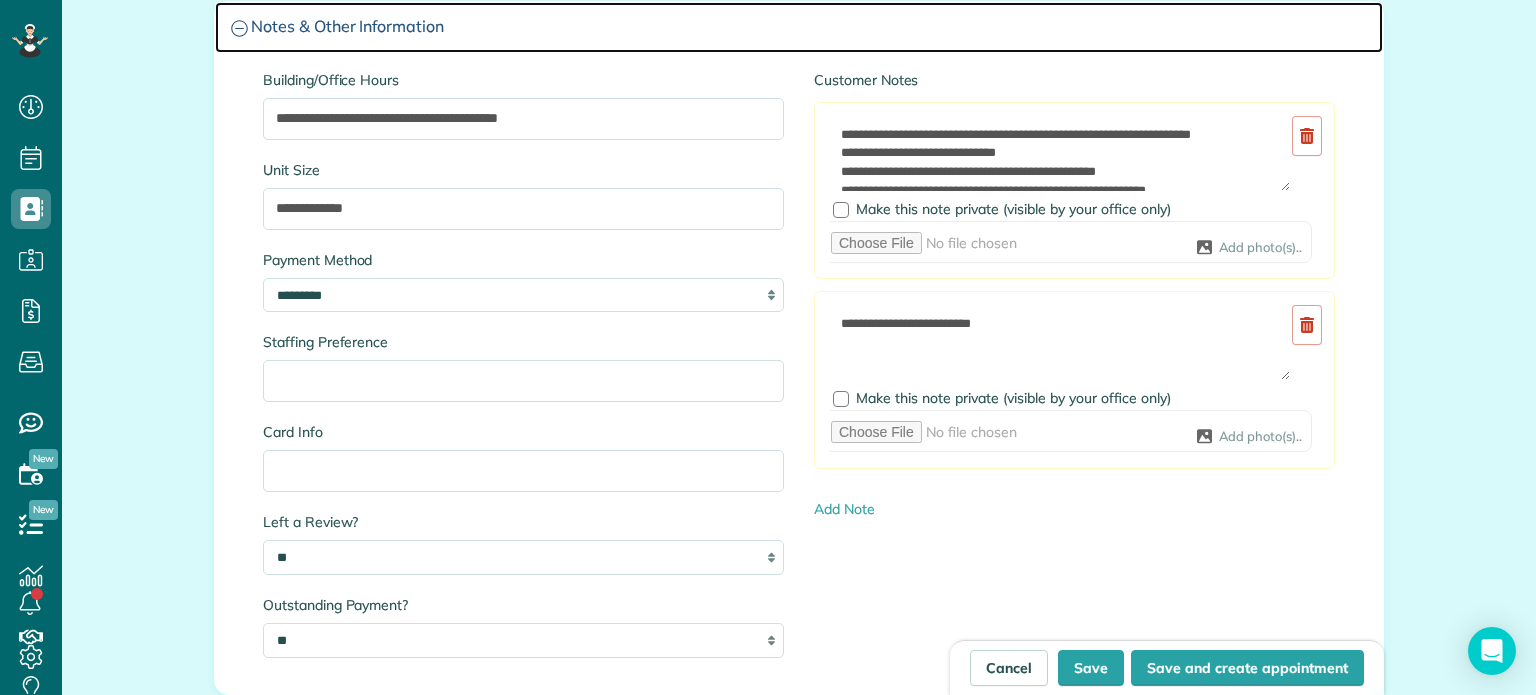 scroll, scrollTop: 2024, scrollLeft: 0, axis: vertical 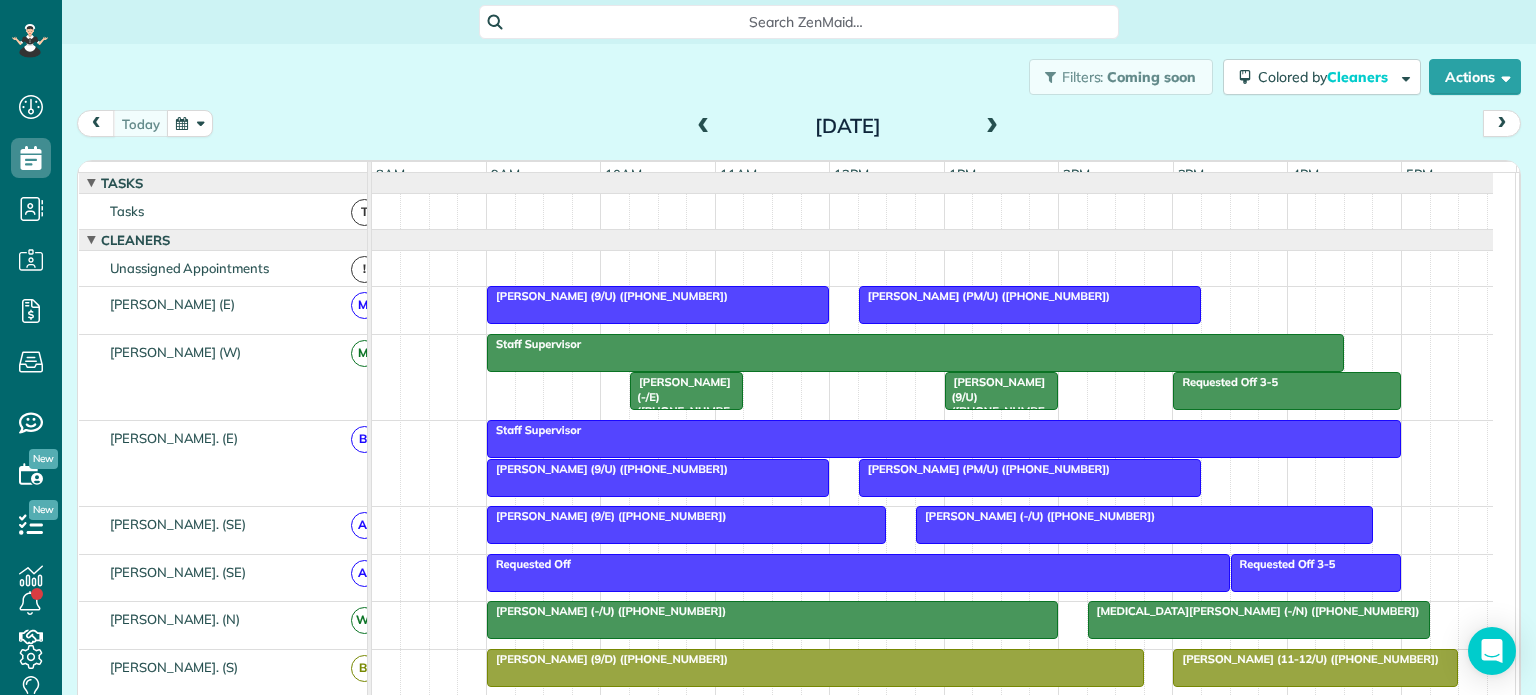click at bounding box center (992, 127) 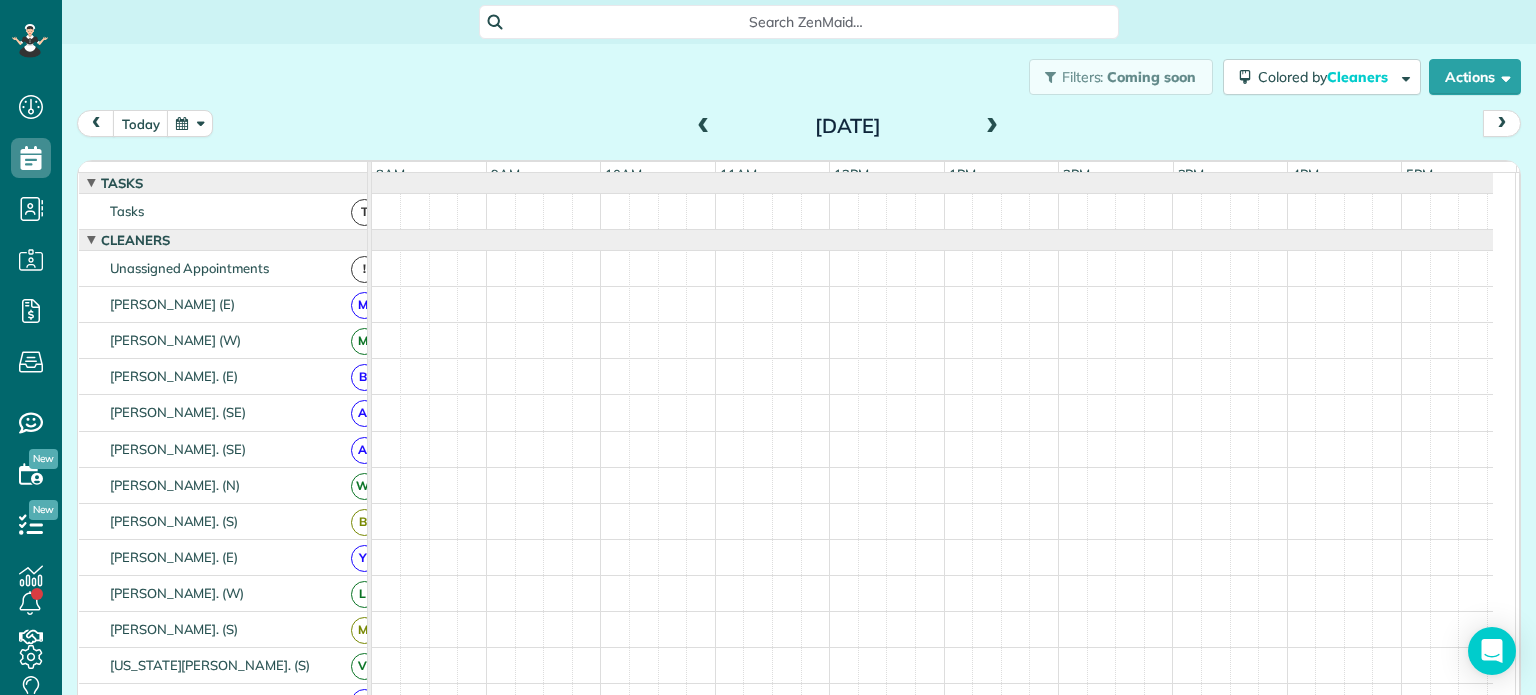 click at bounding box center [992, 127] 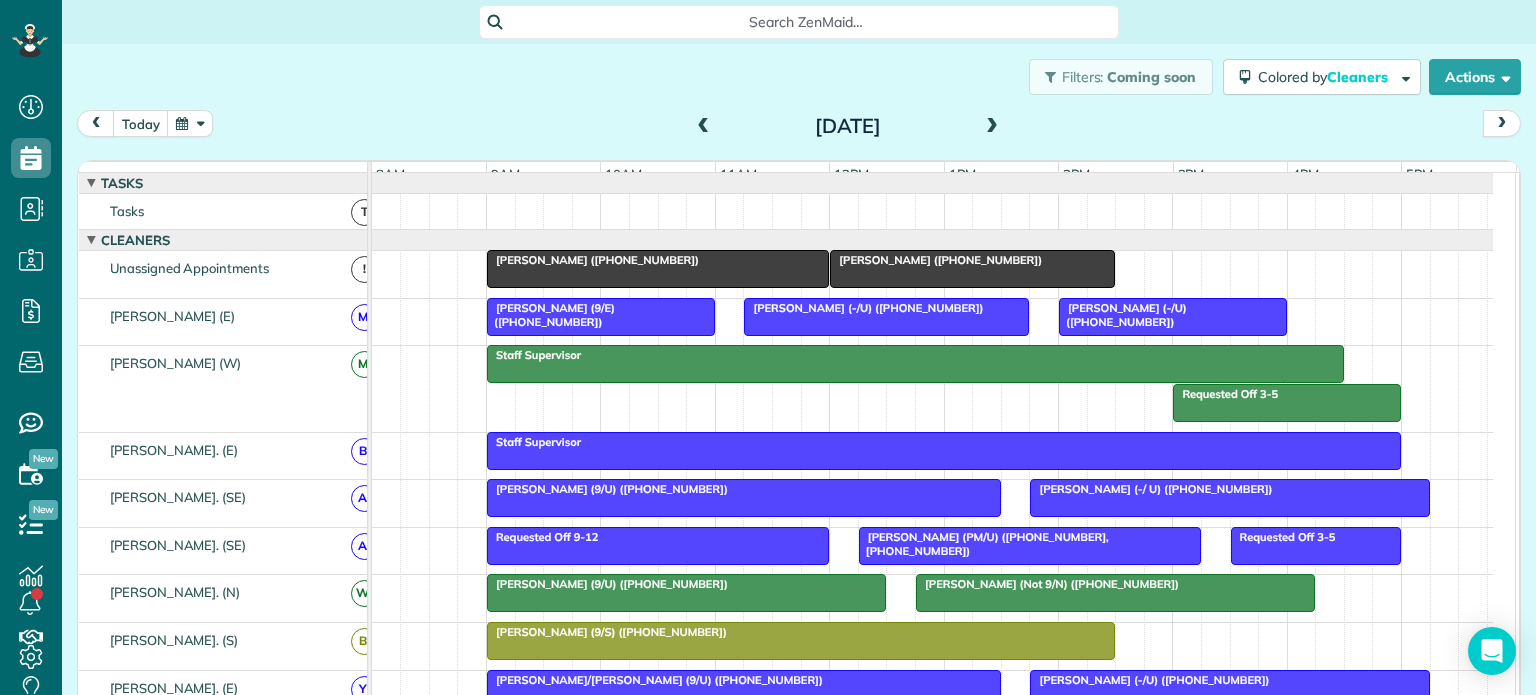 click at bounding box center (992, 127) 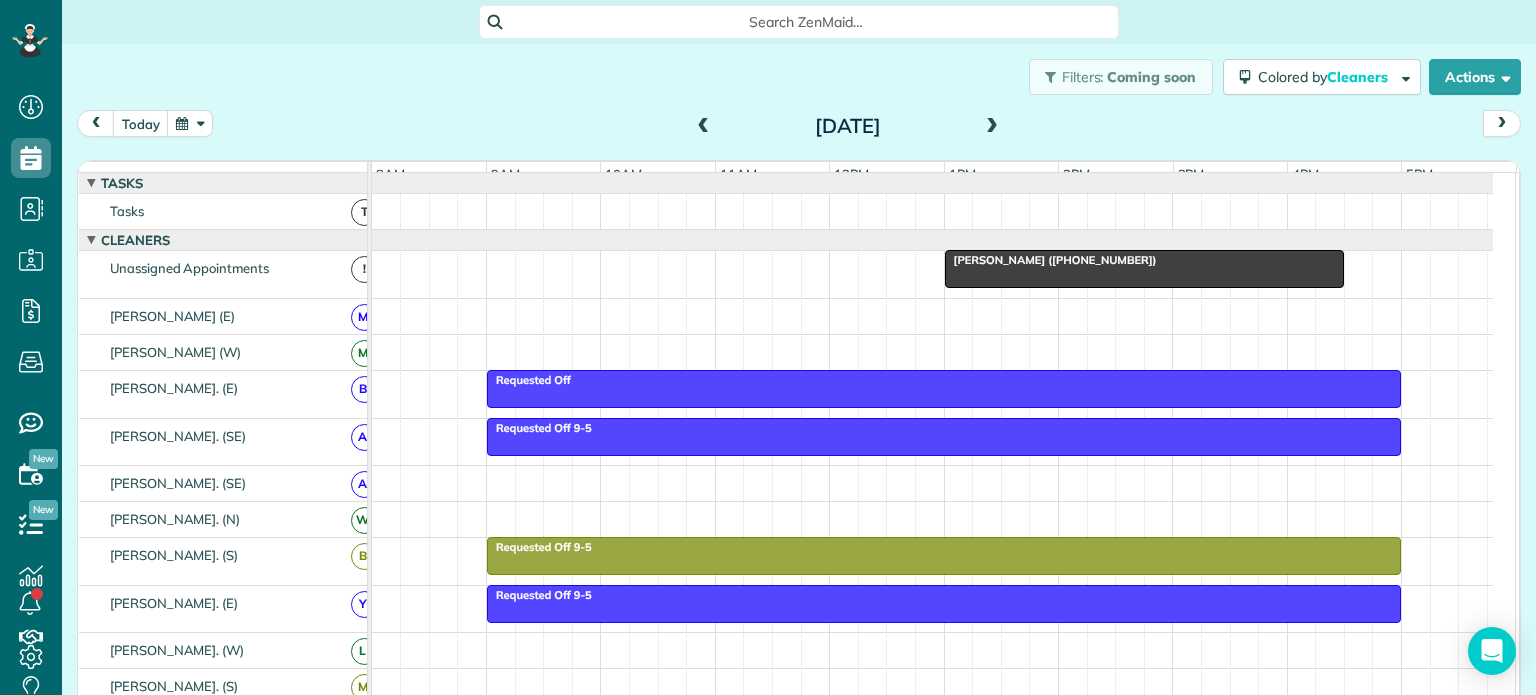 click at bounding box center [992, 127] 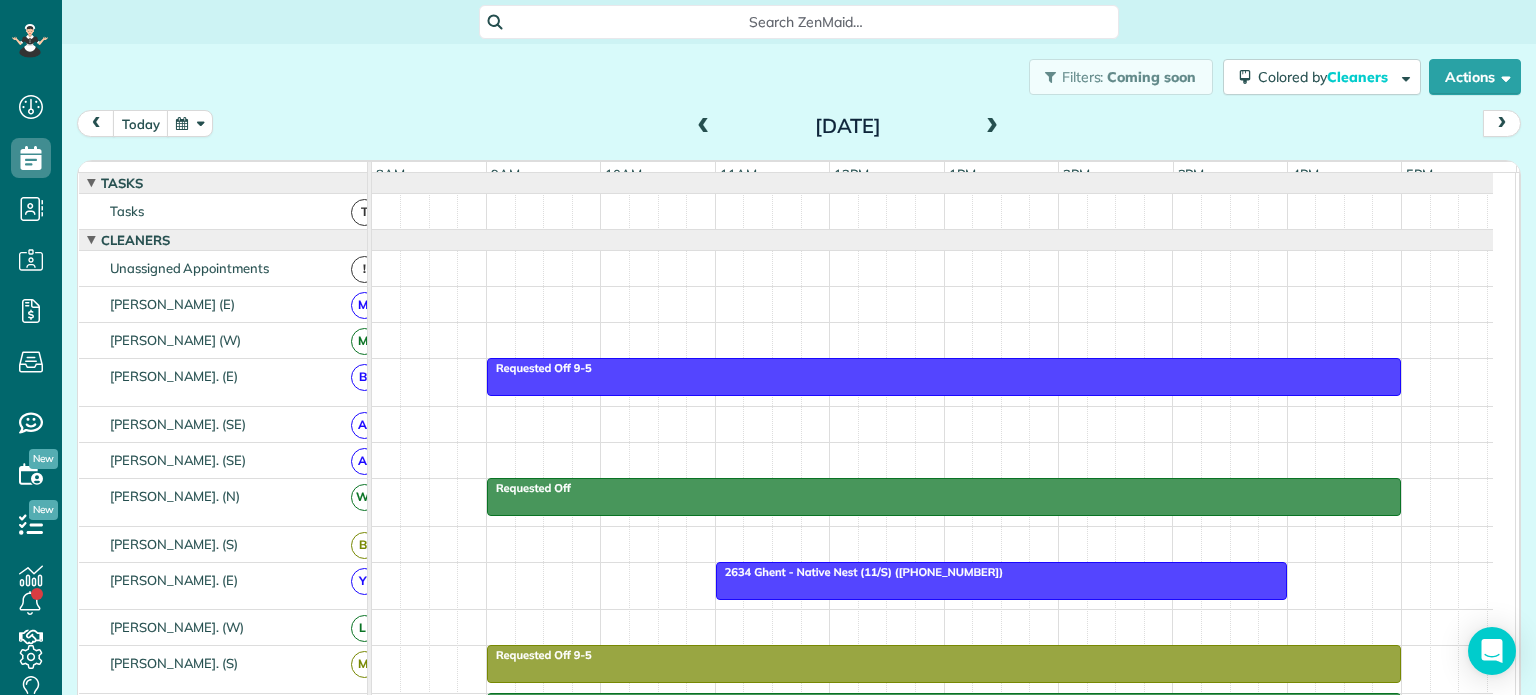 click at bounding box center (992, 127) 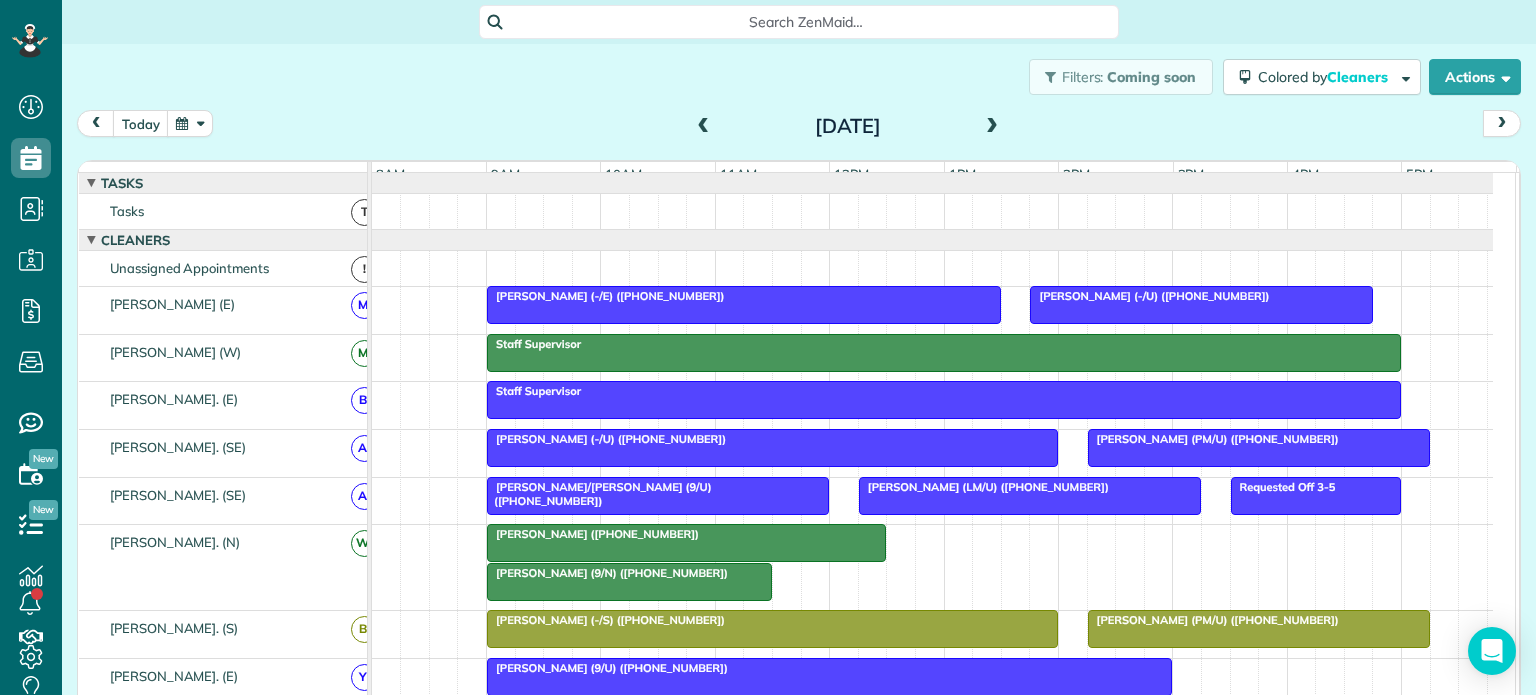 scroll, scrollTop: 16, scrollLeft: 0, axis: vertical 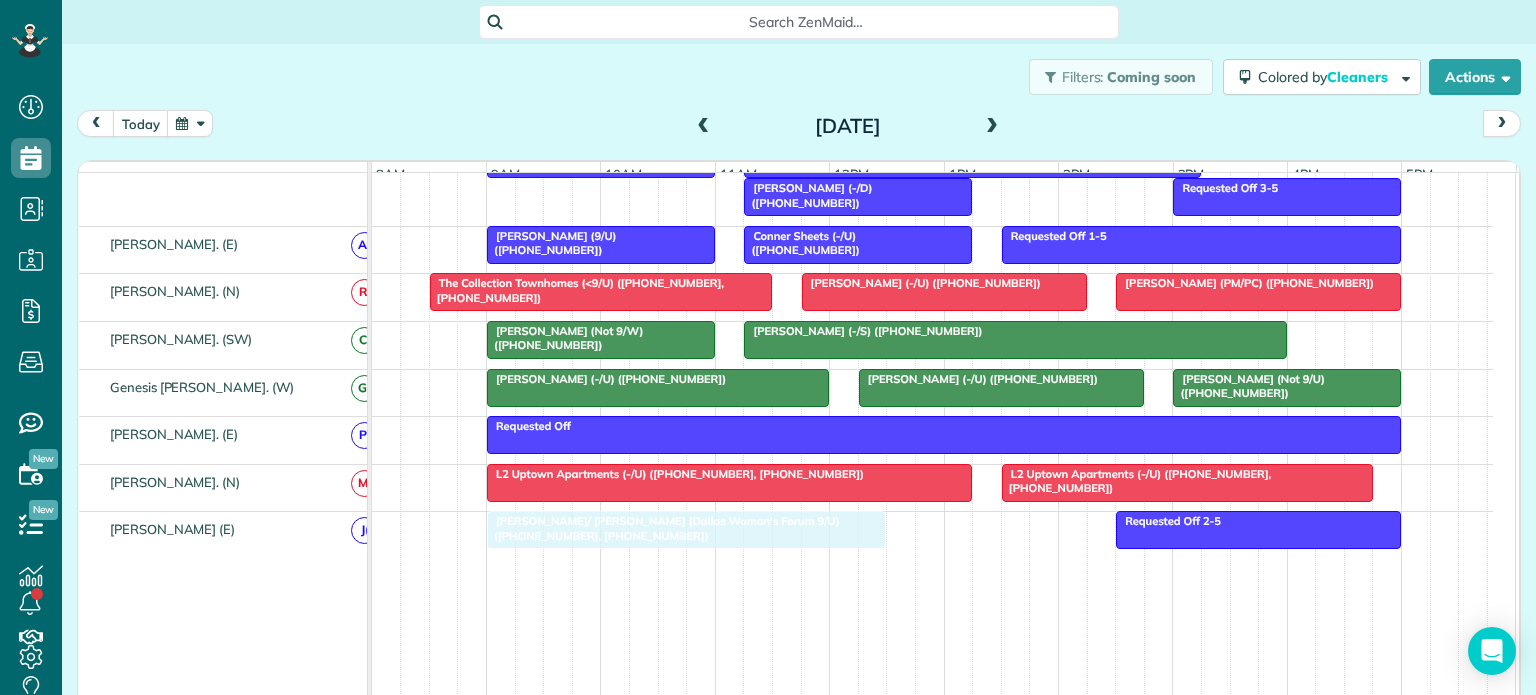 drag, startPoint x: 822, startPoint y: 328, endPoint x: 817, endPoint y: 573, distance: 245.05101 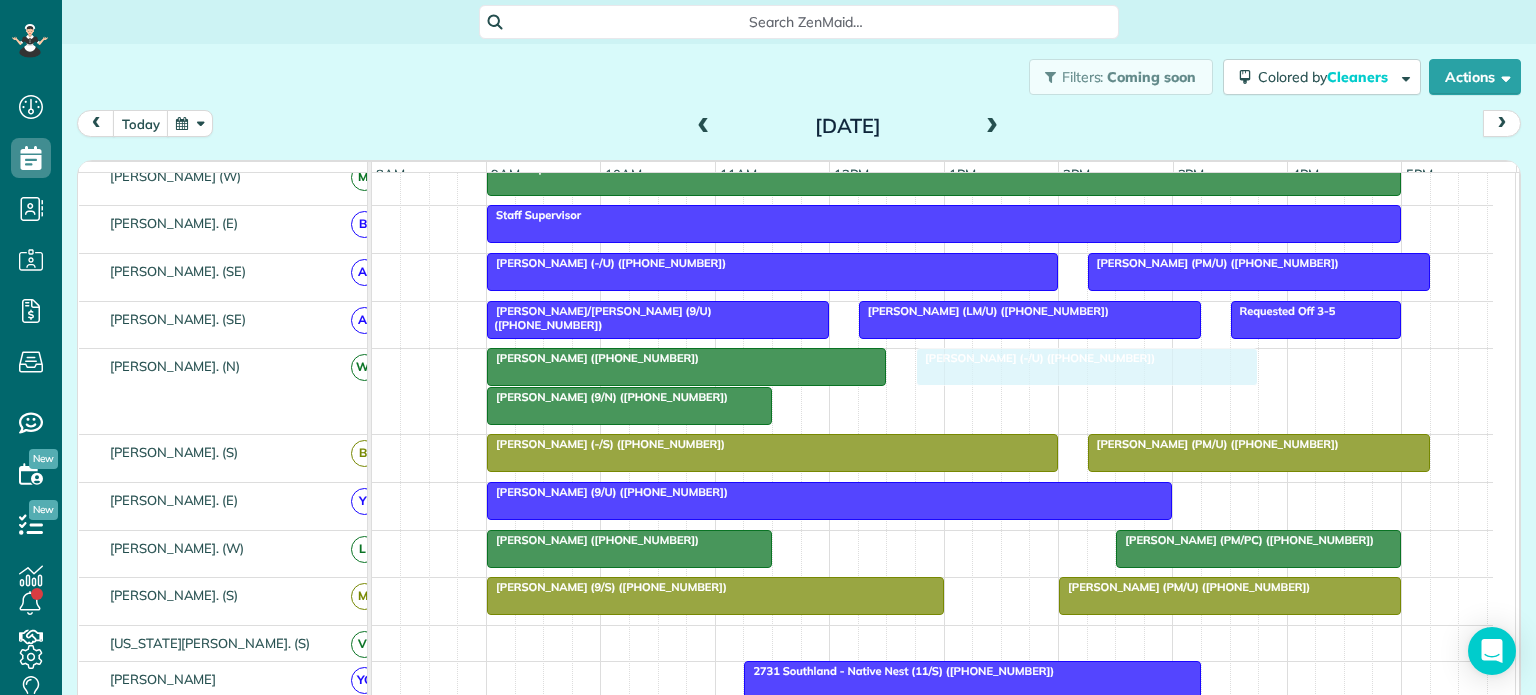 drag, startPoint x: 694, startPoint y: 476, endPoint x: 1126, endPoint y: 412, distance: 436.715 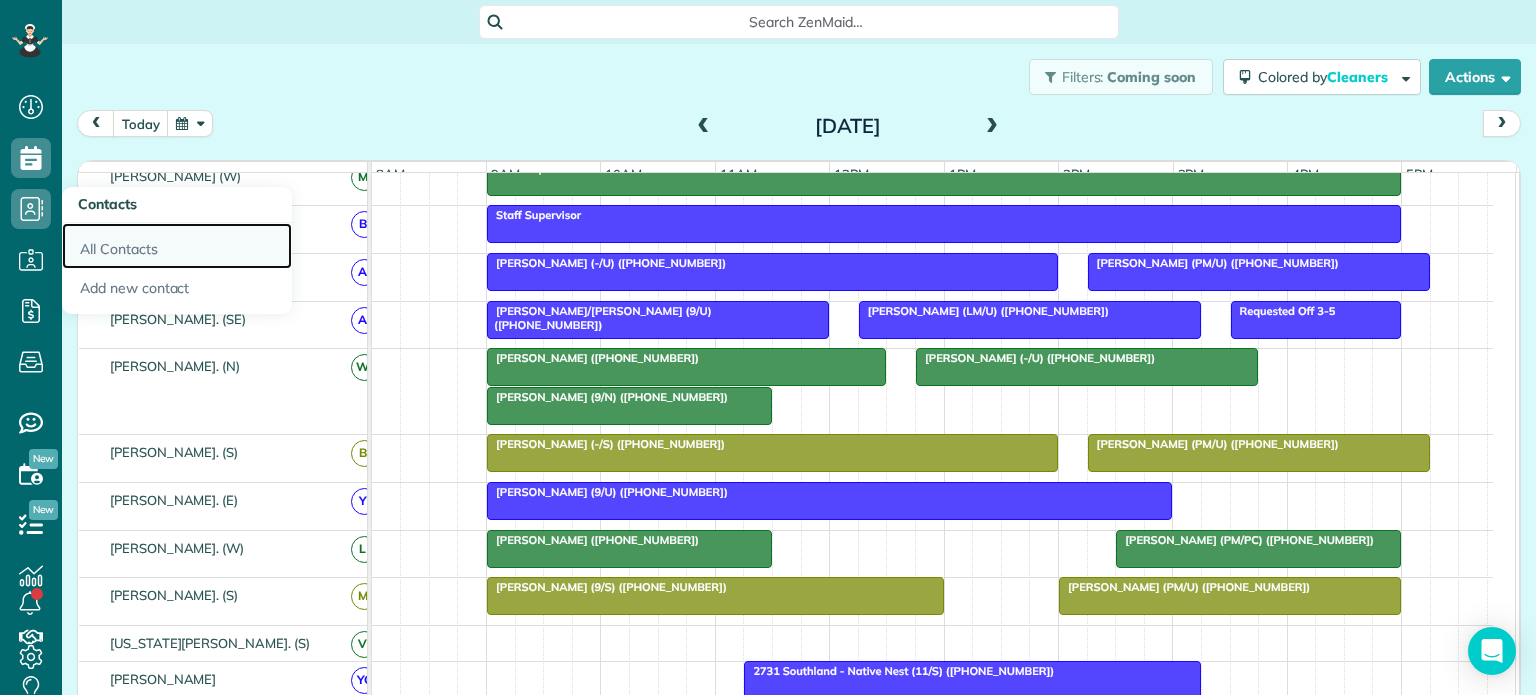 click on "All Contacts" at bounding box center (177, 246) 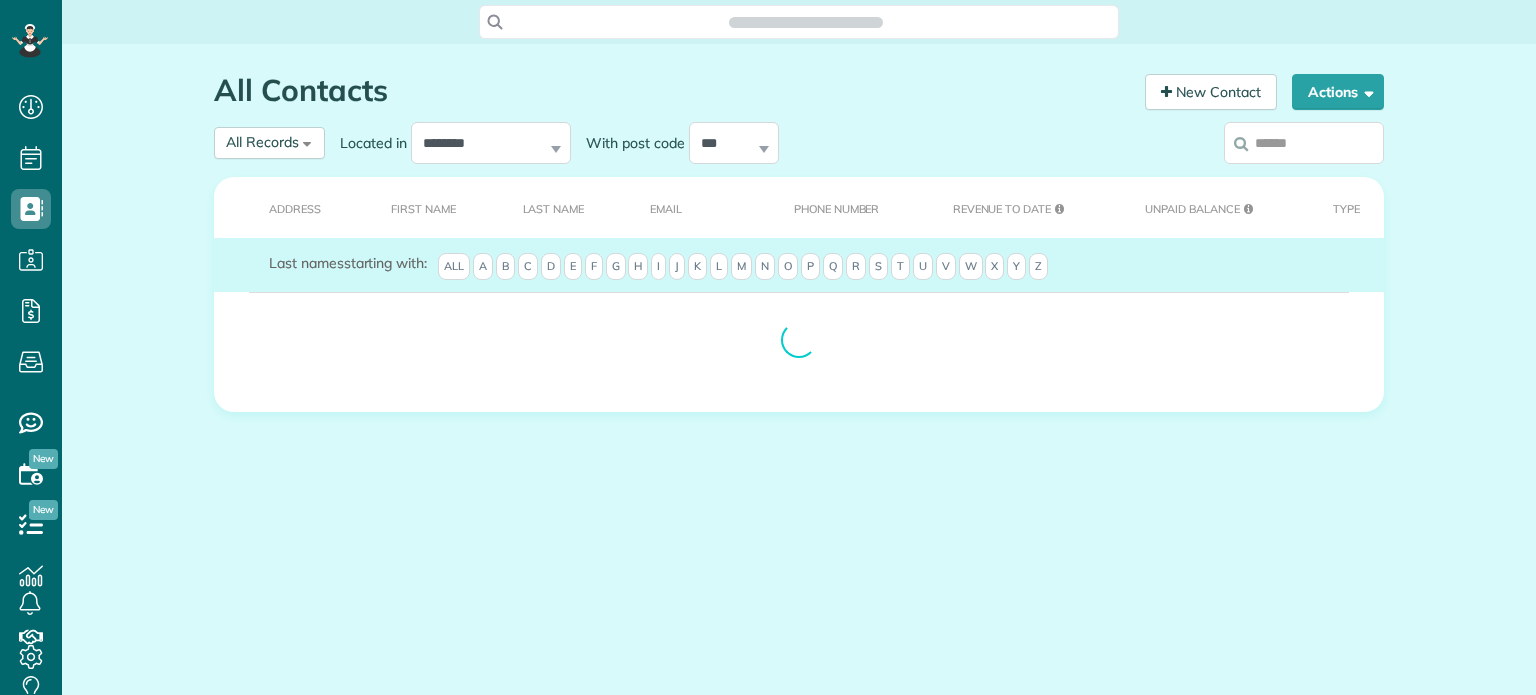 scroll, scrollTop: 0, scrollLeft: 0, axis: both 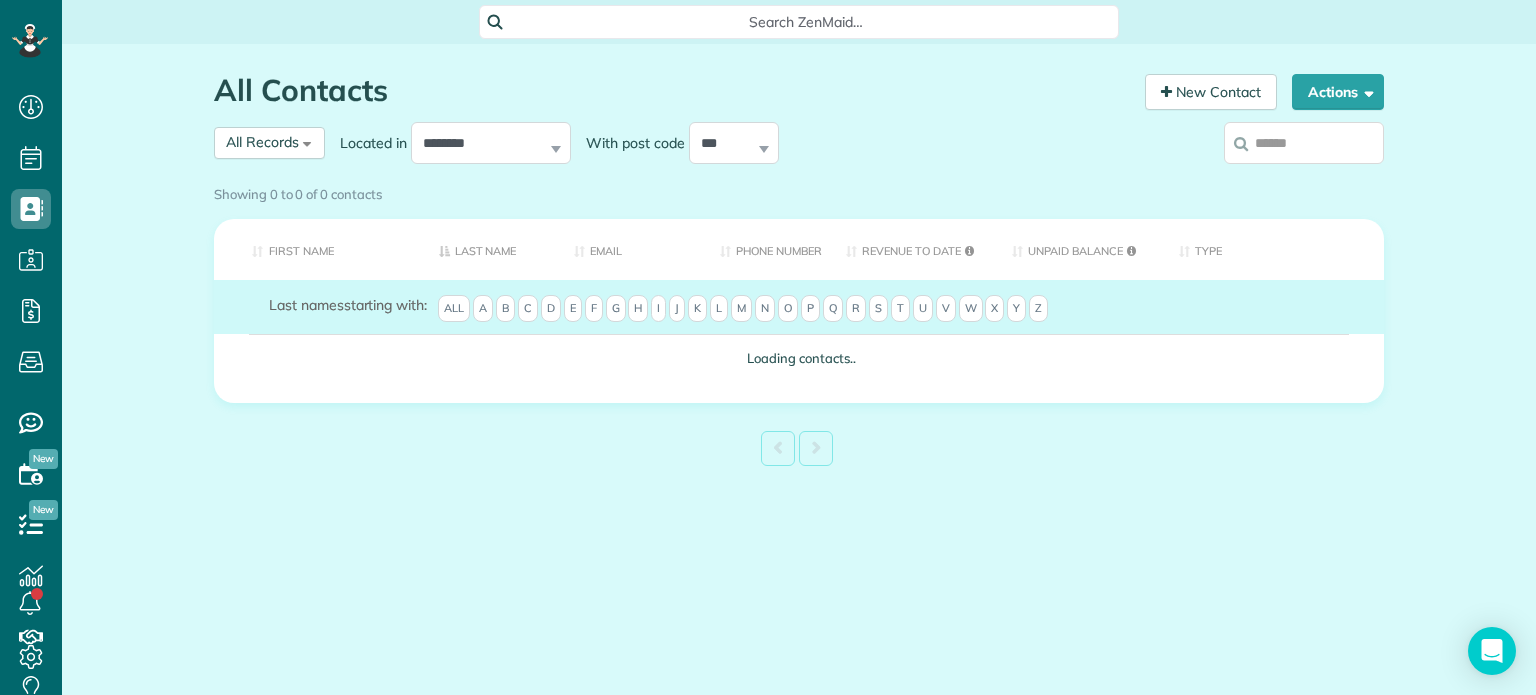 click at bounding box center (1304, 143) 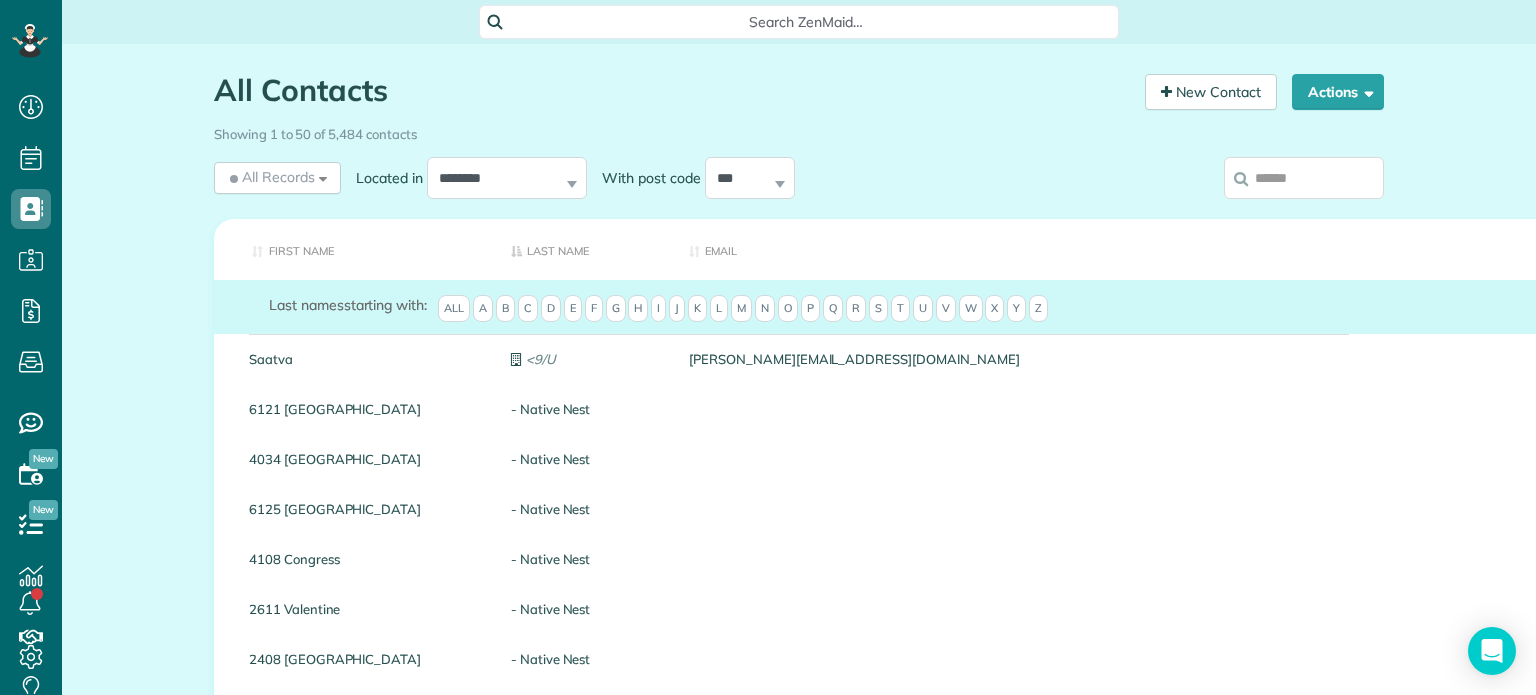 click at bounding box center (1304, 178) 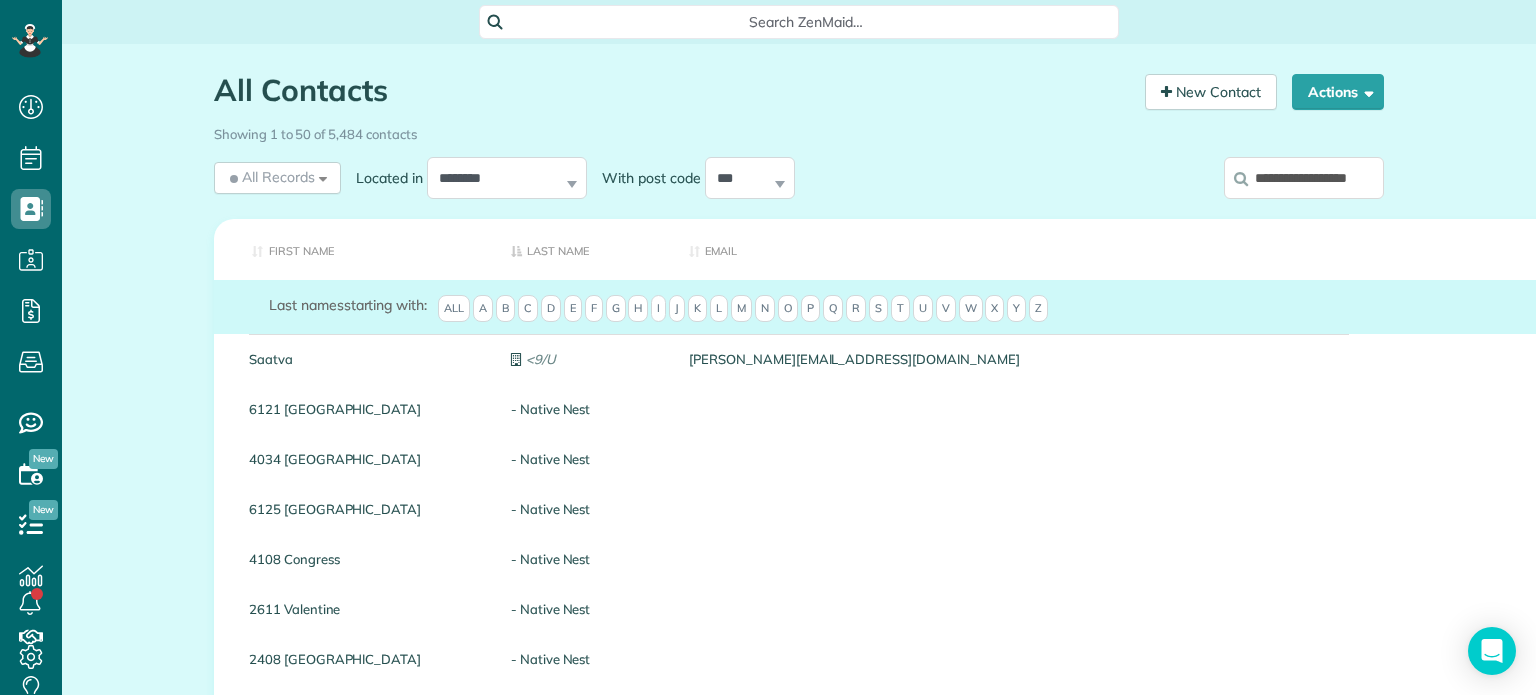 scroll, scrollTop: 0, scrollLeft: 12, axis: horizontal 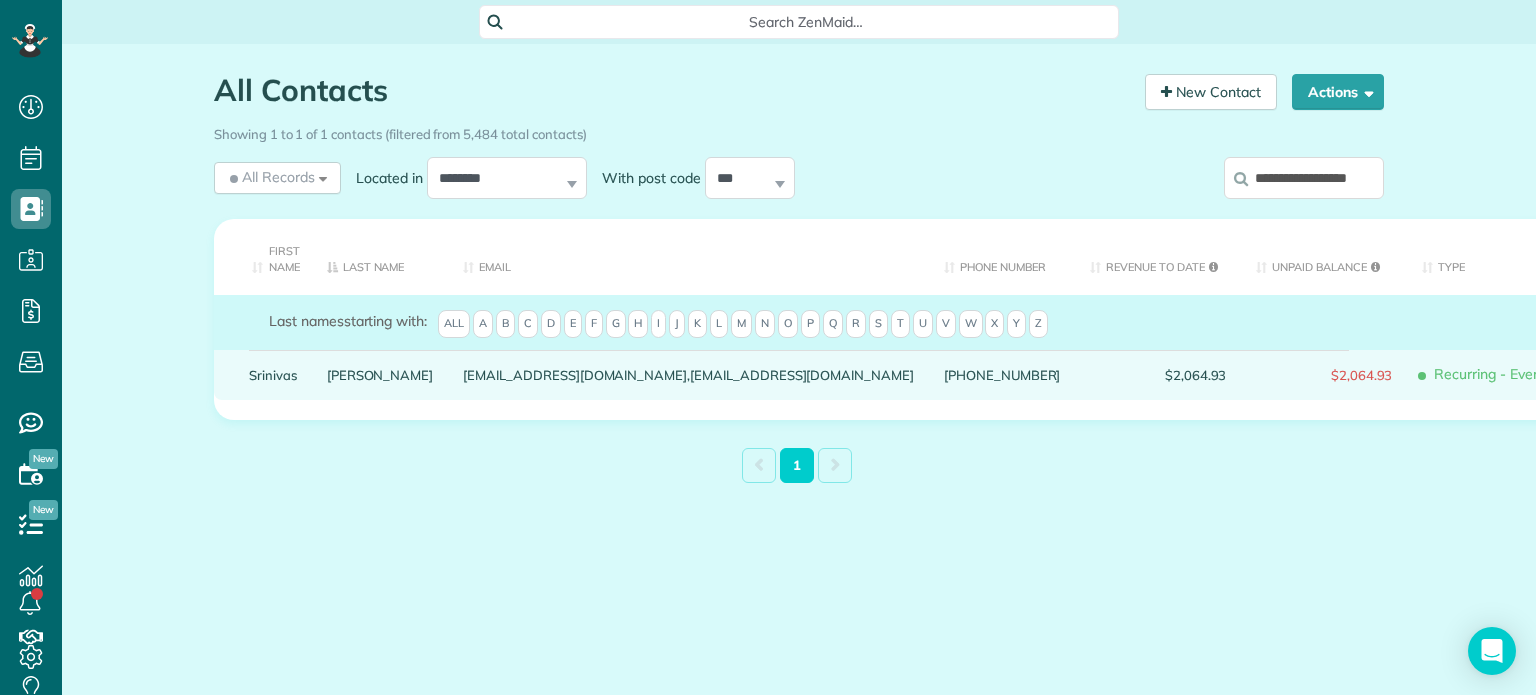 type on "**********" 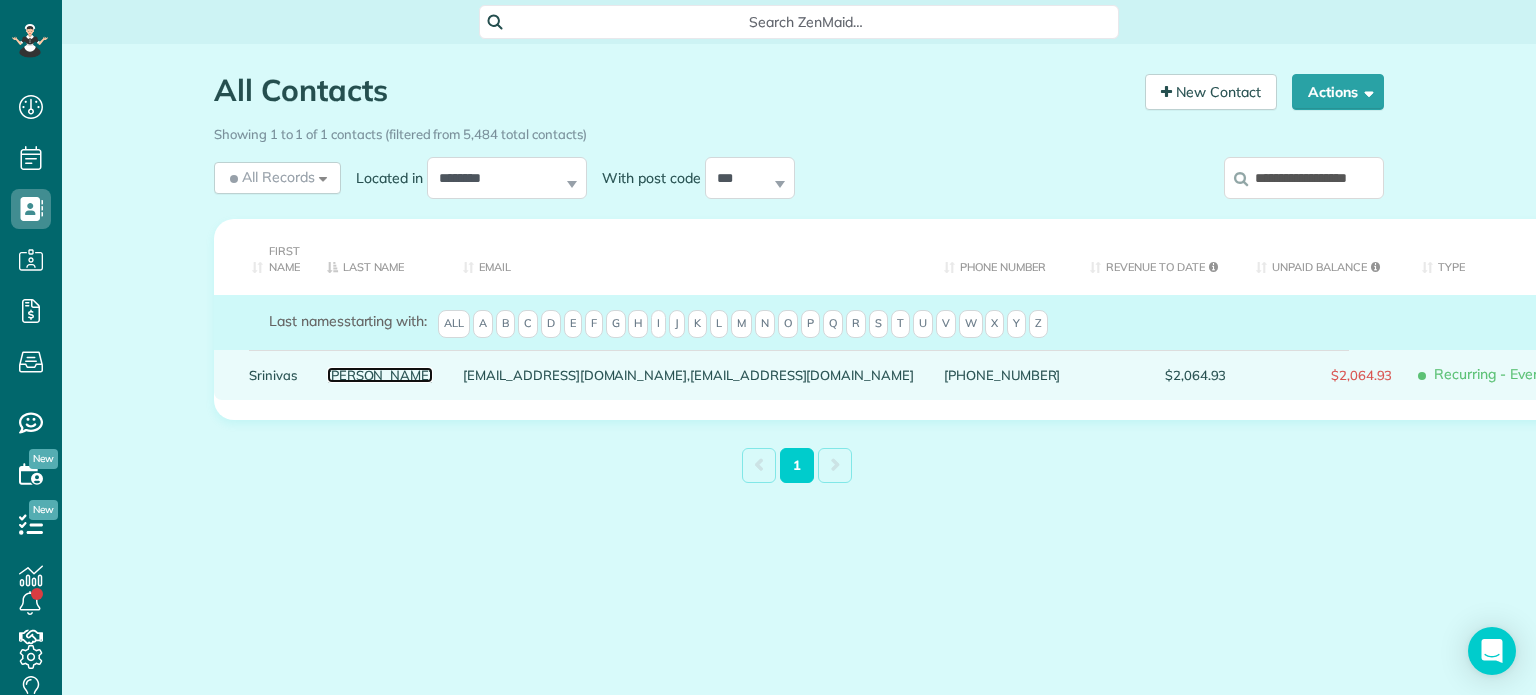 scroll, scrollTop: 0, scrollLeft: 0, axis: both 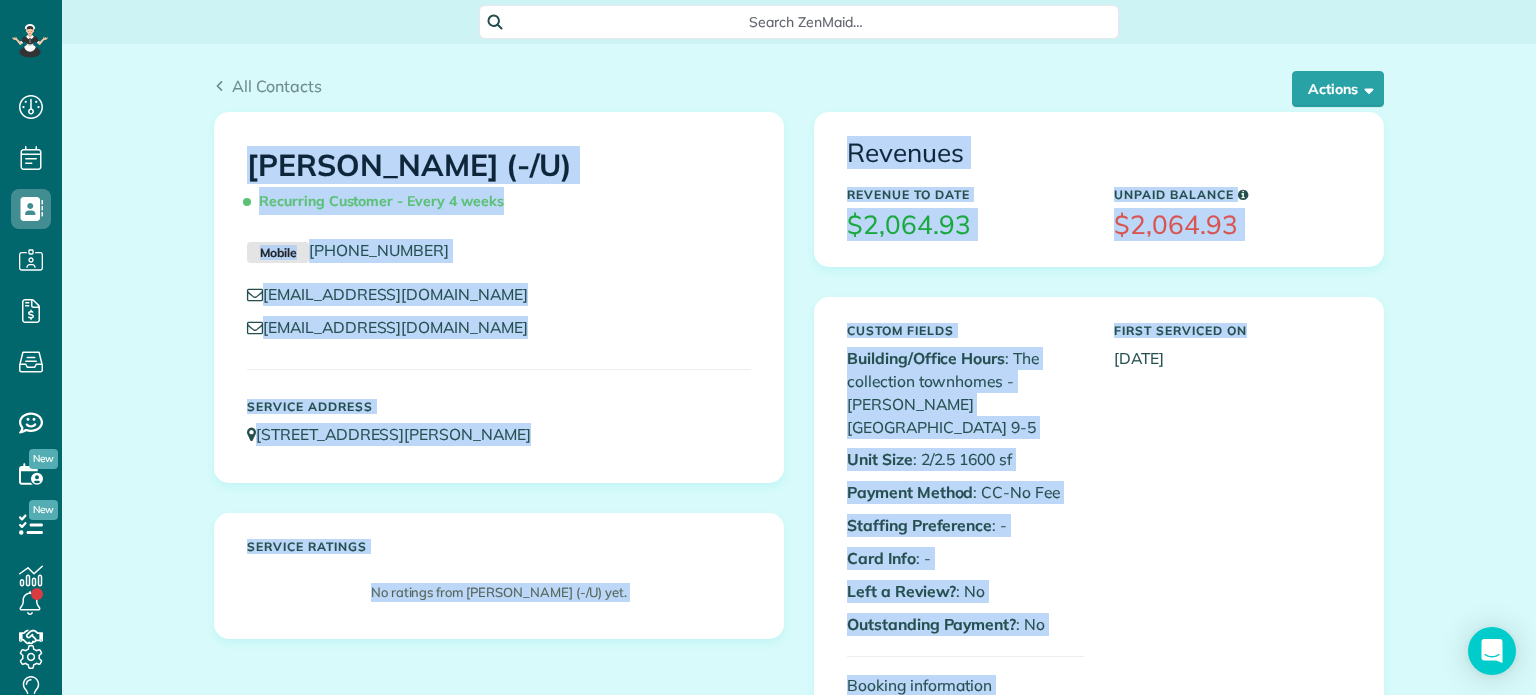 drag, startPoint x: 1535, startPoint y: 161, endPoint x: 1522, endPoint y: 81, distance: 81.04937 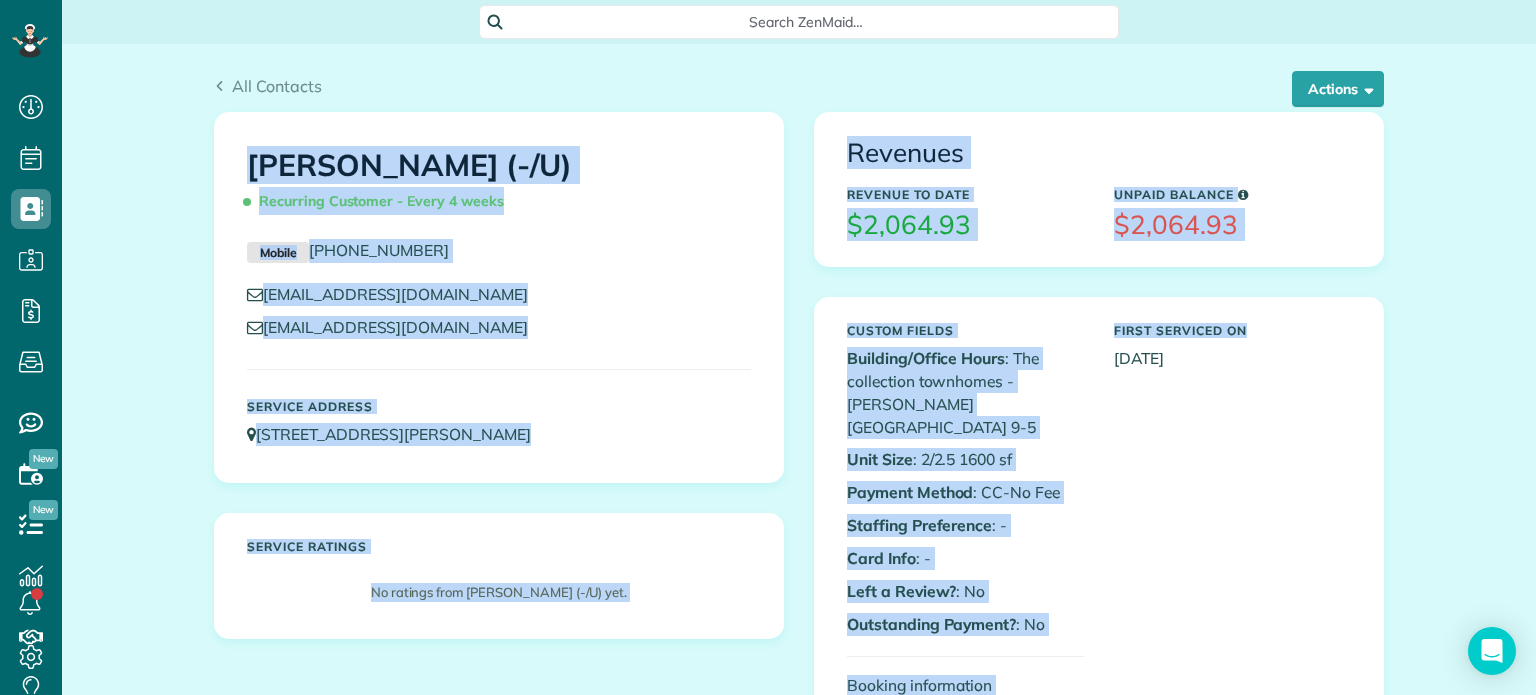click on "Search ZenMaid…
All Contacts
Actions
Edit
Add Appointment
Recent Activity
Send Email
Update Customer Balance
Show Past appointments
Show Future appointments
2" at bounding box center [799, 347] 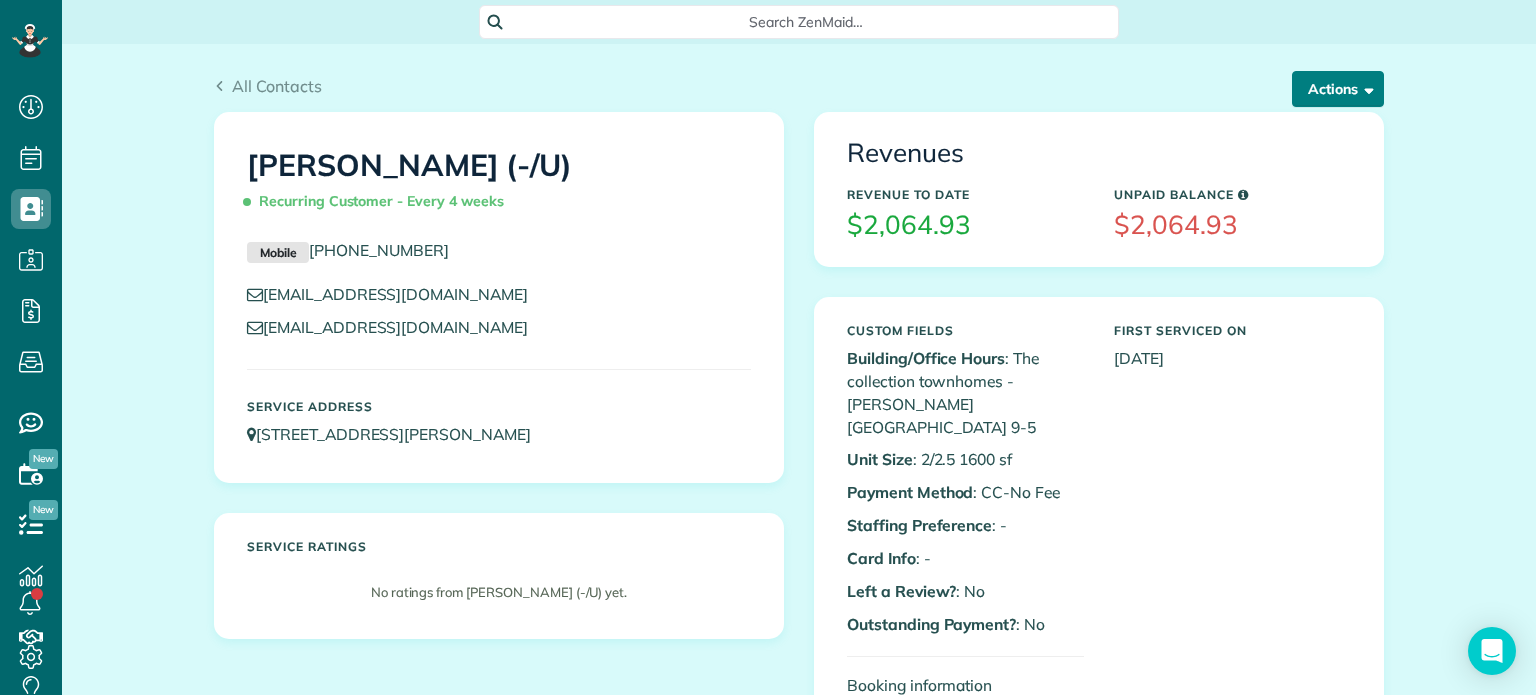 click on "Actions" at bounding box center [1338, 89] 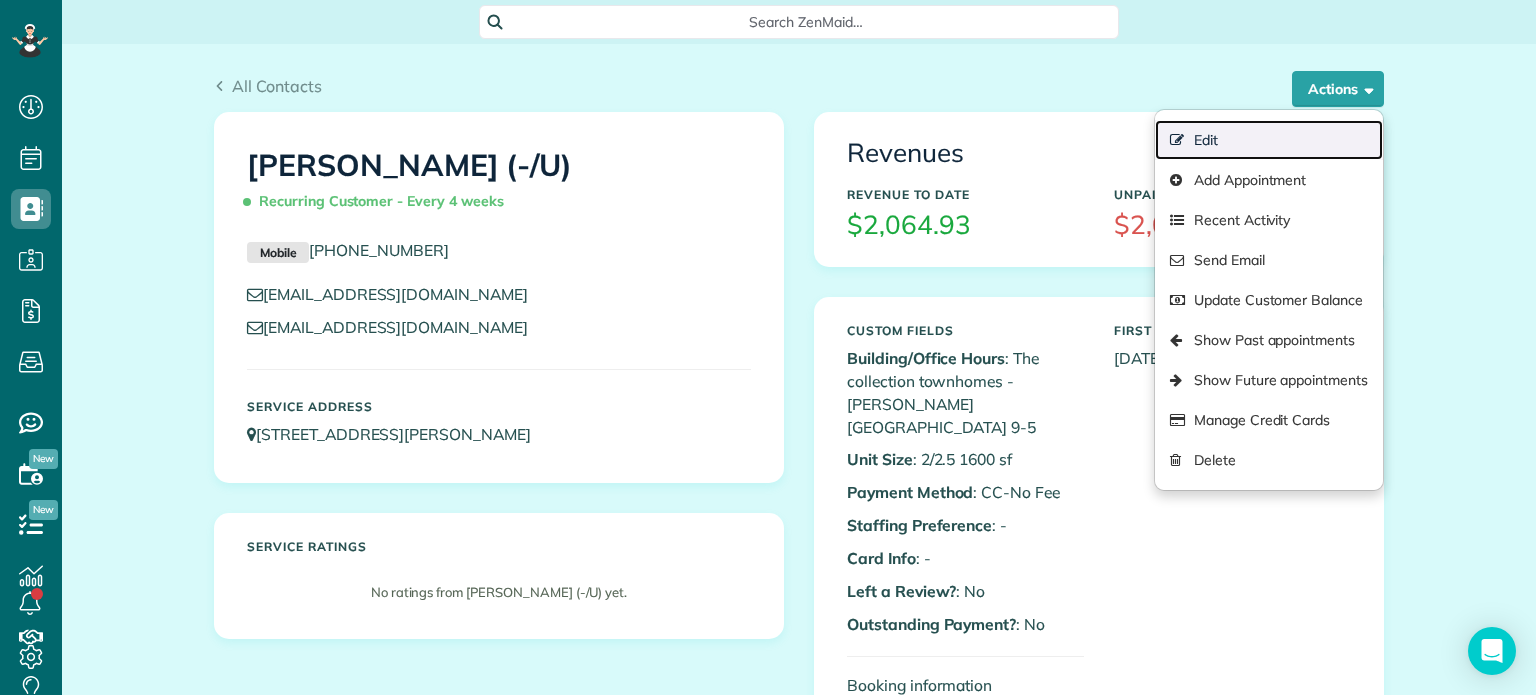 click on "Edit" at bounding box center [1269, 140] 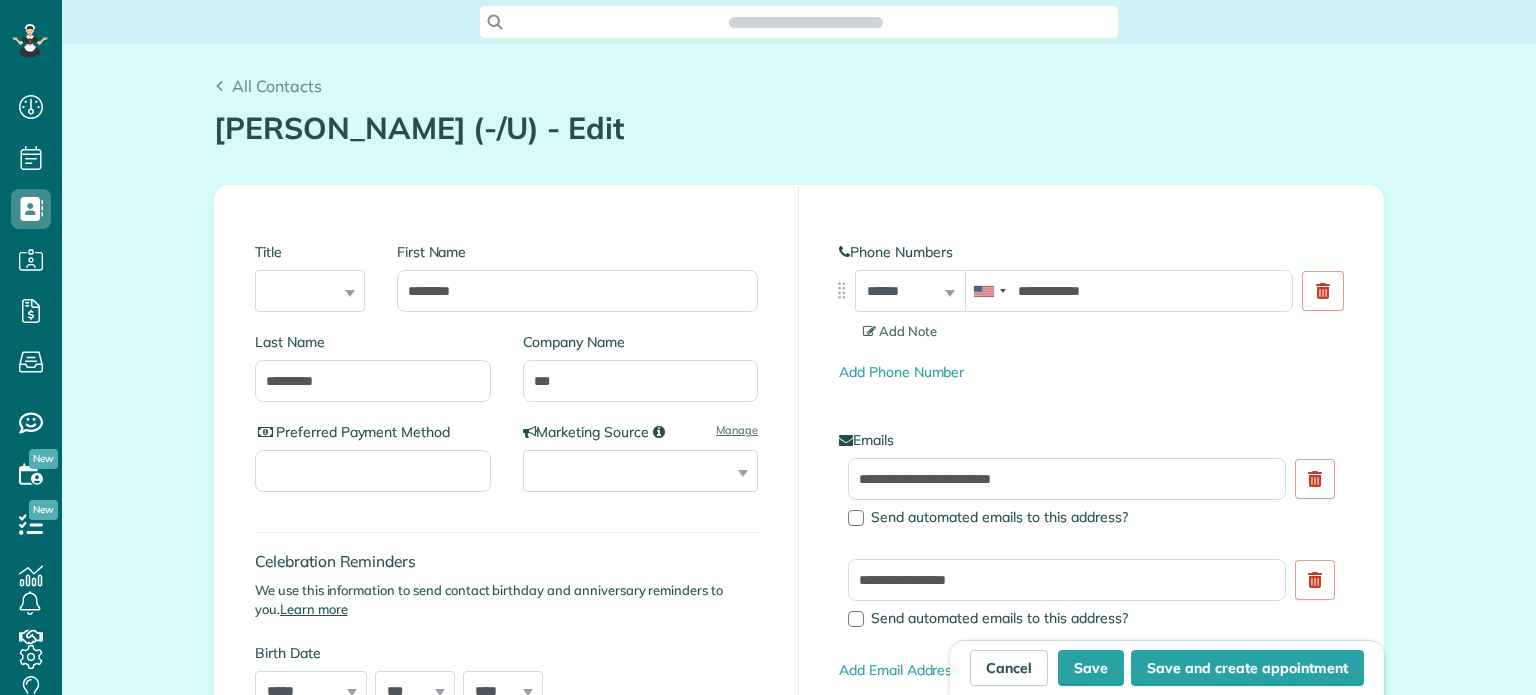 scroll, scrollTop: 0, scrollLeft: 0, axis: both 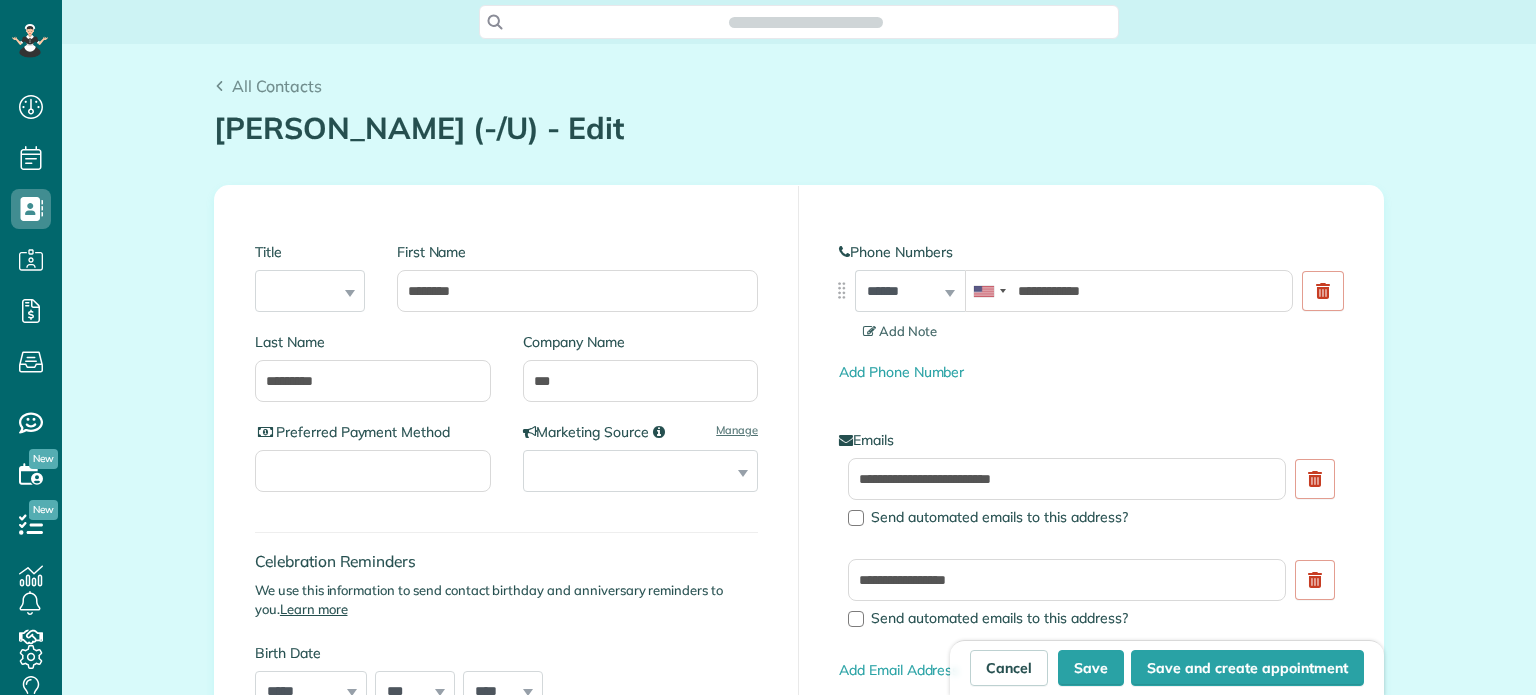 type on "**********" 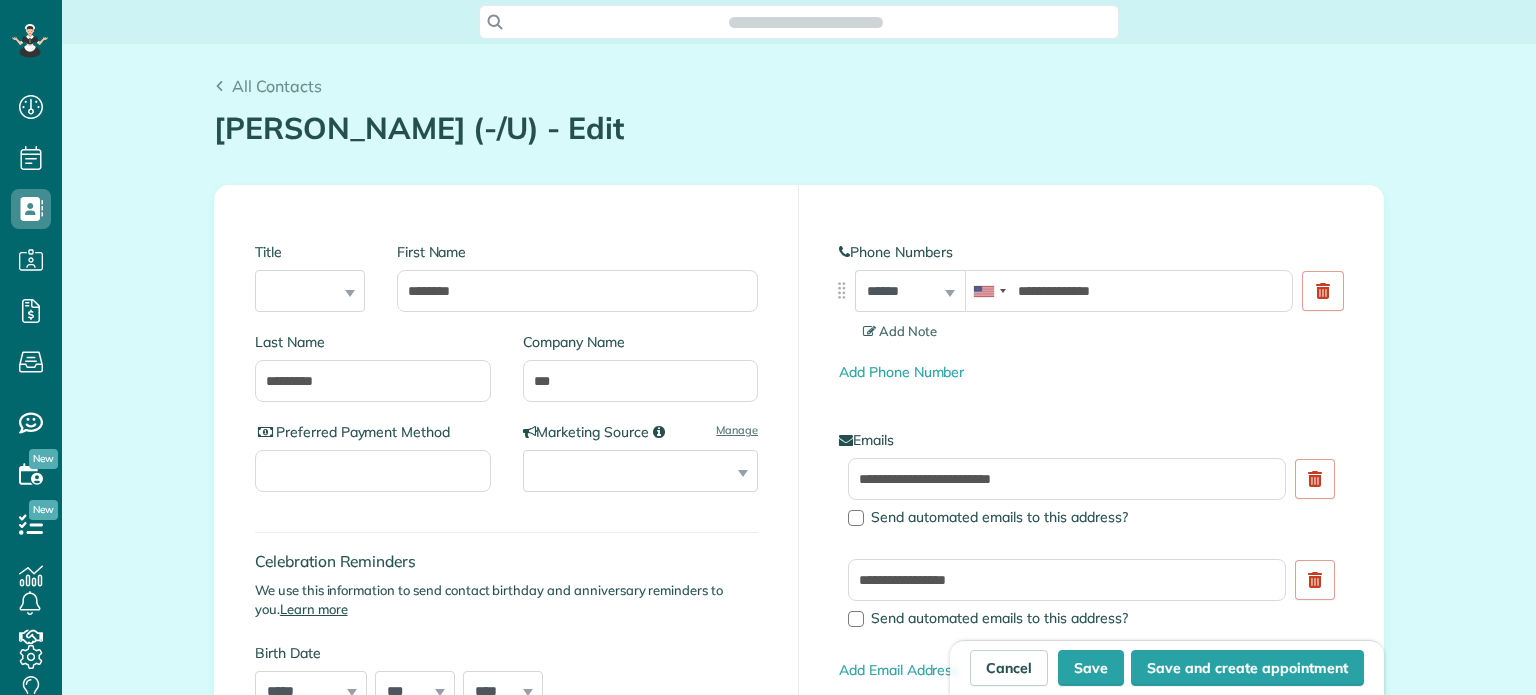 scroll, scrollTop: 9, scrollLeft: 9, axis: both 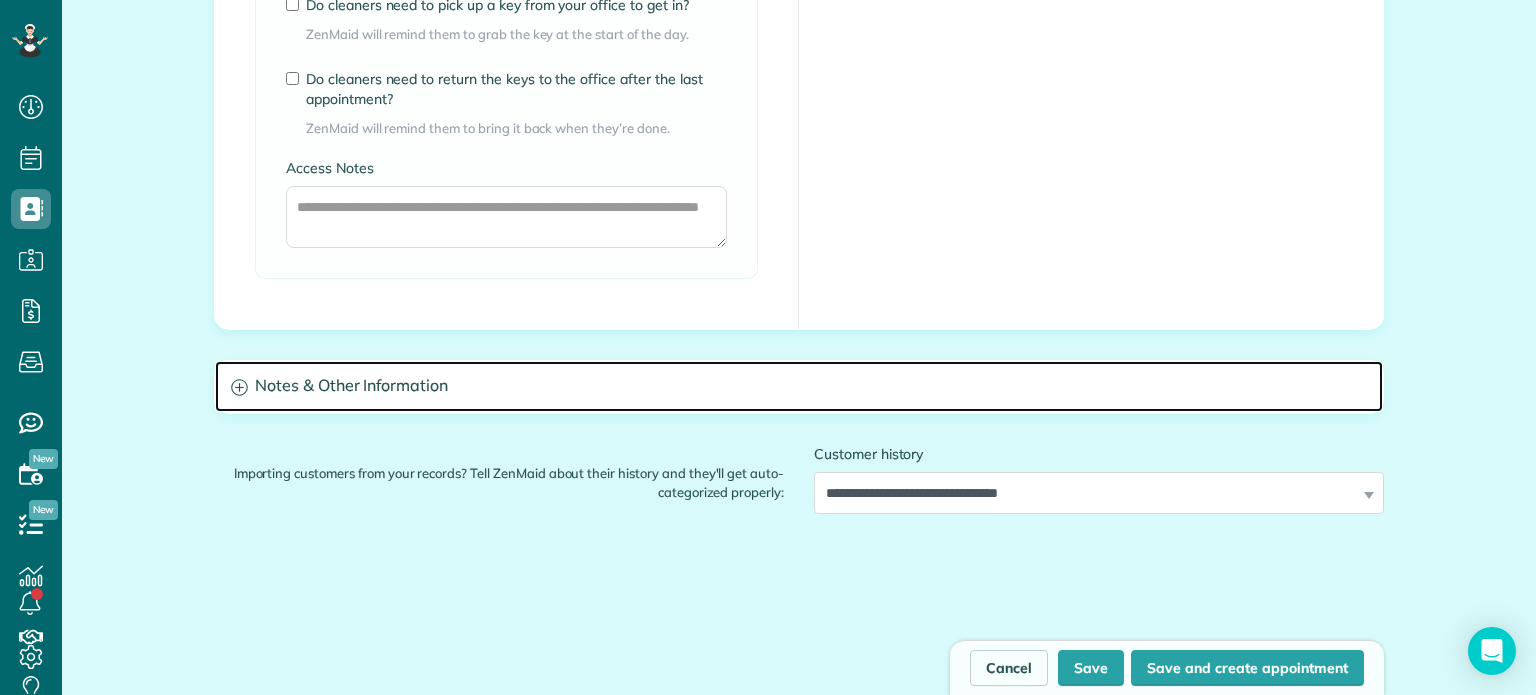 click on "Notes & Other Information" at bounding box center (799, 386) 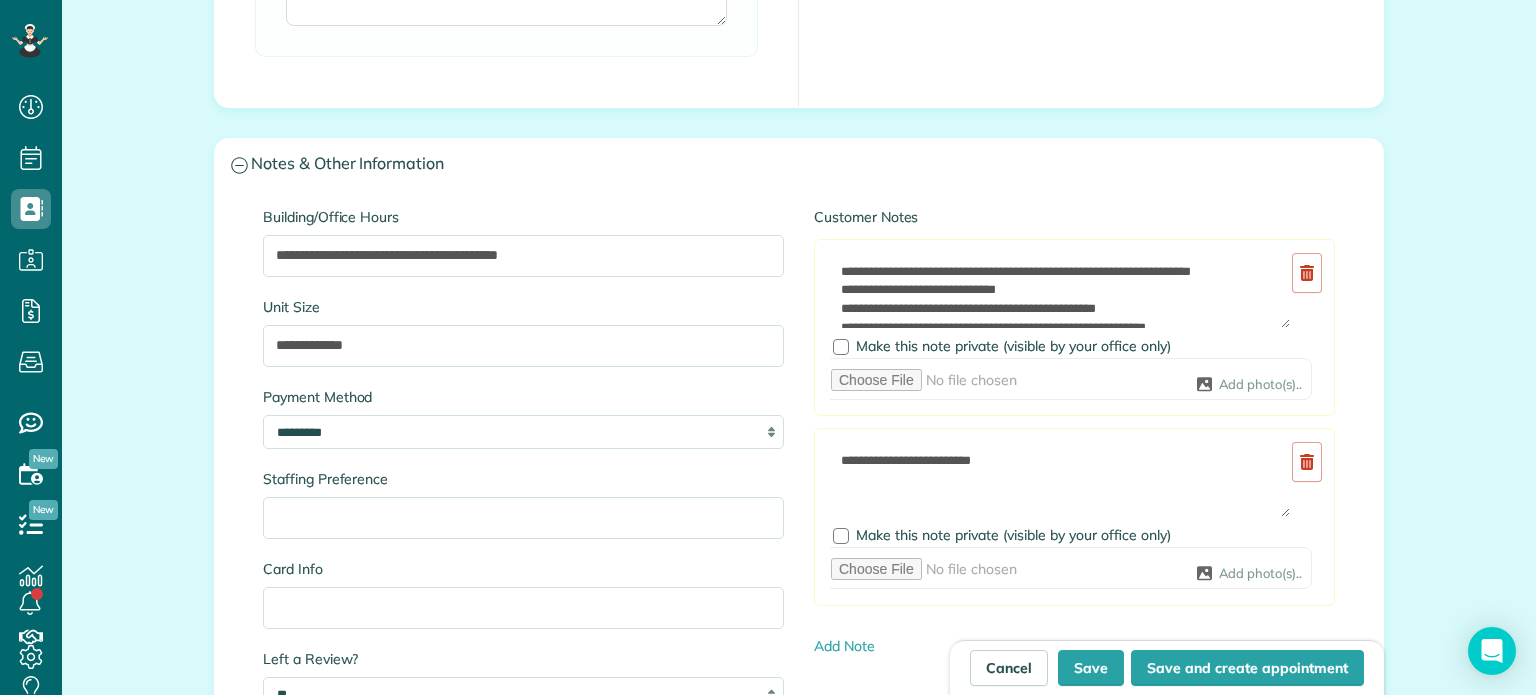 scroll, scrollTop: 1979, scrollLeft: 0, axis: vertical 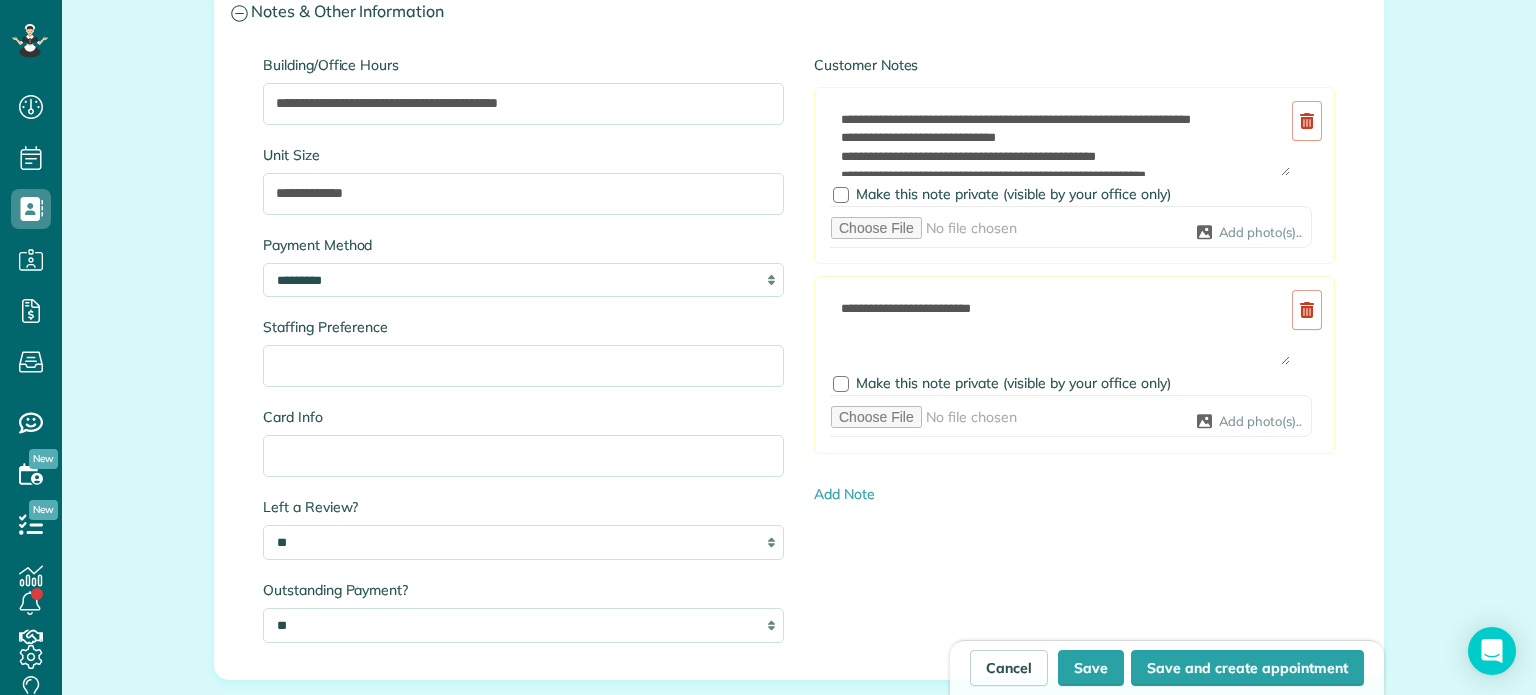 drag, startPoint x: 1535, startPoint y: 407, endPoint x: 1532, endPoint y: 487, distance: 80.05623 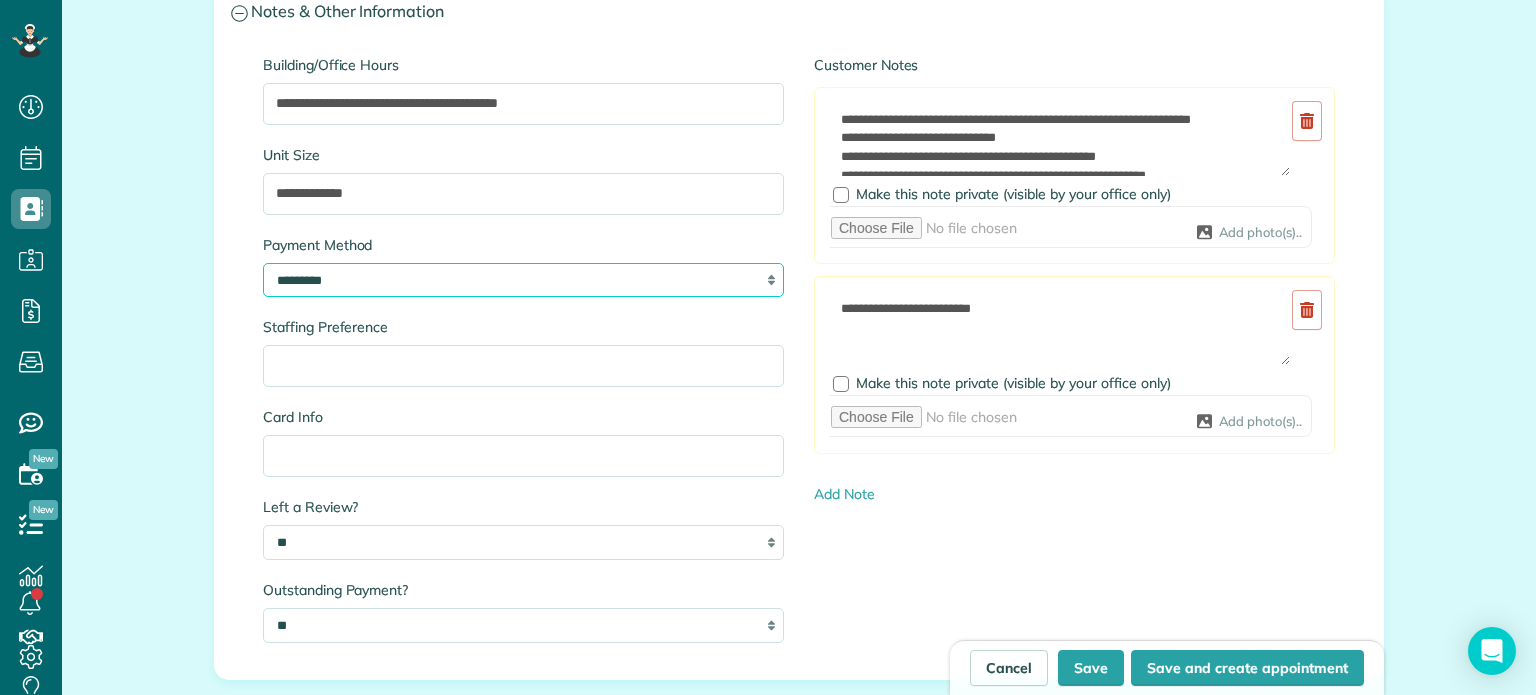 click on "**********" at bounding box center (523, 280) 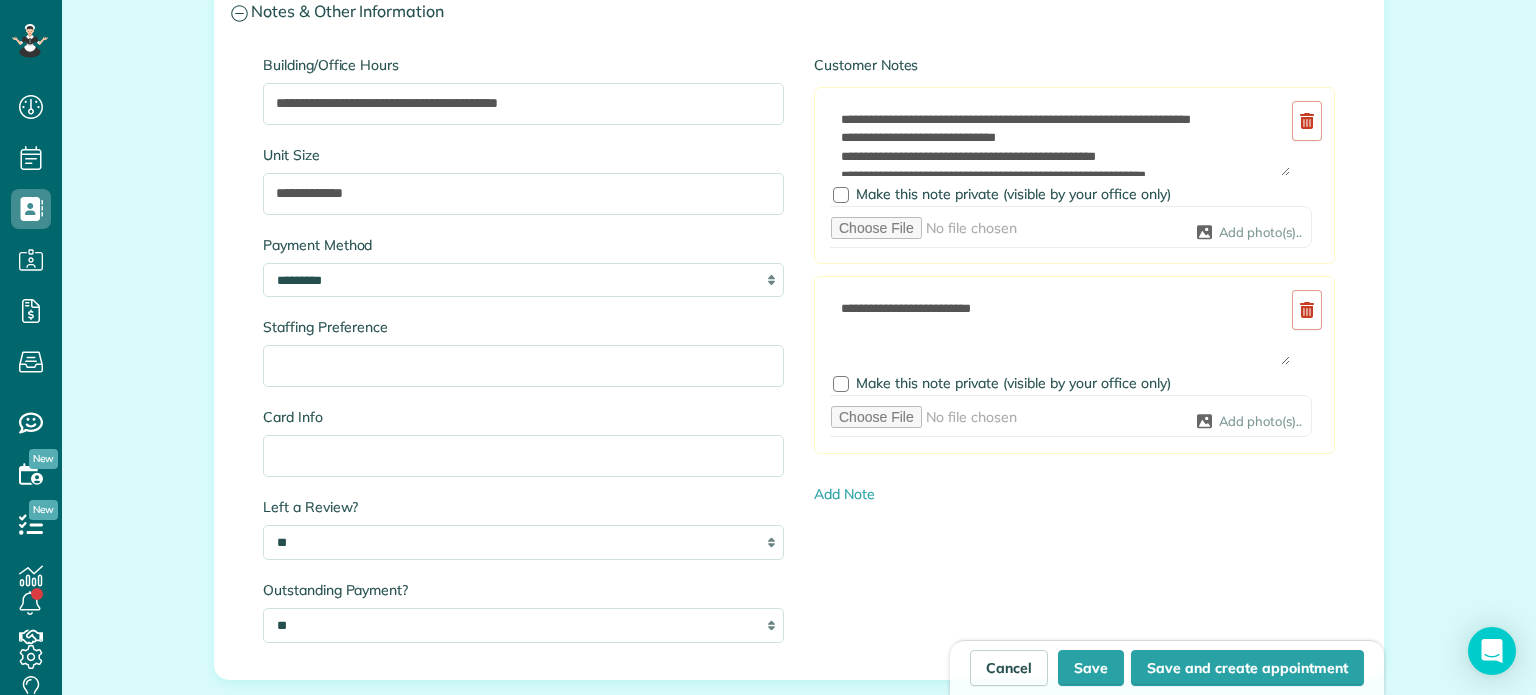 click on "**********" at bounding box center (799, -388) 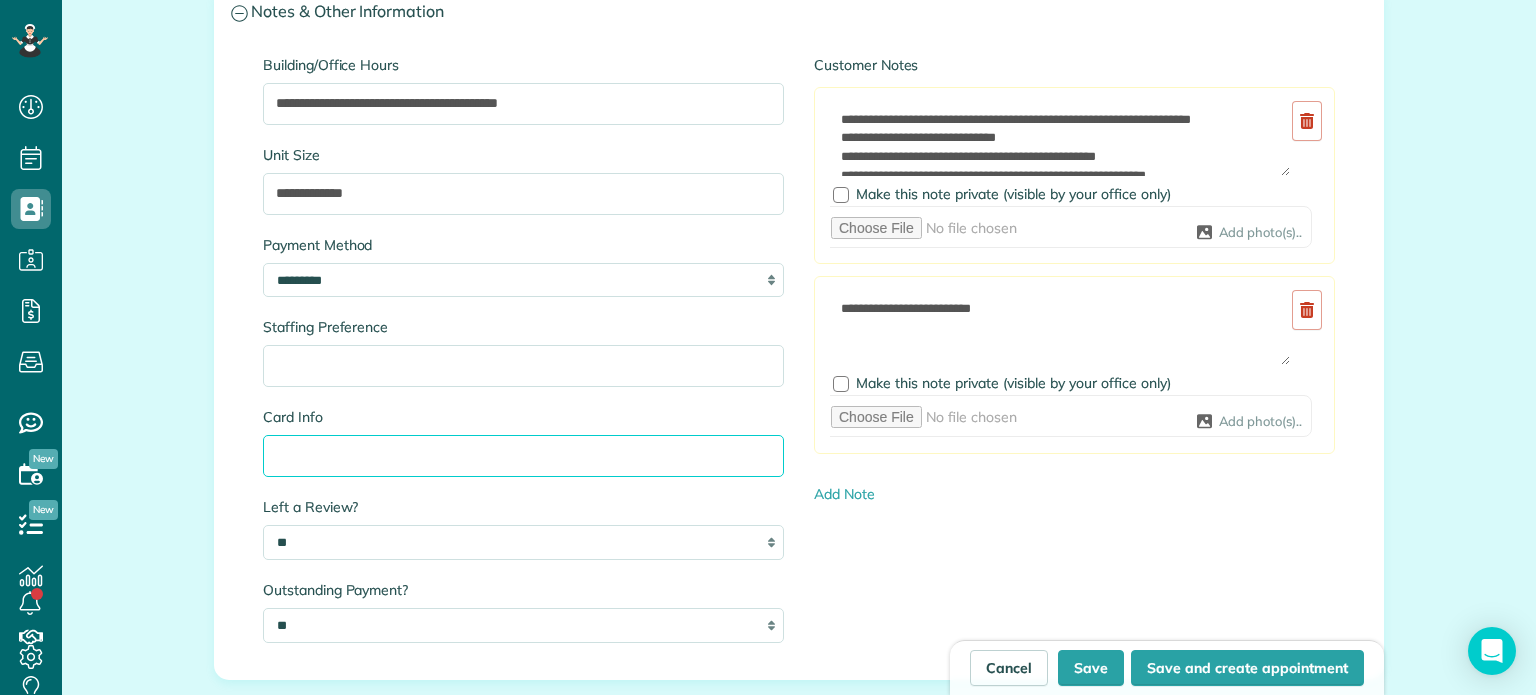 click on "Card Info" at bounding box center (523, 456) 